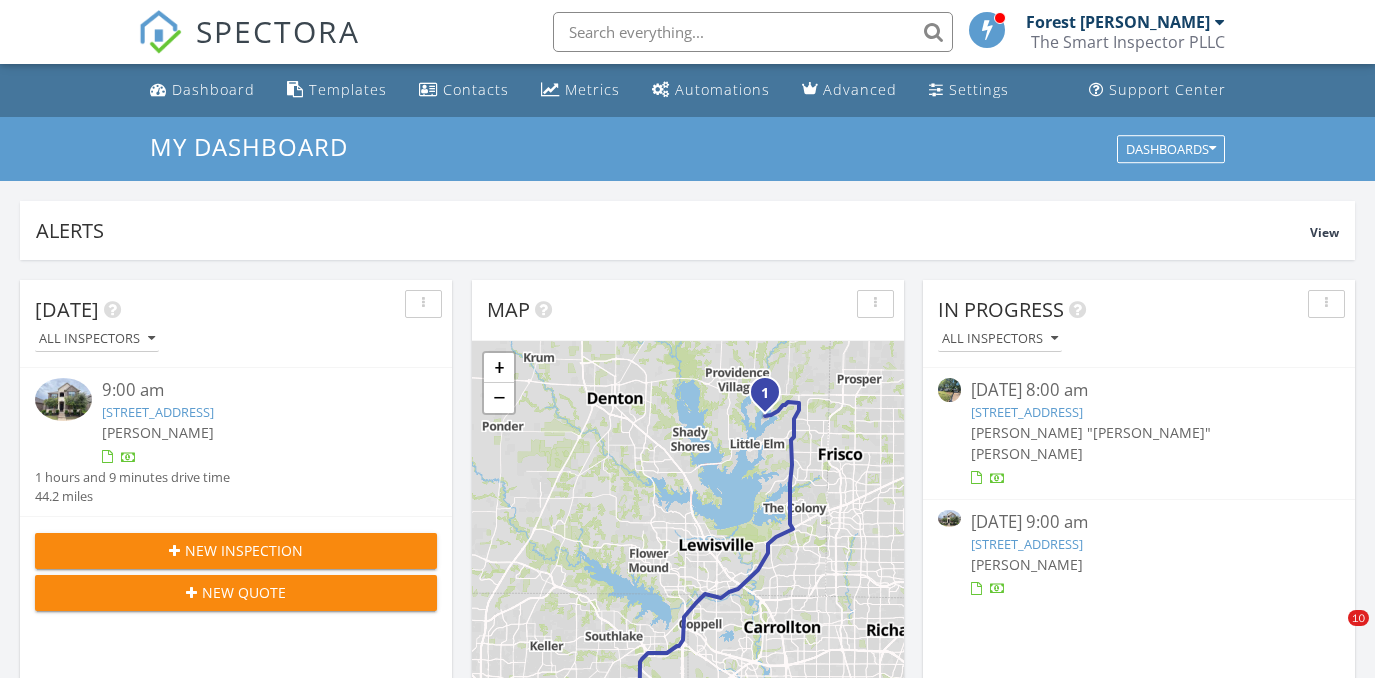 scroll, scrollTop: 1272, scrollLeft: 0, axis: vertical 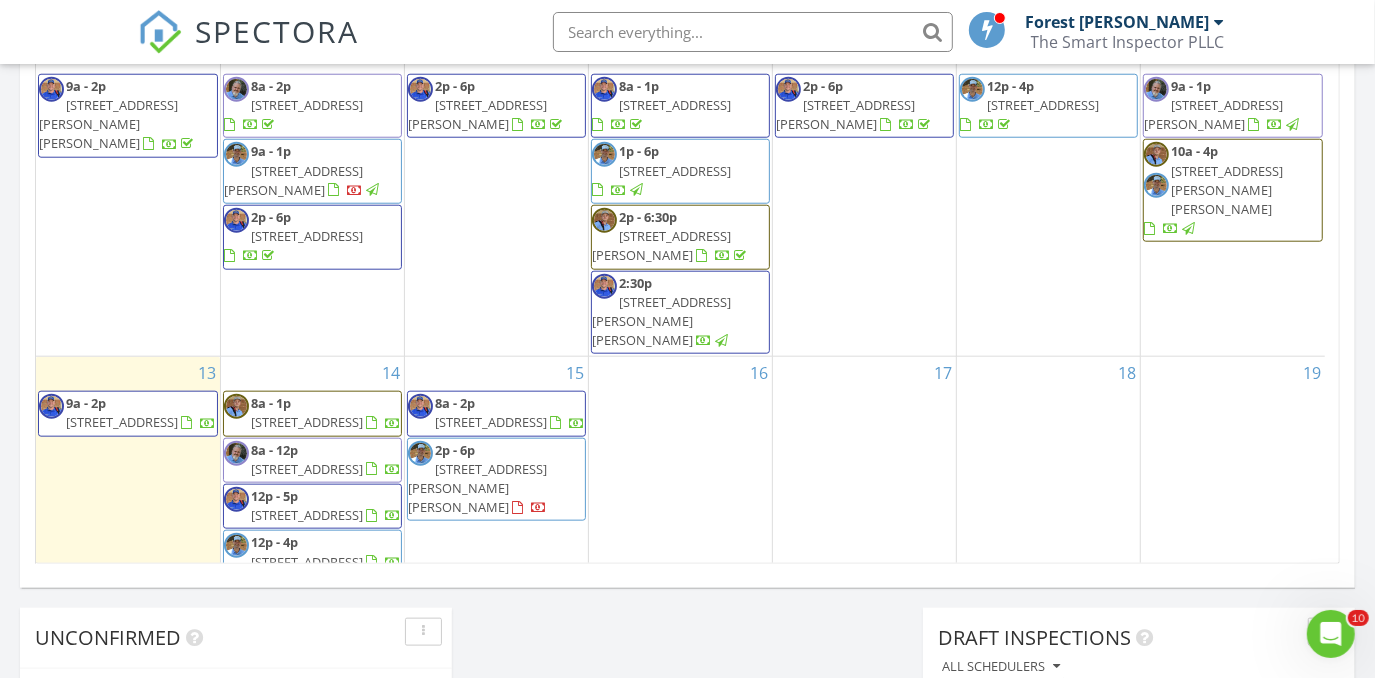 drag, startPoint x: 128, startPoint y: 289, endPoint x: 117, endPoint y: 355, distance: 66.910385 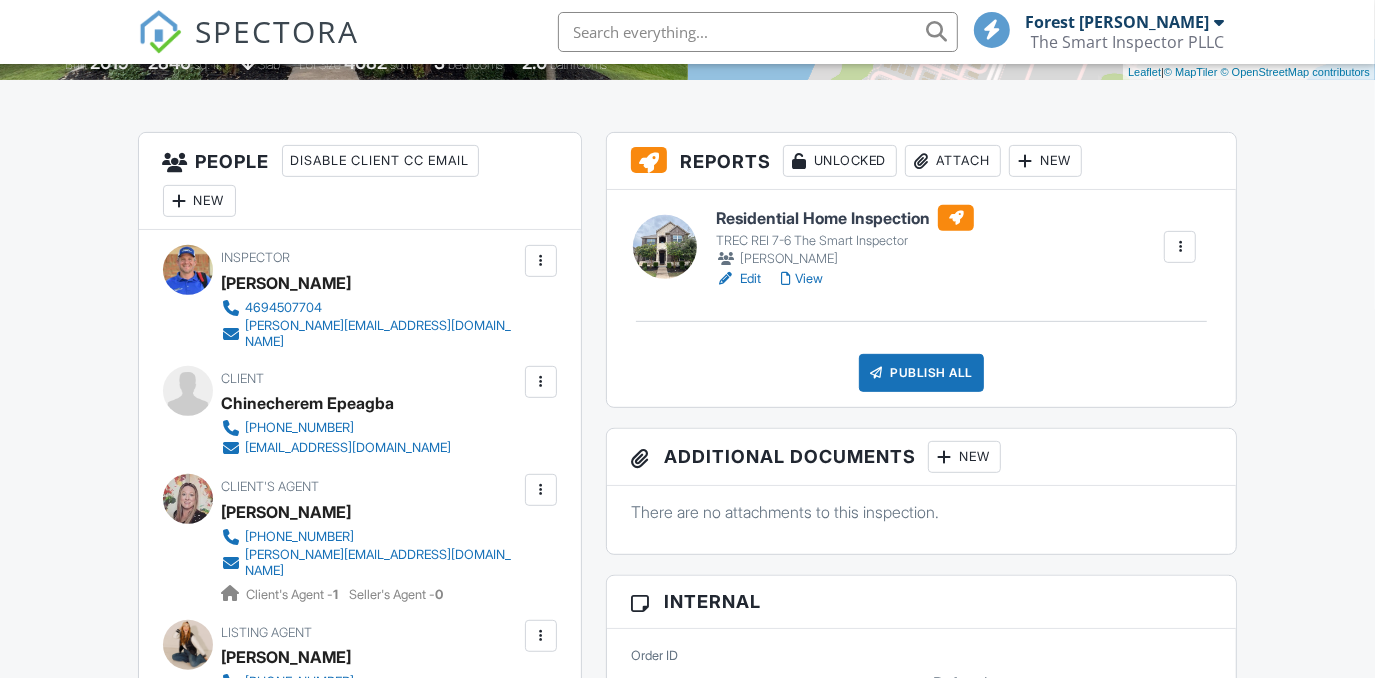 scroll, scrollTop: 454, scrollLeft: 0, axis: vertical 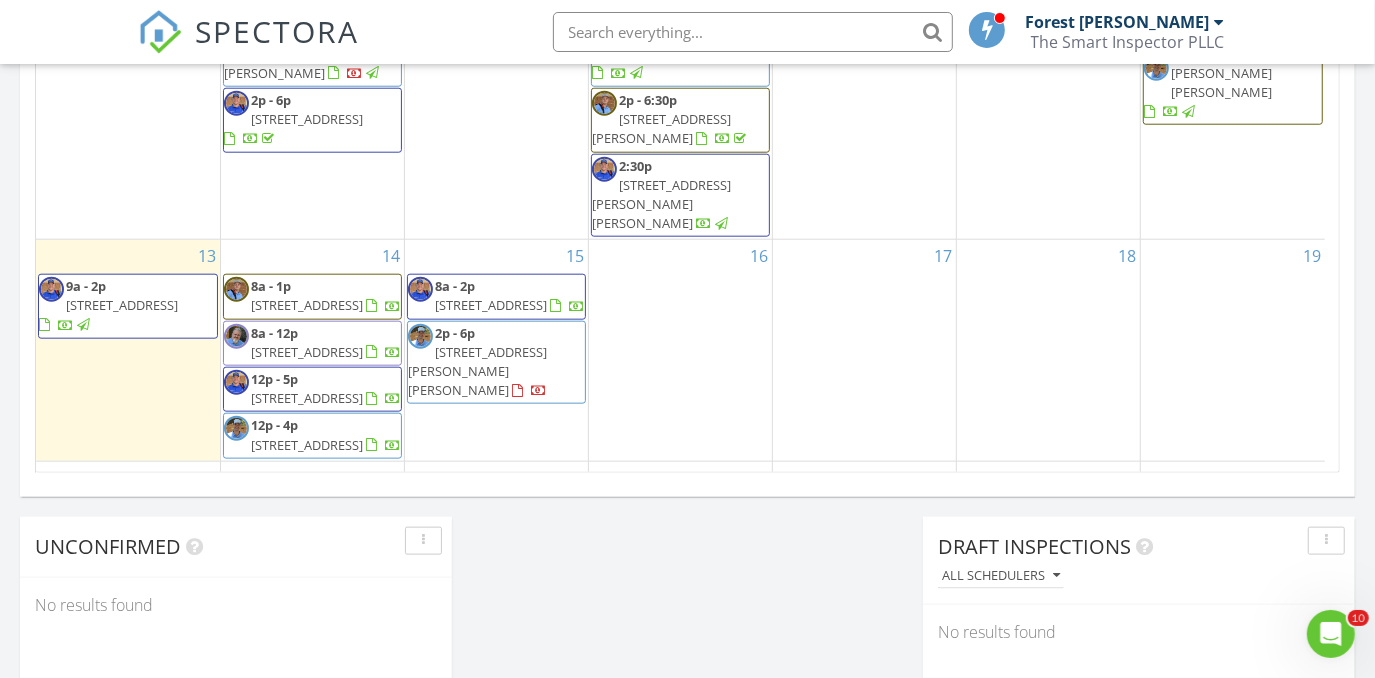 click on "16" at bounding box center (680, 350) 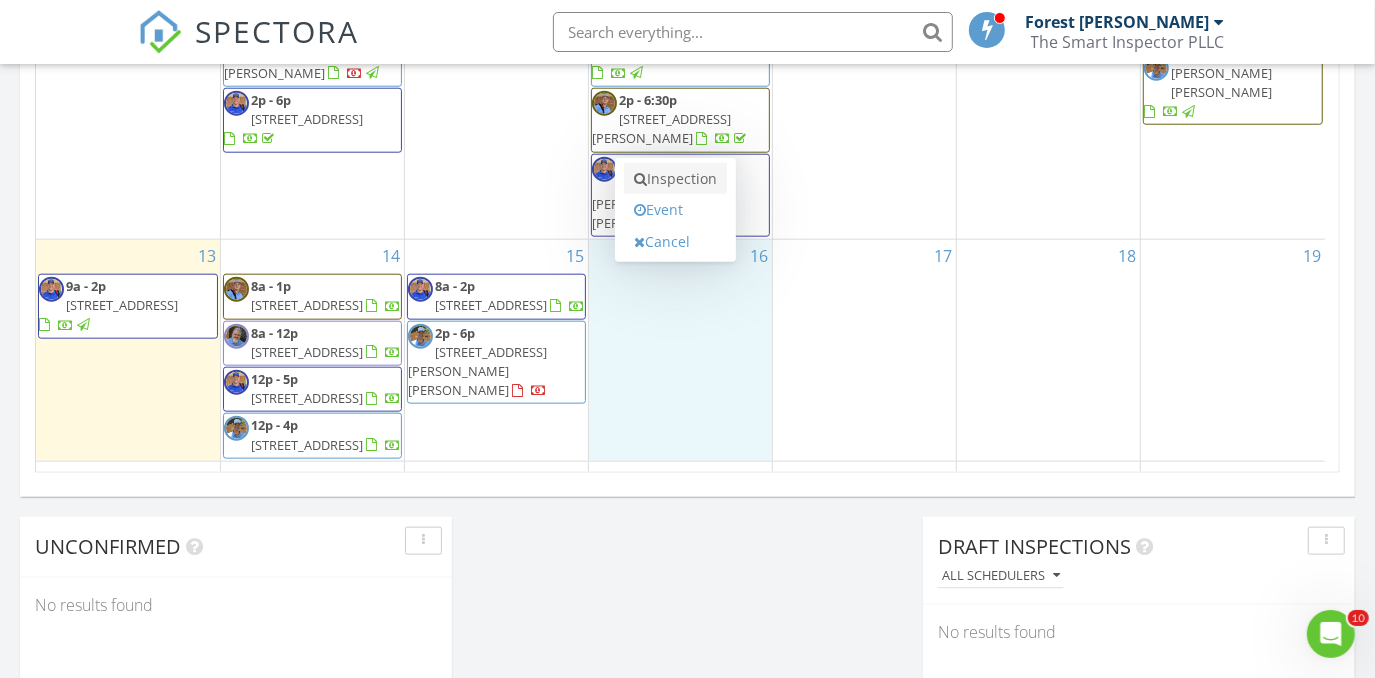 click on "Inspection" at bounding box center (675, 179) 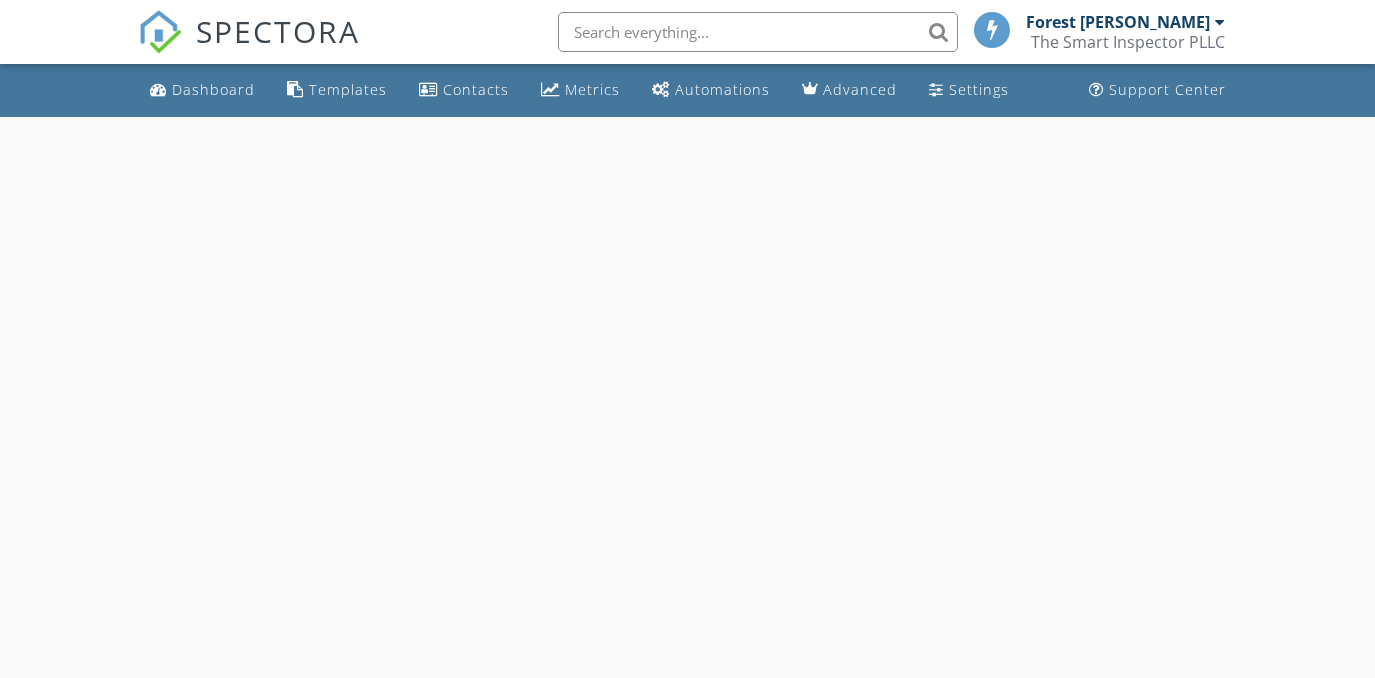 scroll, scrollTop: 0, scrollLeft: 0, axis: both 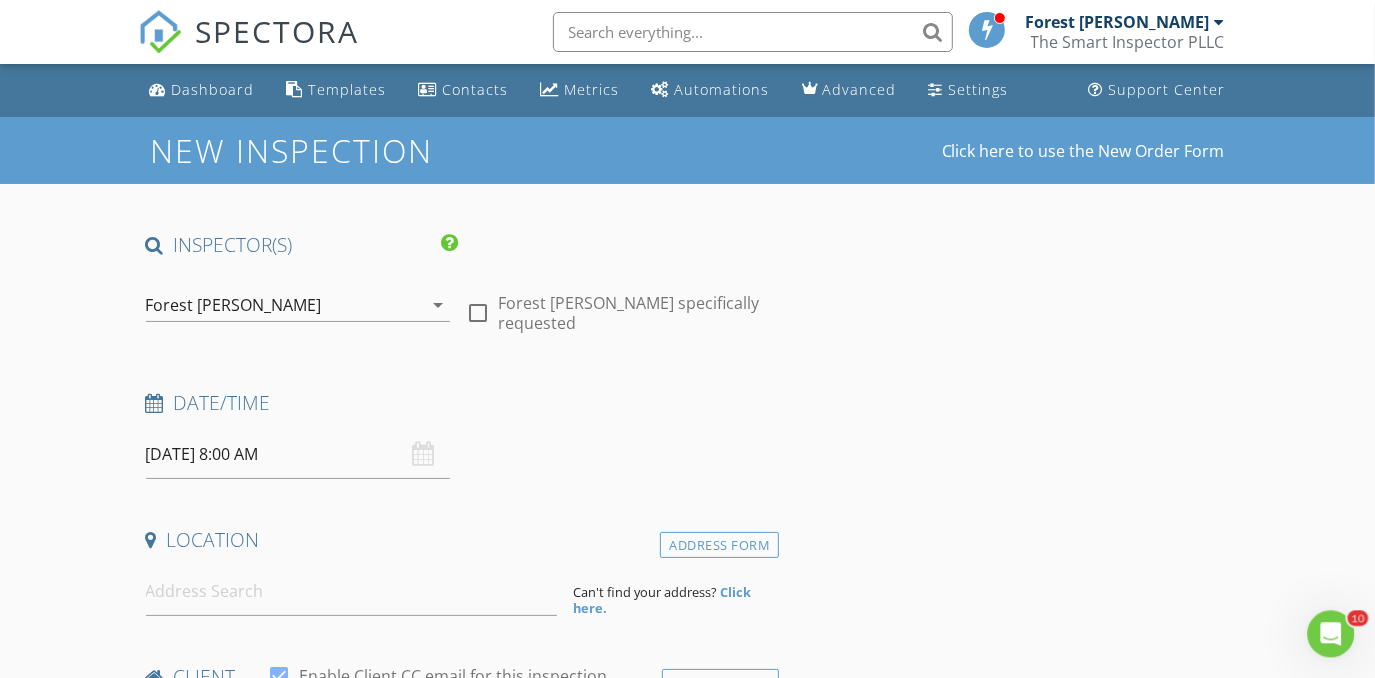 click on "Forest [PERSON_NAME]" at bounding box center [284, 305] 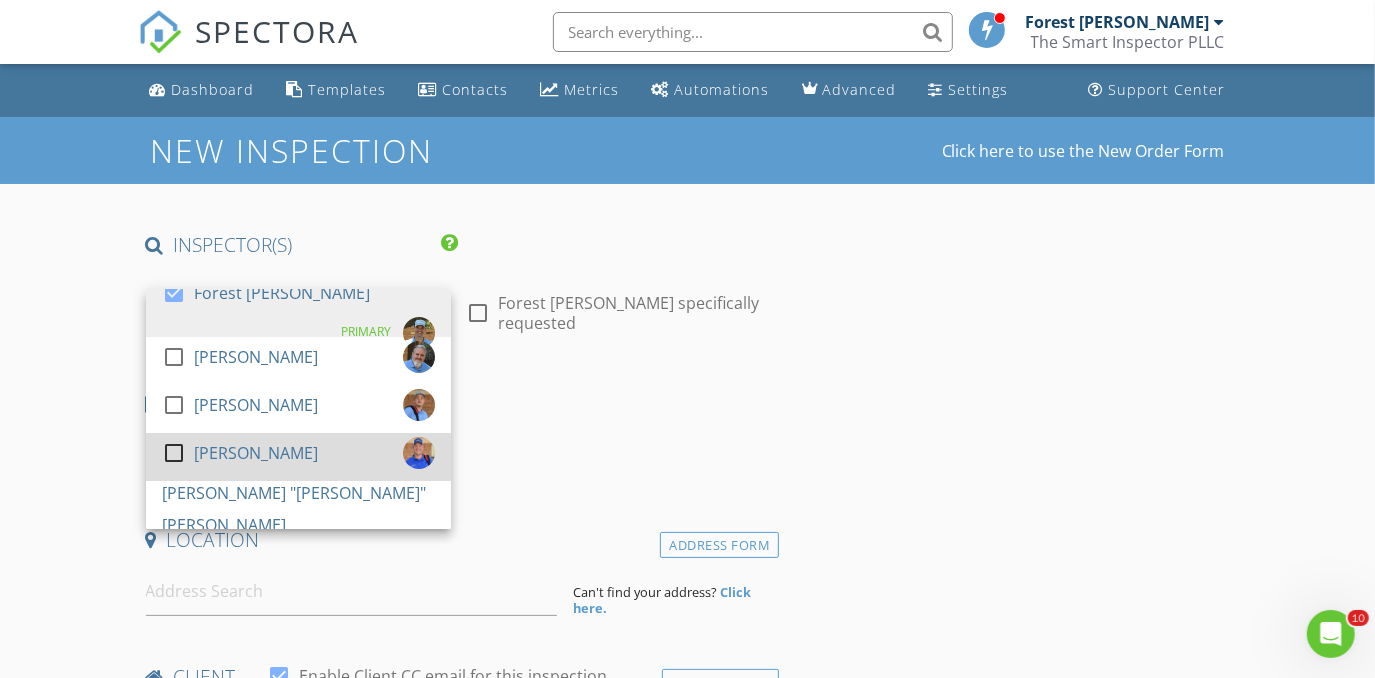 click on "[PERSON_NAME]" at bounding box center [256, 453] 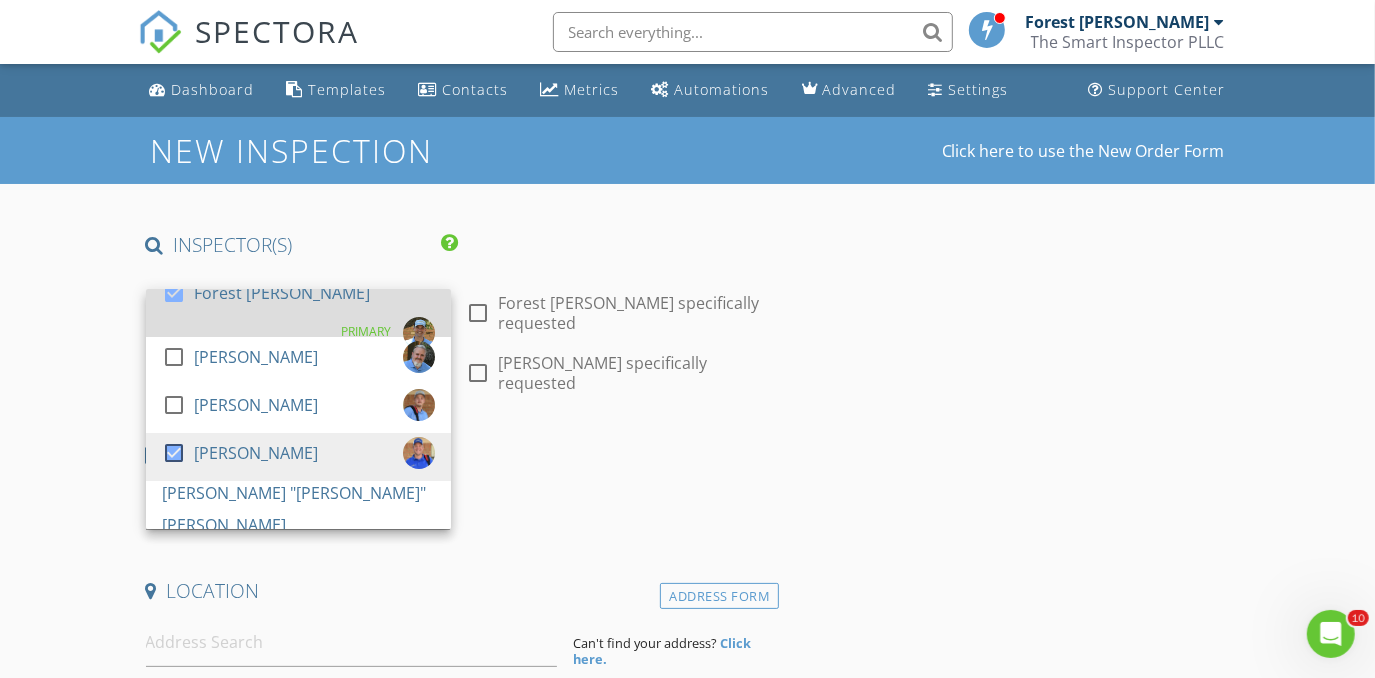click on "Forest [PERSON_NAME]" at bounding box center (282, 293) 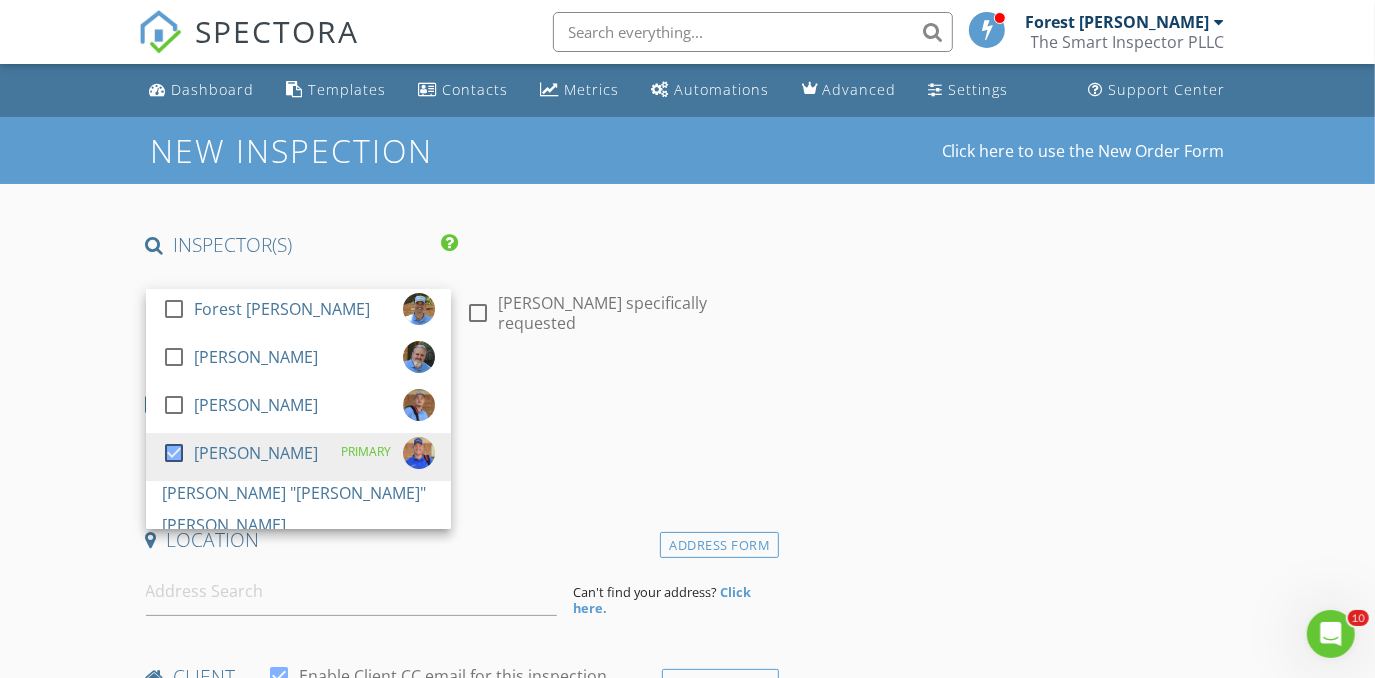 click on "New Inspection
Click here to use the New Order Form
INSPECTOR(S)
check_box_outline_blank   Forest Ivey     check_box_outline_blank   Brian Cain     check_box_outline_blank   Christopher Hudson     check_box   Christopher Sarris   PRIMARY   check_box_outline_blank   Antoine "Tony" Razzouk     Christopher Sarris arrow_drop_down   check_box_outline_blank Christopher Sarris specifically requested
Date/Time
07/16/2025 8:00 AM
Location
Address Form       Can't find your address?   Click here.
client
check_box Enable Client CC email for this inspection   Client Search     check_box_outline_blank Client is a Company/Organization     First Name   Last Name   Email   CC Email   Phone           Notes   Private Notes
ADD ADDITIONAL client
SERVICES
check_box_outline_blank" at bounding box center [687, 1667] 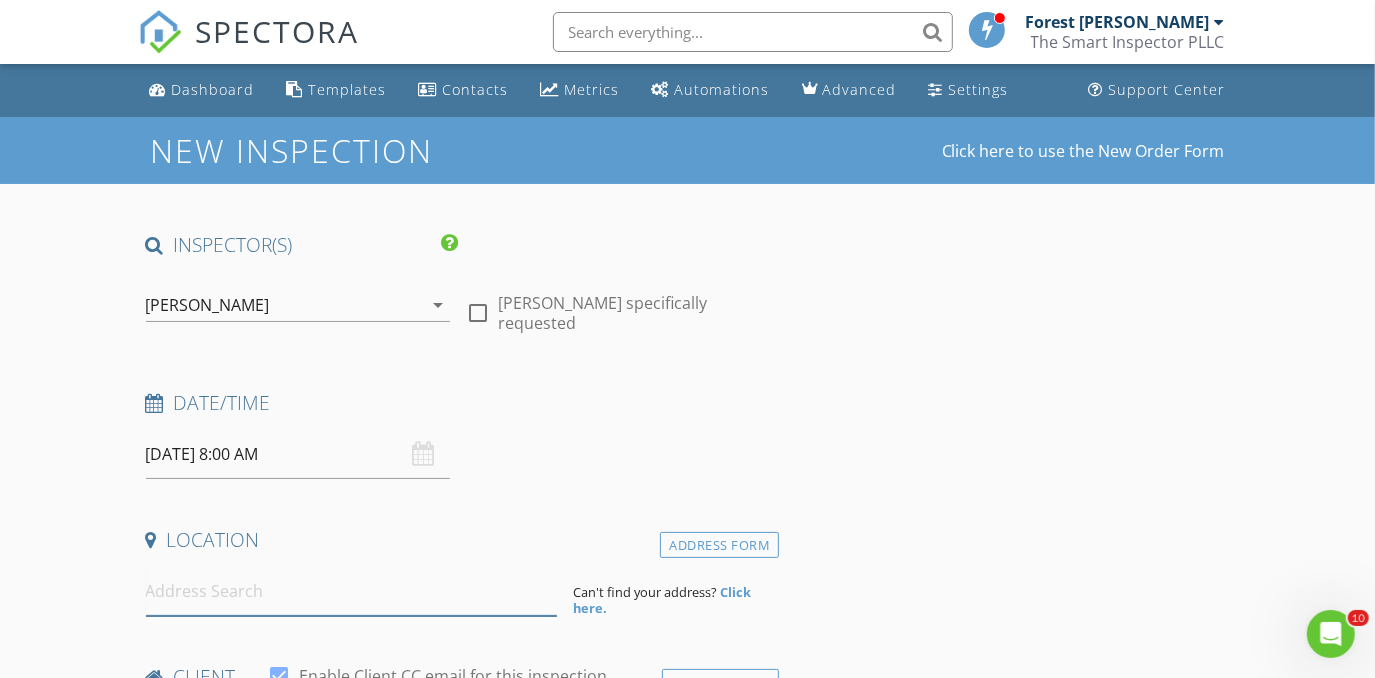 click at bounding box center [352, 591] 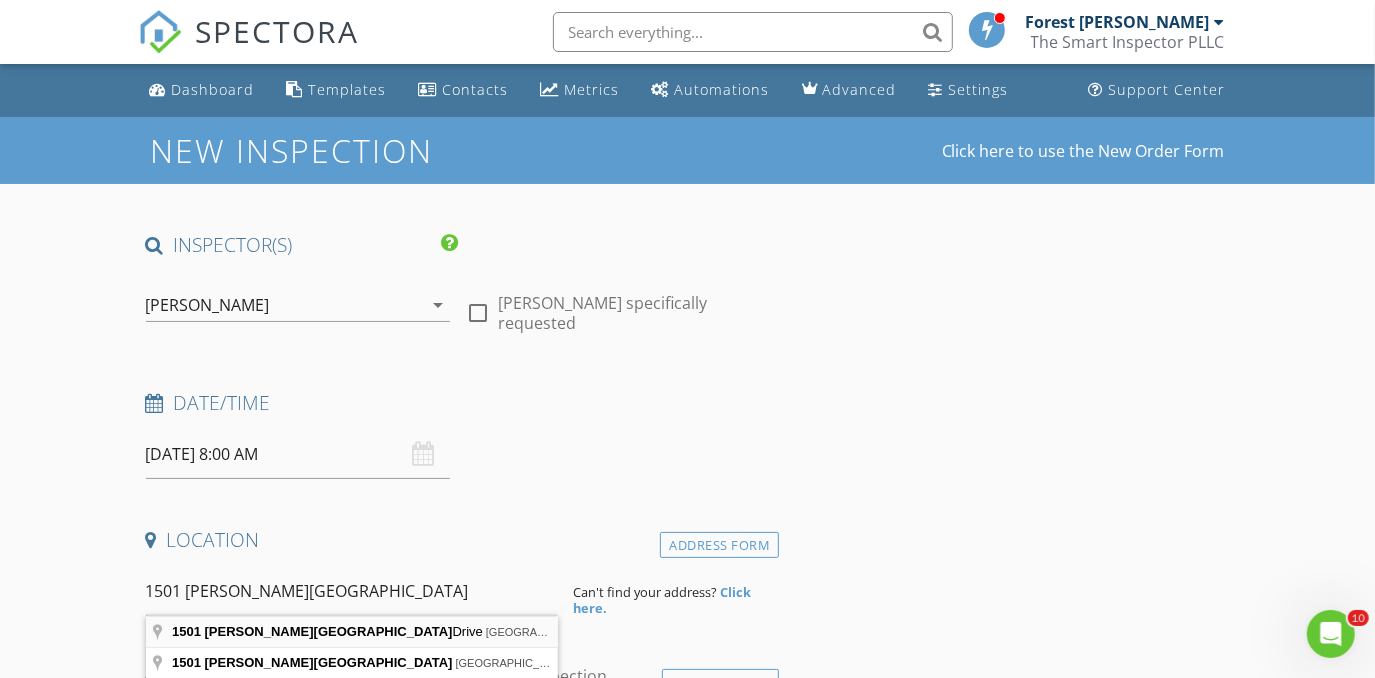 type on "1501 Glen Valley Drive, Irving, TX, USA" 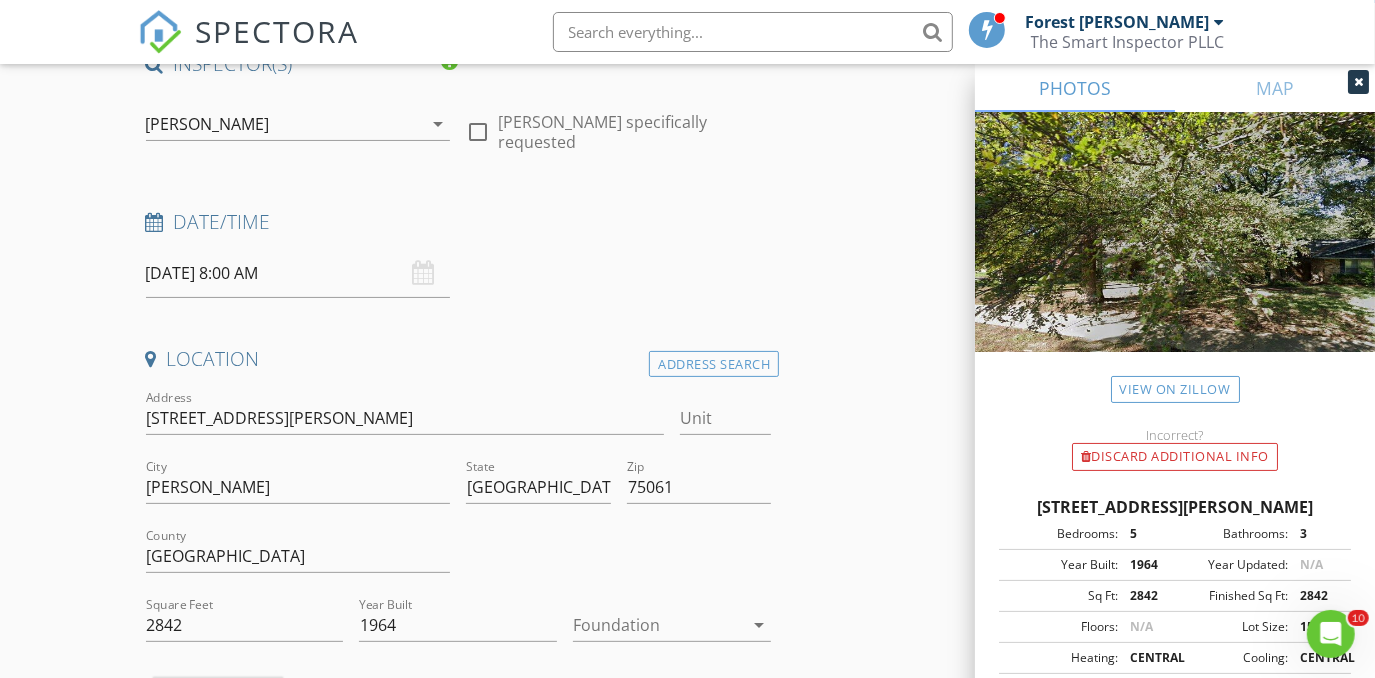 scroll, scrollTop: 272, scrollLeft: 0, axis: vertical 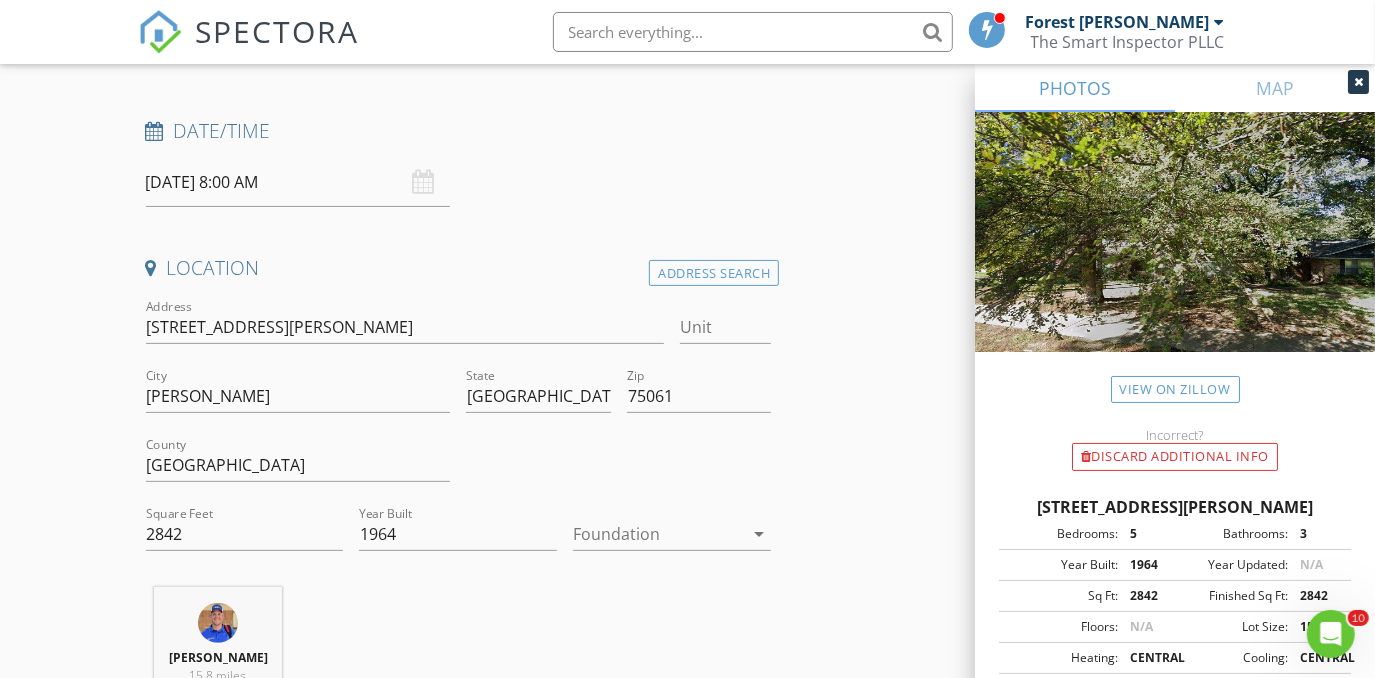 click at bounding box center [658, 534] 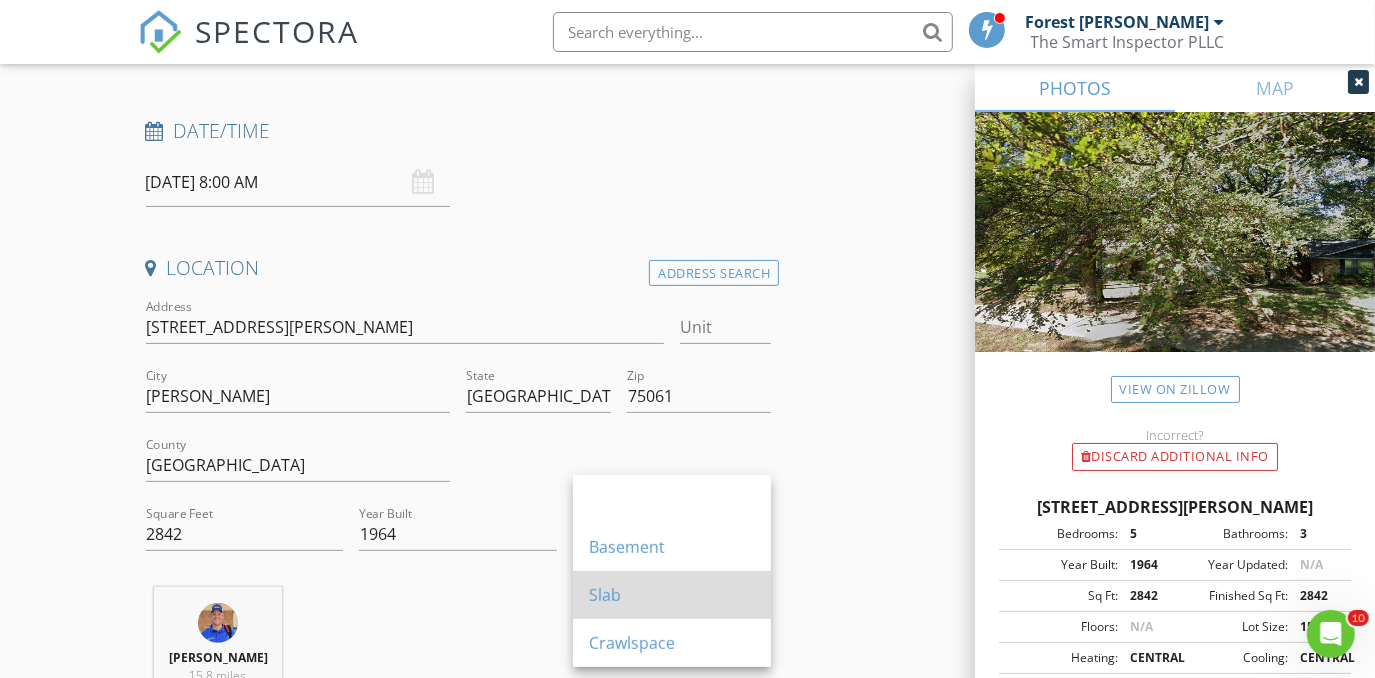click on "Slab" at bounding box center [672, 595] 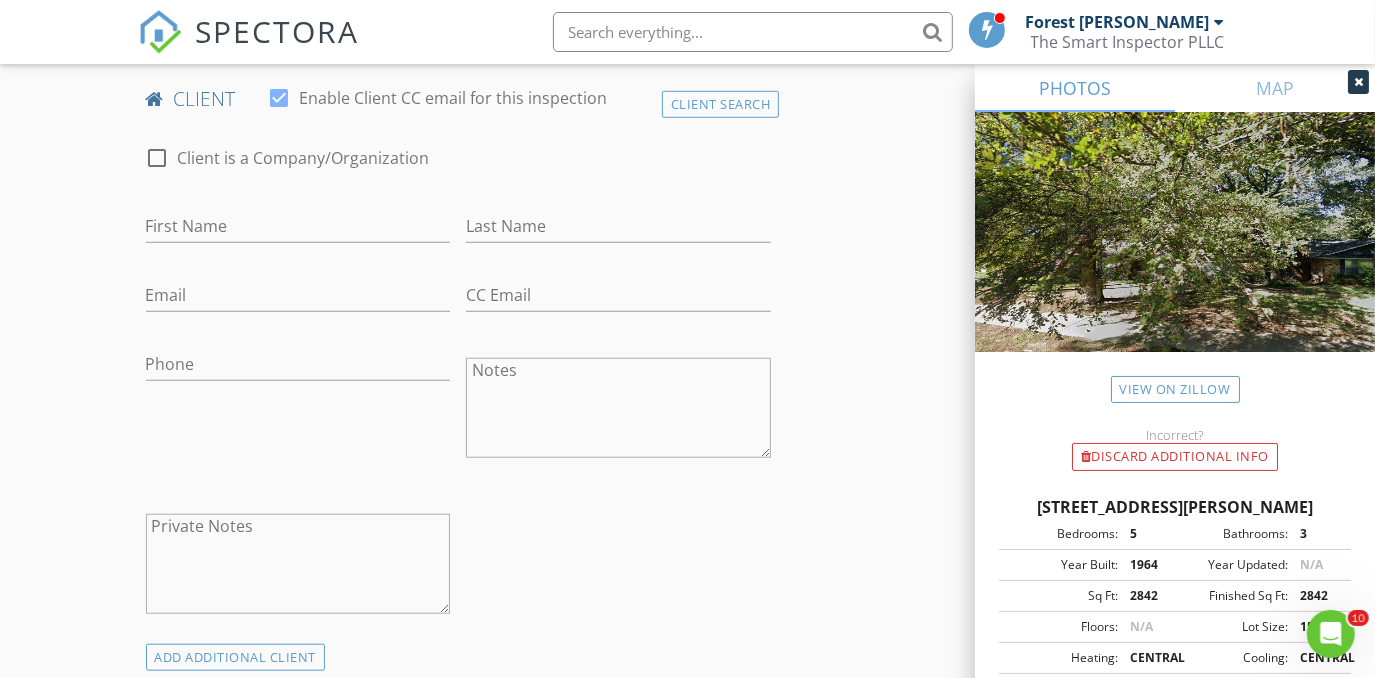 scroll, scrollTop: 1000, scrollLeft: 0, axis: vertical 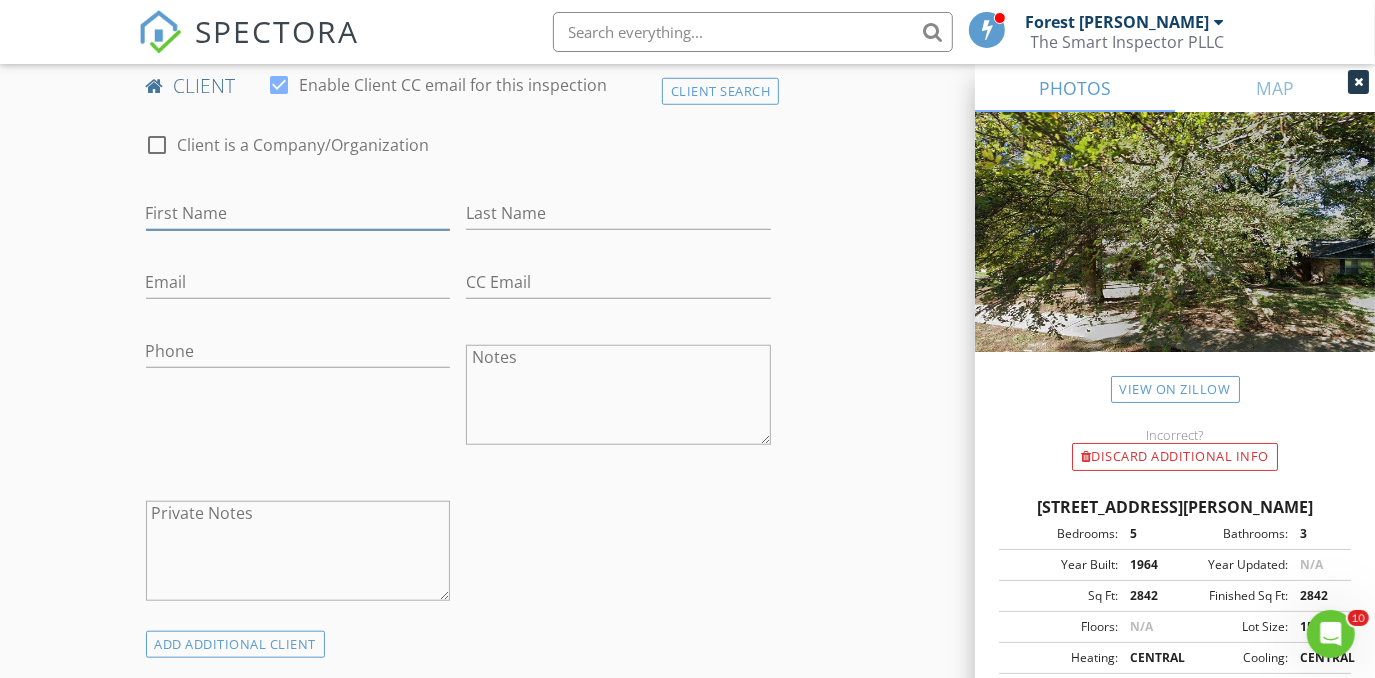 click on "First Name" at bounding box center [298, 213] 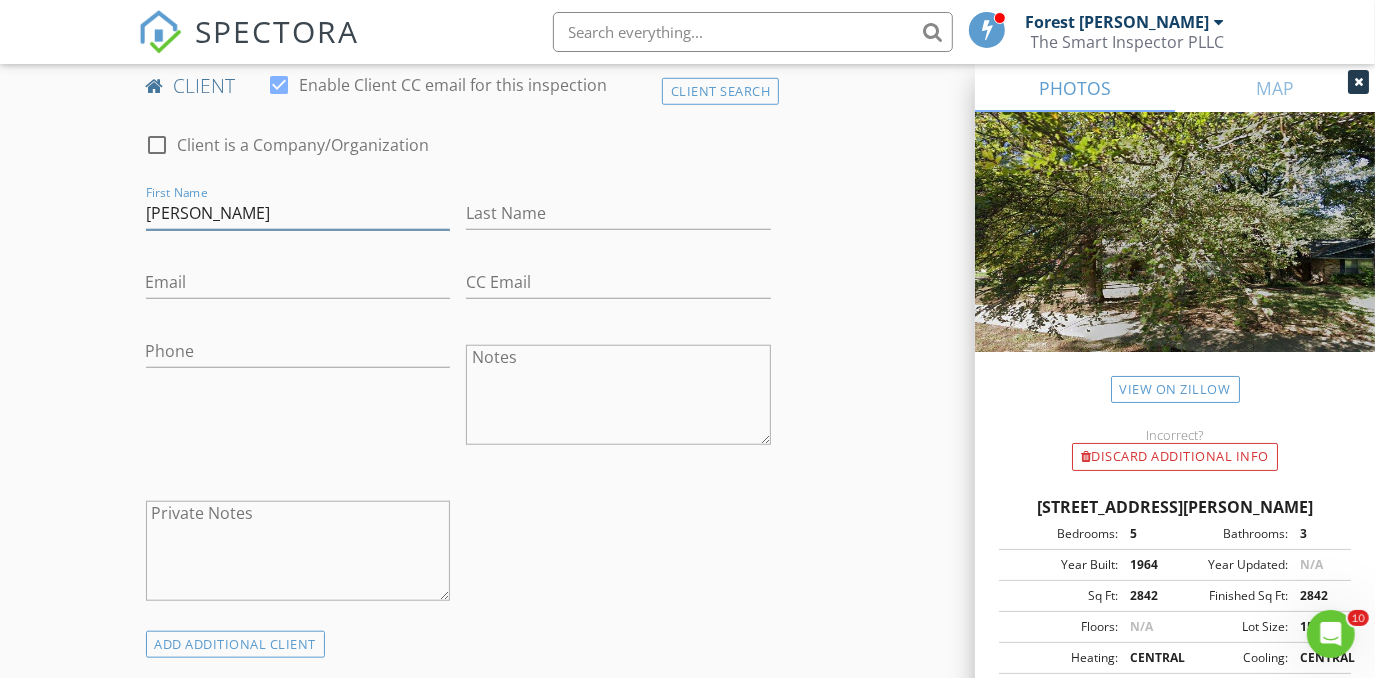 type on "Christine" 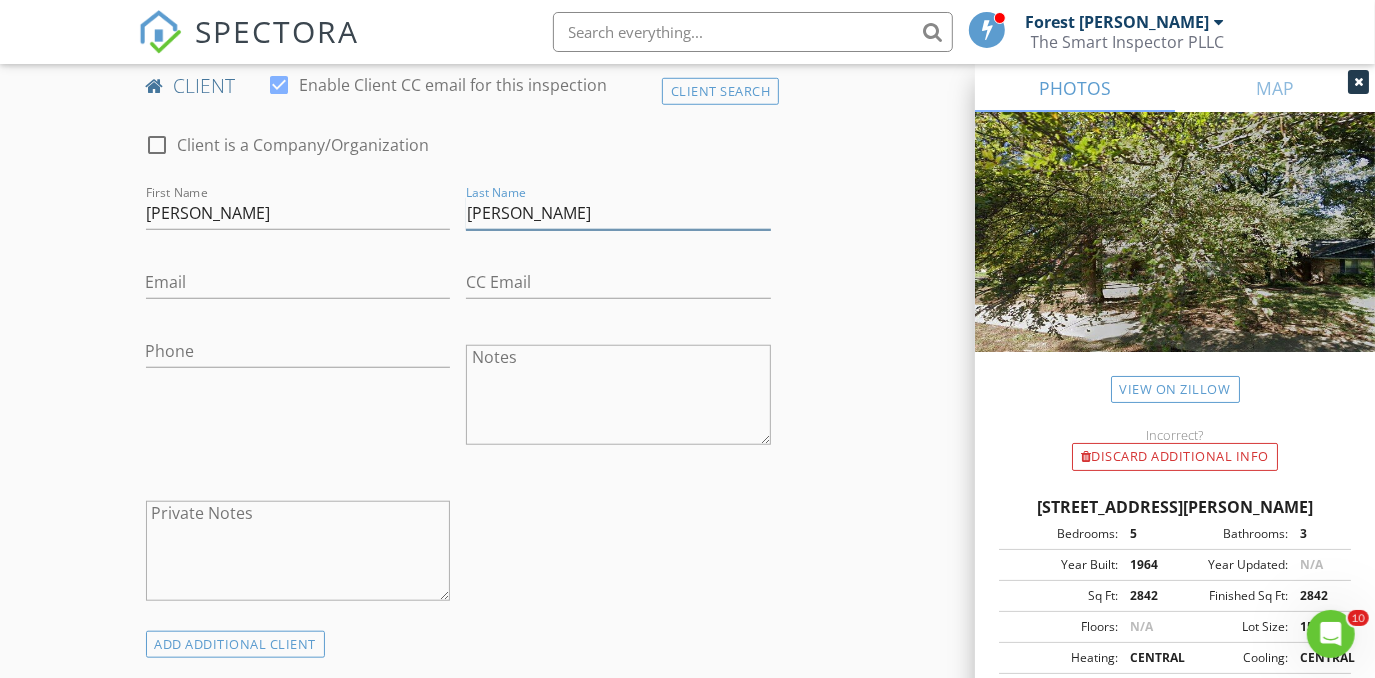 type on "Sherman" 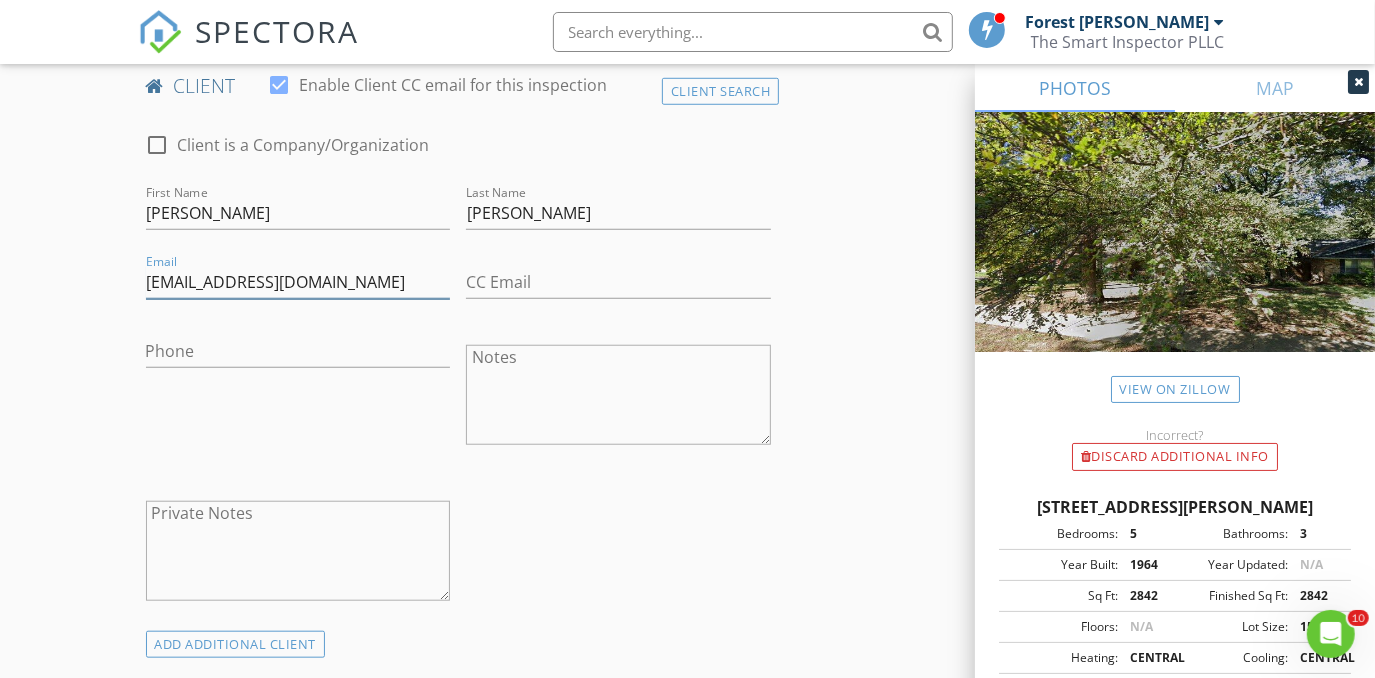 type on "christinelaubert@gmail.com" 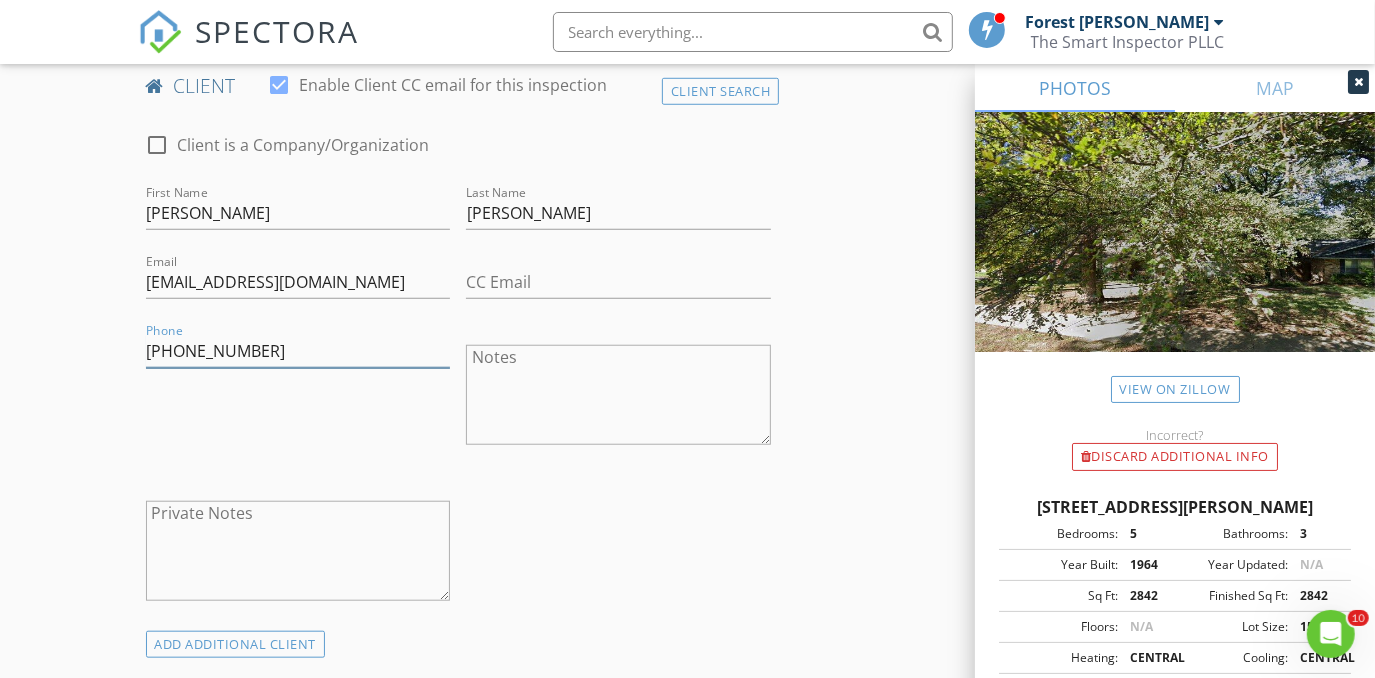 type on "504-450-8148" 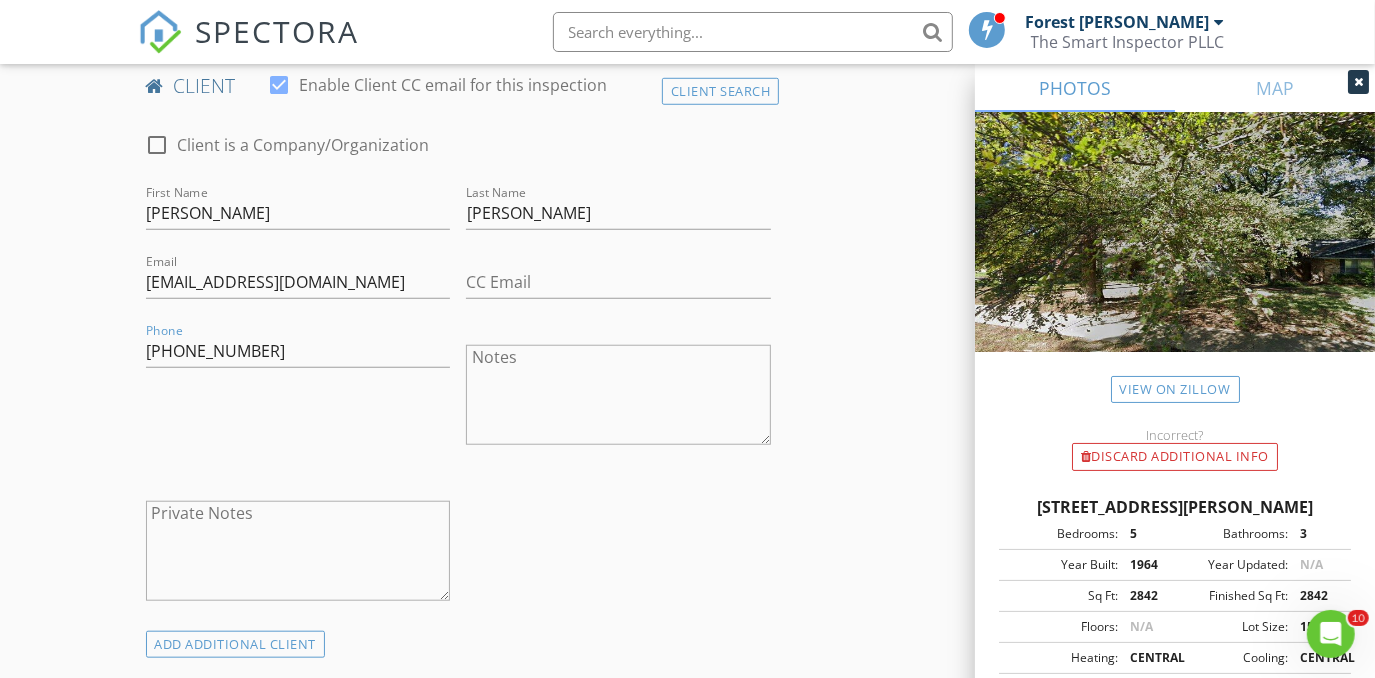 click on "New Inspection
Click here to use the New Order Form
INSPECTOR(S)
check_box_outline_blank   Forest Ivey     check_box_outline_blank   Brian Cain     check_box_outline_blank   Christopher Hudson     check_box   Christopher Sarris   PRIMARY   check_box_outline_blank   Antoine "Tony" Razzouk     Christopher Sarris arrow_drop_down   check_box_outline_blank Christopher Sarris specifically requested
Date/Time
07/16/2025 8:00 AM
Location
Address Search       Address 1501 Glen Valley Dr   Unit   City Irving   State TX   Zip 75061   County Dallas     Square Feet 2842   Year Built 1964   Foundation Slab arrow_drop_down     Christopher Sarris     15.8 miles     (23 minutes)
client
check_box Enable Client CC email for this inspection   Client Search     check_box_outline_blank Client is a Company/Organization     First Name Christine   Last Name Sherman" at bounding box center [687, 872] 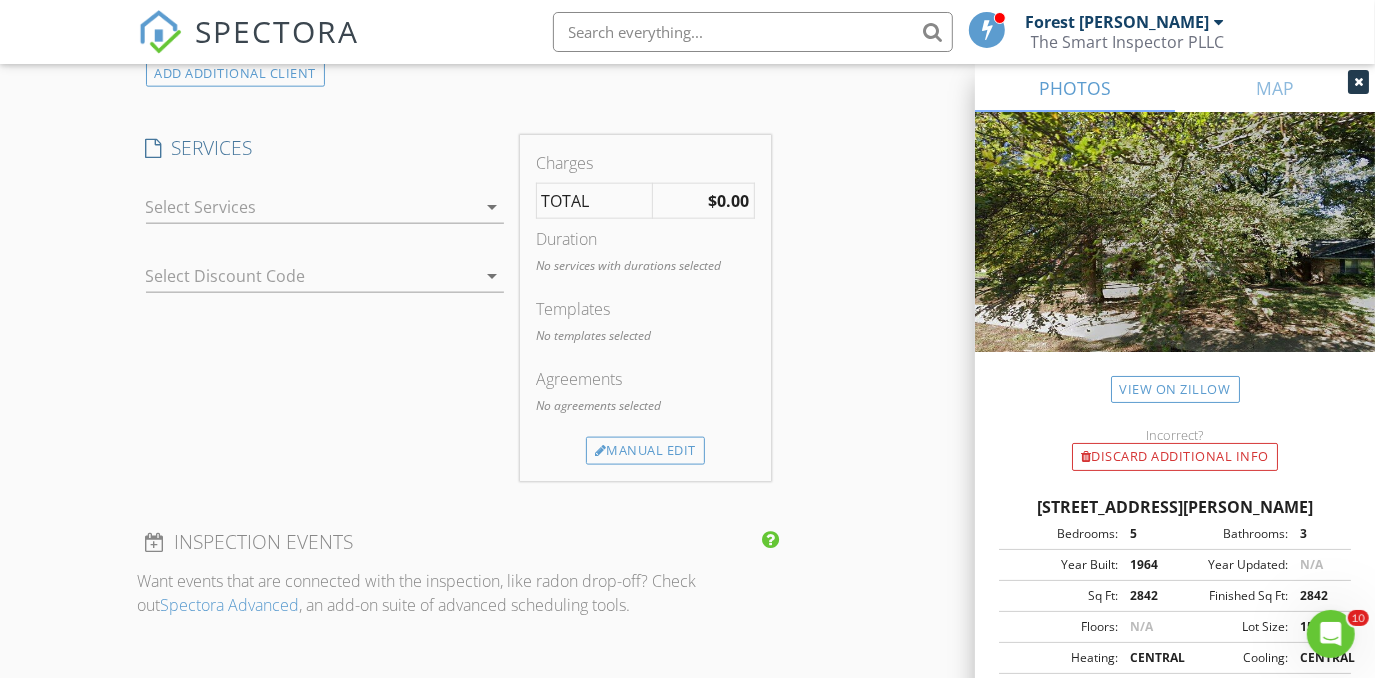 scroll, scrollTop: 1636, scrollLeft: 0, axis: vertical 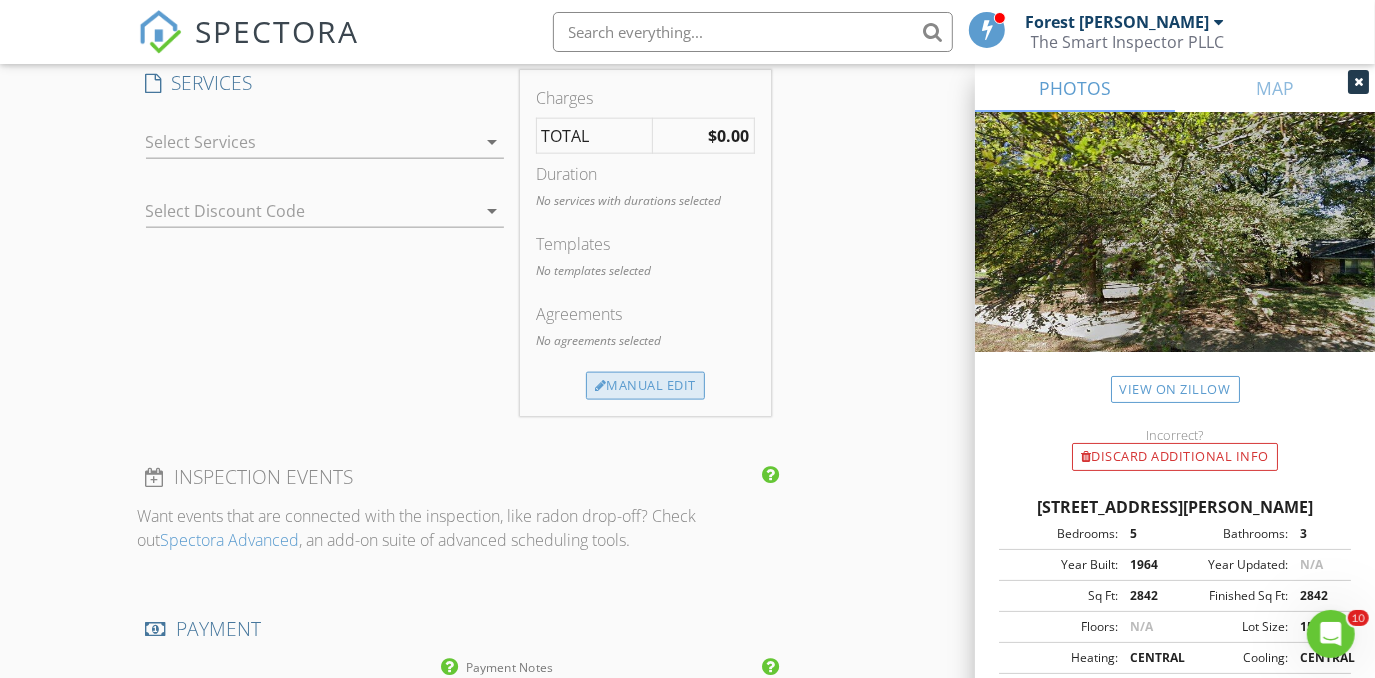 click on "Manual Edit" at bounding box center (645, 386) 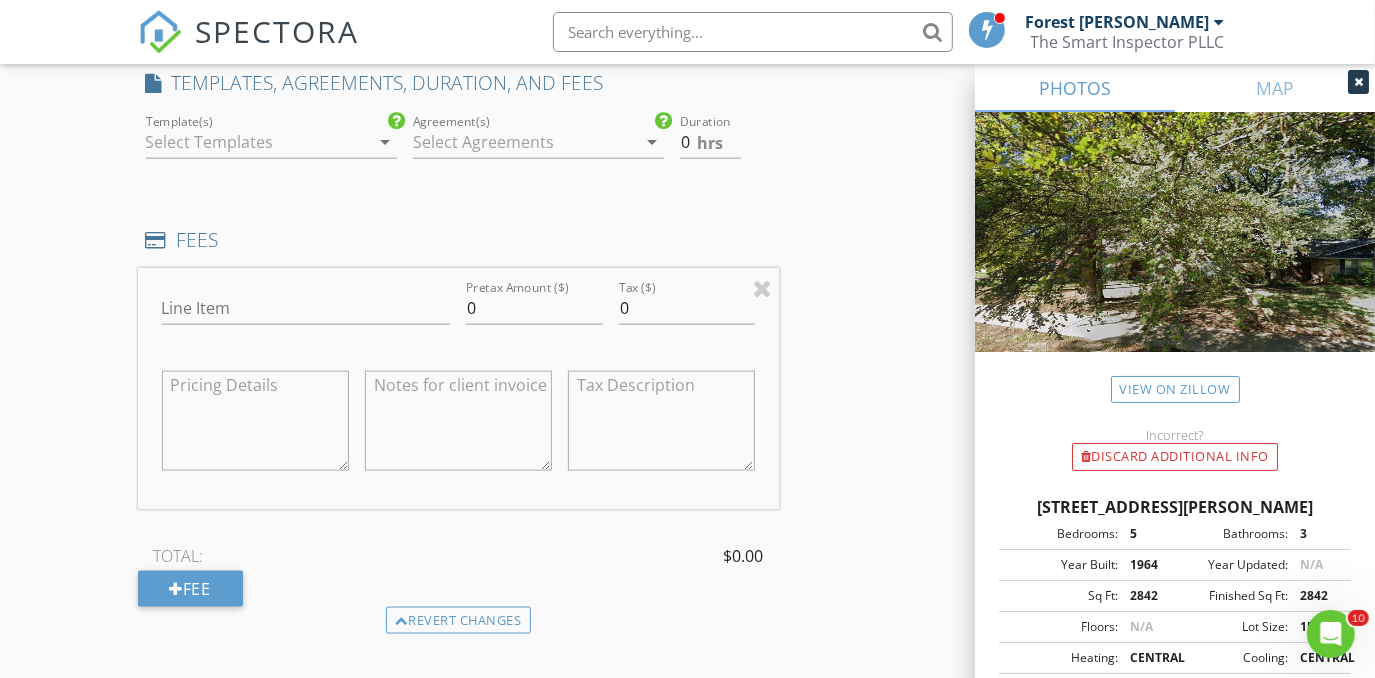 click at bounding box center [257, 142] 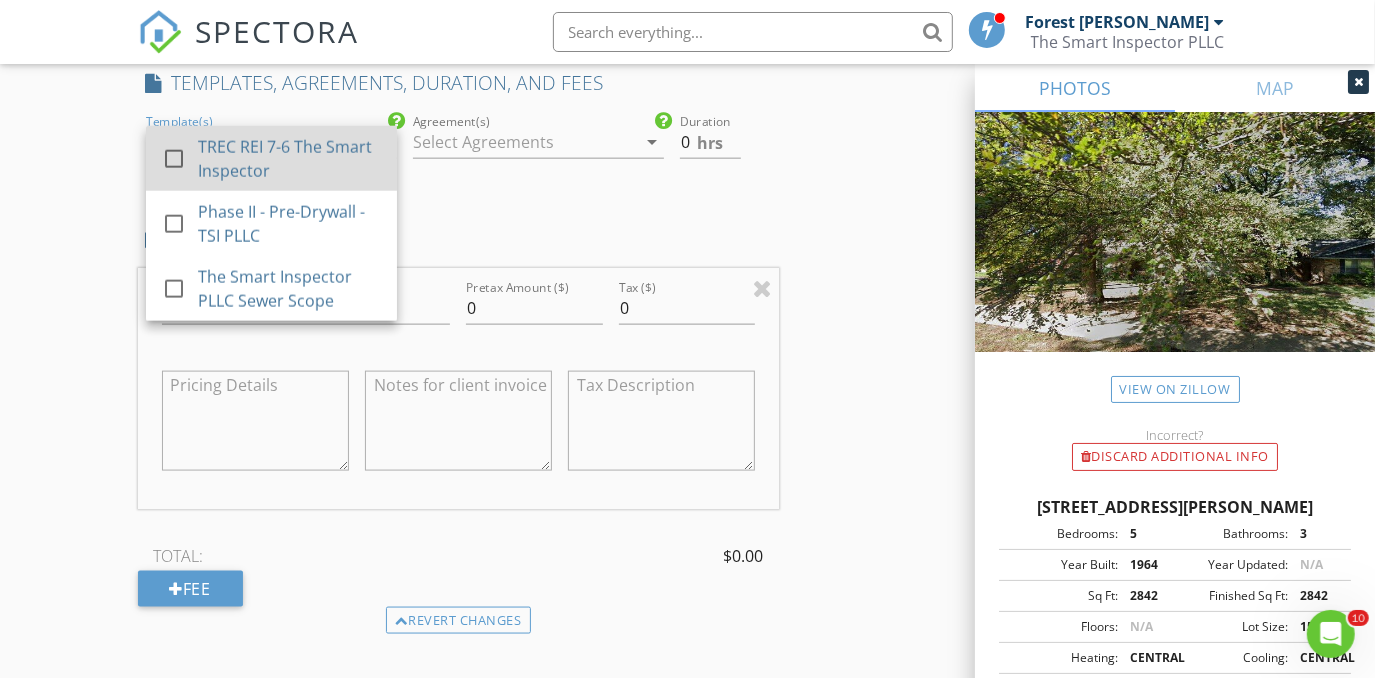 click on "TREC REI 7-6 The Smart Inspector" at bounding box center [289, 159] 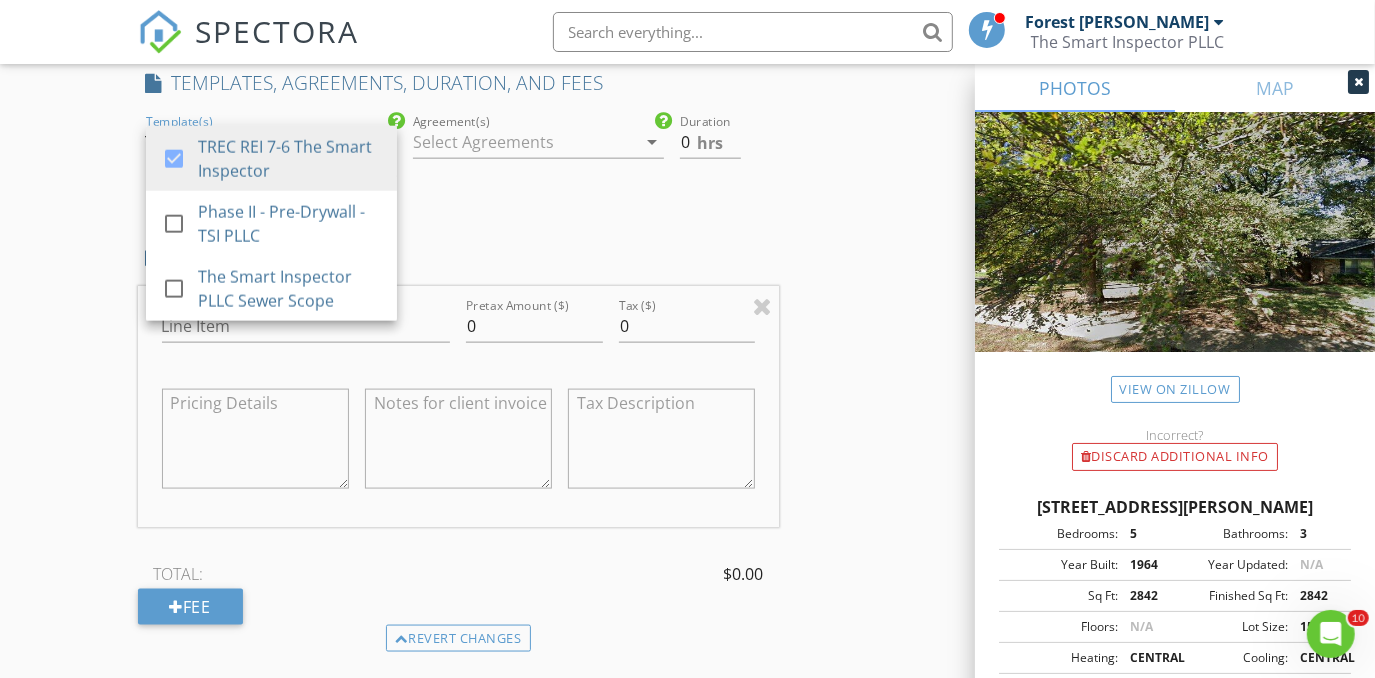 click at bounding box center [524, 142] 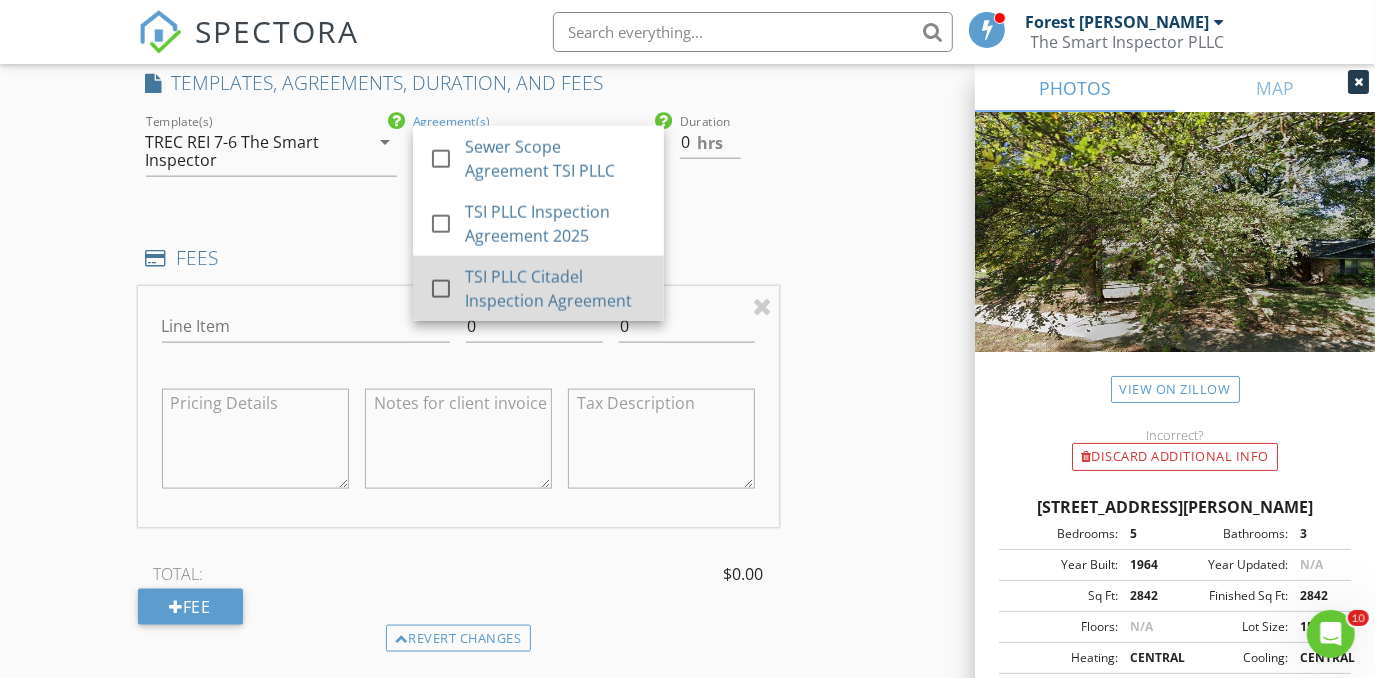 click on "TSI PLLC Citadel Inspection Agreement" at bounding box center [556, 289] 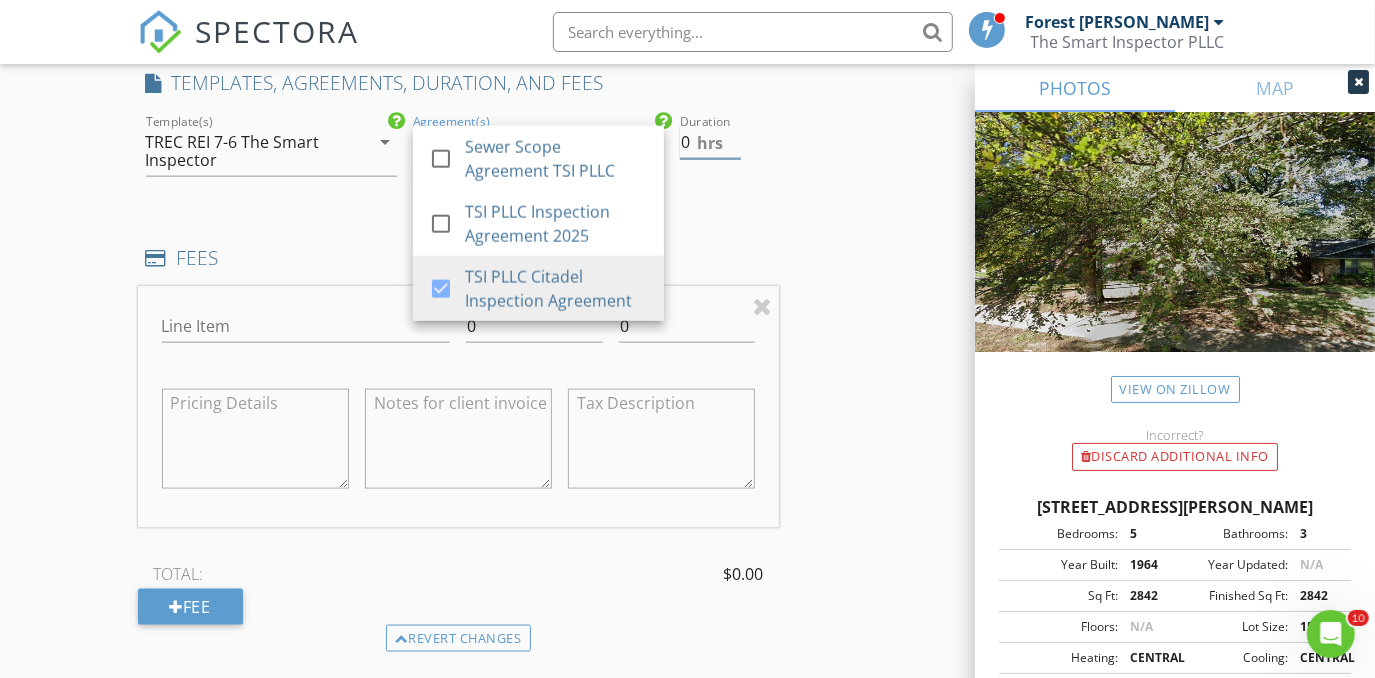 click on "0" at bounding box center (710, 142) 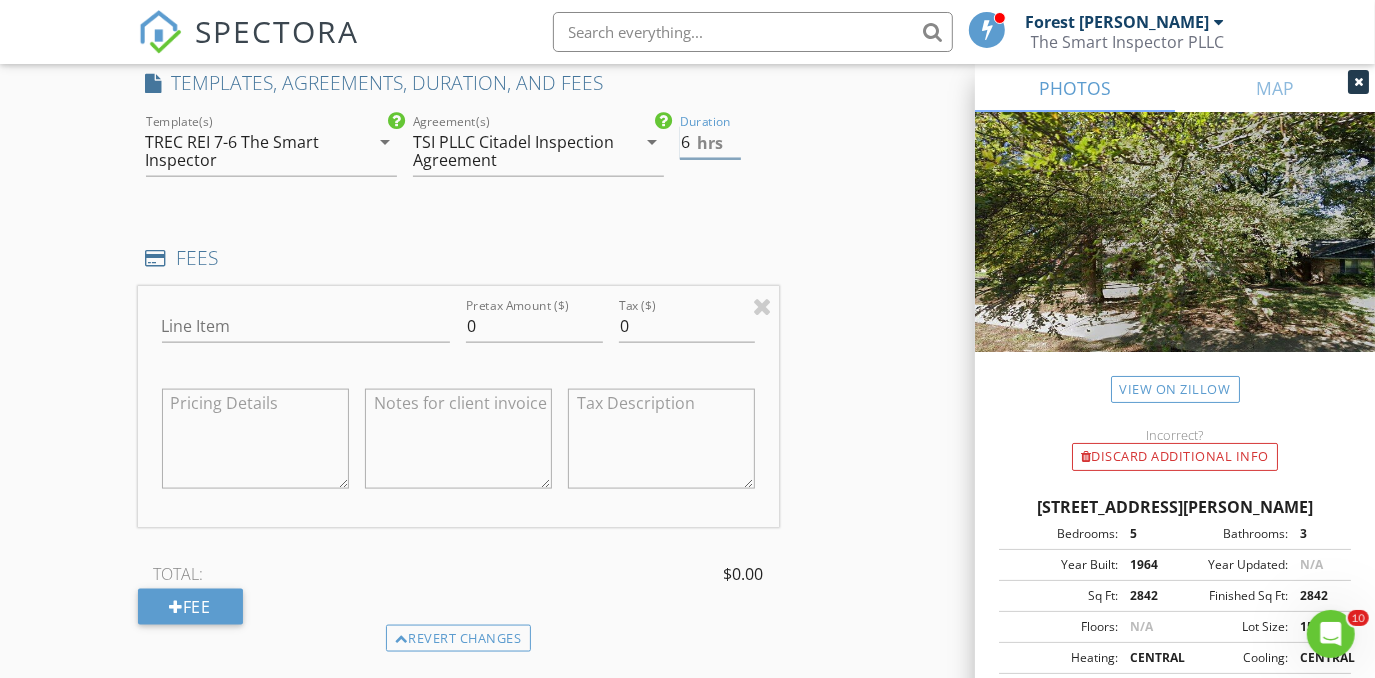 type on "6" 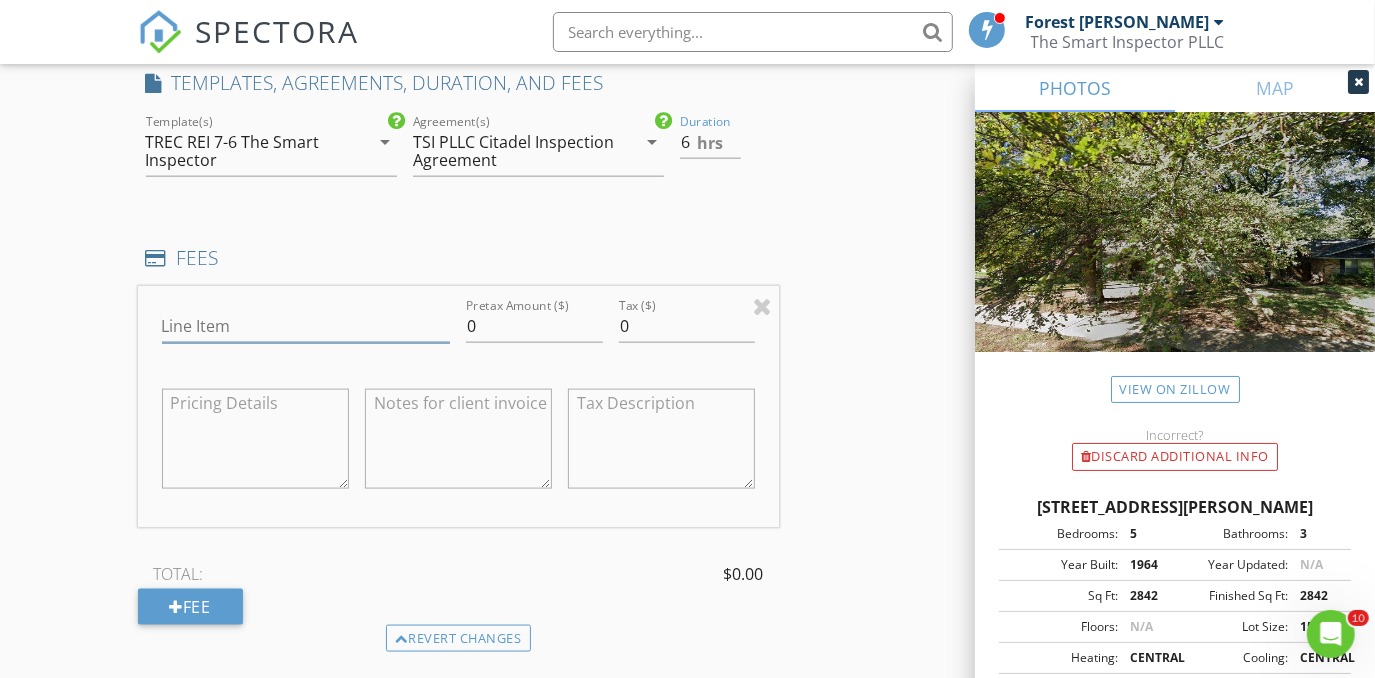 click on "Line Item" at bounding box center [306, 326] 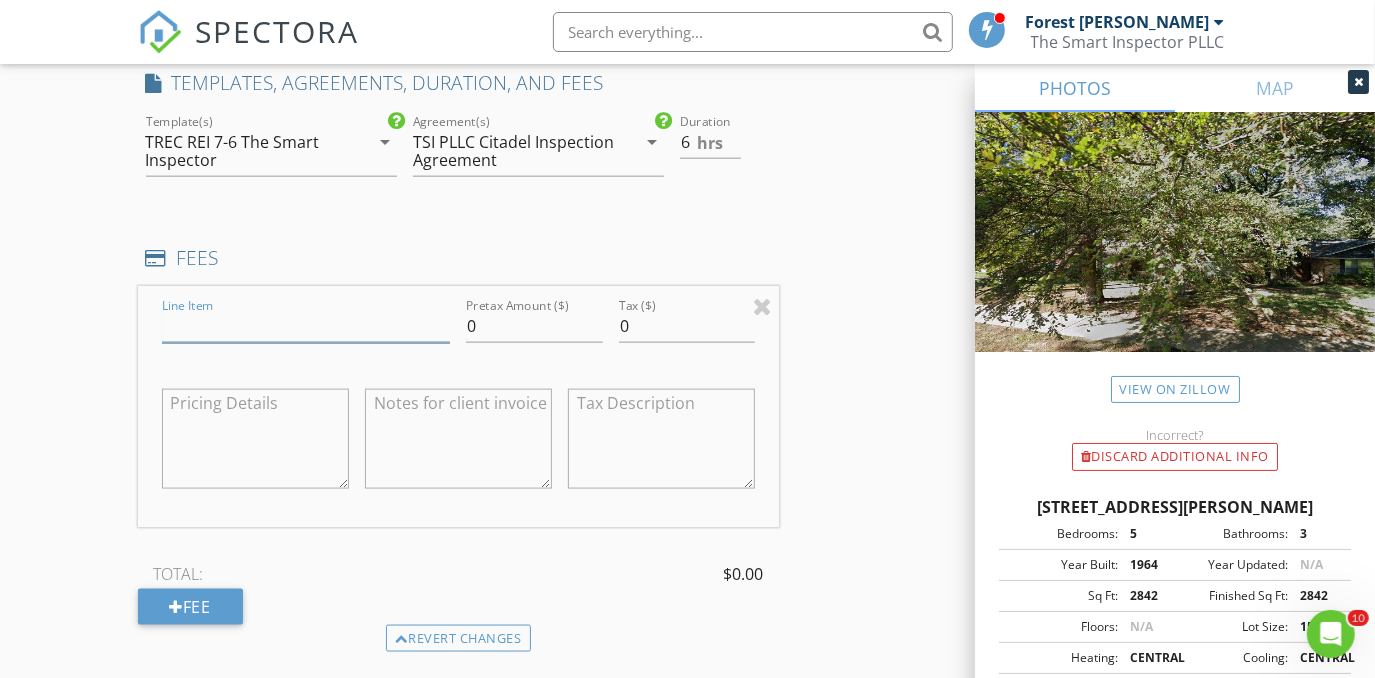 type on "Home Inspection" 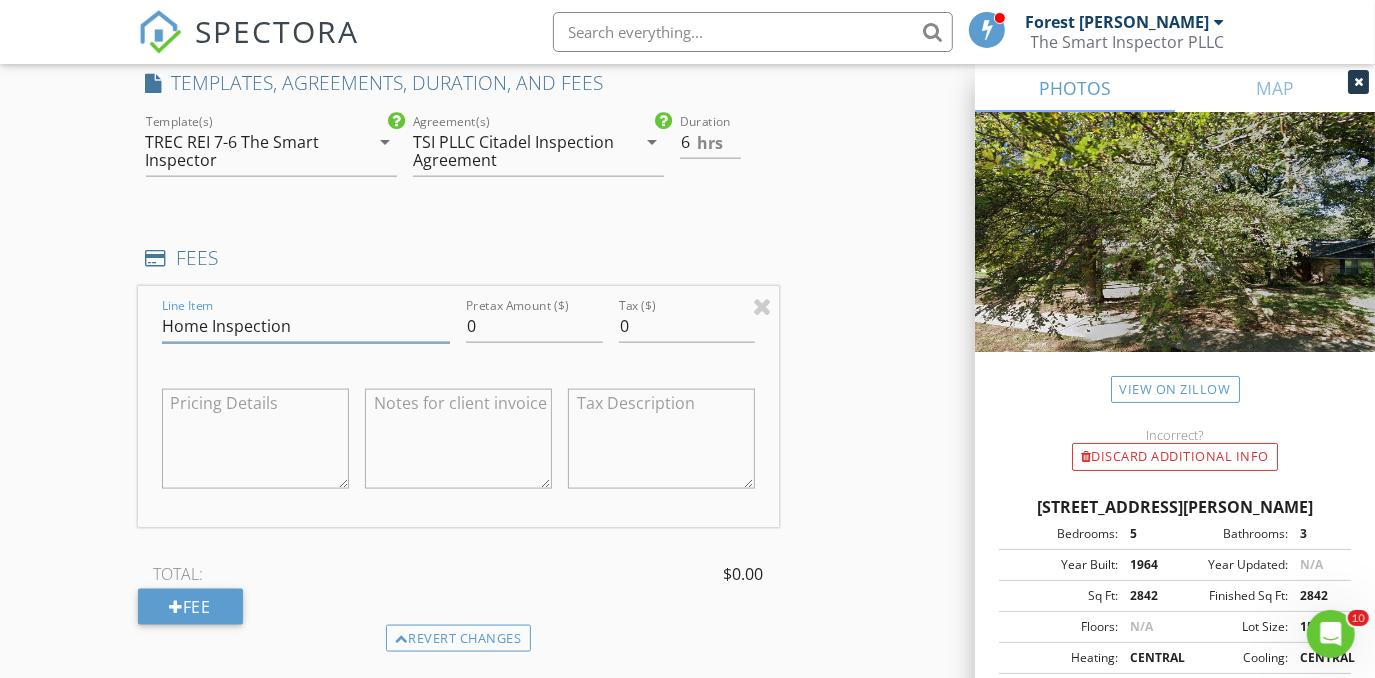 scroll, scrollTop: 1637, scrollLeft: 0, axis: vertical 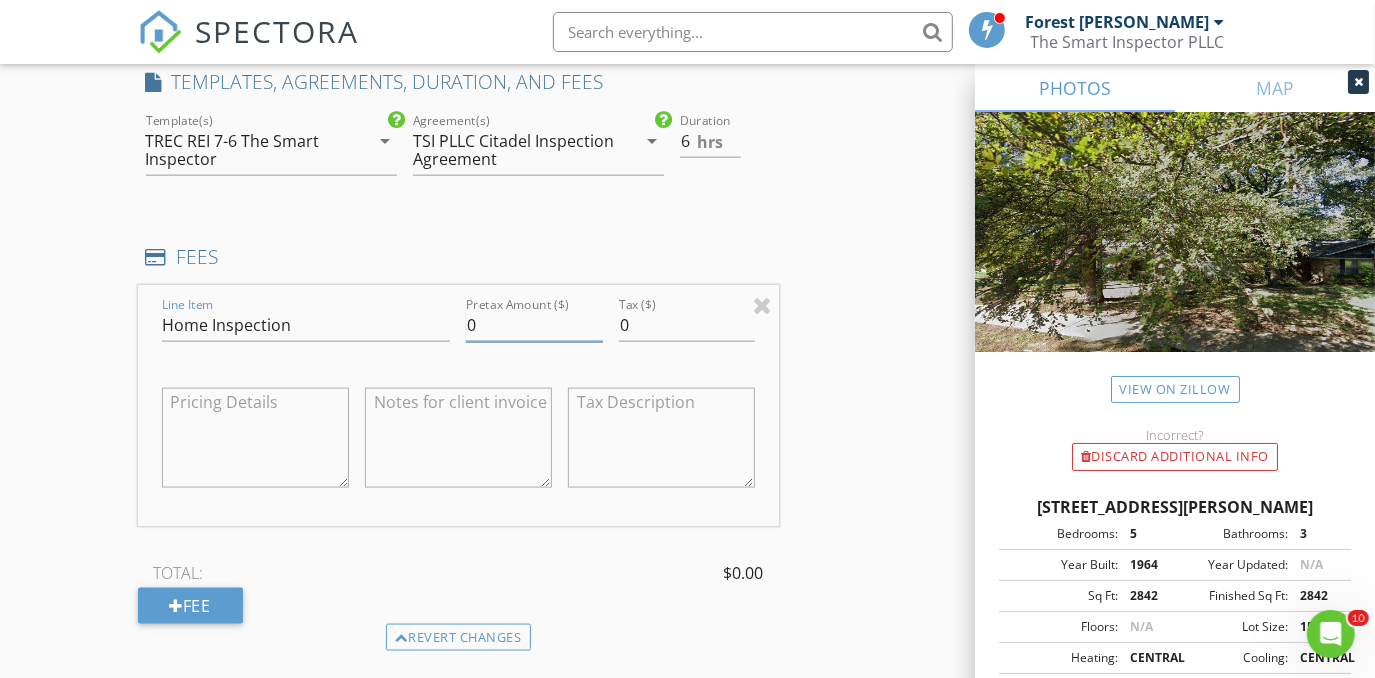 click on "0" at bounding box center [534, 325] 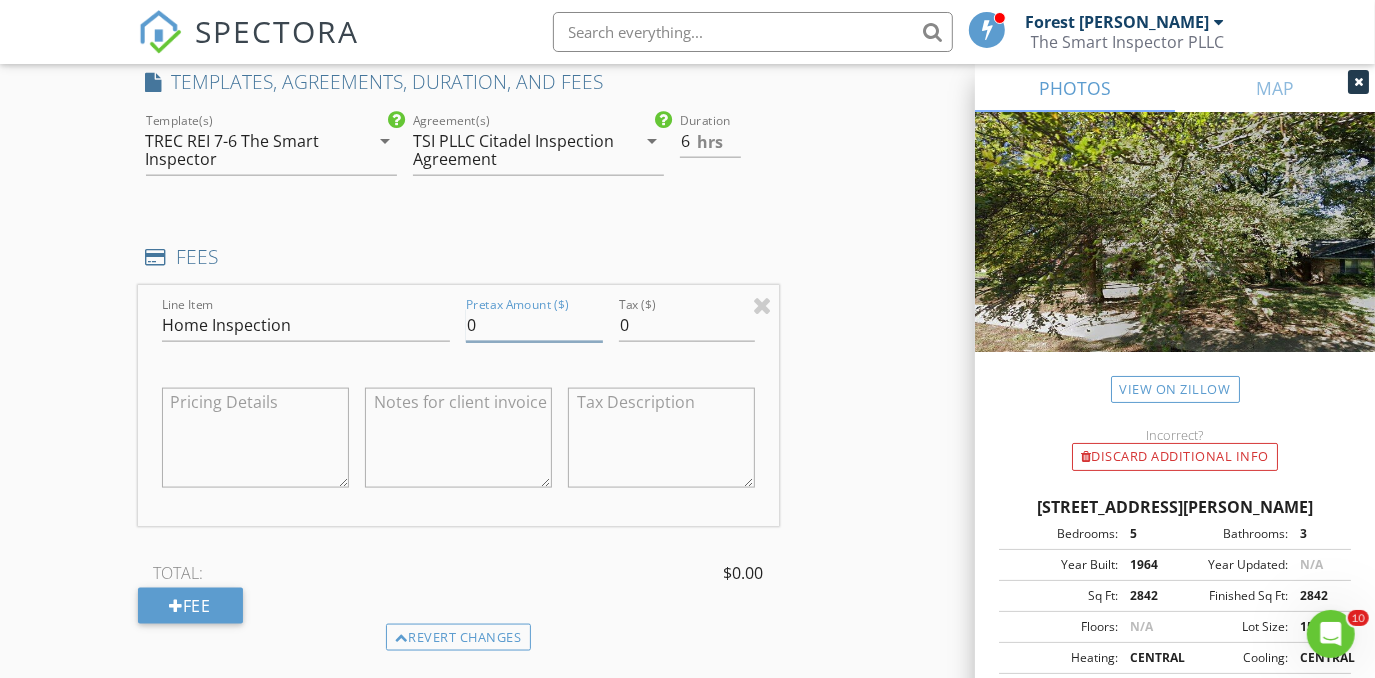 type 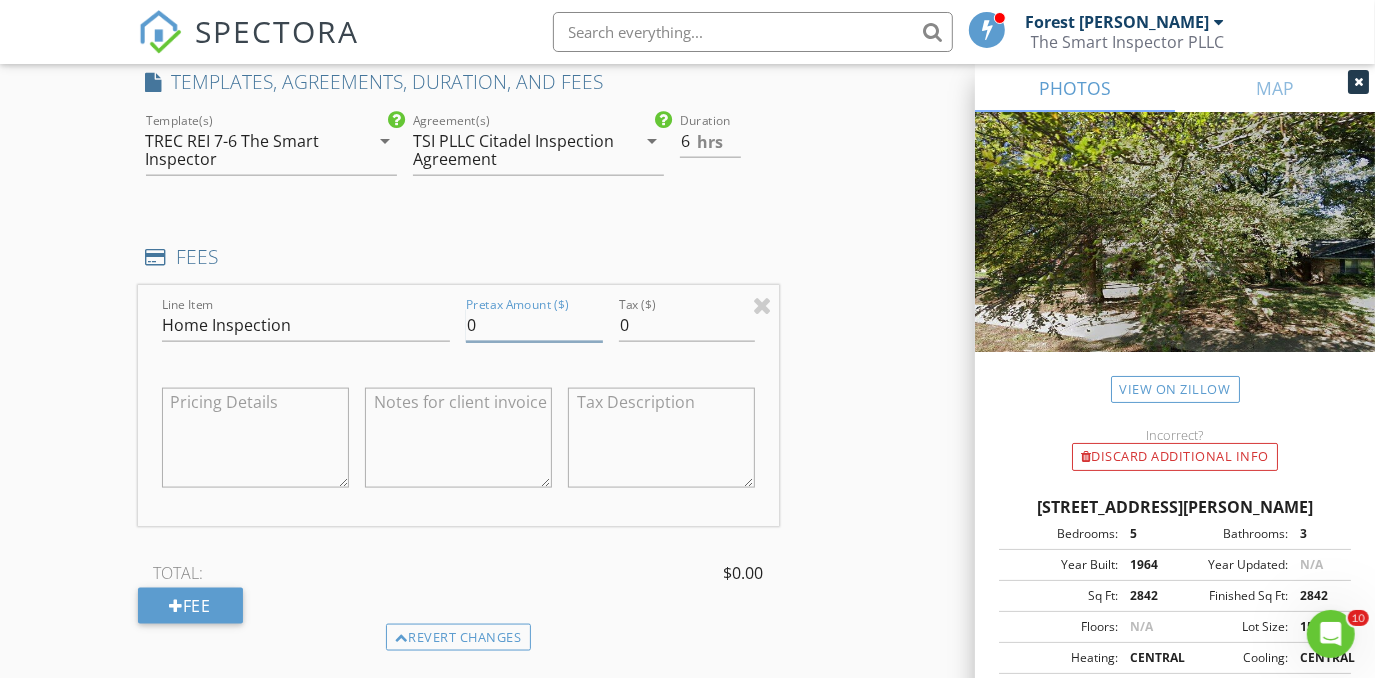 type 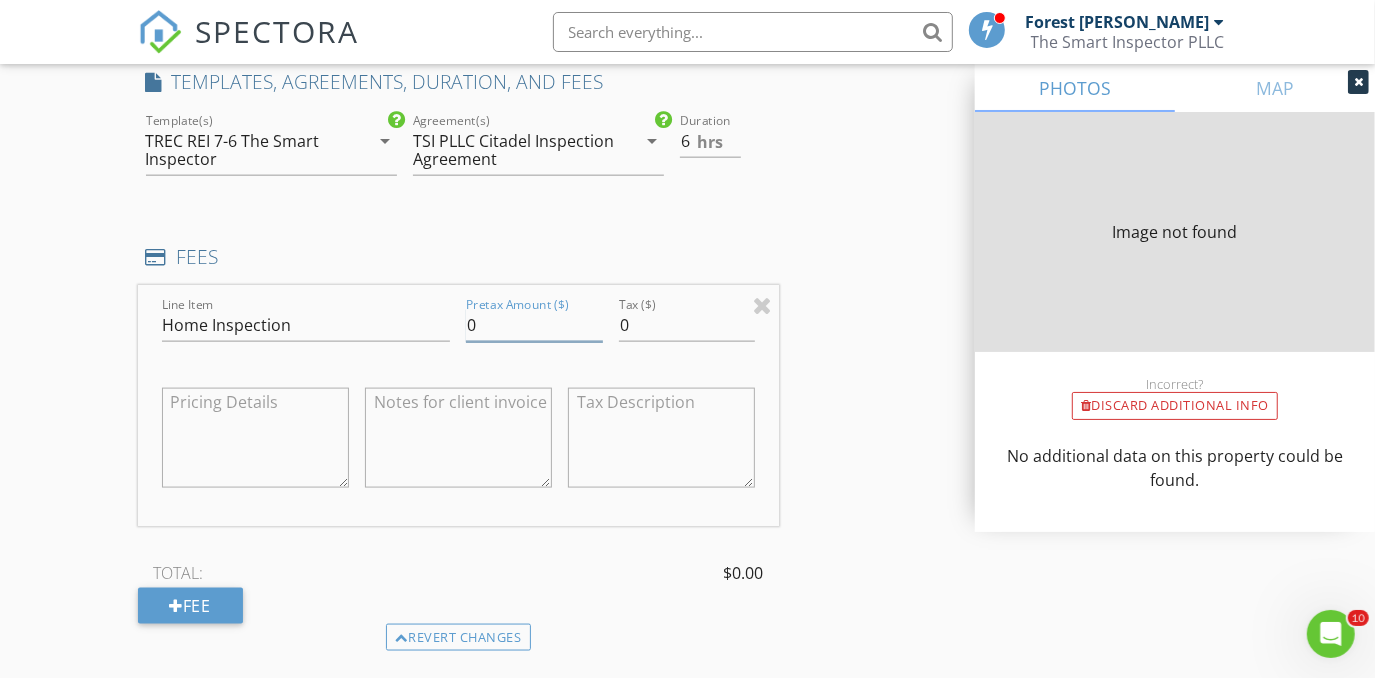 type on "2842" 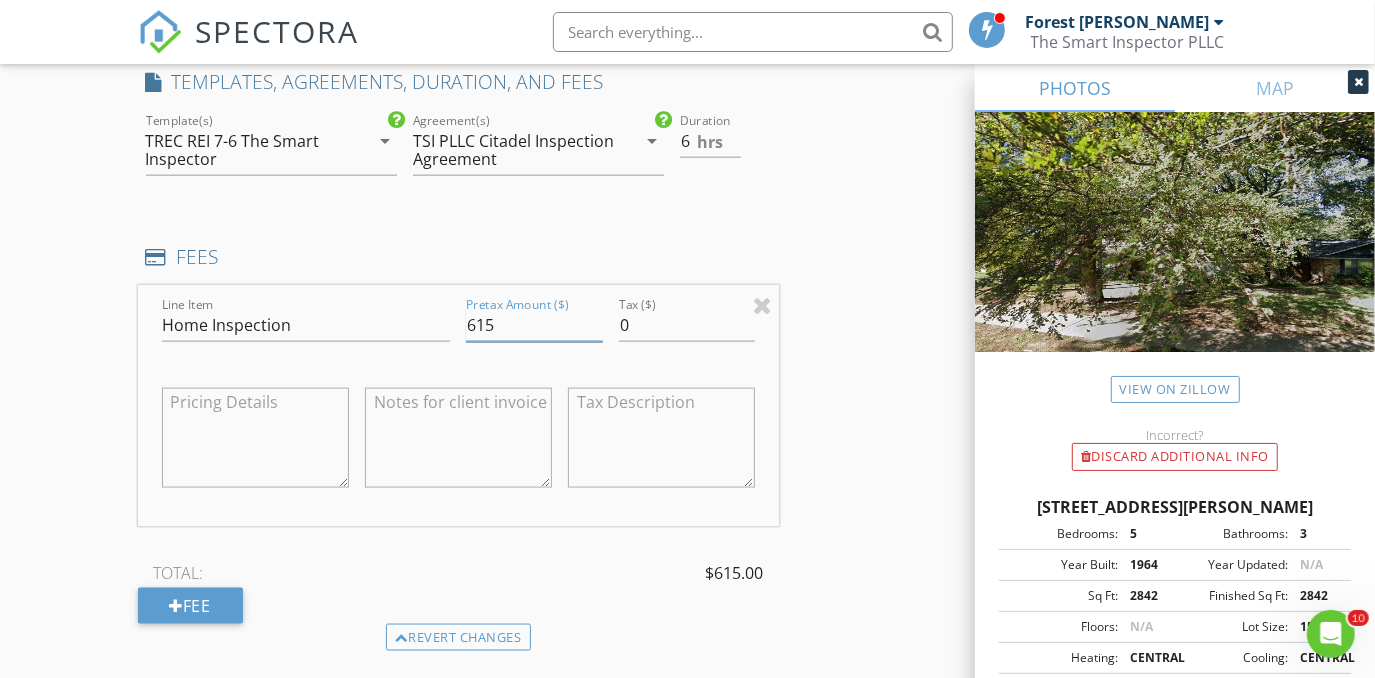 type on "615" 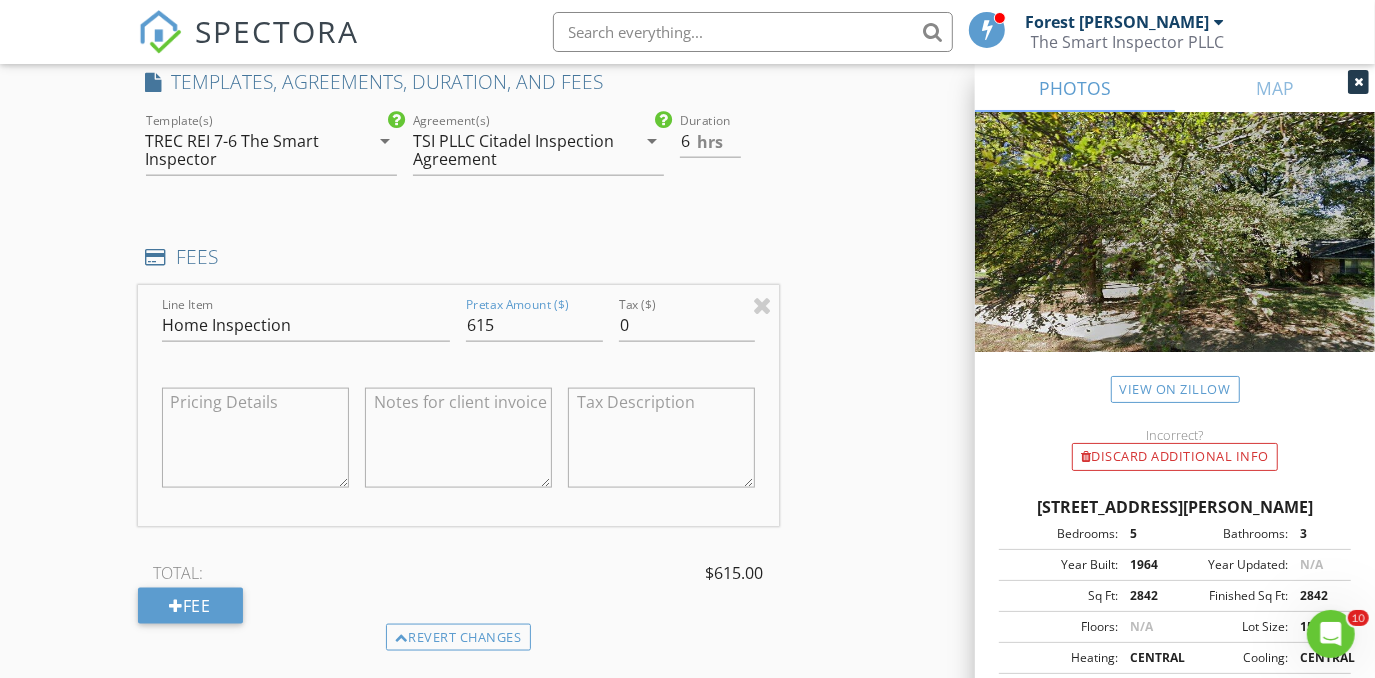 click on "New Inspection
Click here to use the New Order Form
INSPECTOR(S)
check_box_outline_blank   Forest Ivey     check_box_outline_blank   Brian Cain     check_box_outline_blank   Christopher Hudson     check_box   Christopher Sarris   PRIMARY   check_box_outline_blank   Antoine "Tony" Razzouk     Christopher Sarris arrow_drop_down   check_box_outline_blank Christopher Sarris specifically requested
Date/Time
07/16/2025 8:00 AM
Location
Address Search       Address 1501 Glen Valley Dr   Unit   City Irving   State TX   Zip 75061   County Dallas     Square Feet 2842   Year Built 1964   Foundation Slab arrow_drop_down     Christopher Sarris     15.8 miles     (23 minutes)
client
check_box Enable Client CC email for this inspection   Client Search     check_box_outline_blank Client is a Company/Organization     First Name Christine   Last Name Sherman" at bounding box center (687, 353) 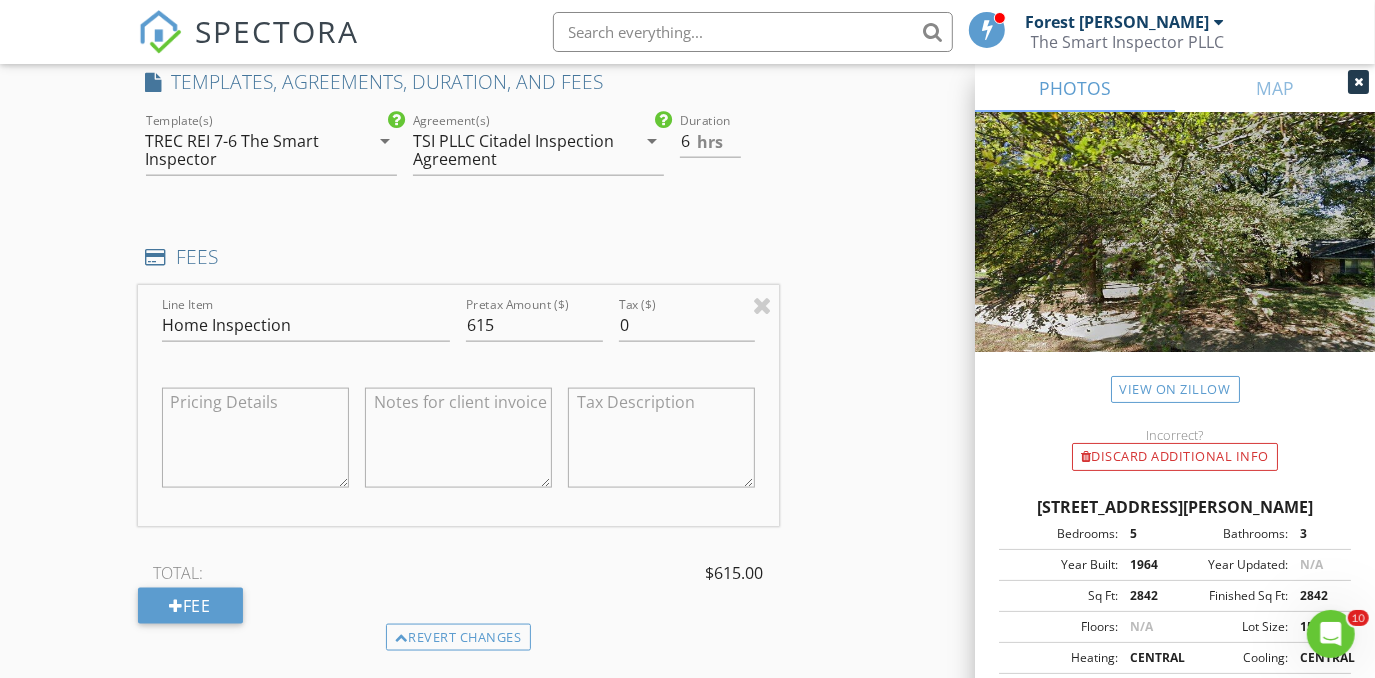 scroll, scrollTop: 1819, scrollLeft: 0, axis: vertical 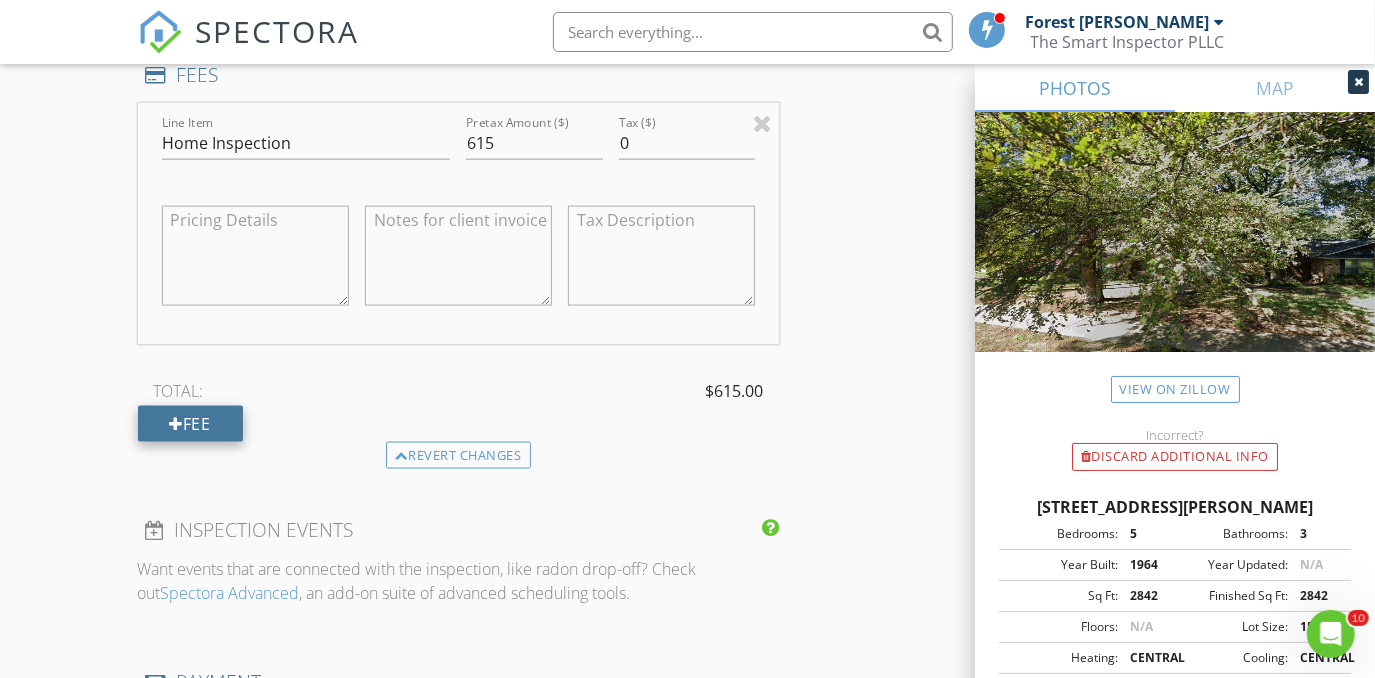 click on "Fee" at bounding box center [190, 424] 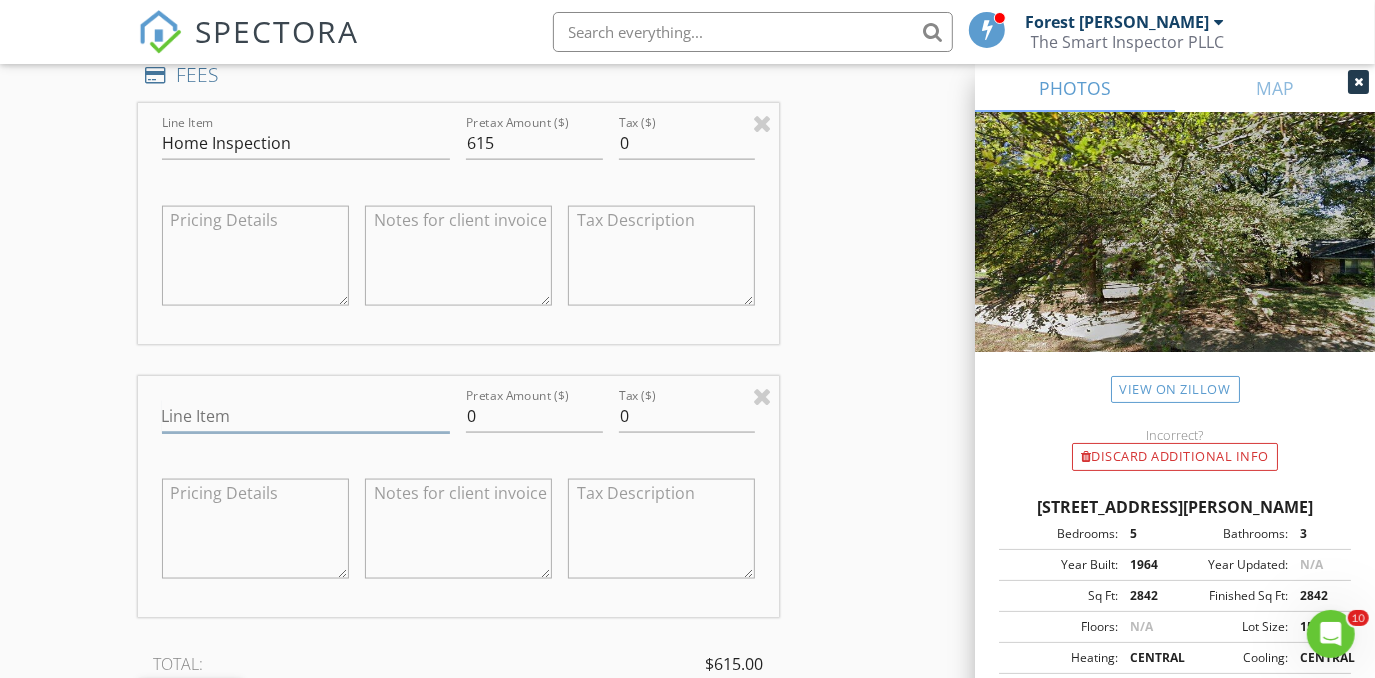 click on "Line Item" at bounding box center [306, 416] 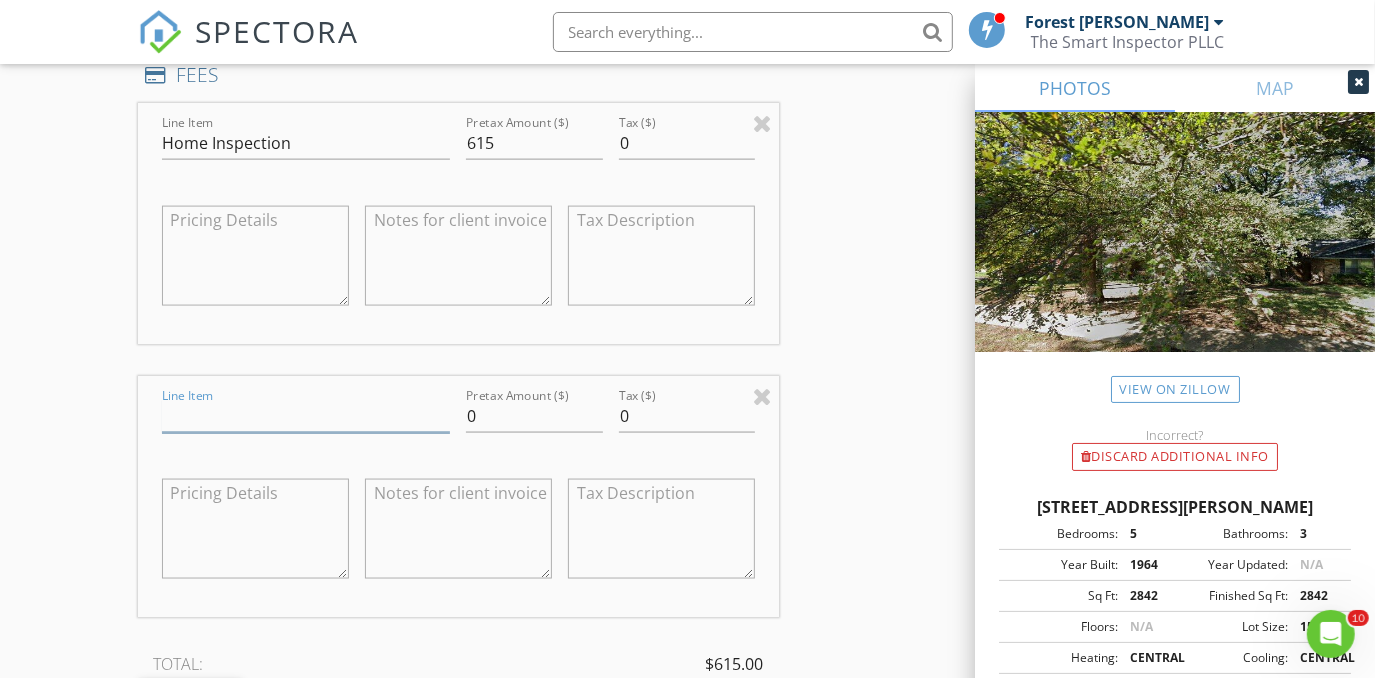 type on "Website Discount" 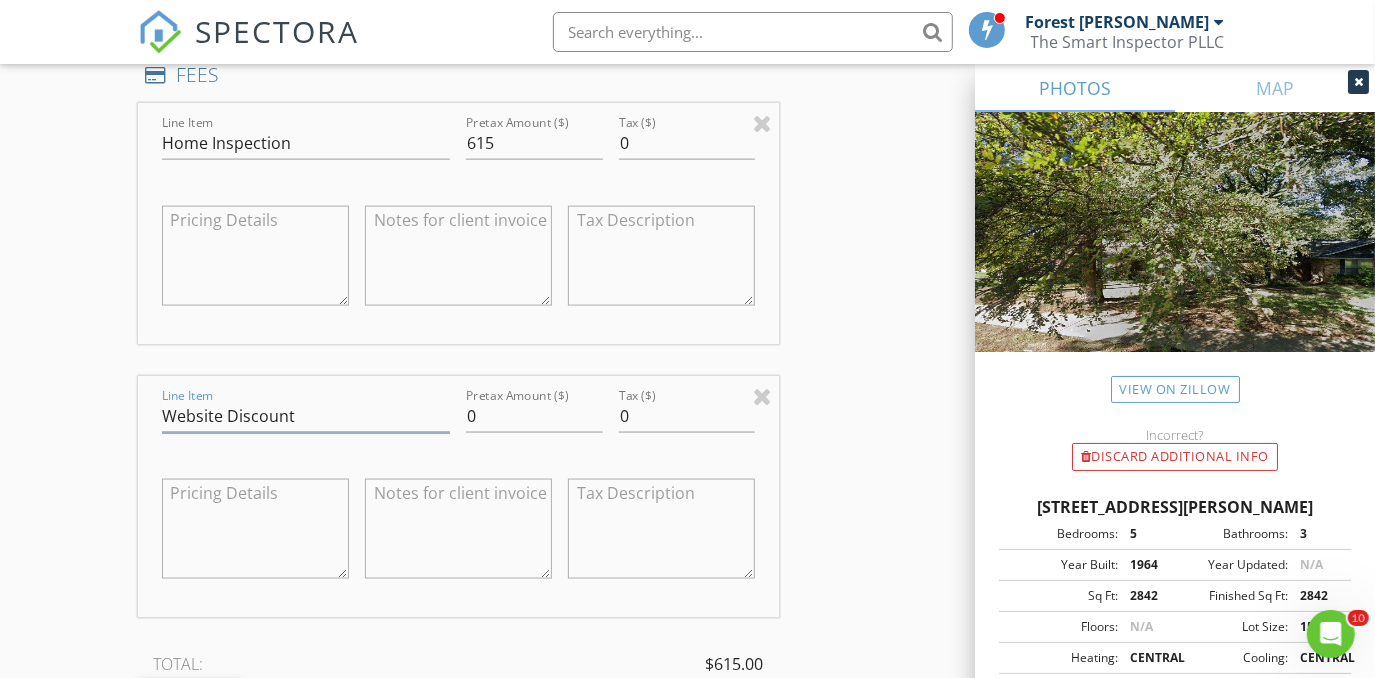scroll, scrollTop: 1910, scrollLeft: 0, axis: vertical 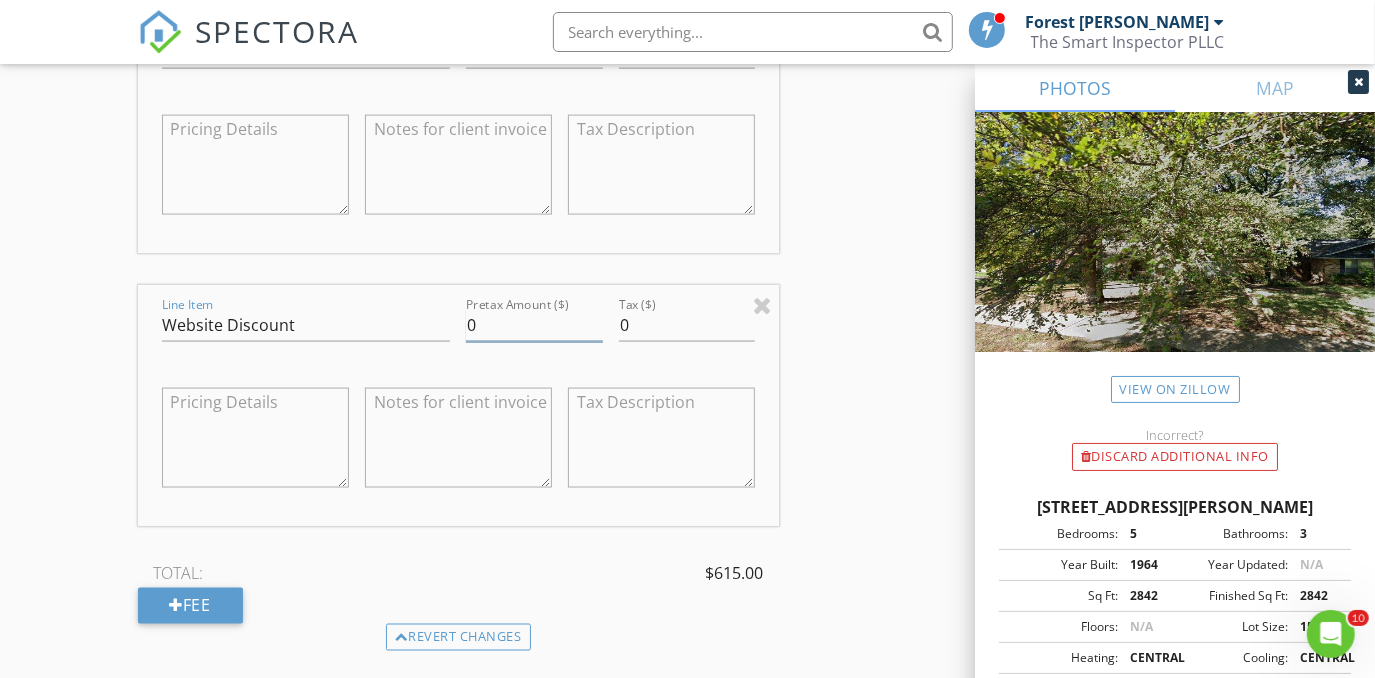 type 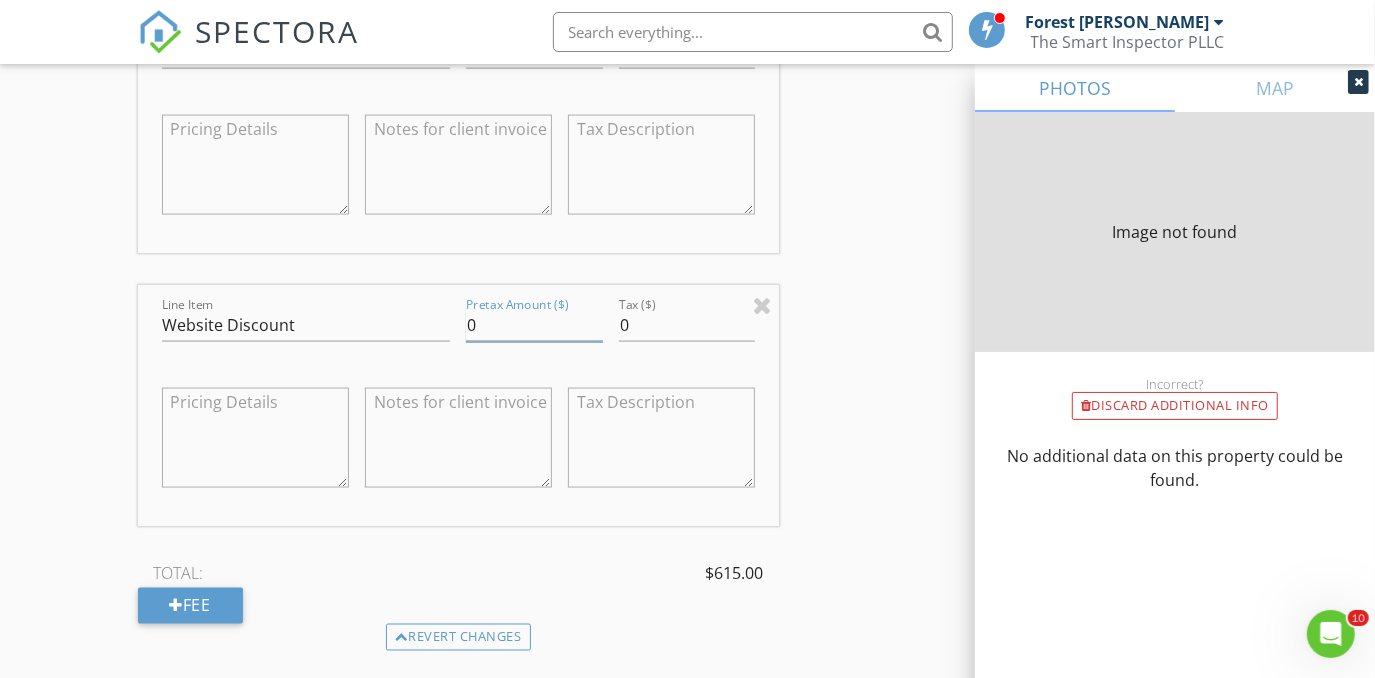 type on "2842" 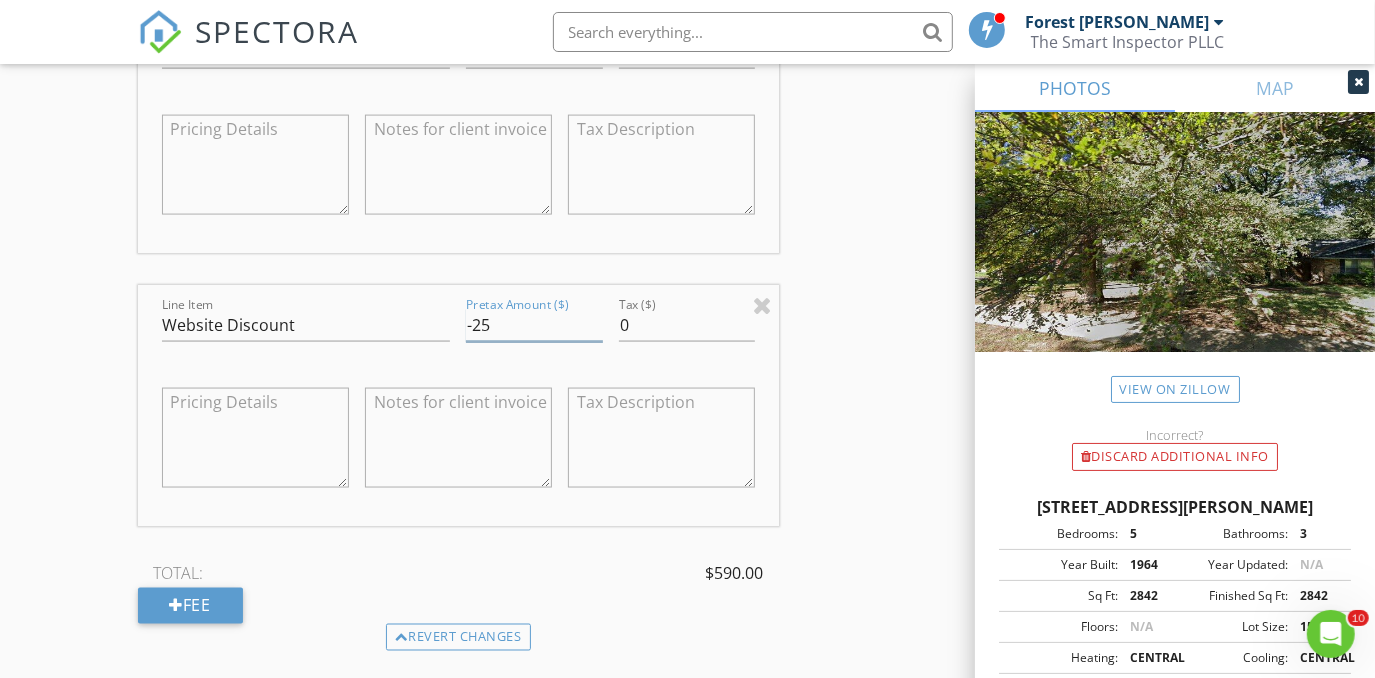 type on "-25" 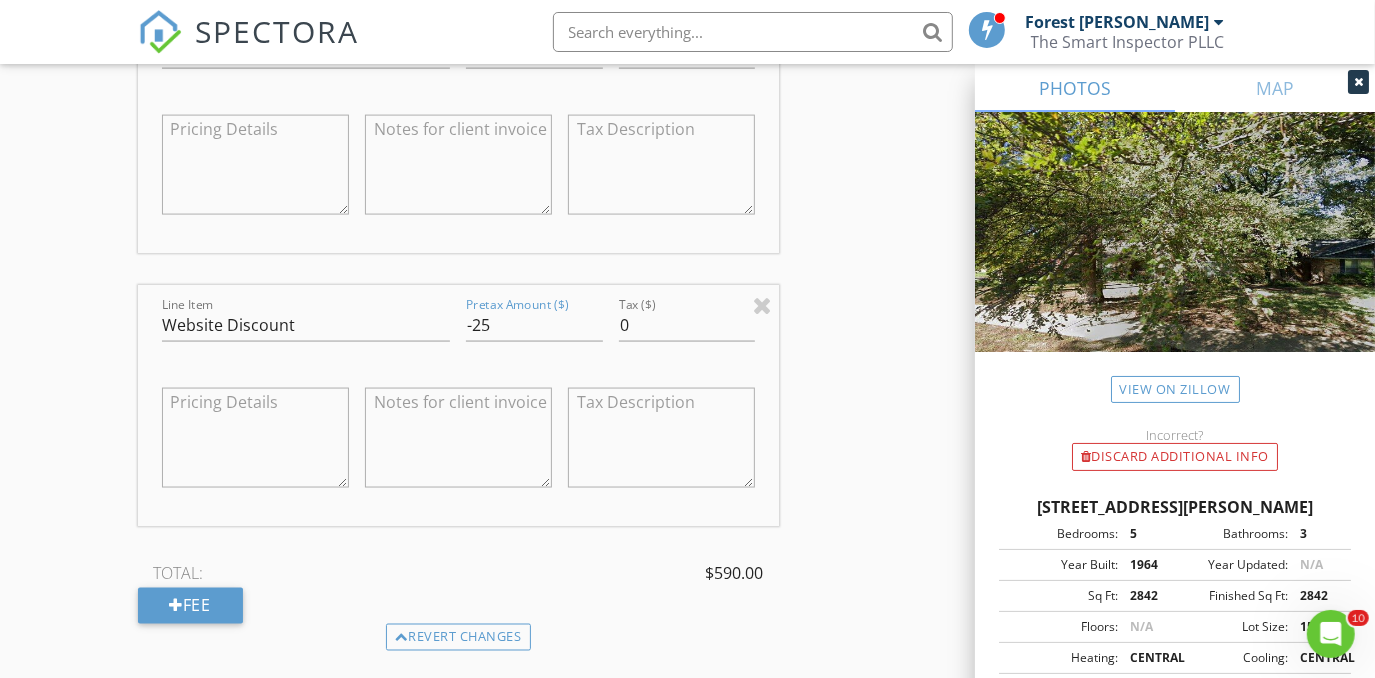 drag, startPoint x: 36, startPoint y: 356, endPoint x: 43, endPoint y: 366, distance: 12.206555 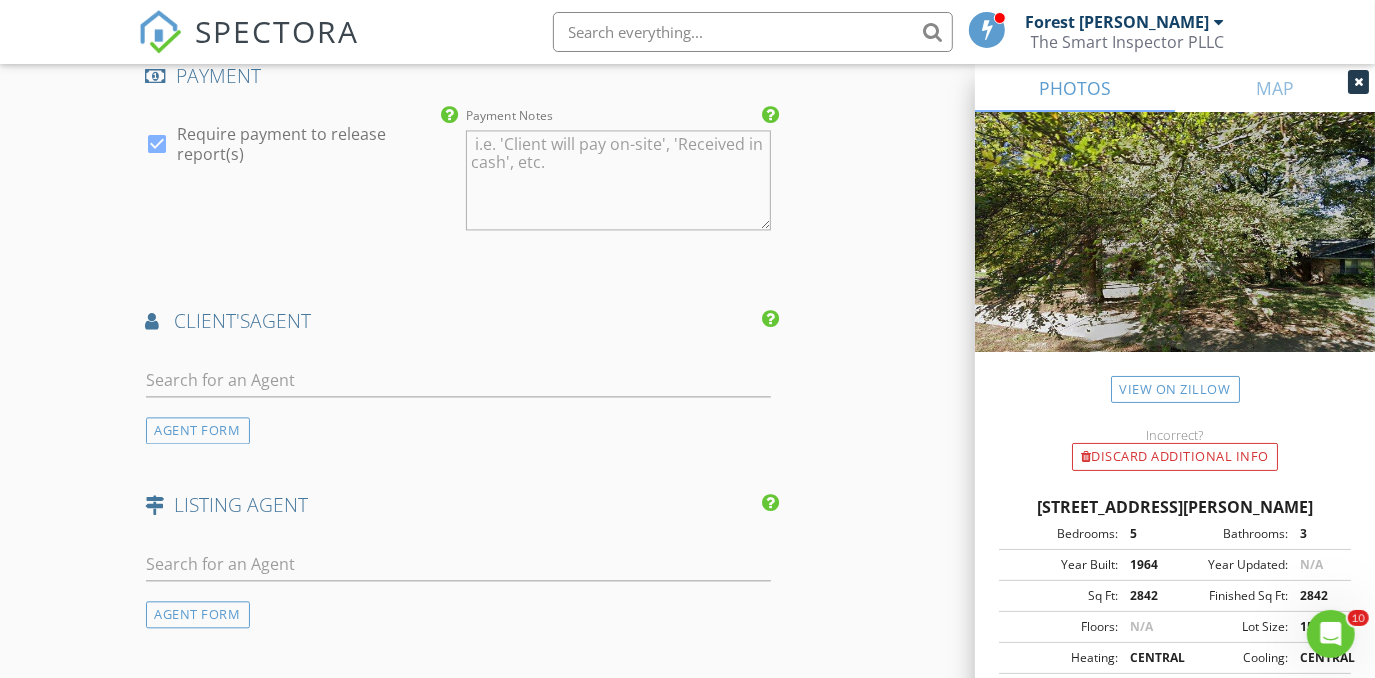 scroll, scrollTop: 2728, scrollLeft: 0, axis: vertical 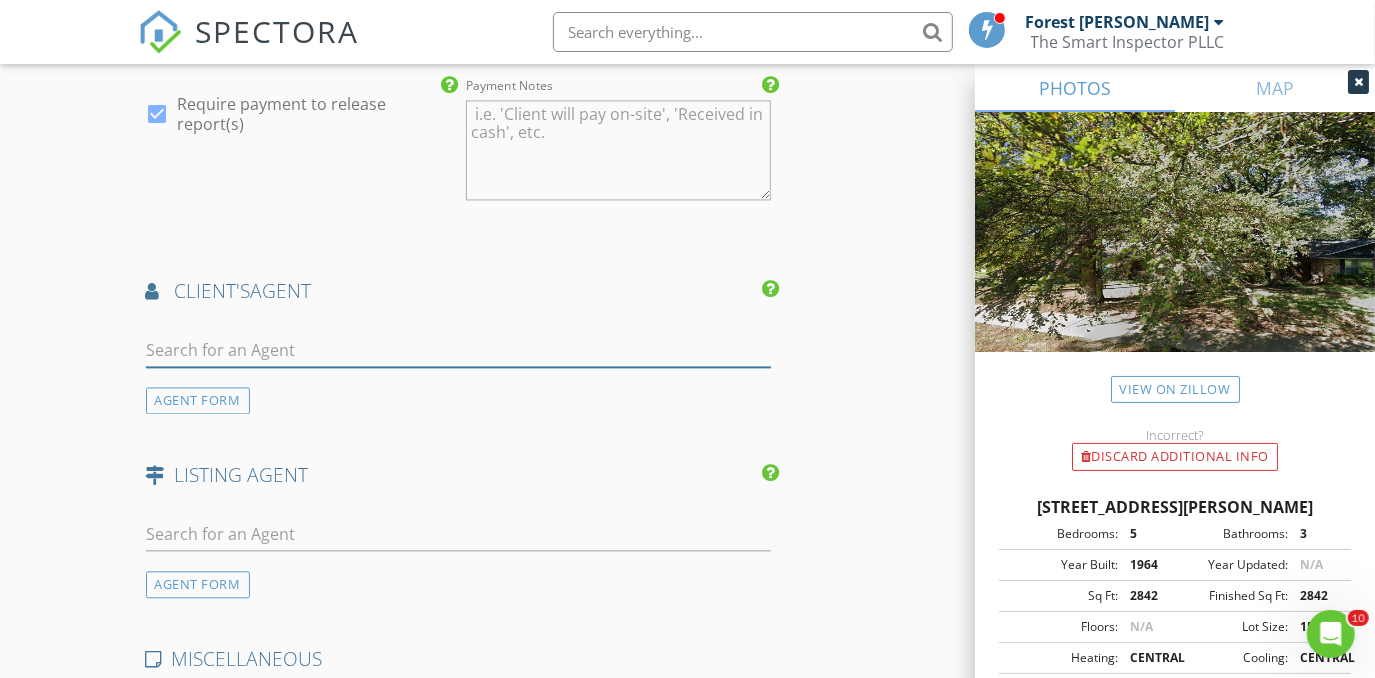 click at bounding box center [459, 350] 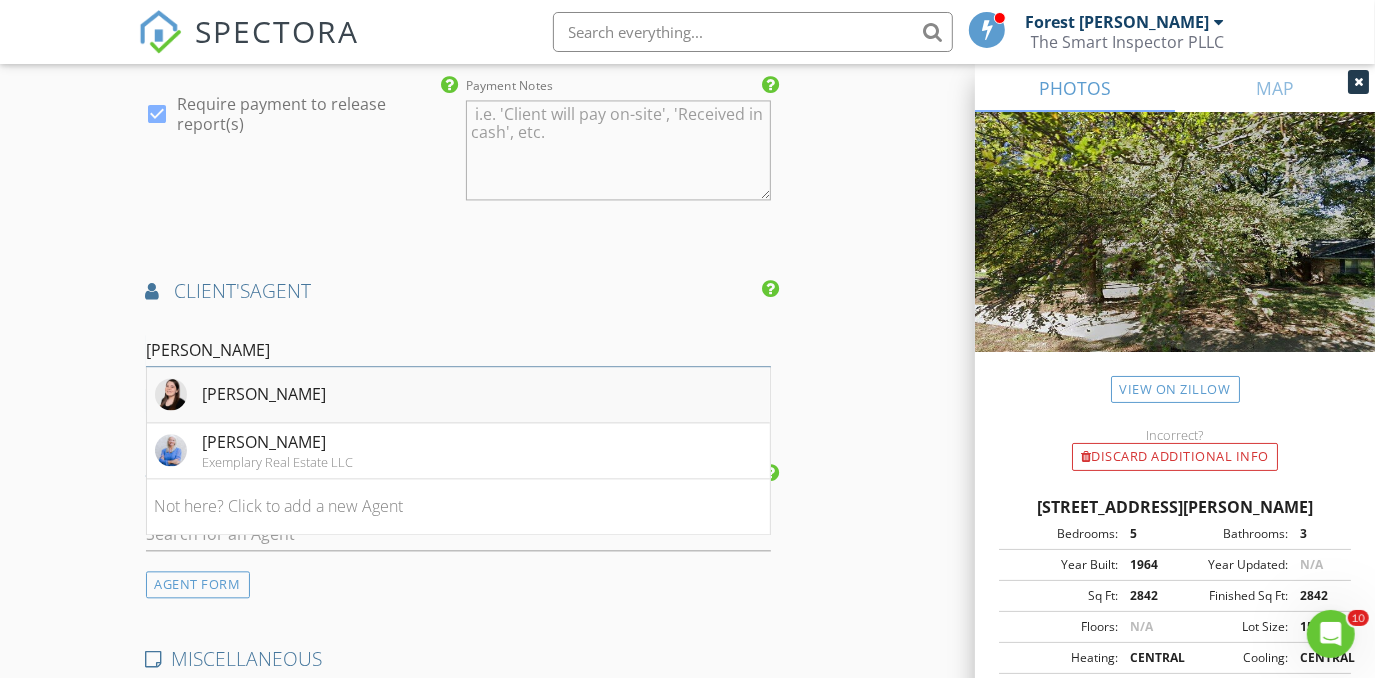 type on "Christine" 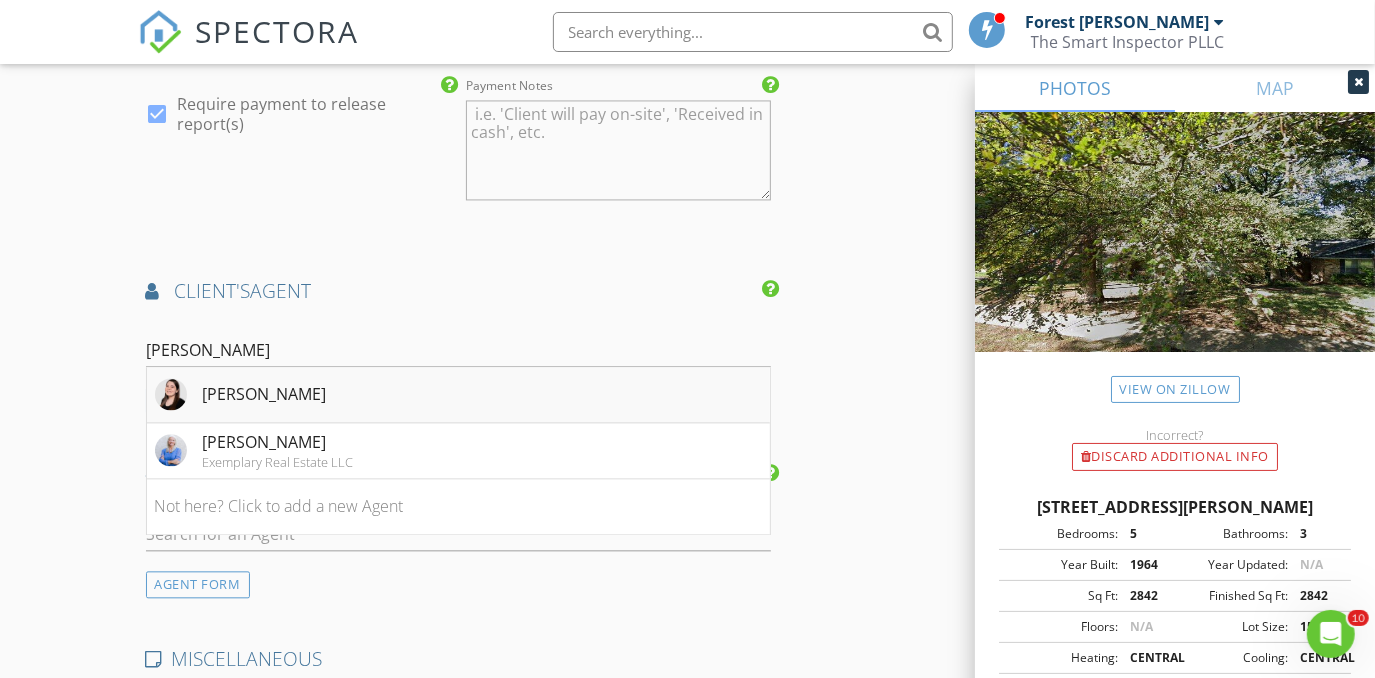 click on "Christine Sherman" at bounding box center [265, 394] 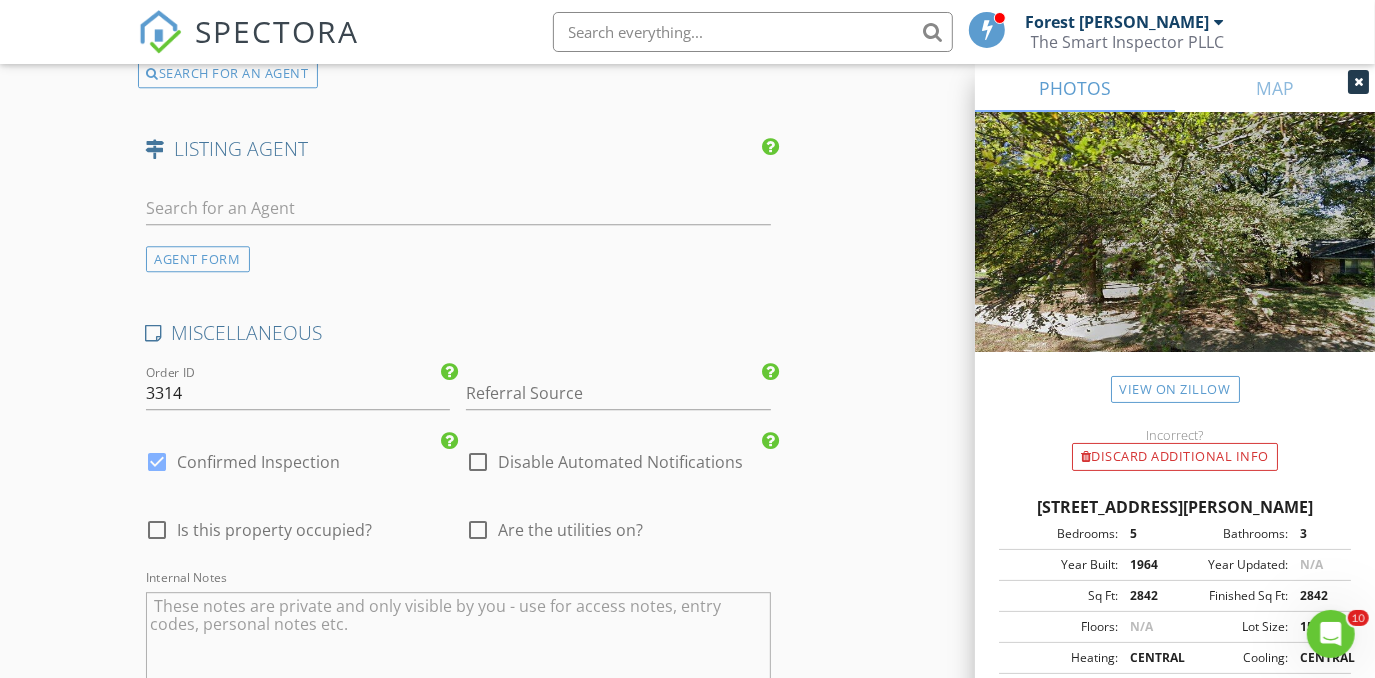 scroll, scrollTop: 3546, scrollLeft: 0, axis: vertical 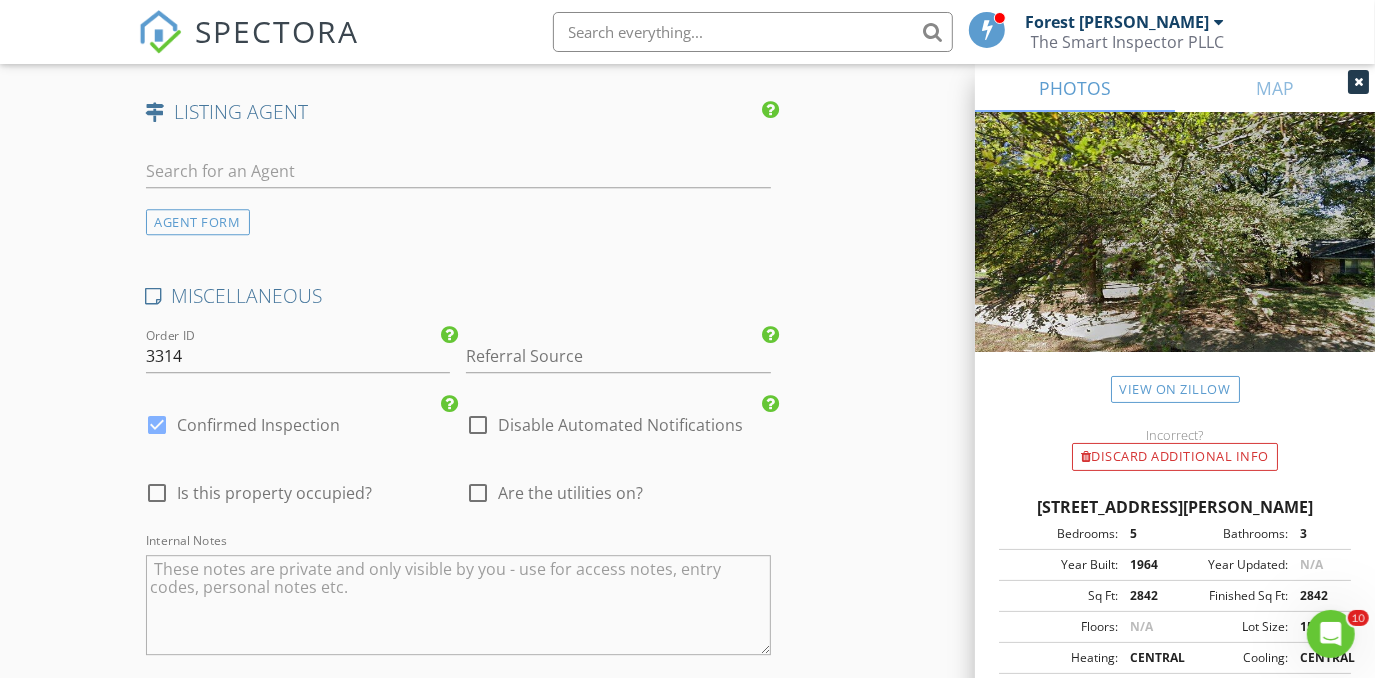 click on "check_box_outline_blank   Are the utilities on?" at bounding box center (554, 493) 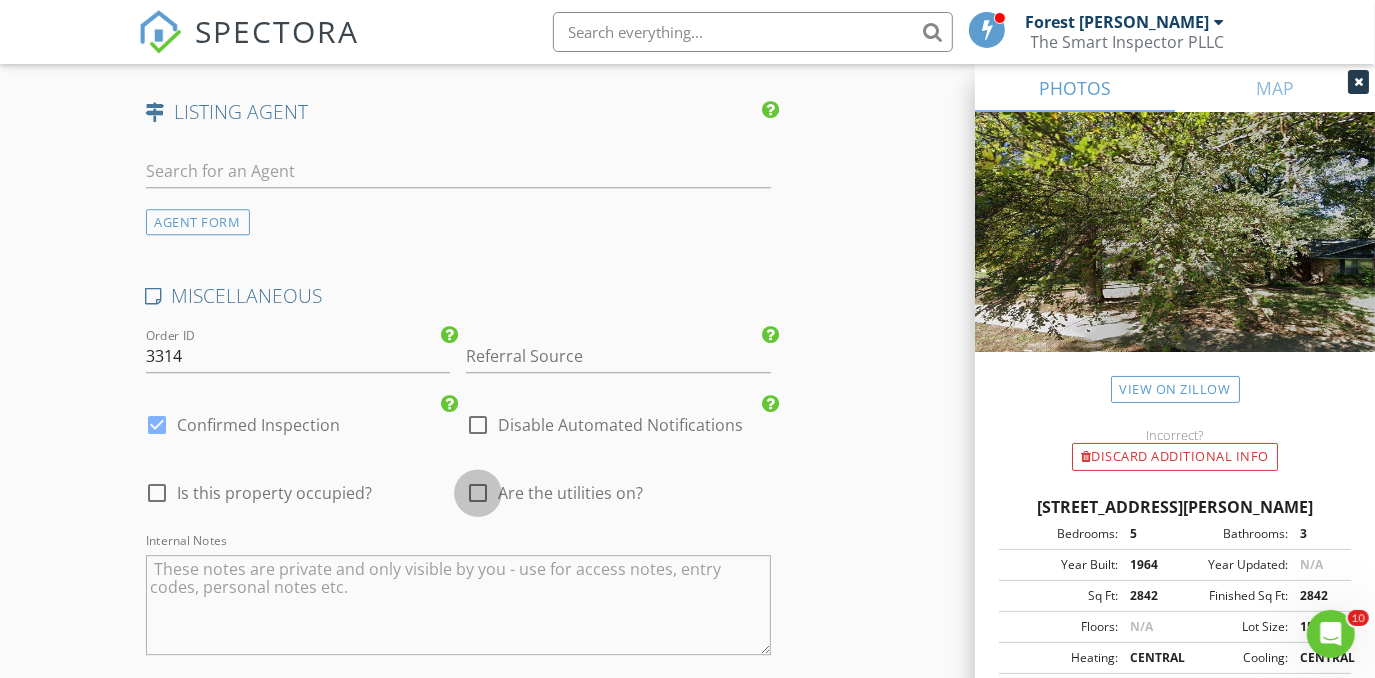 click at bounding box center [478, 493] 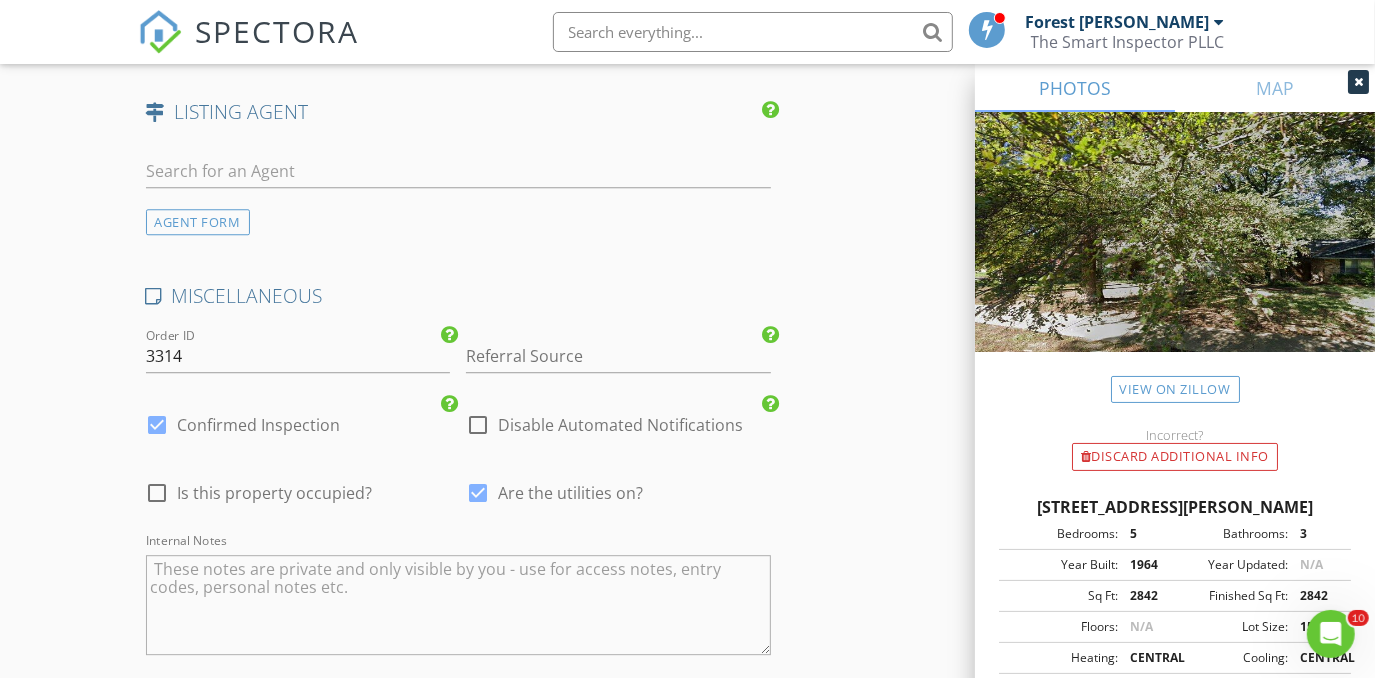 click at bounding box center (459, 605) 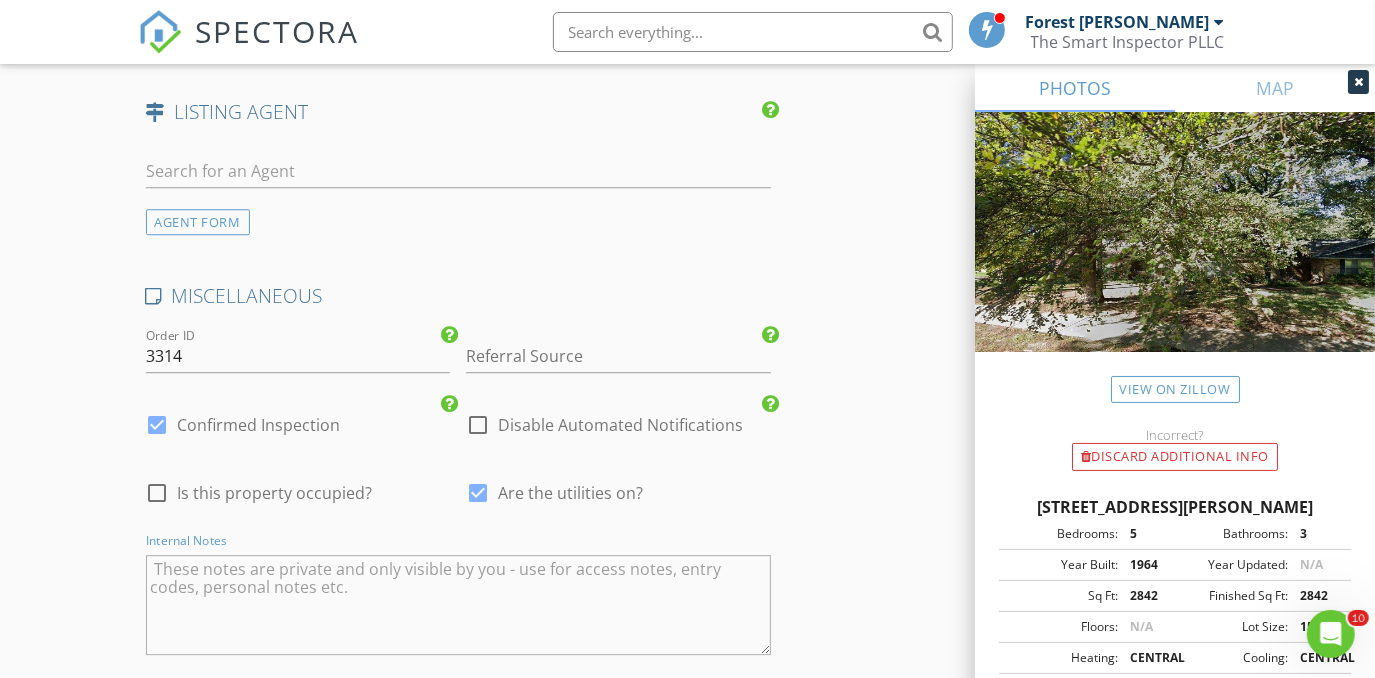 click at bounding box center [459, 605] 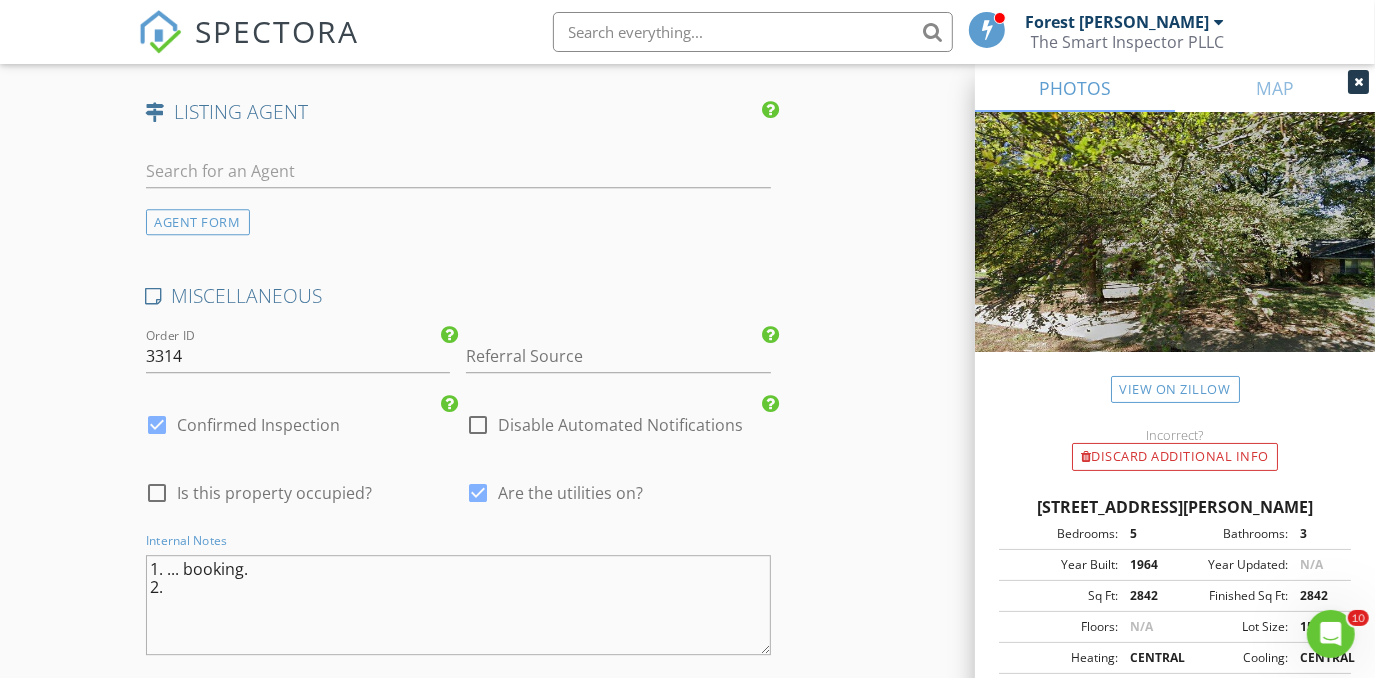 type on "1. ... booking.
2." 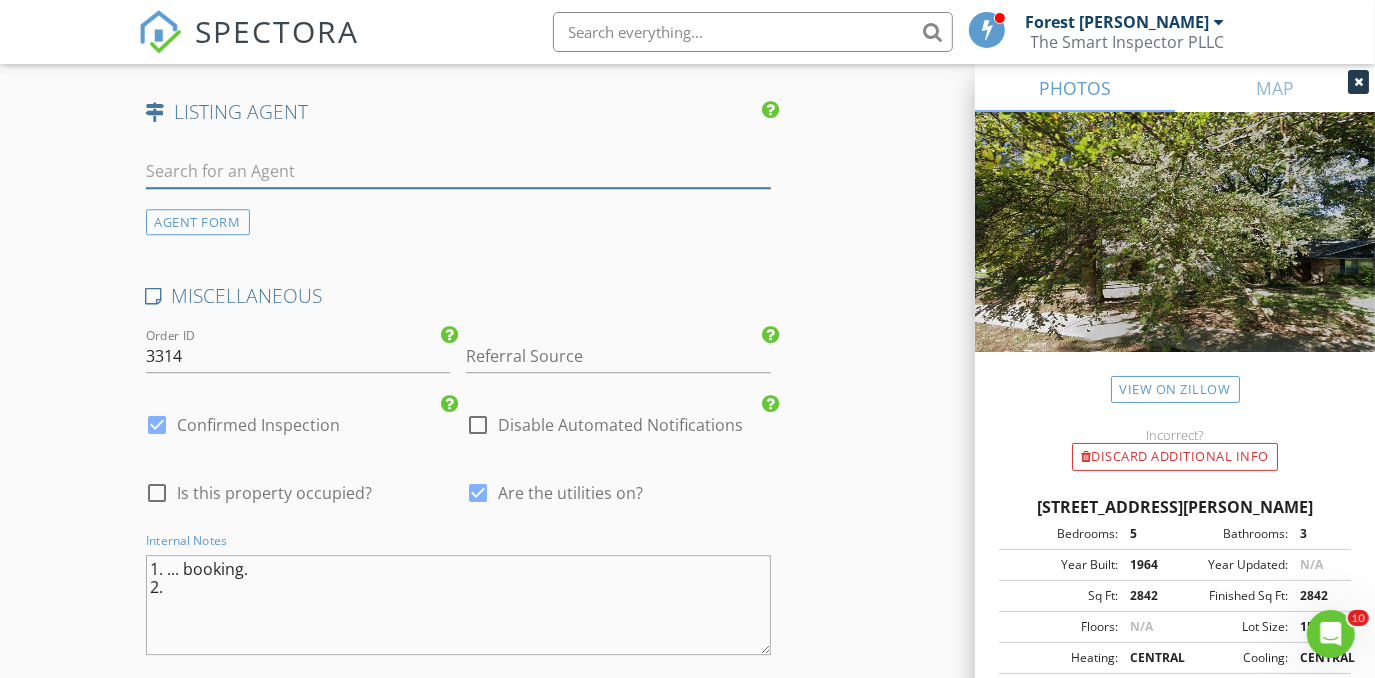 click at bounding box center [459, 171] 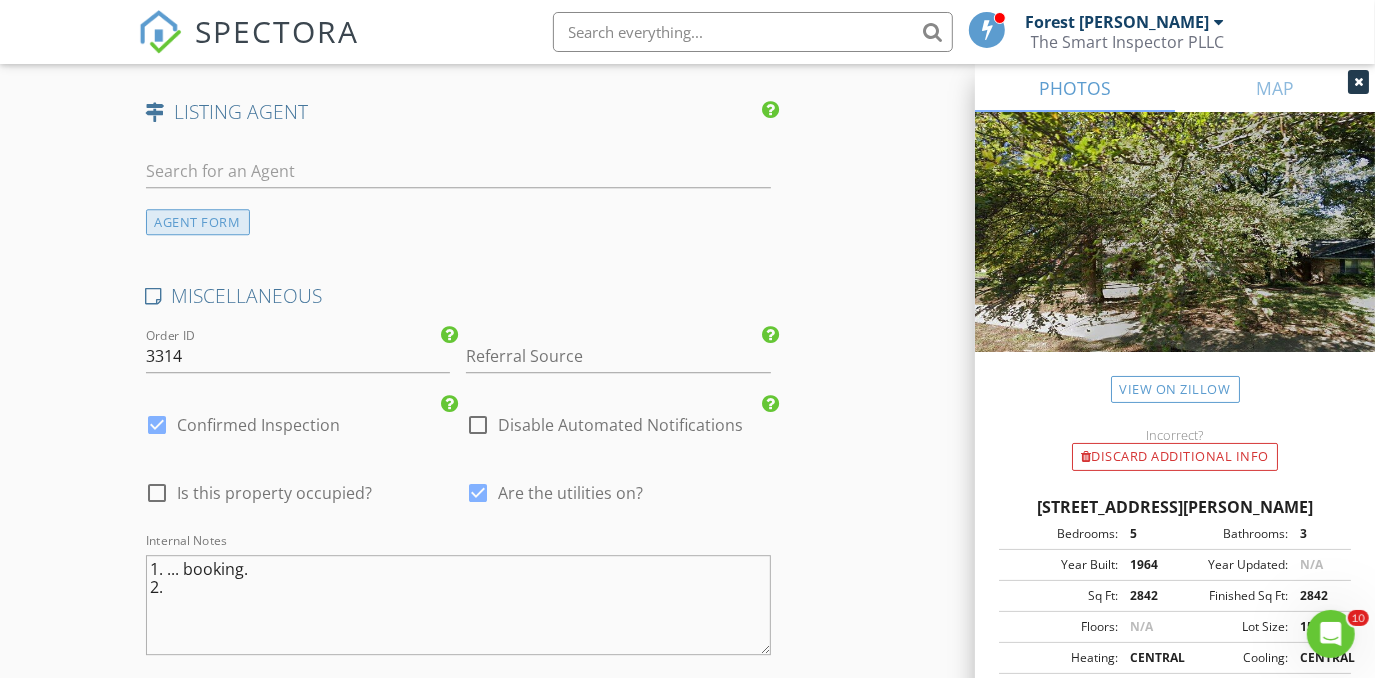 click on "AGENT FORM" at bounding box center (198, 222) 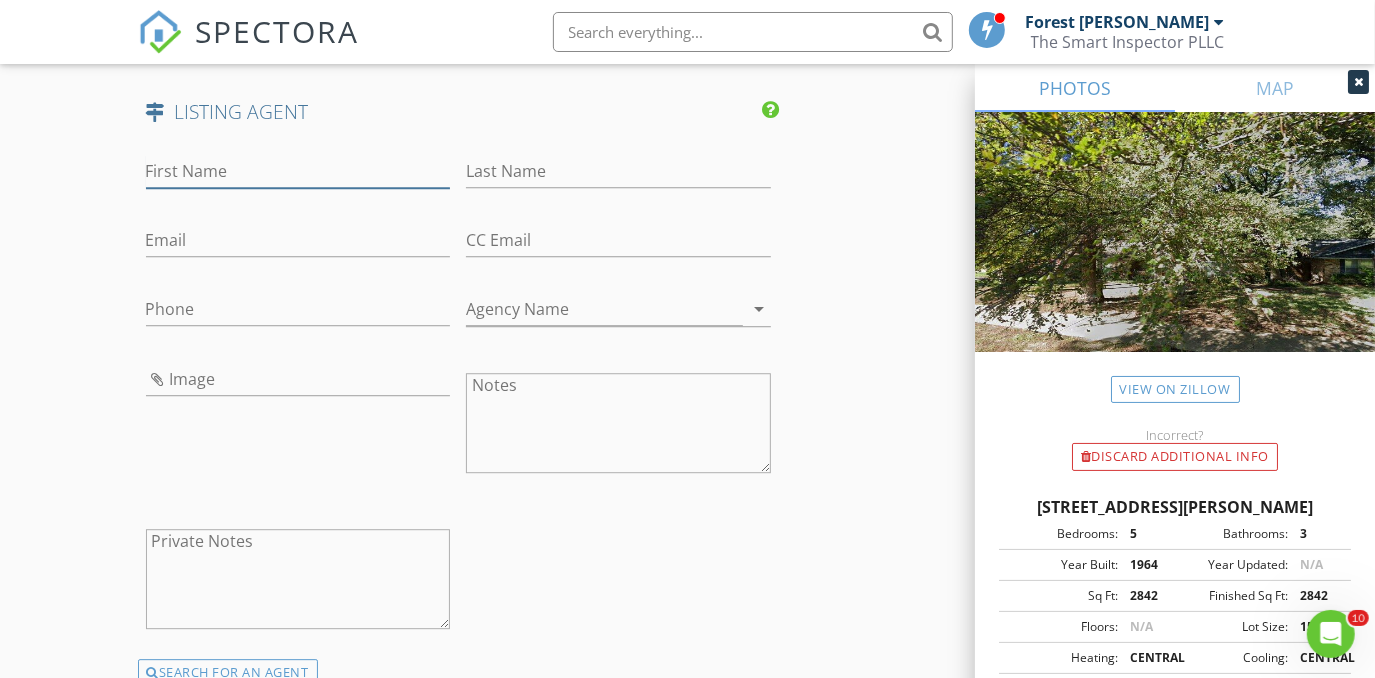 click on "First Name" at bounding box center (298, 171) 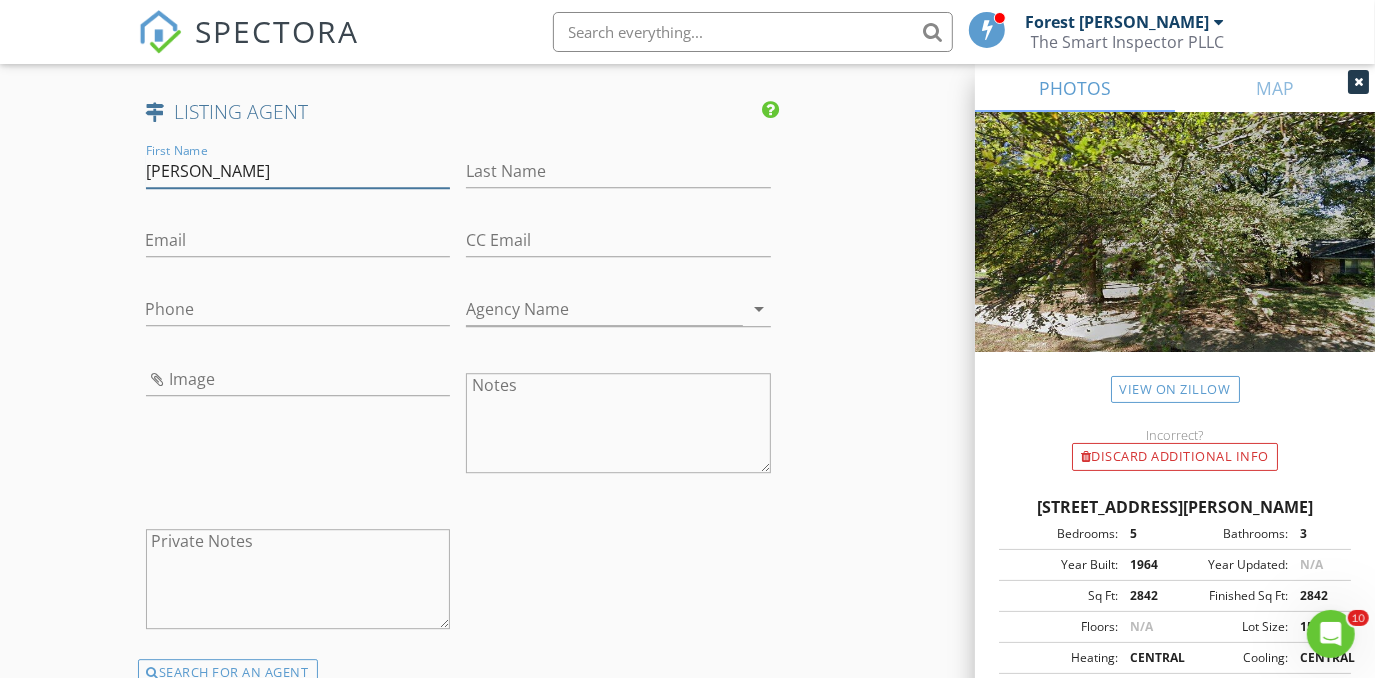 type on "Inez" 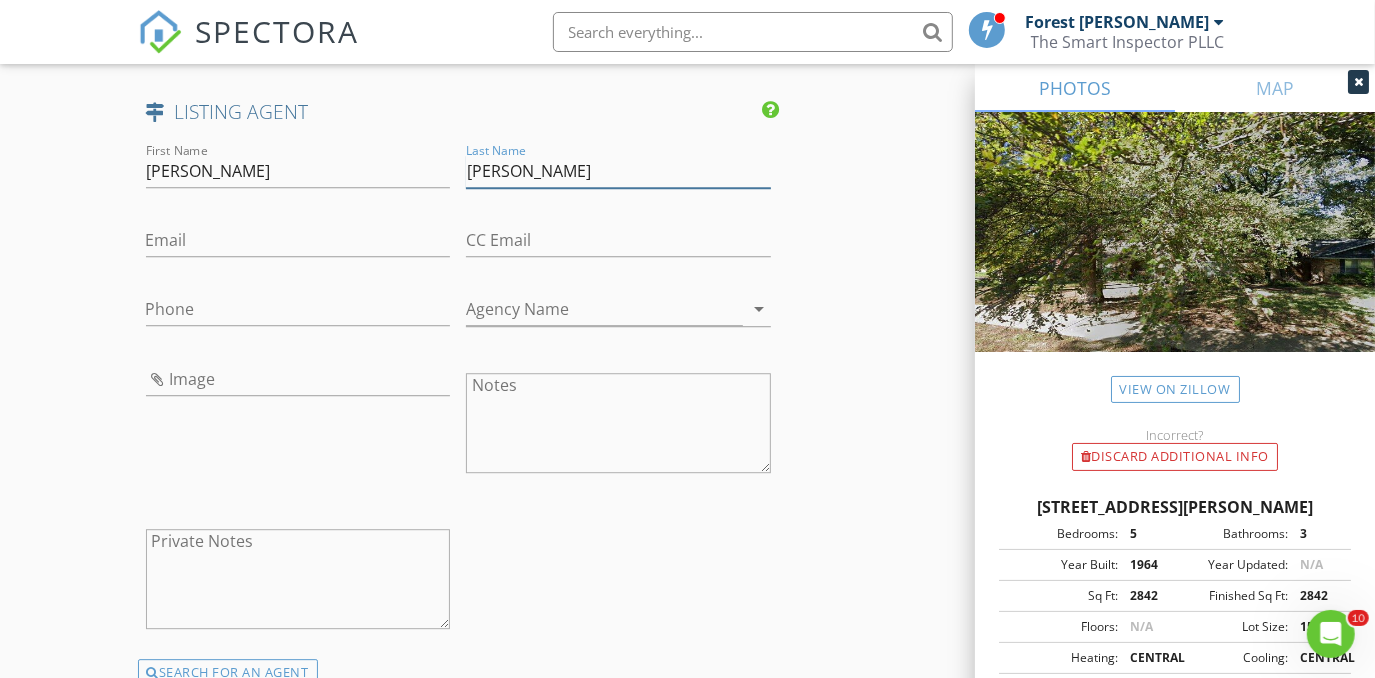 type on "Hannegan" 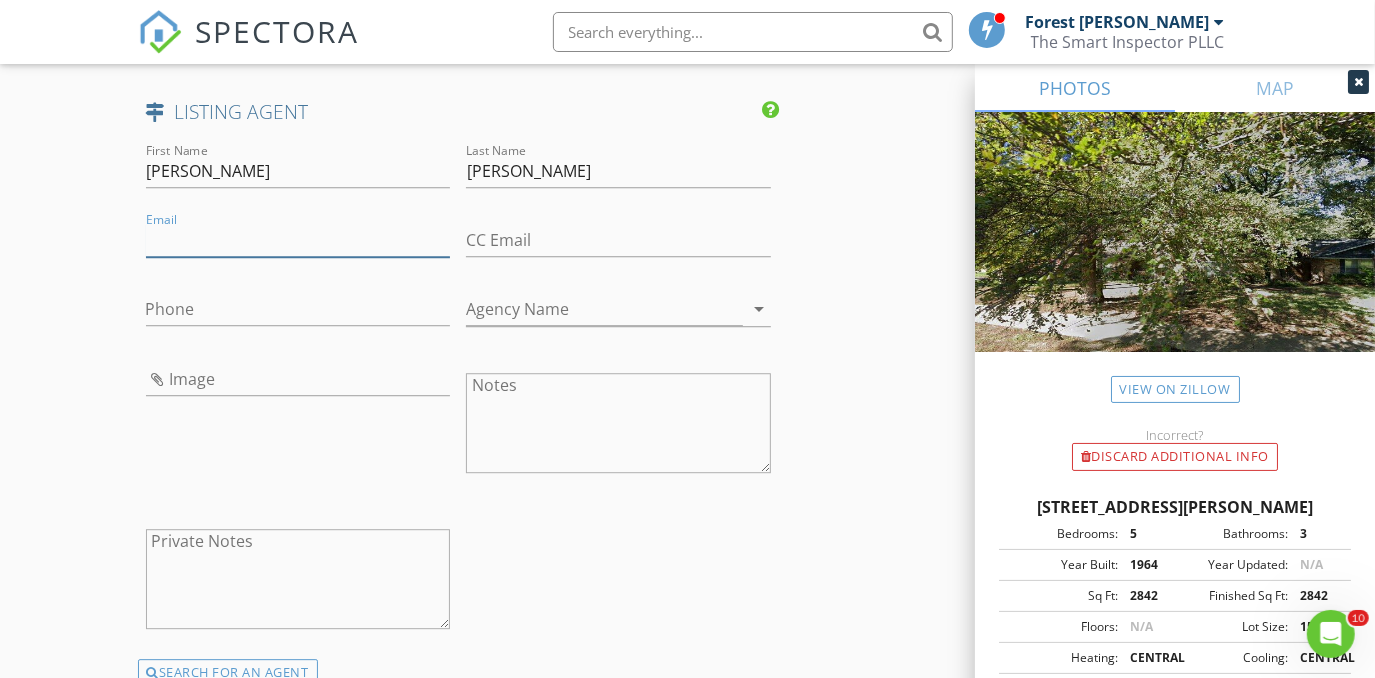 paste on "inezhannegan.realtor@gmail.com" 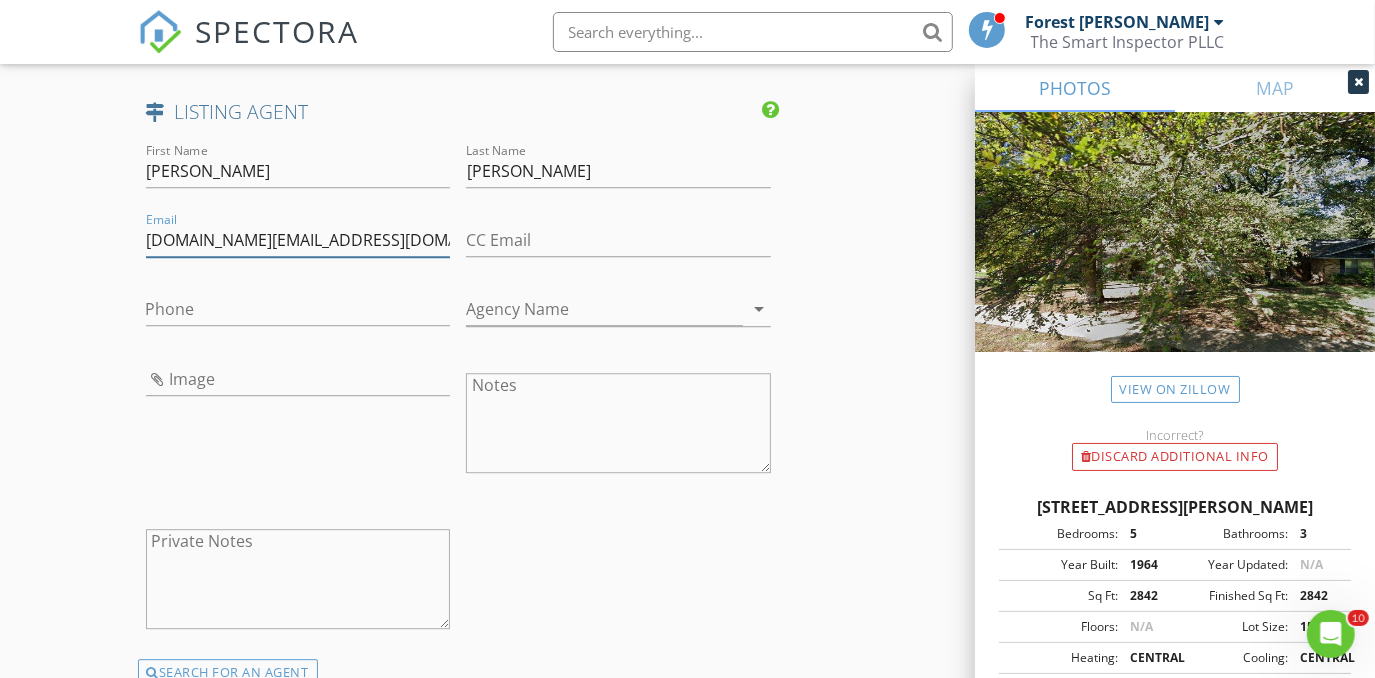 type on "inezhannegan.realtor@gmail.com" 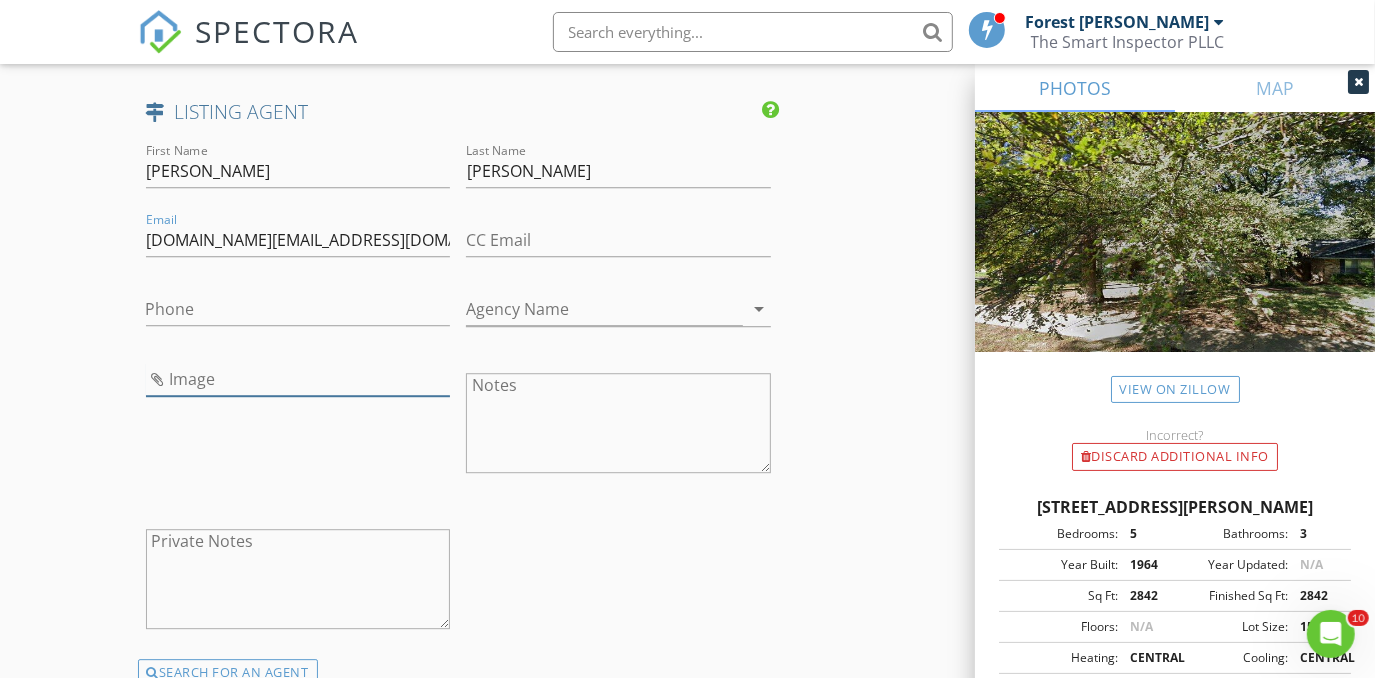 click at bounding box center (298, 379) 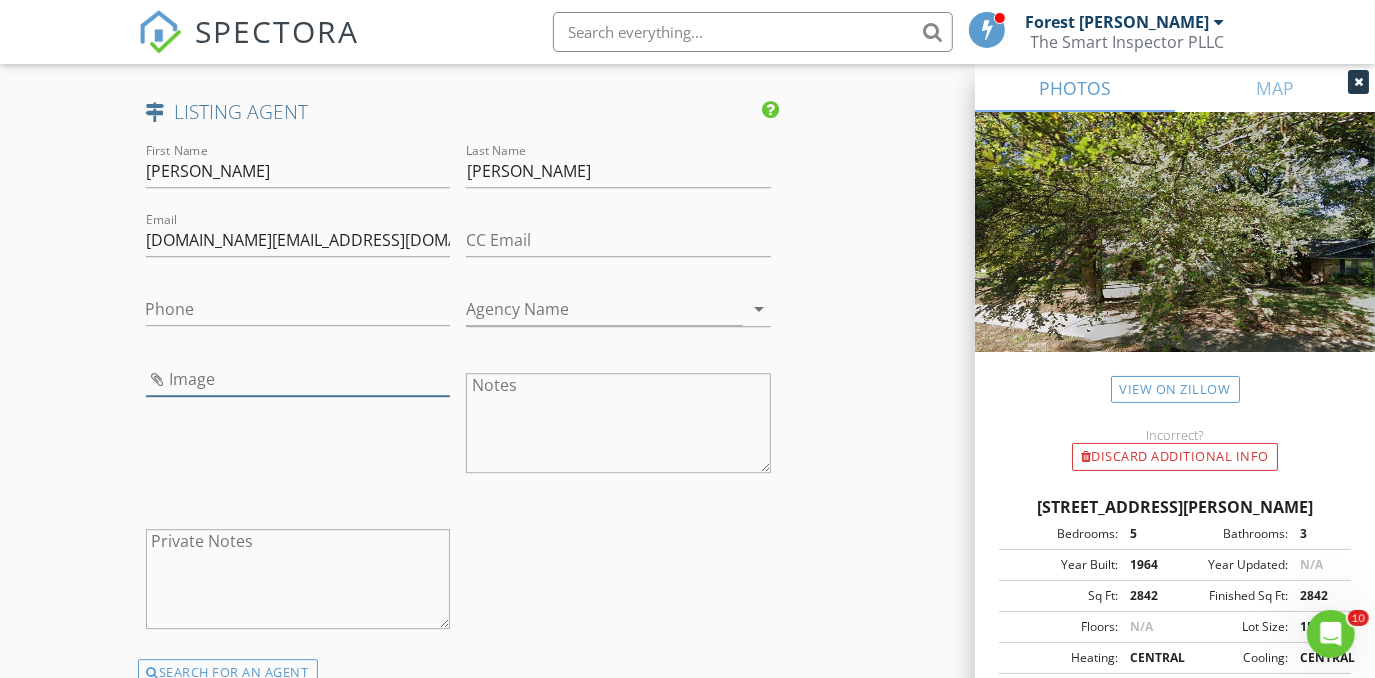 type on "Inez-Hannegan-realtor.jpg" 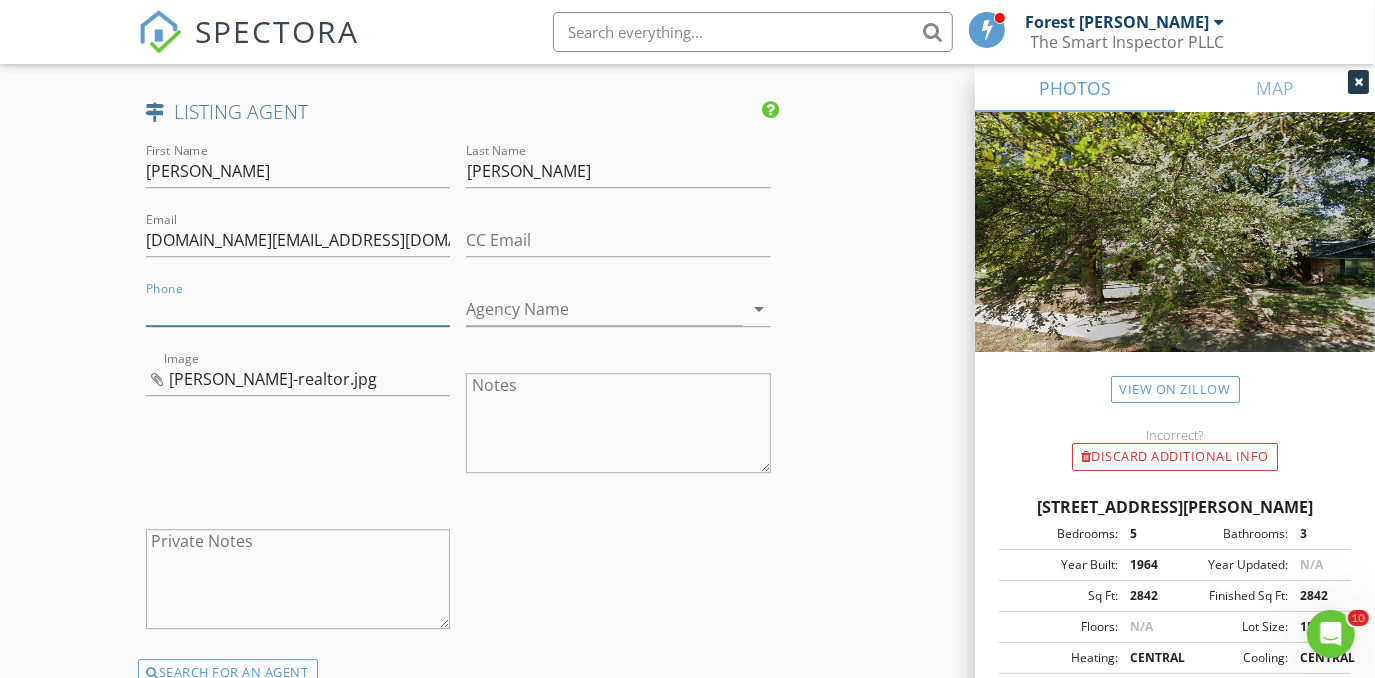 paste on "972-214-8756" 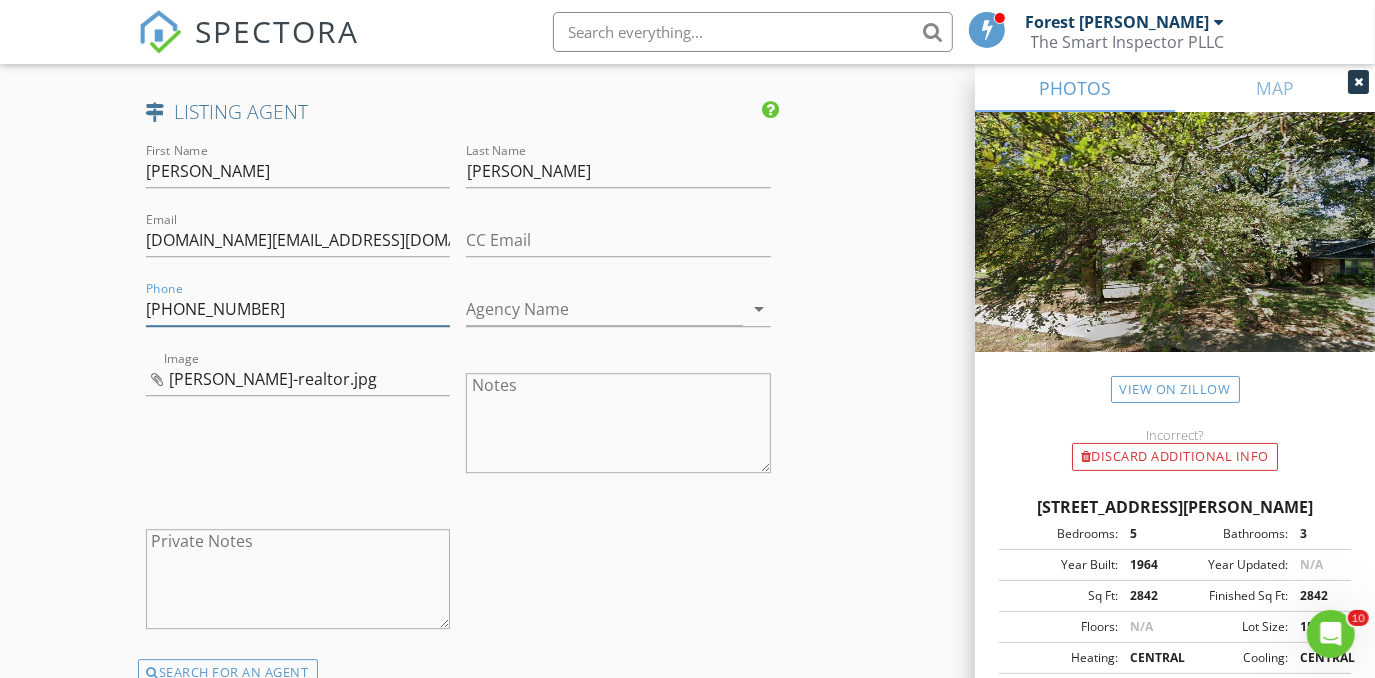 type on "972-214-8756" 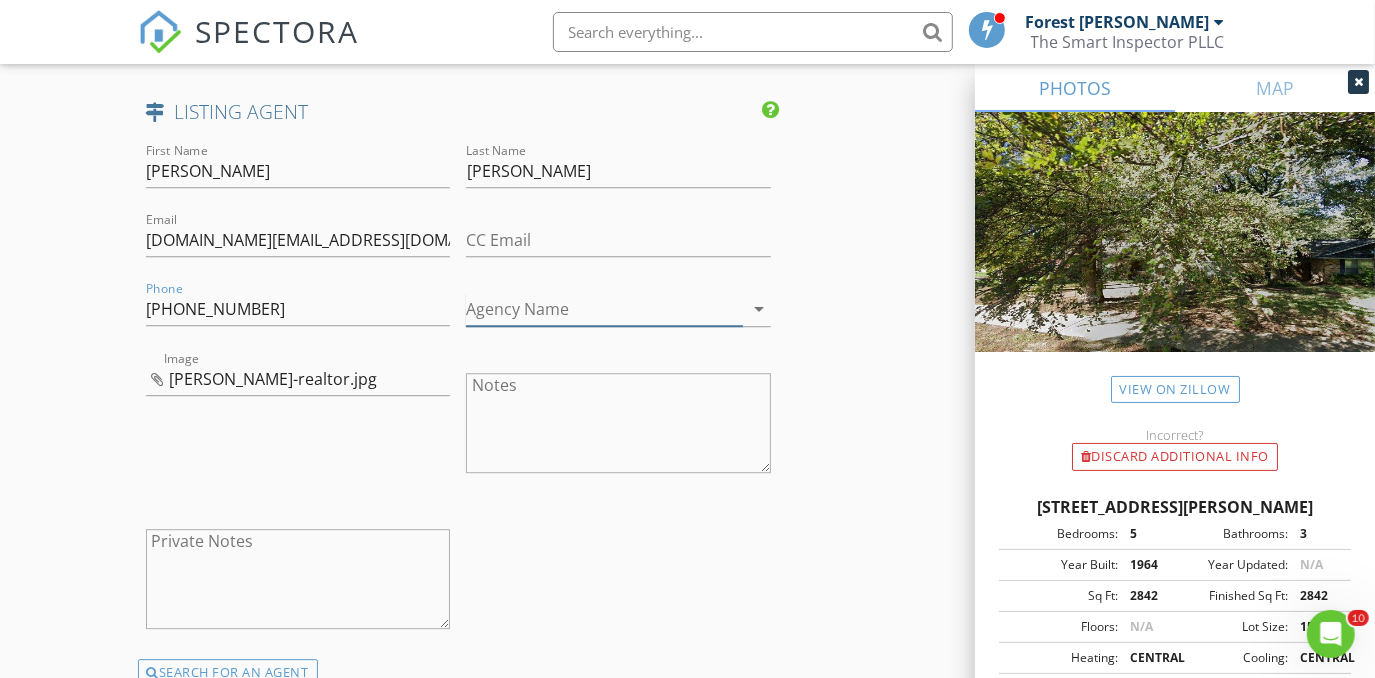 click on "Agency Name" at bounding box center [604, 309] 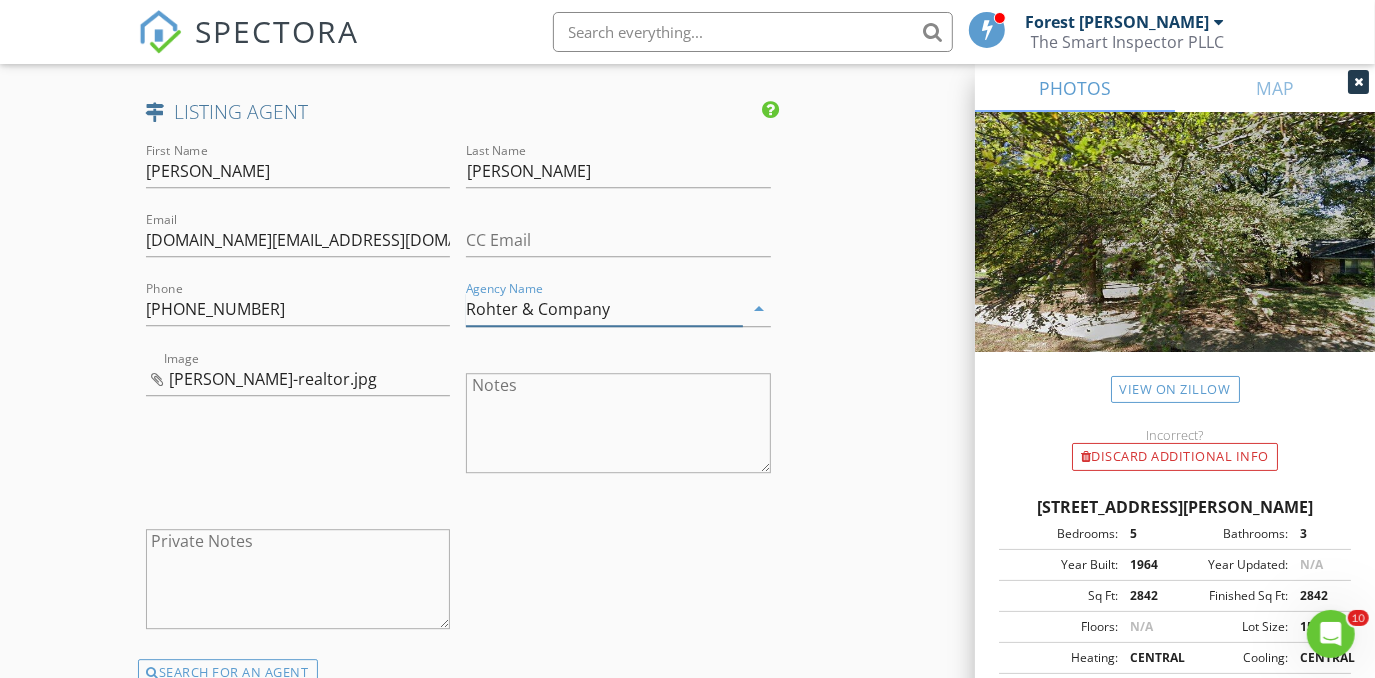 type on "Rohter & Company" 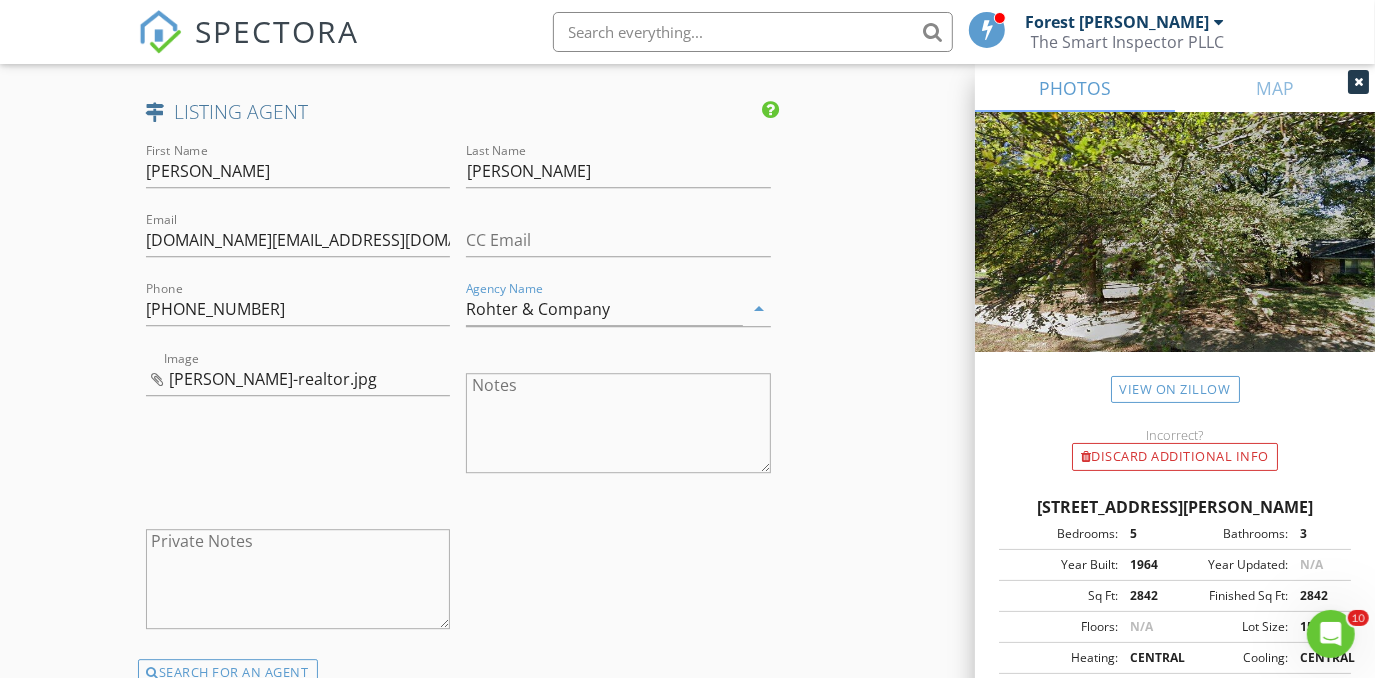 click on "INSPECTOR(S)
check_box_outline_blank   Forest Ivey     check_box_outline_blank   Brian Cain     check_box_outline_blank   Christopher Hudson     check_box   Christopher Sarris   PRIMARY   check_box_outline_blank   Antoine "Tony" Razzouk     Christopher Sarris arrow_drop_down   check_box_outline_blank Christopher Sarris specifically requested
Date/Time
07/16/2025 8:00 AM
Location
Address Search       Address 1501 Glen Valley Dr   Unit   City Irving   State TX   Zip 75061   County Dallas     Square Feet 2842   Year Built 1964   Foundation Slab arrow_drop_down     Christopher Sarris     15.8 miles     (23 minutes)
client
check_box Enable Client CC email for this inspection   Client Search     check_box_outline_blank Client is a Company/Organization     First Name Christine   Last Name Sherman   Email christinelaubert@gmail.com   CC Email   Phone 504-450-8148" at bounding box center [688, -933] 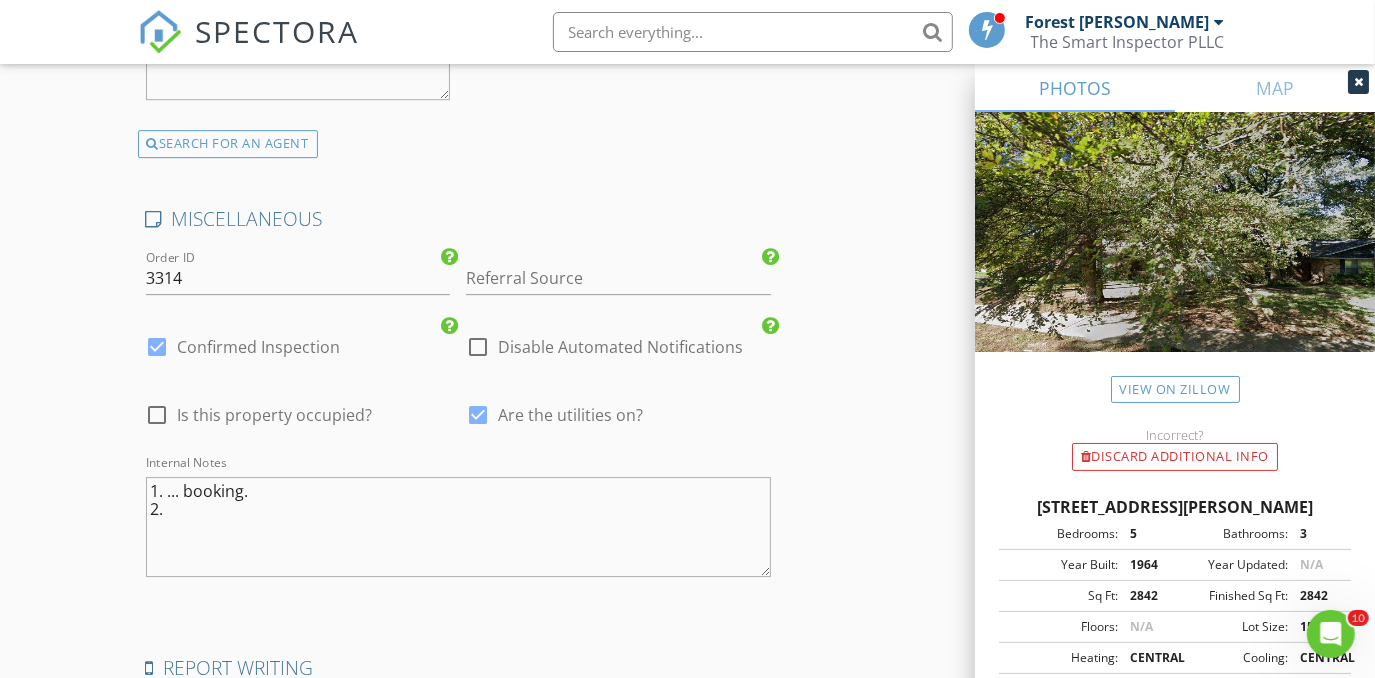 scroll, scrollTop: 4092, scrollLeft: 0, axis: vertical 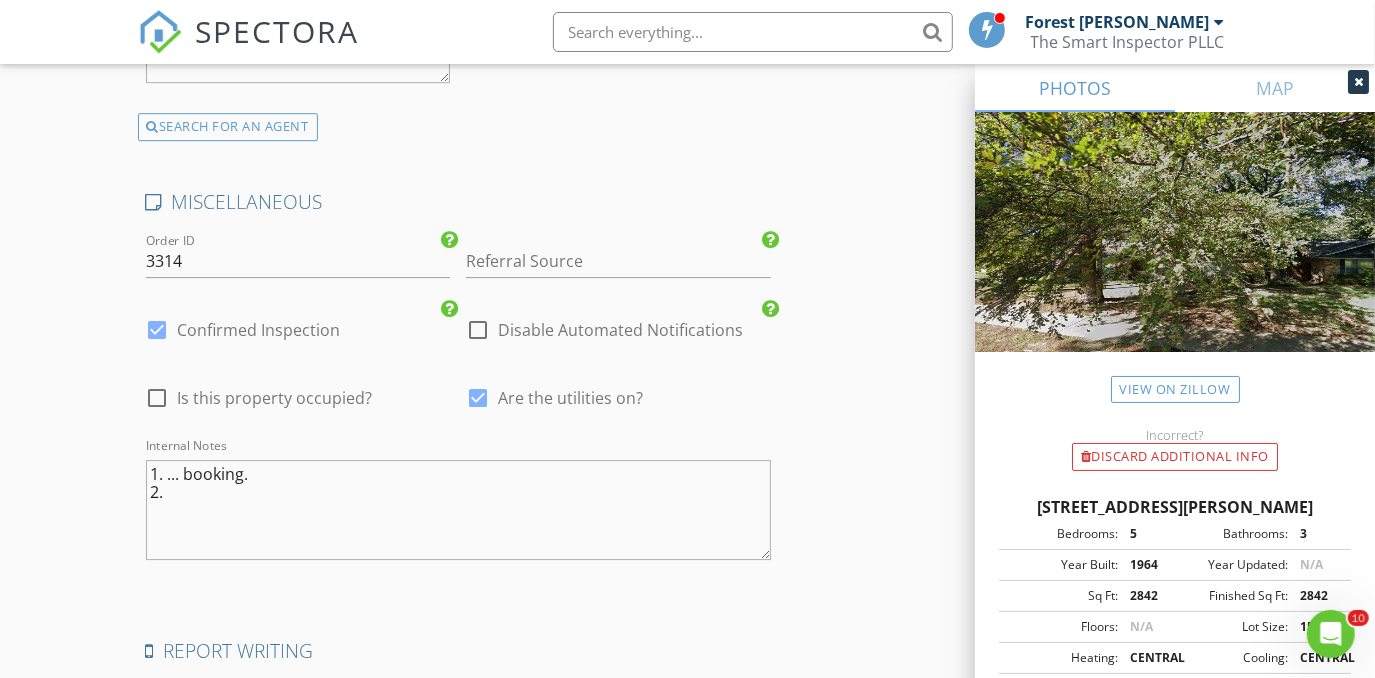 click on "1. ... booking.
2." at bounding box center [459, 510] 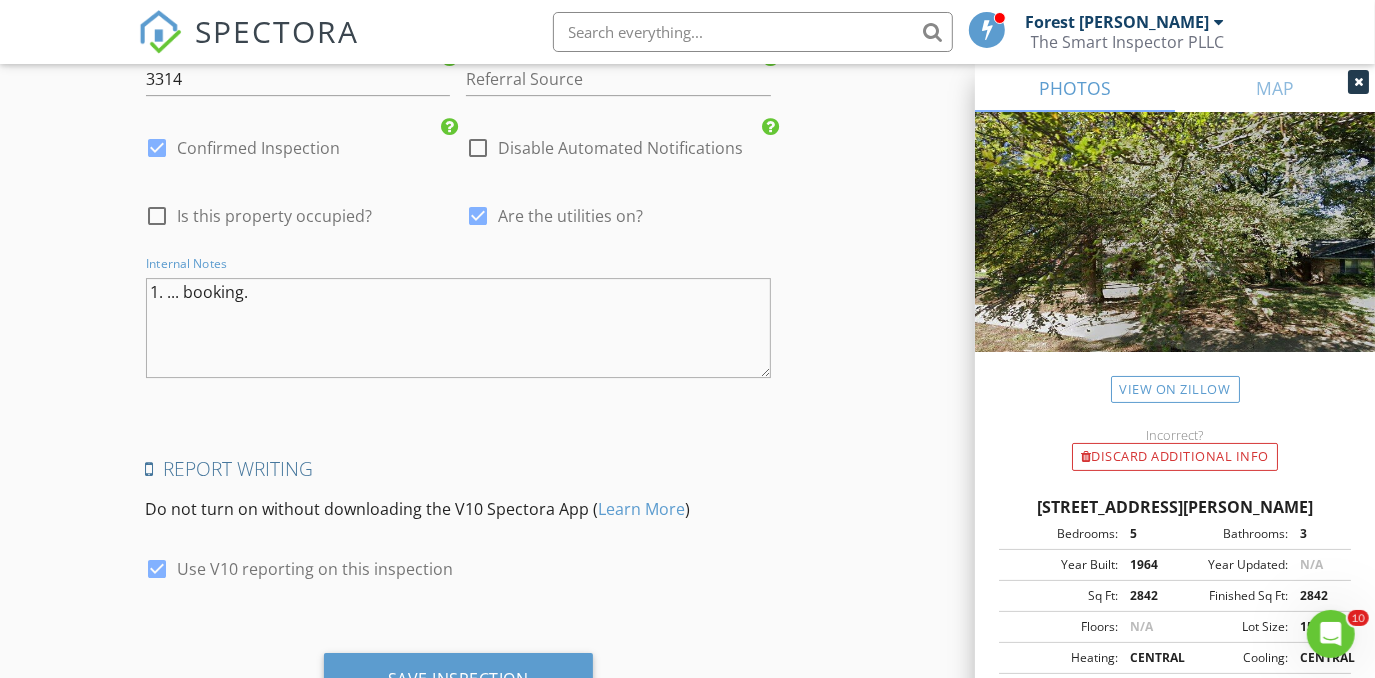 scroll, scrollTop: 4375, scrollLeft: 0, axis: vertical 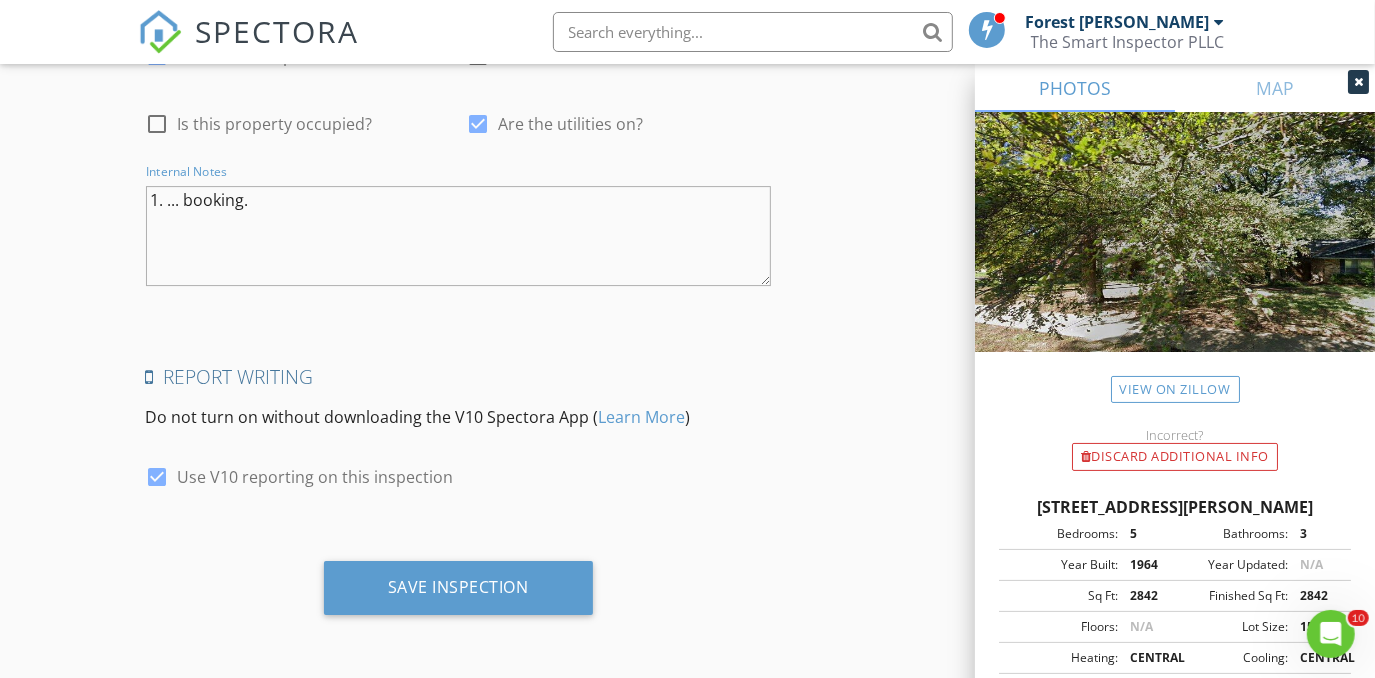 click on "1. ... booking." at bounding box center [459, 236] 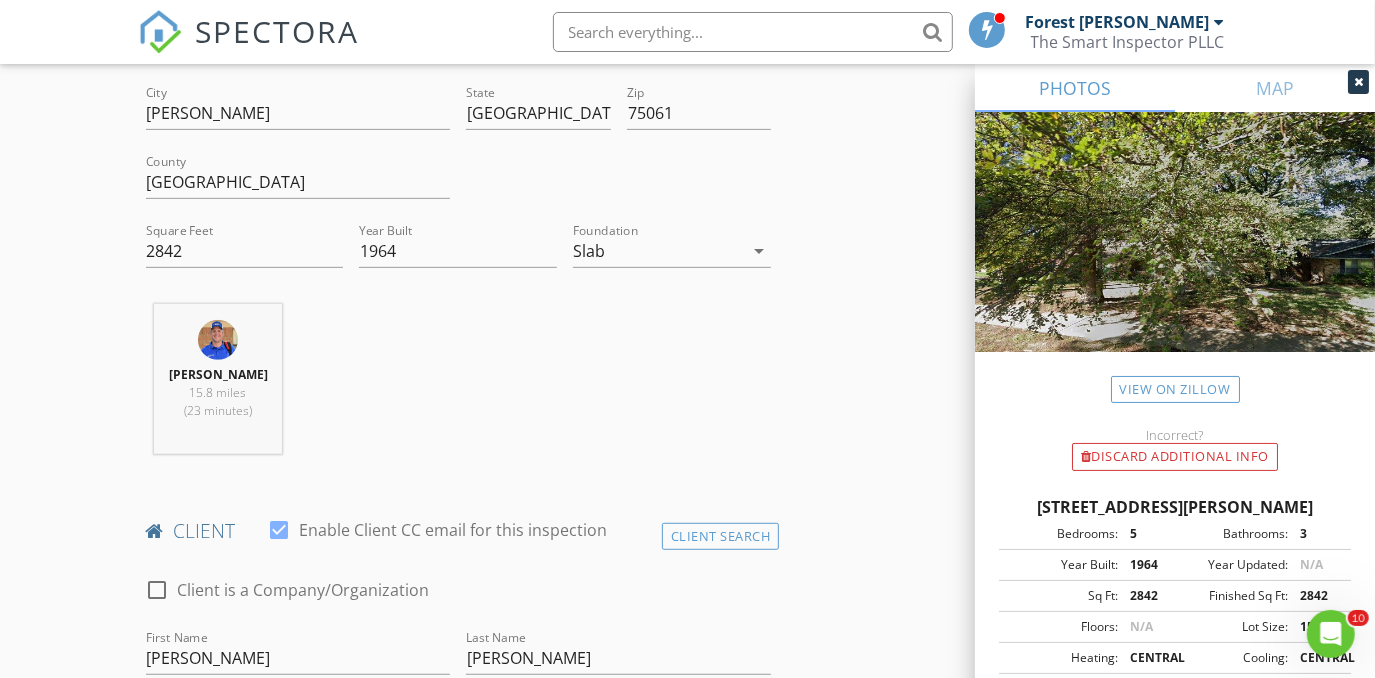 scroll, scrollTop: 0, scrollLeft: 0, axis: both 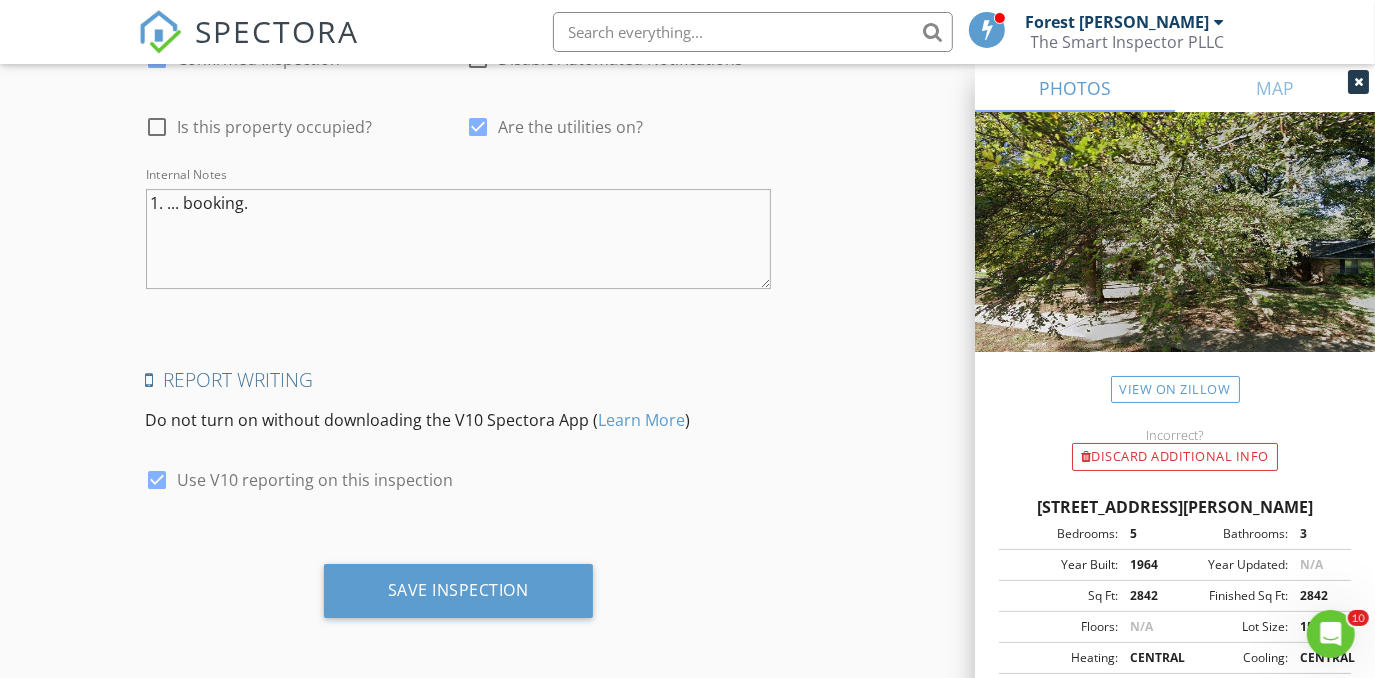 click on "1. ... booking." at bounding box center [459, 239] 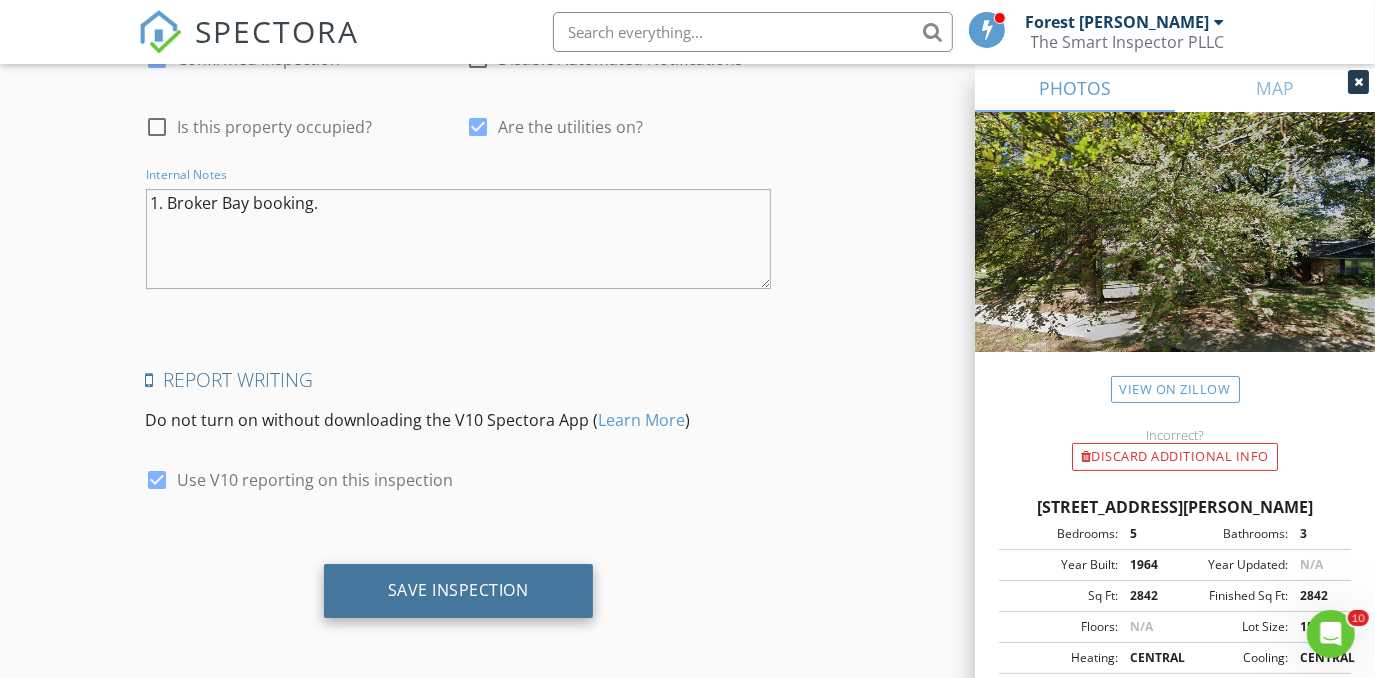 type on "1. Broker Bay booking." 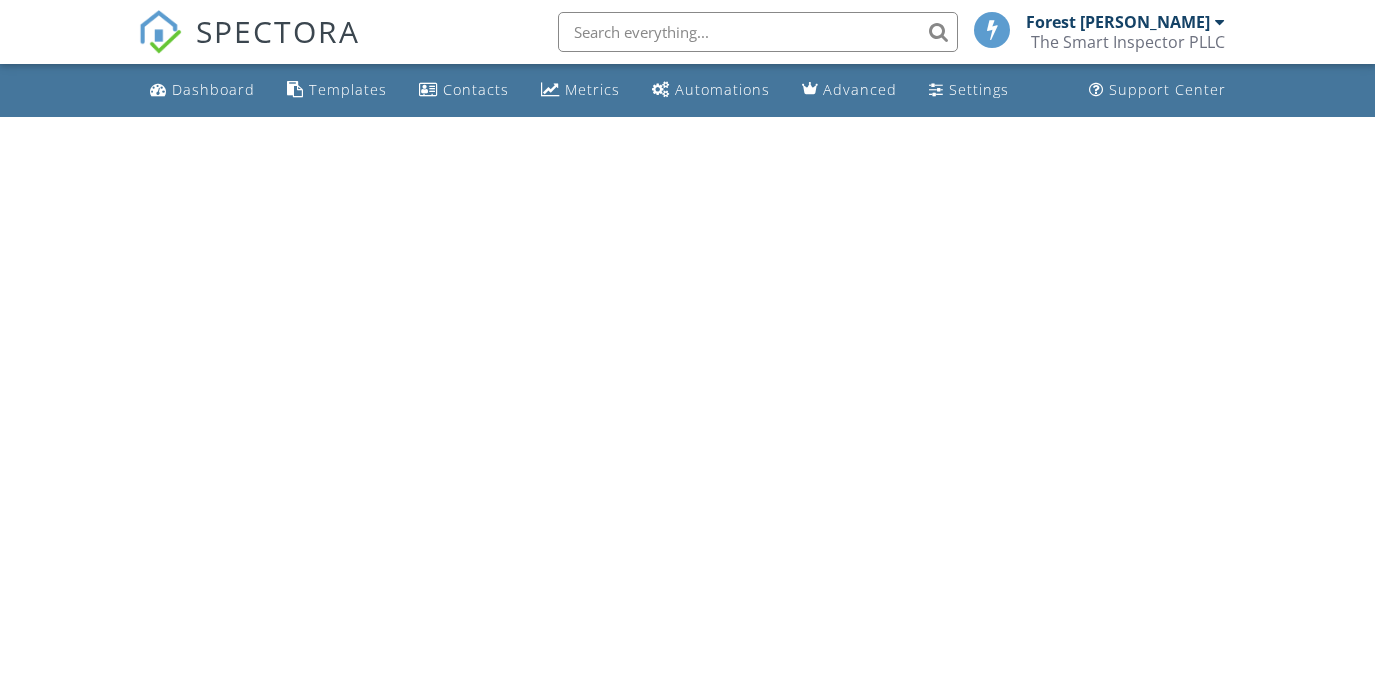 scroll, scrollTop: 0, scrollLeft: 0, axis: both 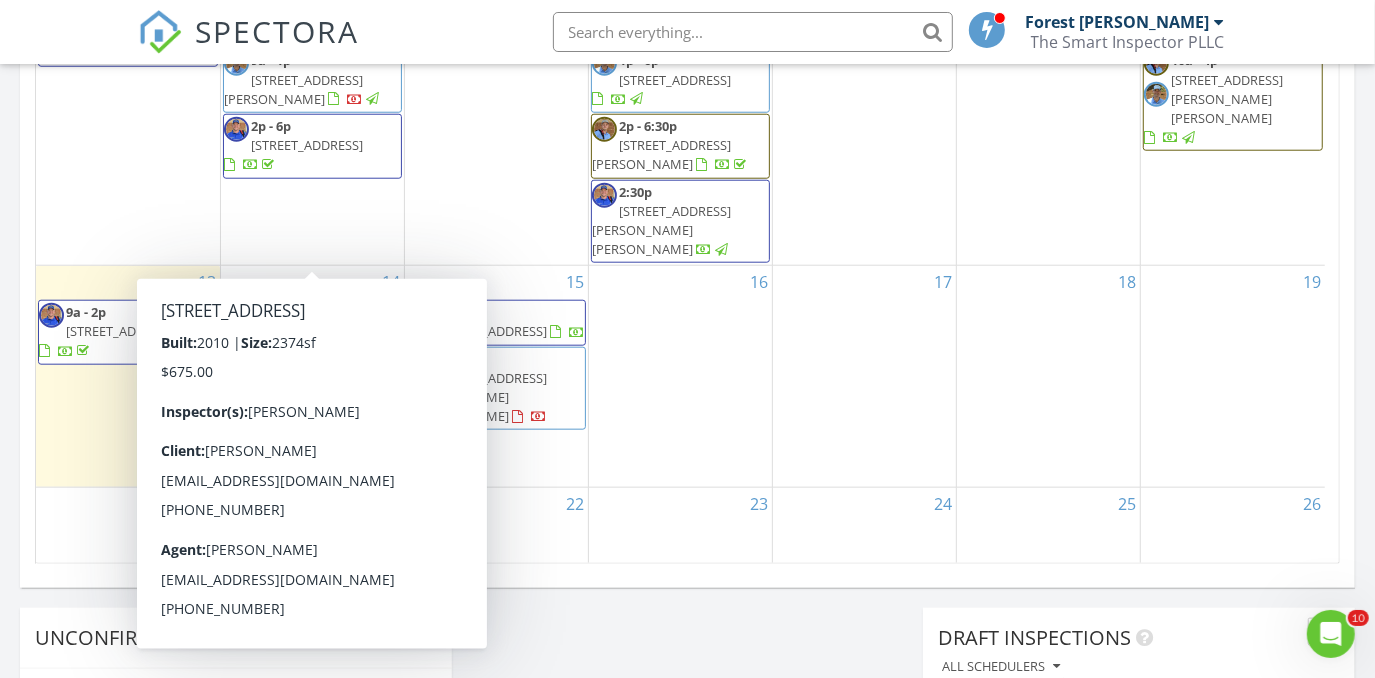 click on "8a - 1p
207 White Rock Ct , Ovilla 75154" at bounding box center (312, 322) 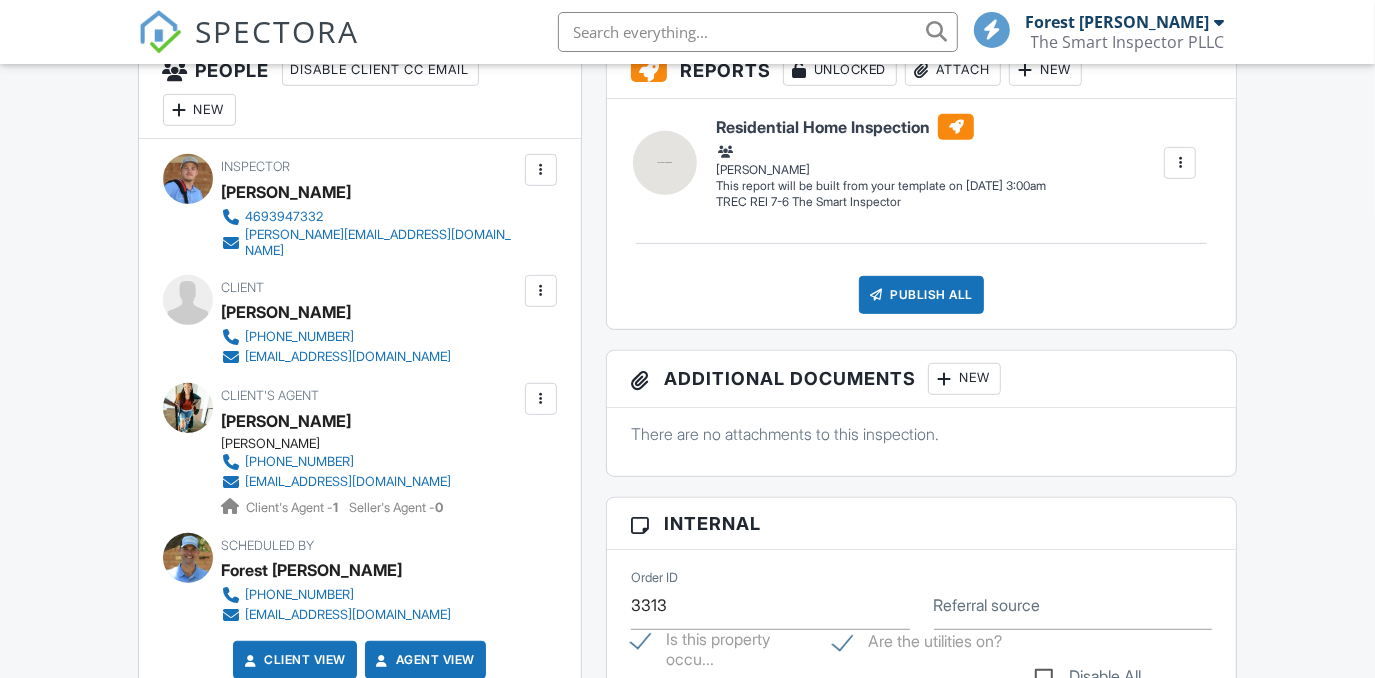 scroll, scrollTop: 1000, scrollLeft: 0, axis: vertical 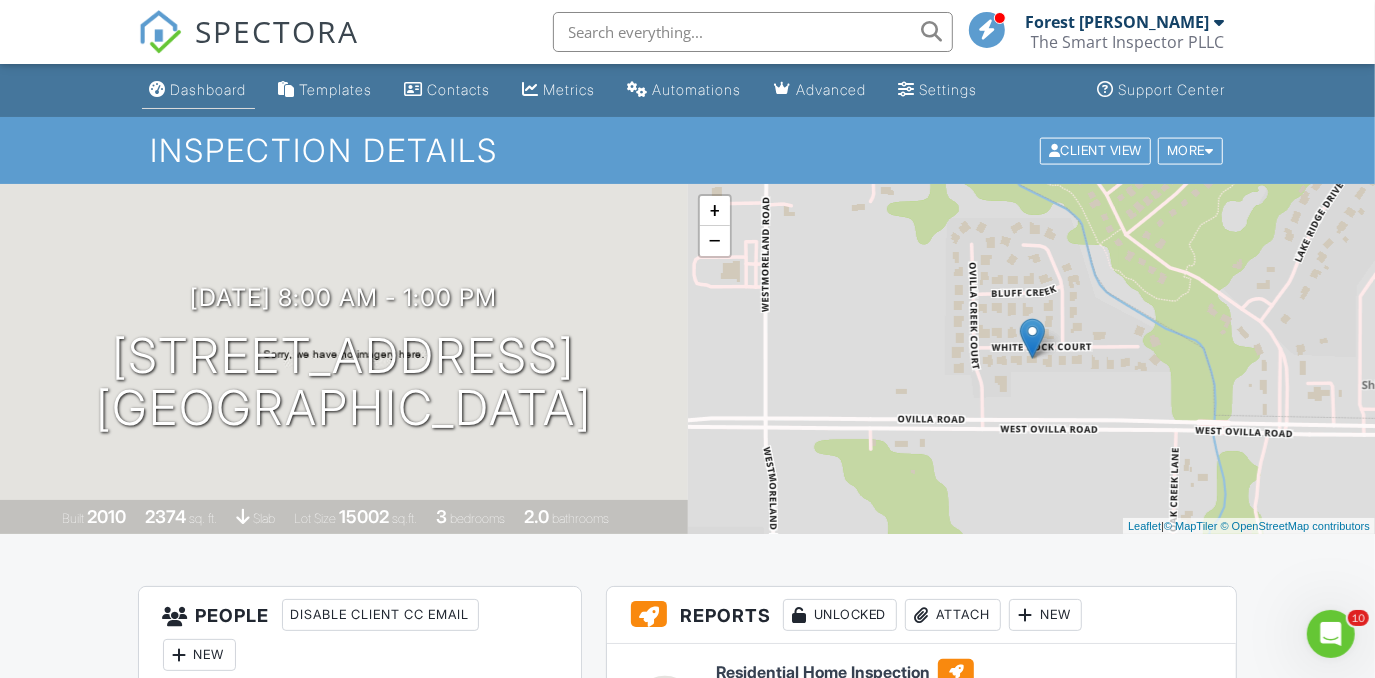 click on "Dashboard" at bounding box center (209, 89) 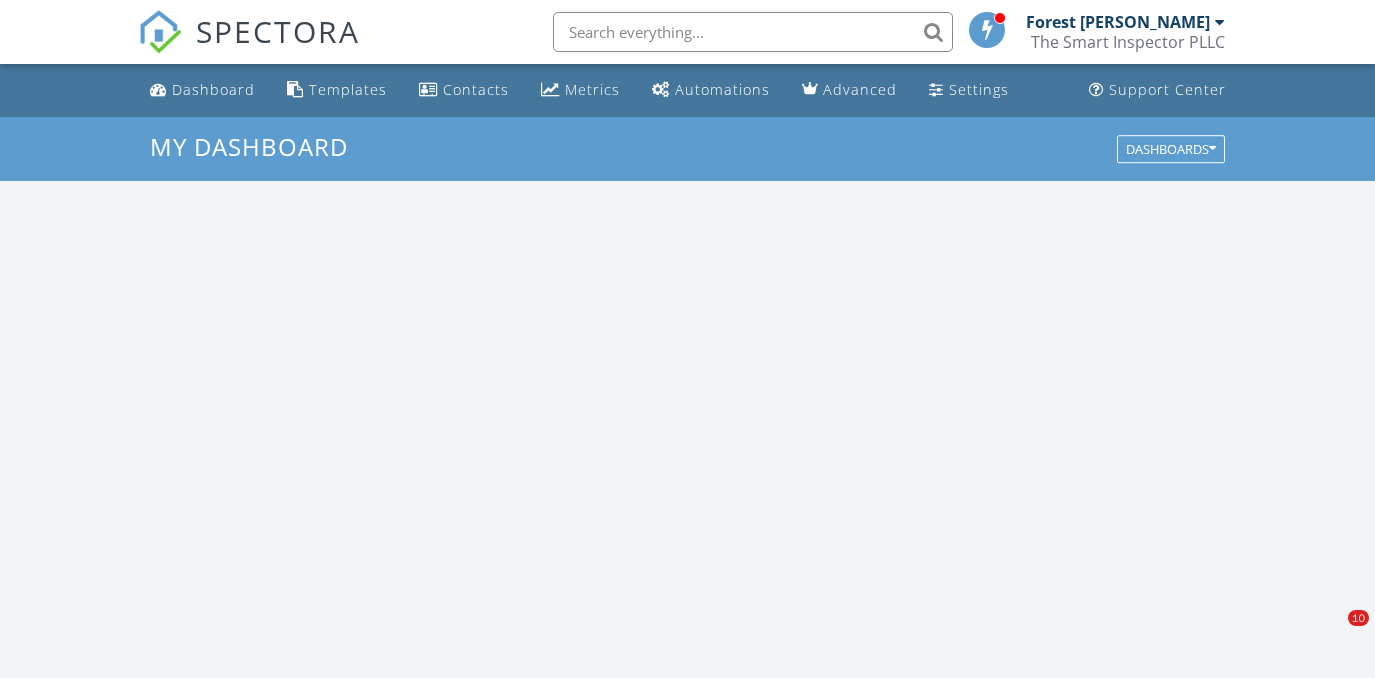 scroll, scrollTop: 0, scrollLeft: 0, axis: both 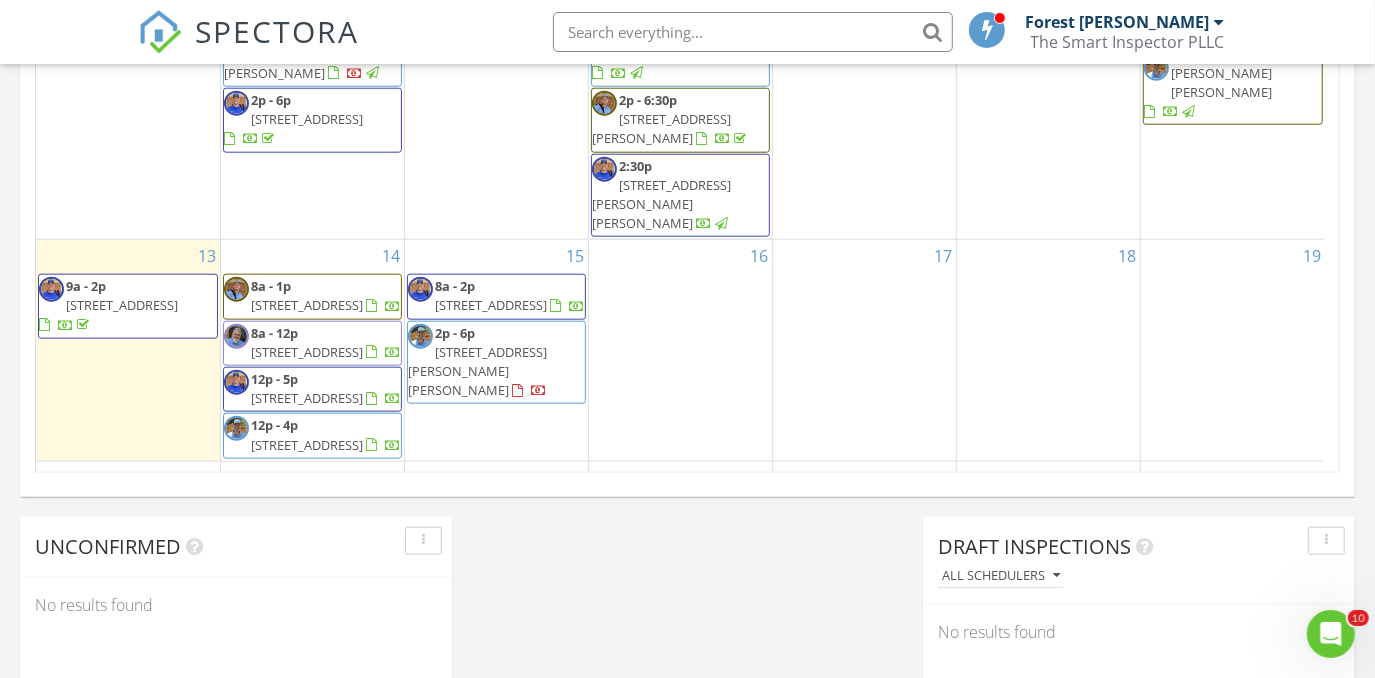 click on "2401 Forest Creek Dr, Fort Worth 76123" at bounding box center (307, 352) 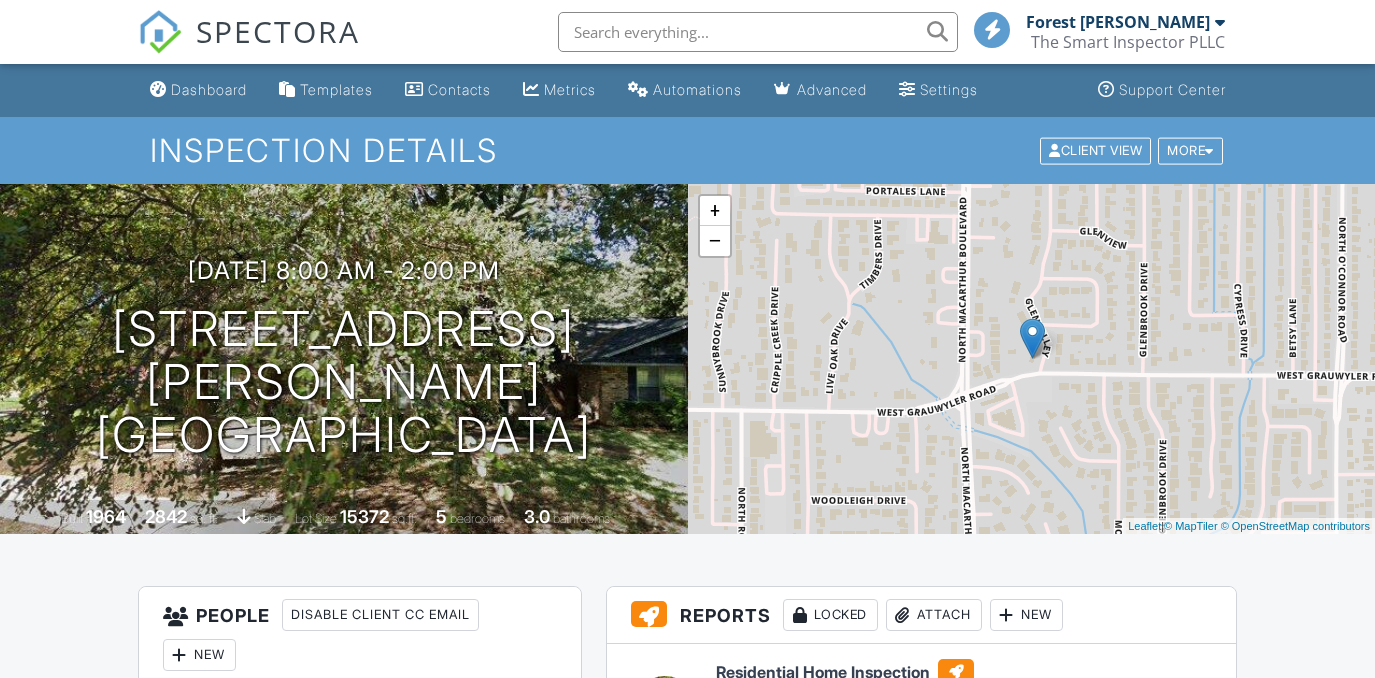 scroll, scrollTop: 0, scrollLeft: 0, axis: both 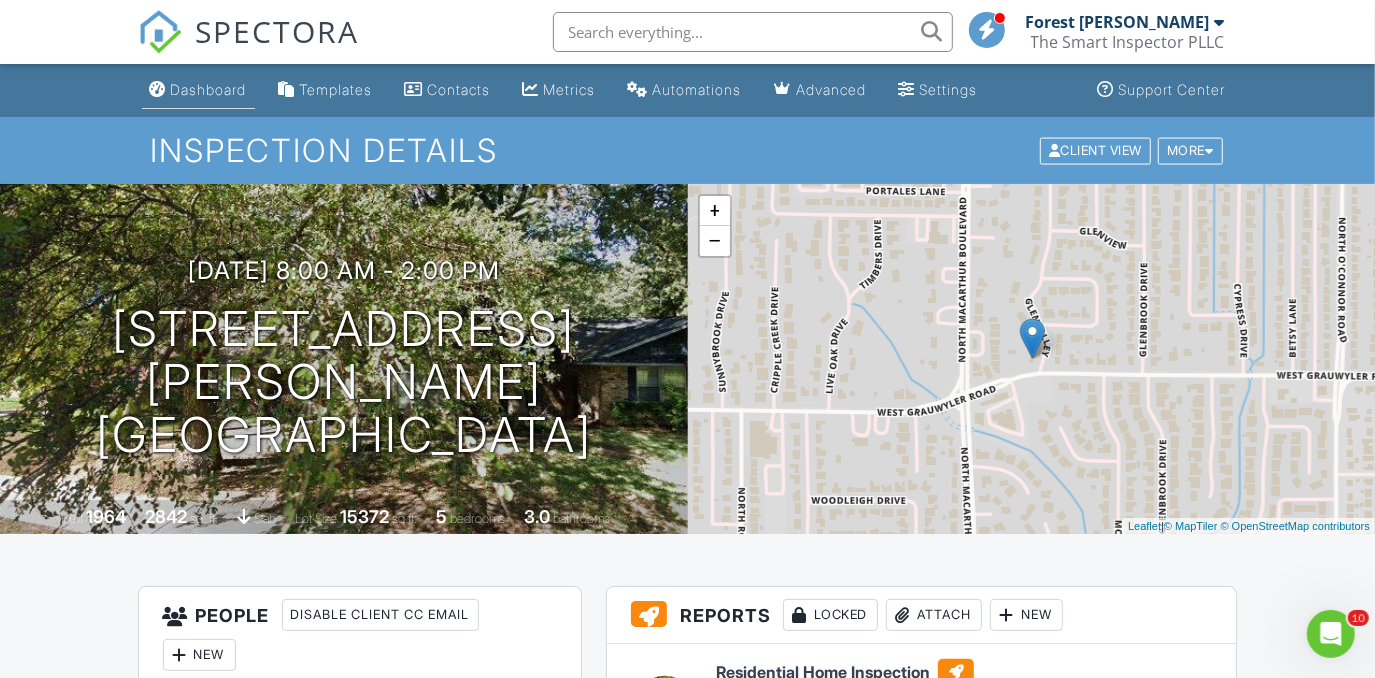 click on "Dashboard" at bounding box center [209, 89] 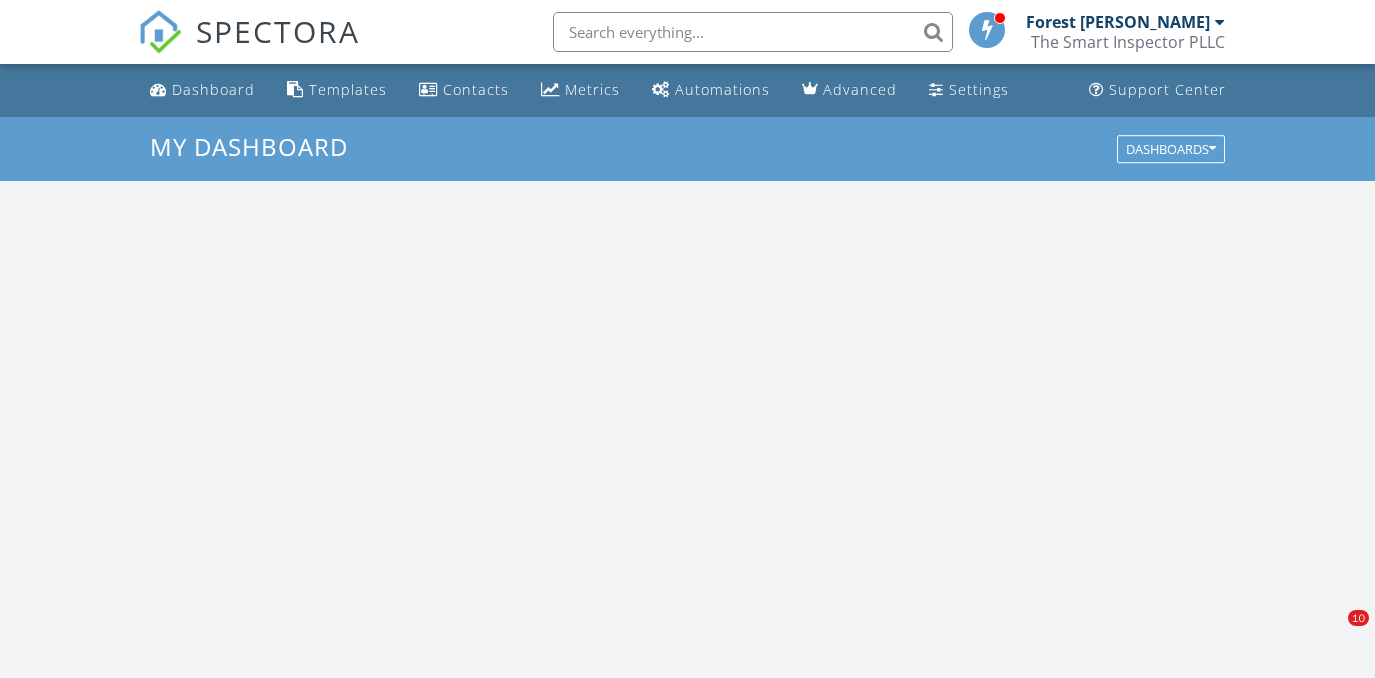 scroll, scrollTop: 0, scrollLeft: 0, axis: both 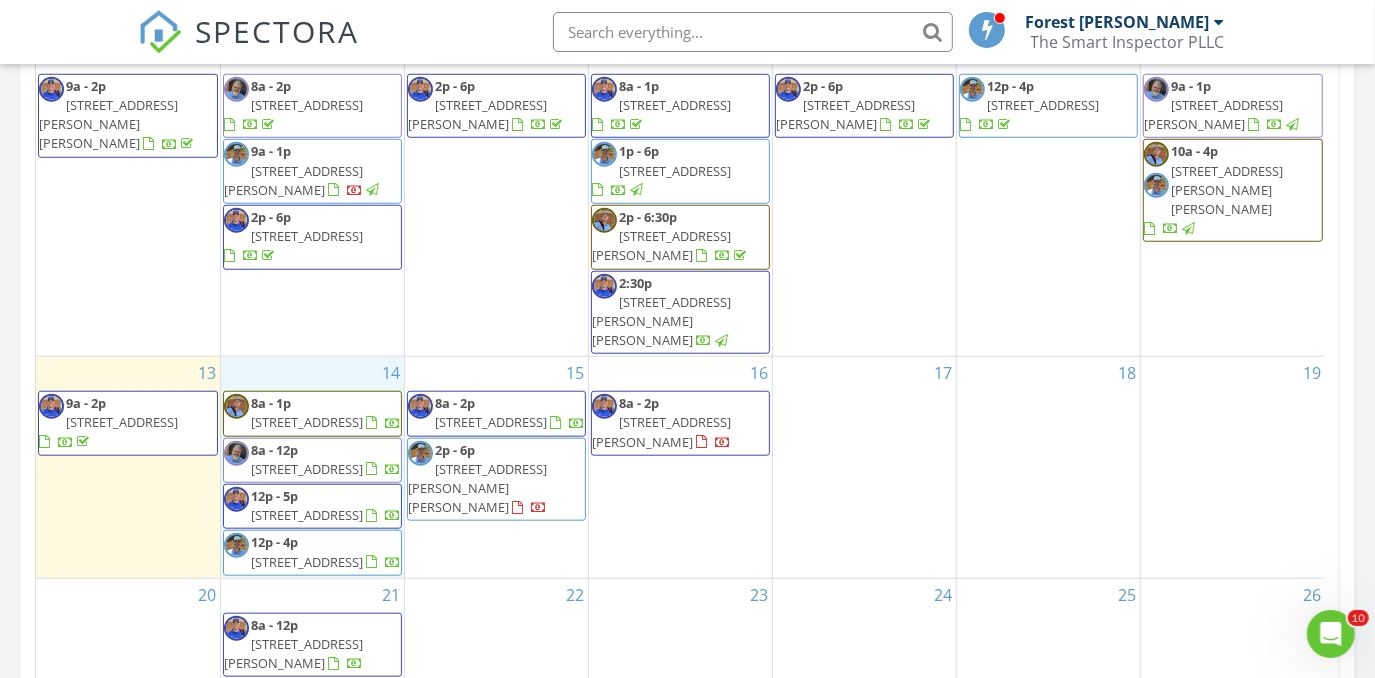 click on "14
8a - 1p
207 White Rock Ct , Ovilla 75154
8a - 12p
2401 Forest Creek Dr, Fort Worth 76123
12p - 5p
5004 Crutchberry Pl, The Colony 75056
12p - 4p
2098 Amber Ct, Lewisville 75067" at bounding box center [312, 467] 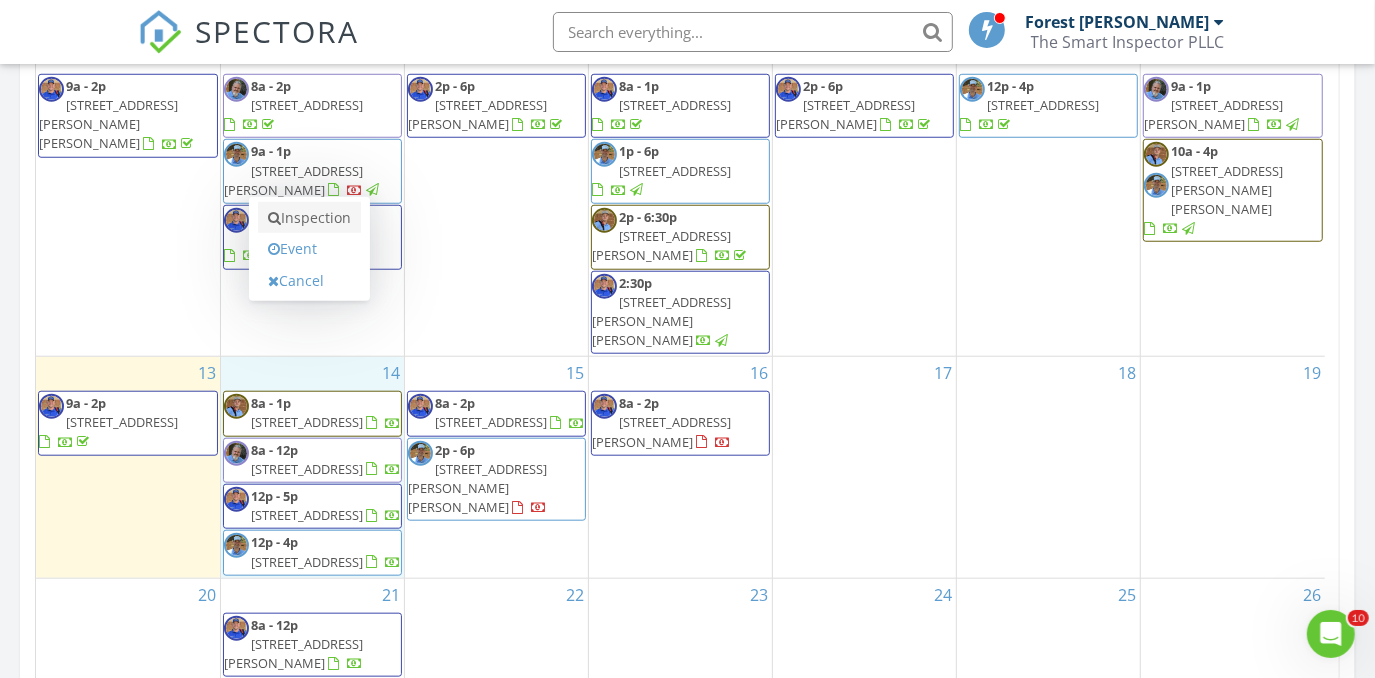click on "Inspection" at bounding box center [309, 218] 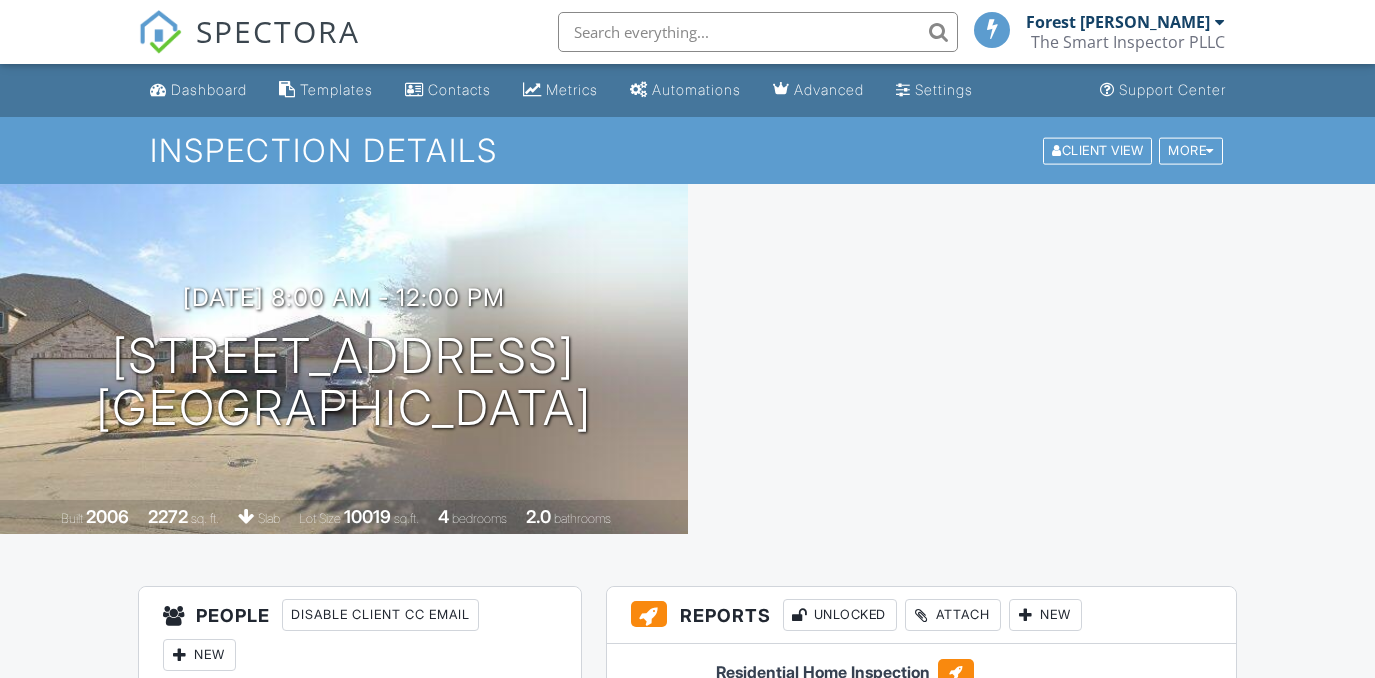 scroll, scrollTop: 0, scrollLeft: 0, axis: both 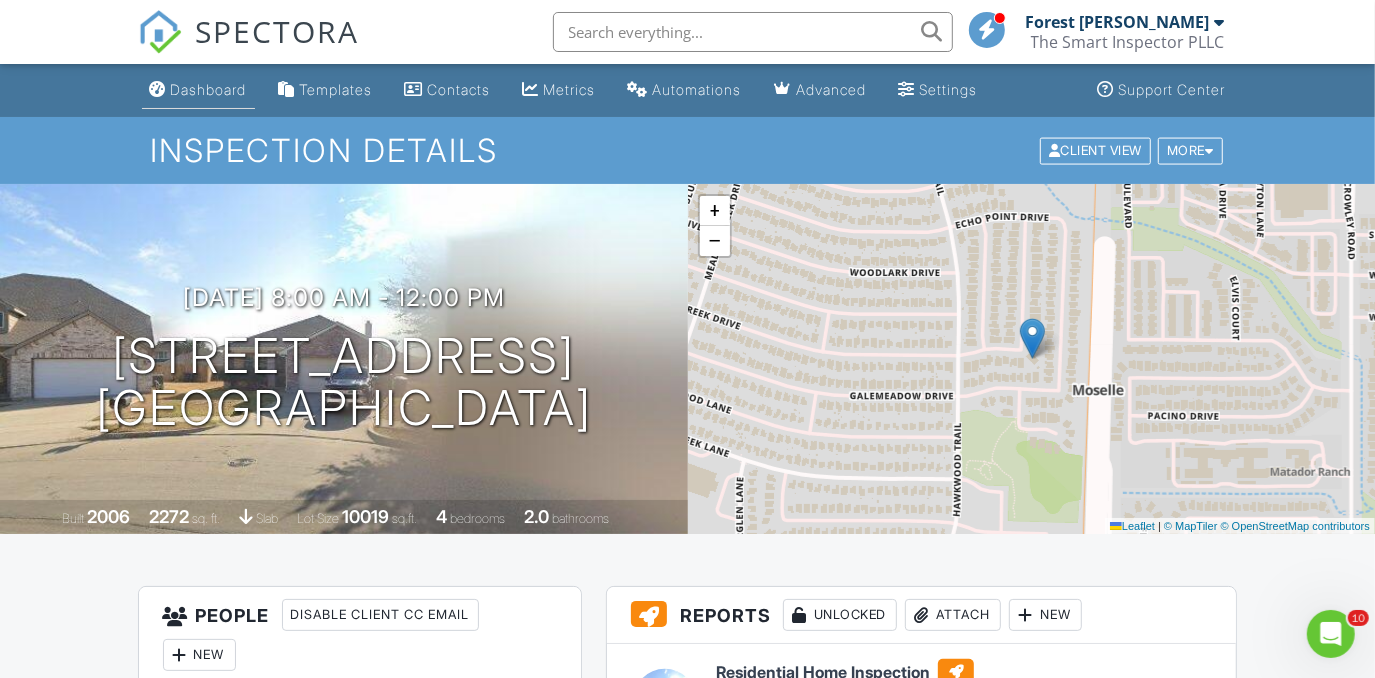 click on "Dashboard" at bounding box center (209, 89) 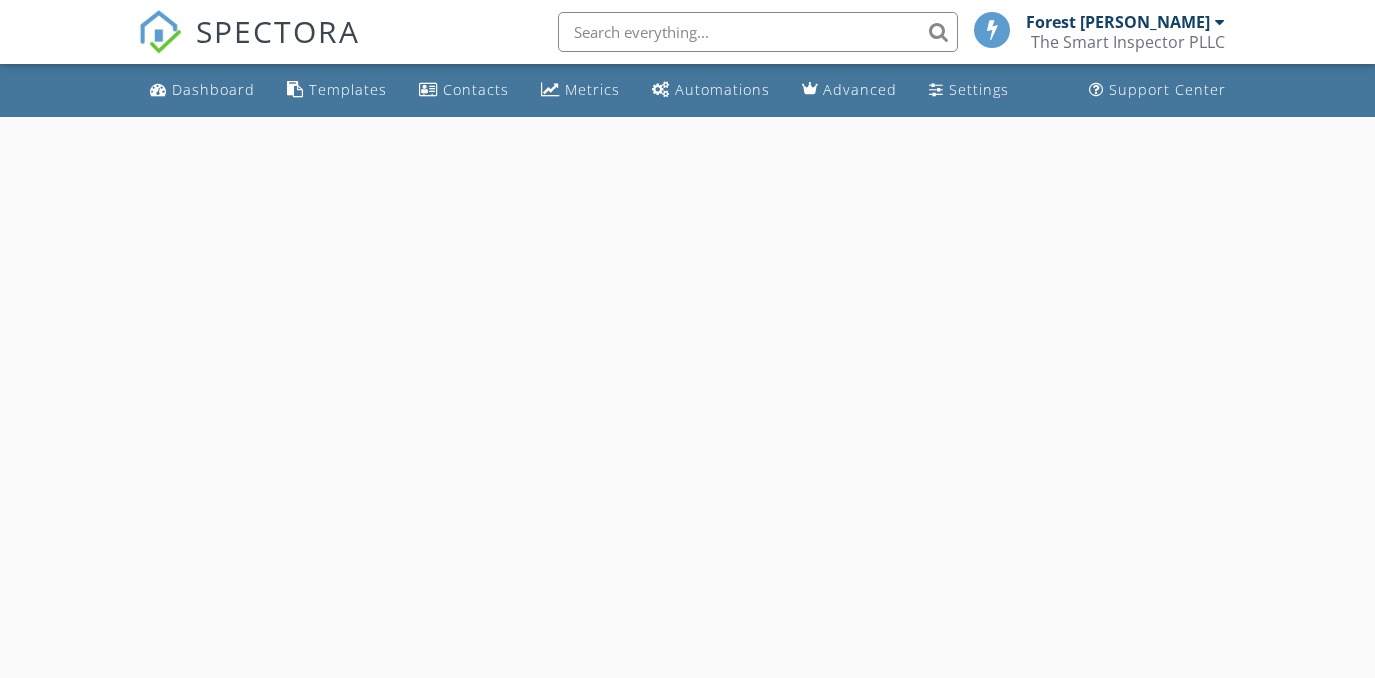 scroll, scrollTop: 0, scrollLeft: 0, axis: both 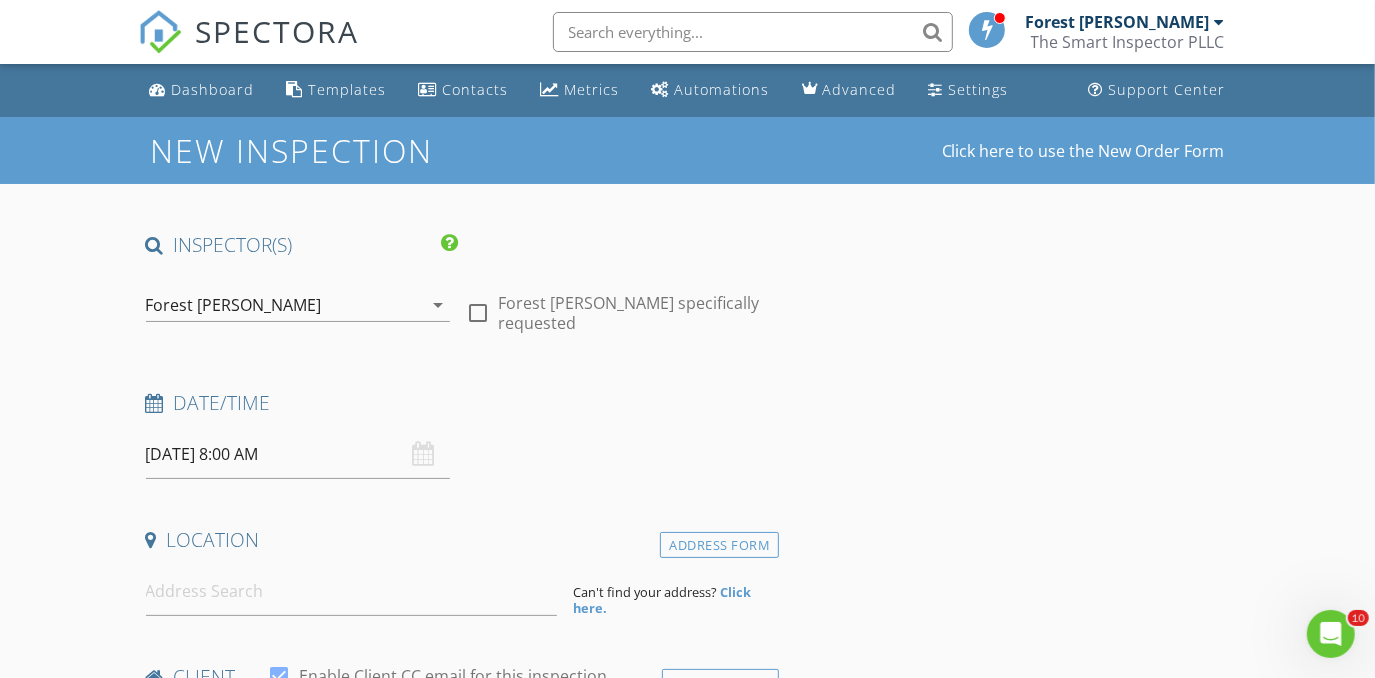 click on "Forest [PERSON_NAME]" at bounding box center [284, 305] 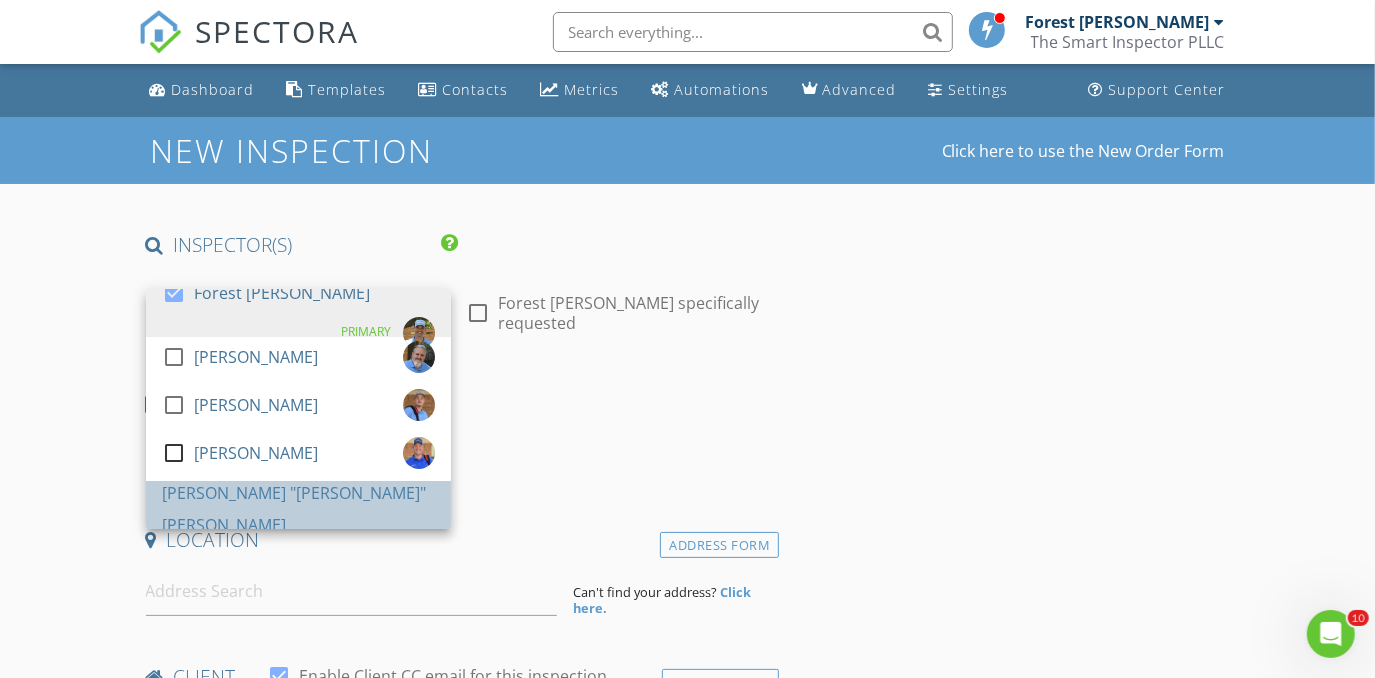 click on "[PERSON_NAME] "[PERSON_NAME]" [PERSON_NAME]" at bounding box center (298, 509) 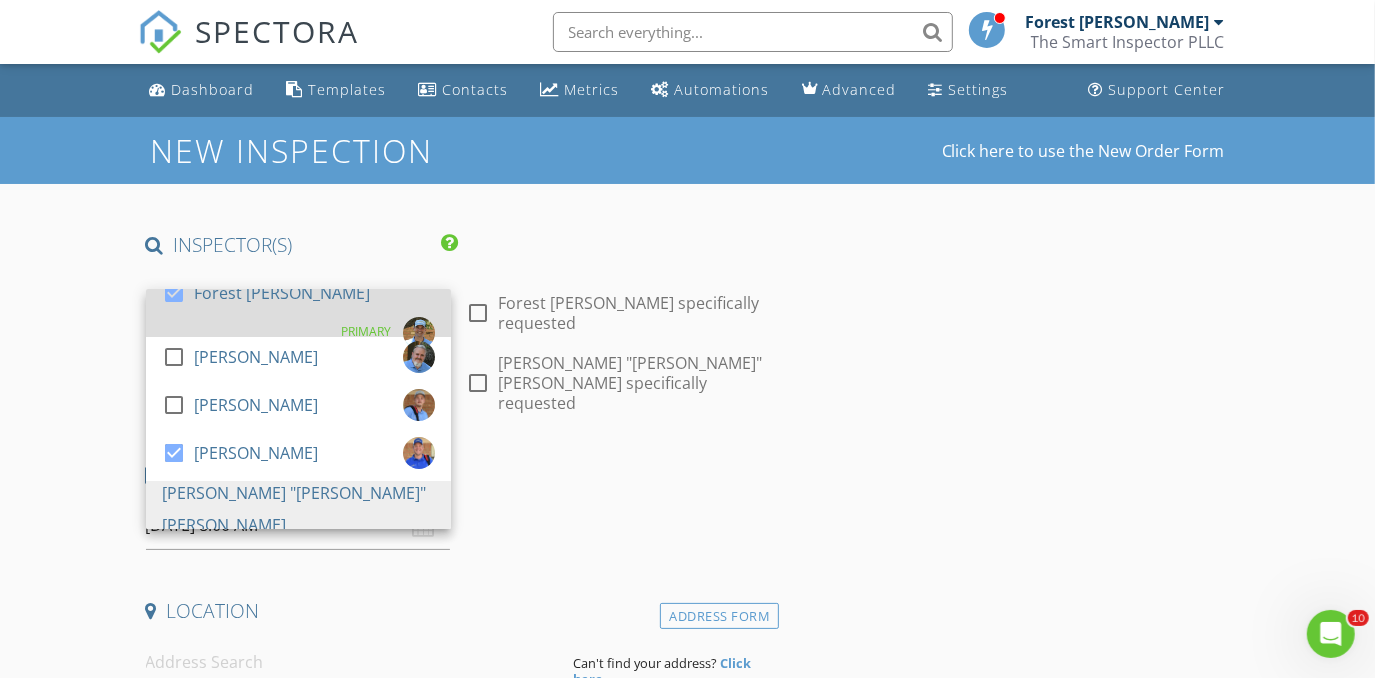 click on "Forest [PERSON_NAME]" at bounding box center [282, 293] 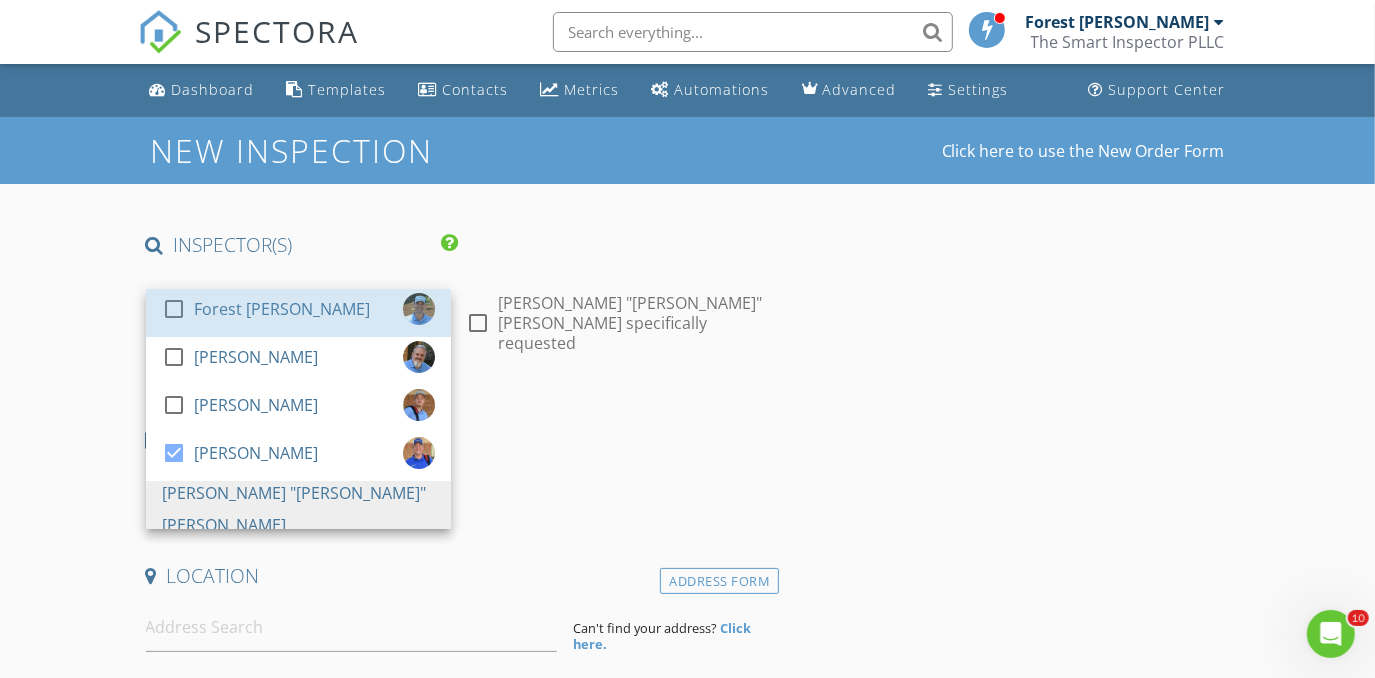 click on "New Inspection
Click here to use the New Order Form
INSPECTOR(S)
check_box_outline_blank   Forest Ivey     check_box_outline_blank   Brian Cain     check_box_outline_blank   Christopher Hudson     check_box_outline_blank   Christopher Sarris     check_box   Antoine "Tony" Razzouk   PRIMARY   Antoine "Tony" Razzouk arrow_drop_down   check_box_outline_blank Antoine "Tony" Razzouk specifically requested
Date/Time
07/14/2025 8:00 AM
Location
Address Form       Can't find your address?   Click here.
client
check_box Enable Client CC email for this inspection   Client Search     check_box_outline_blank Client is a Company/Organization     First Name   Last Name   Email   CC Email   Phone           Notes   Private Notes
ADD ADDITIONAL client
SERVICES
arrow_drop_down" at bounding box center [687, 1685] 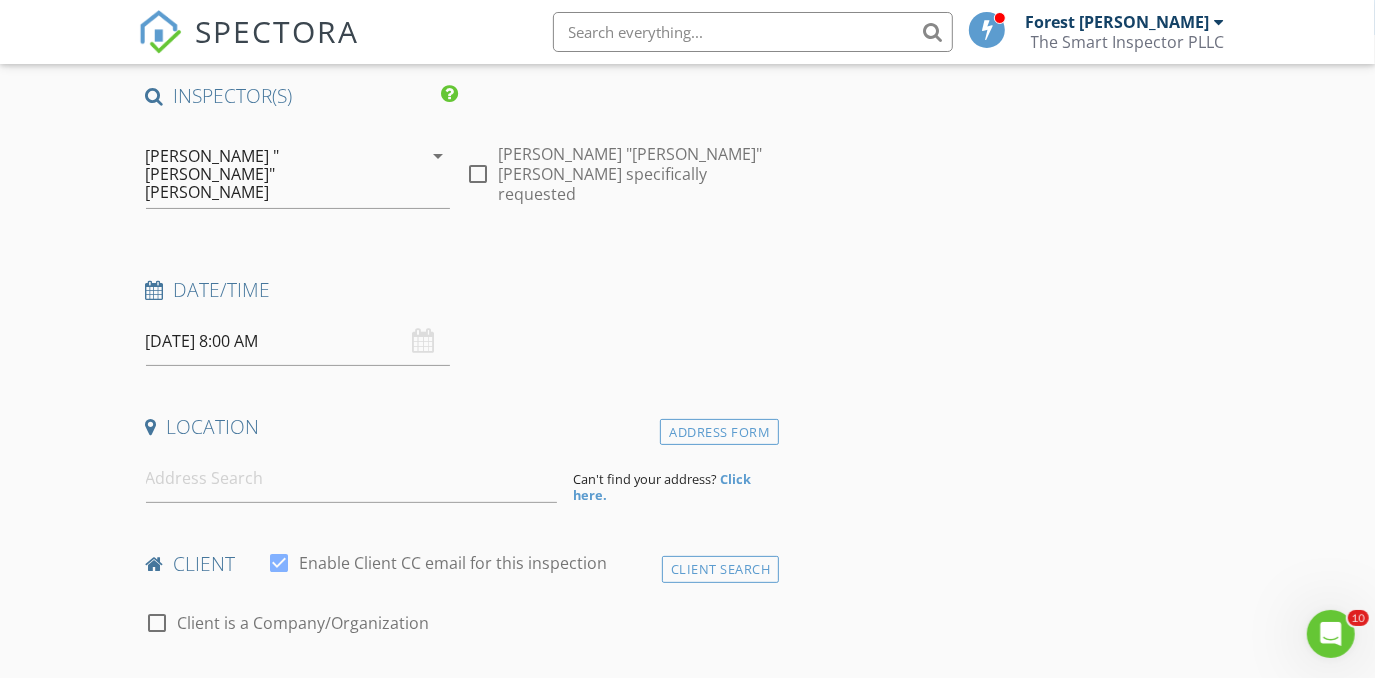 scroll, scrollTop: 181, scrollLeft: 0, axis: vertical 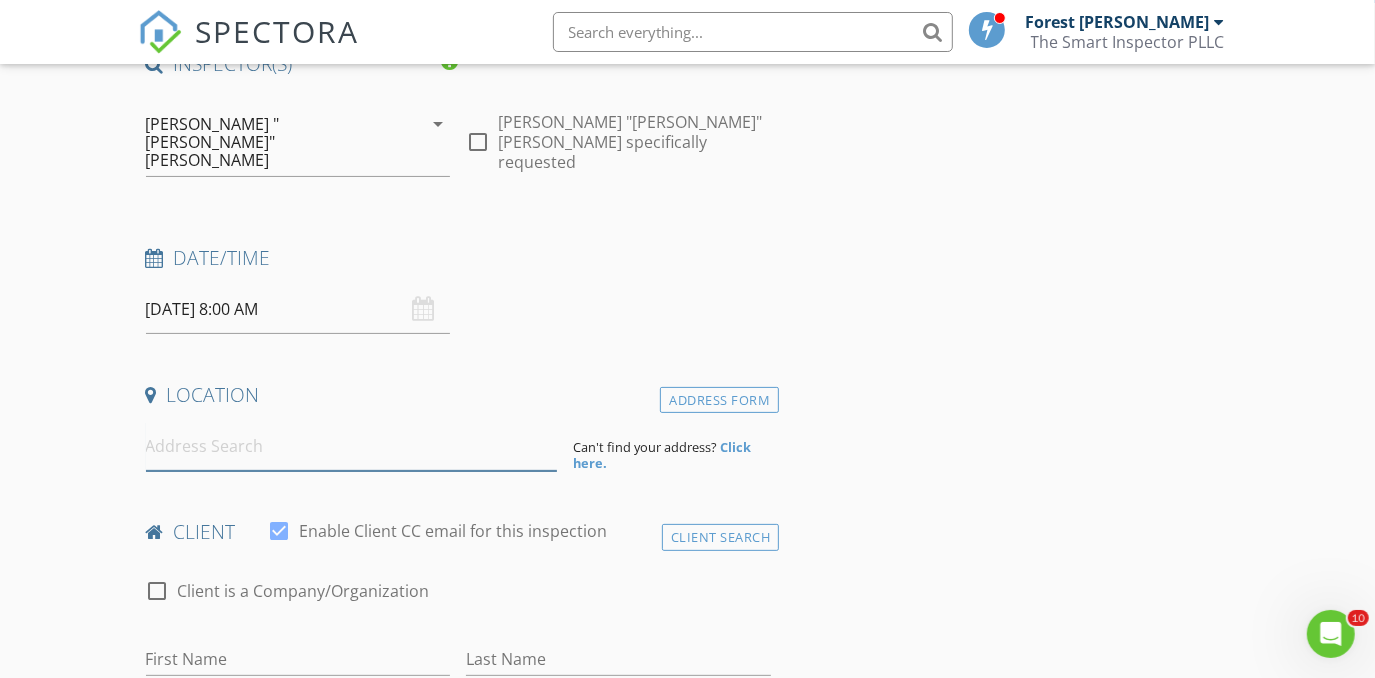 click at bounding box center (352, 446) 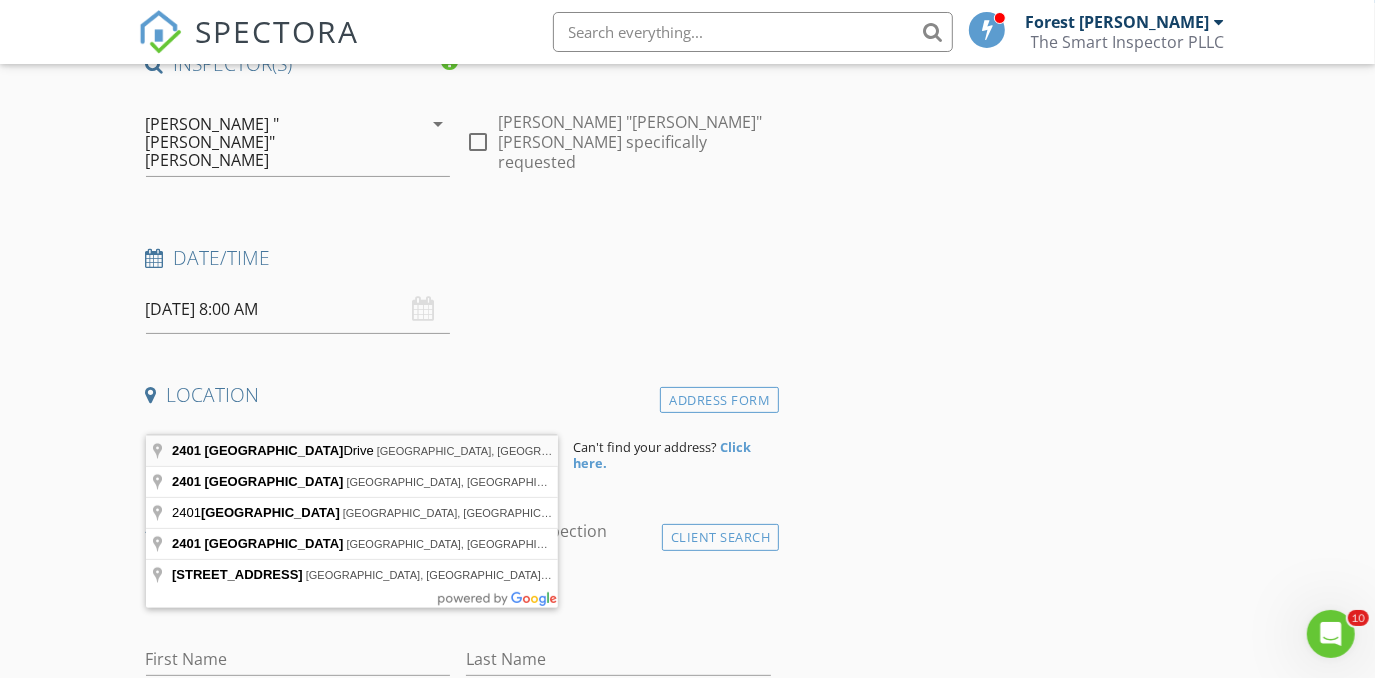 type on "2401 Forest Creek Drive, Fort Worth, TX, USA" 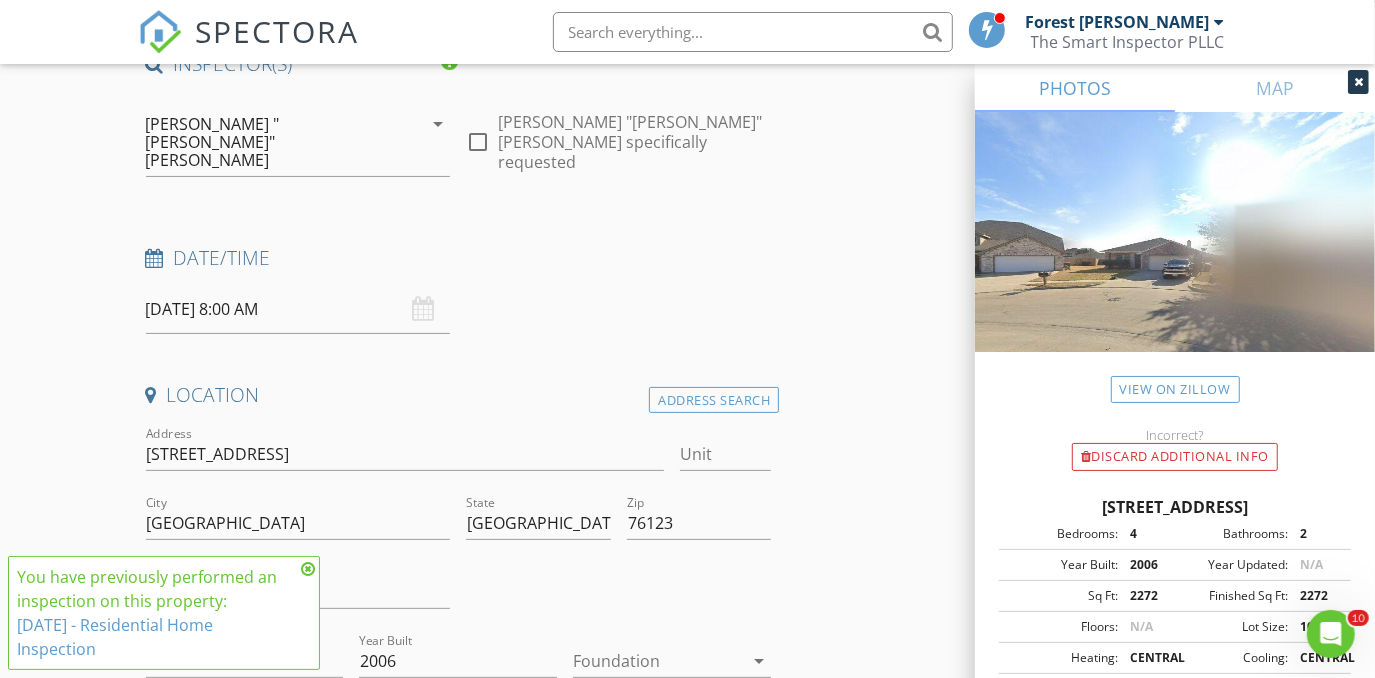 click at bounding box center (308, 569) 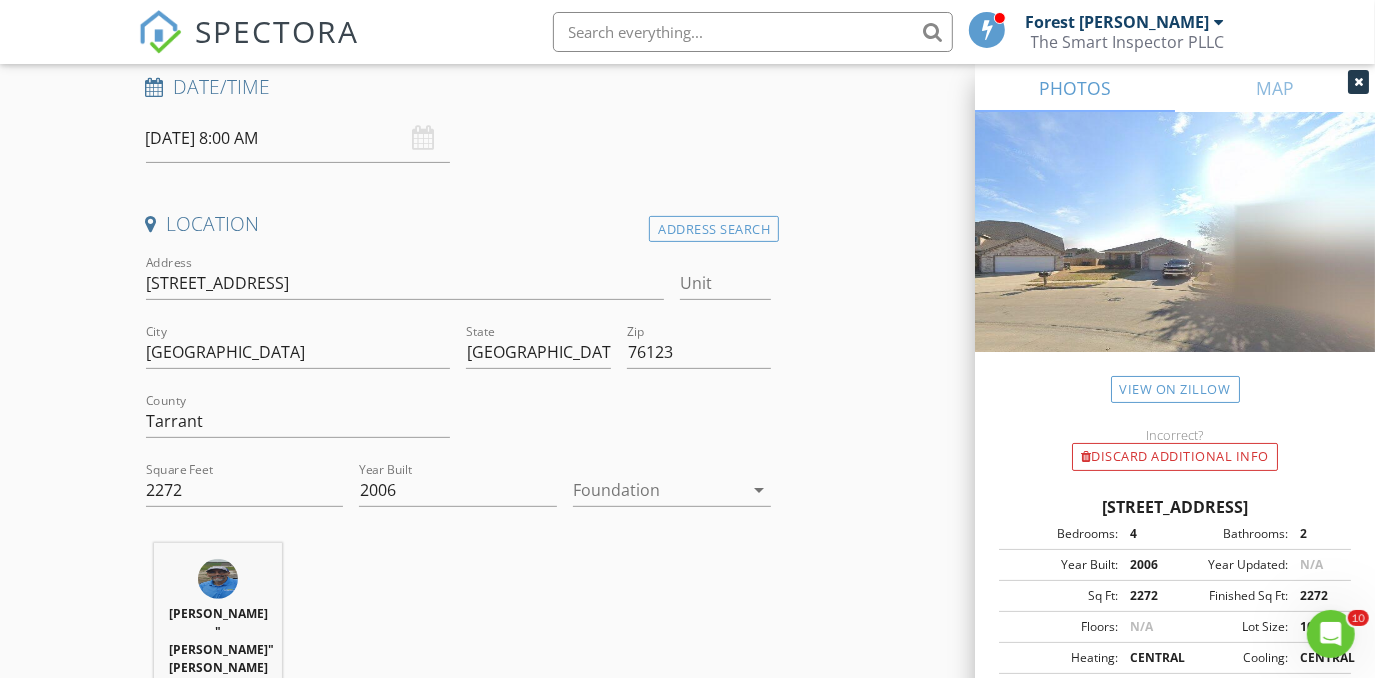 scroll, scrollTop: 363, scrollLeft: 0, axis: vertical 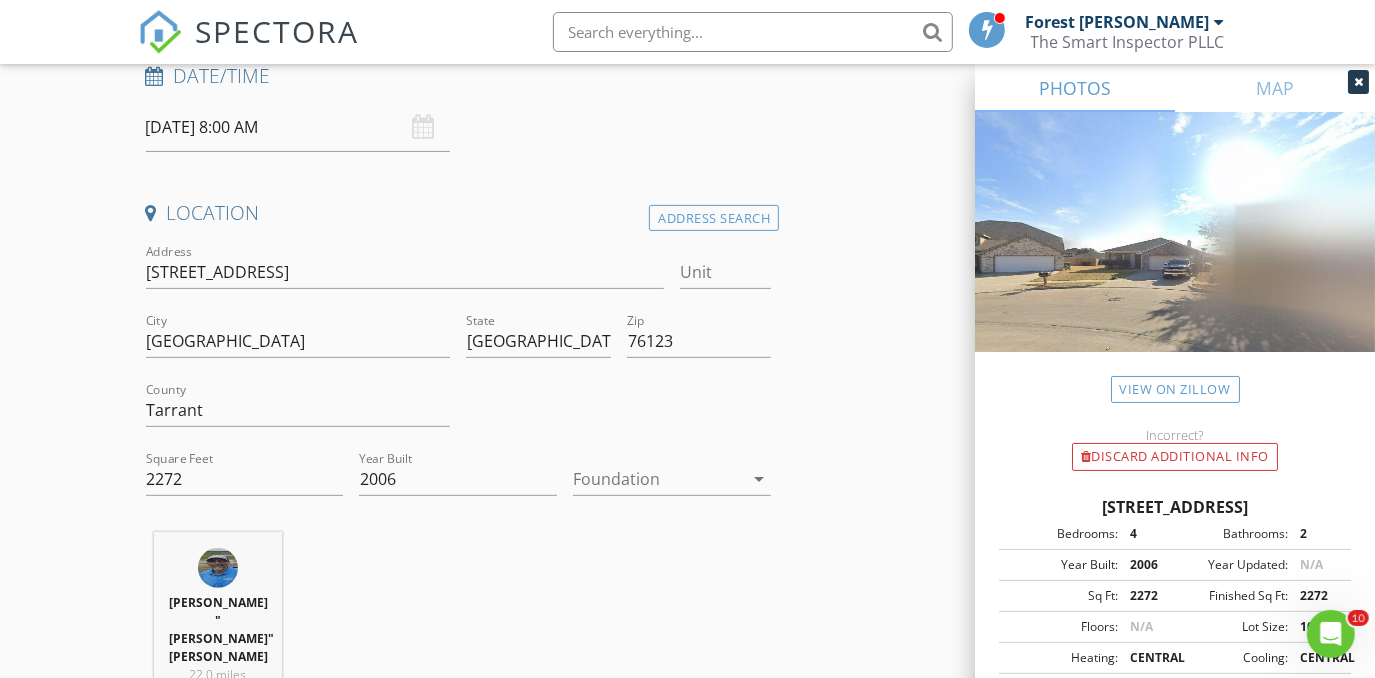 click at bounding box center [658, 479] 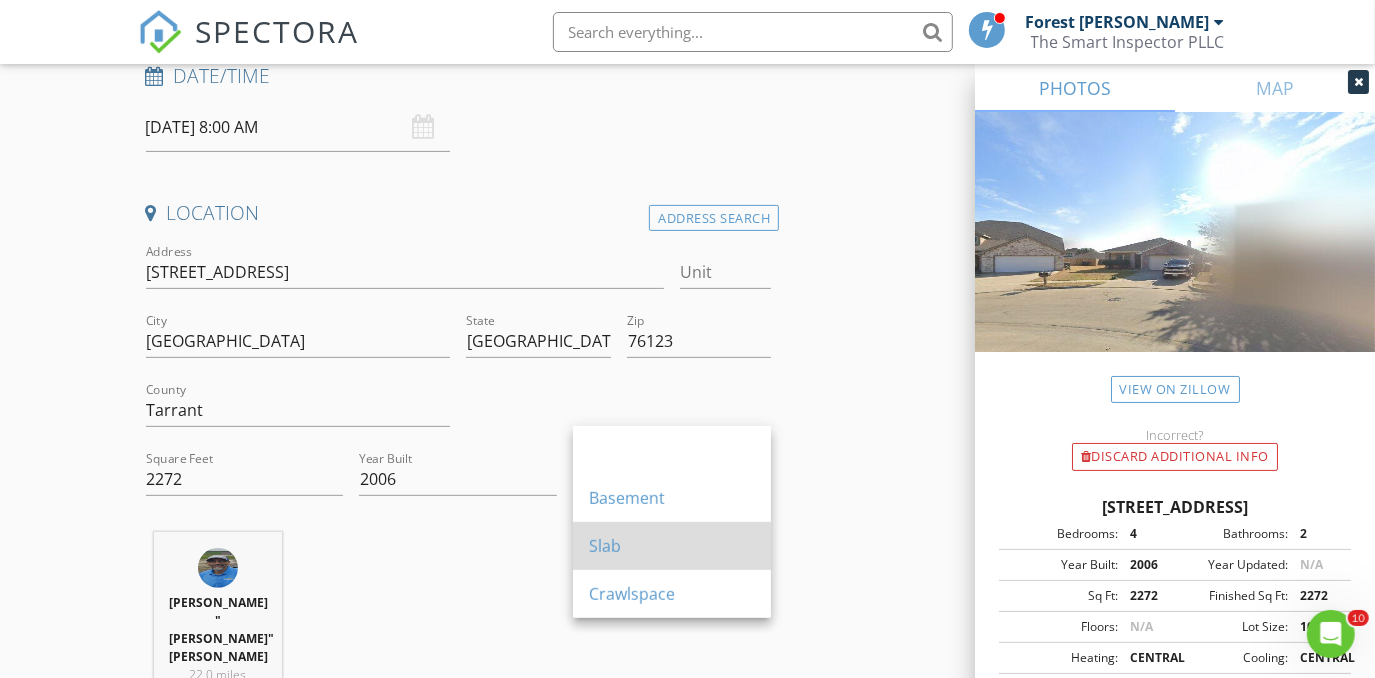 click on "Slab" at bounding box center [672, 546] 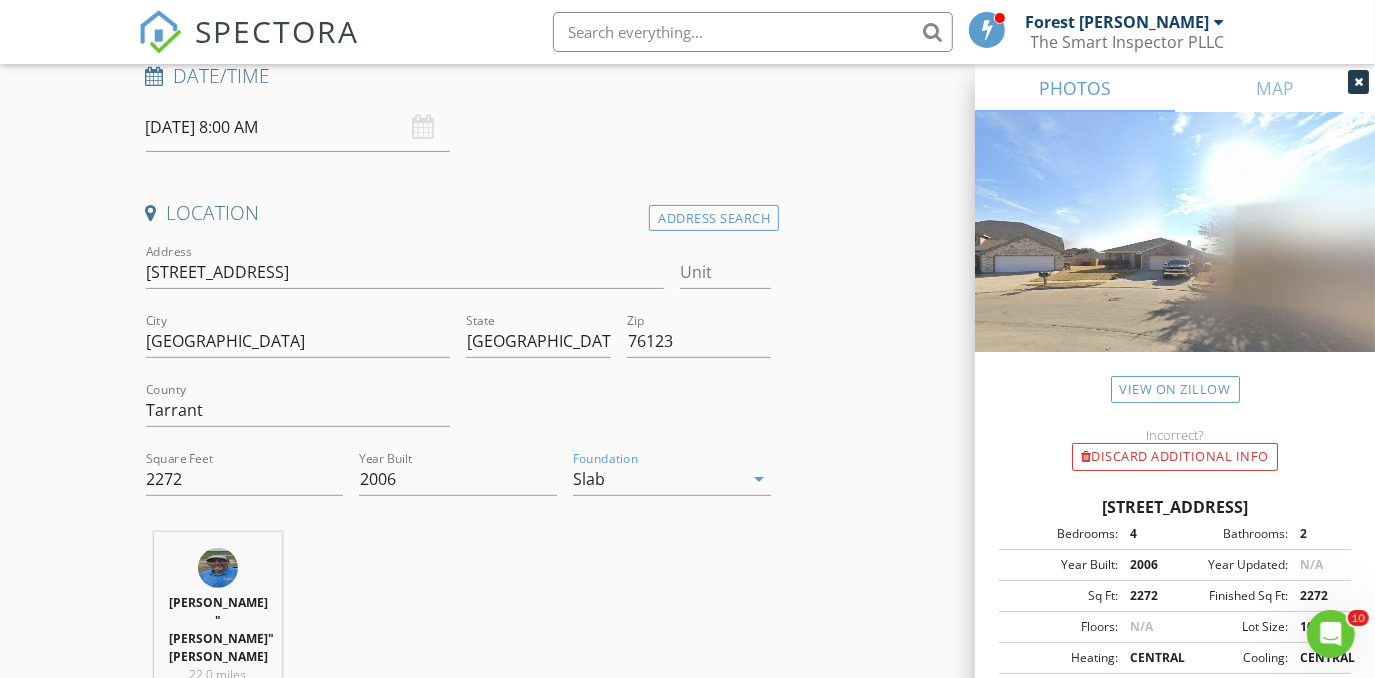 click on "Antoine "Tony" Razzouk     22.0 miles     (32 minutes)" at bounding box center [459, 642] 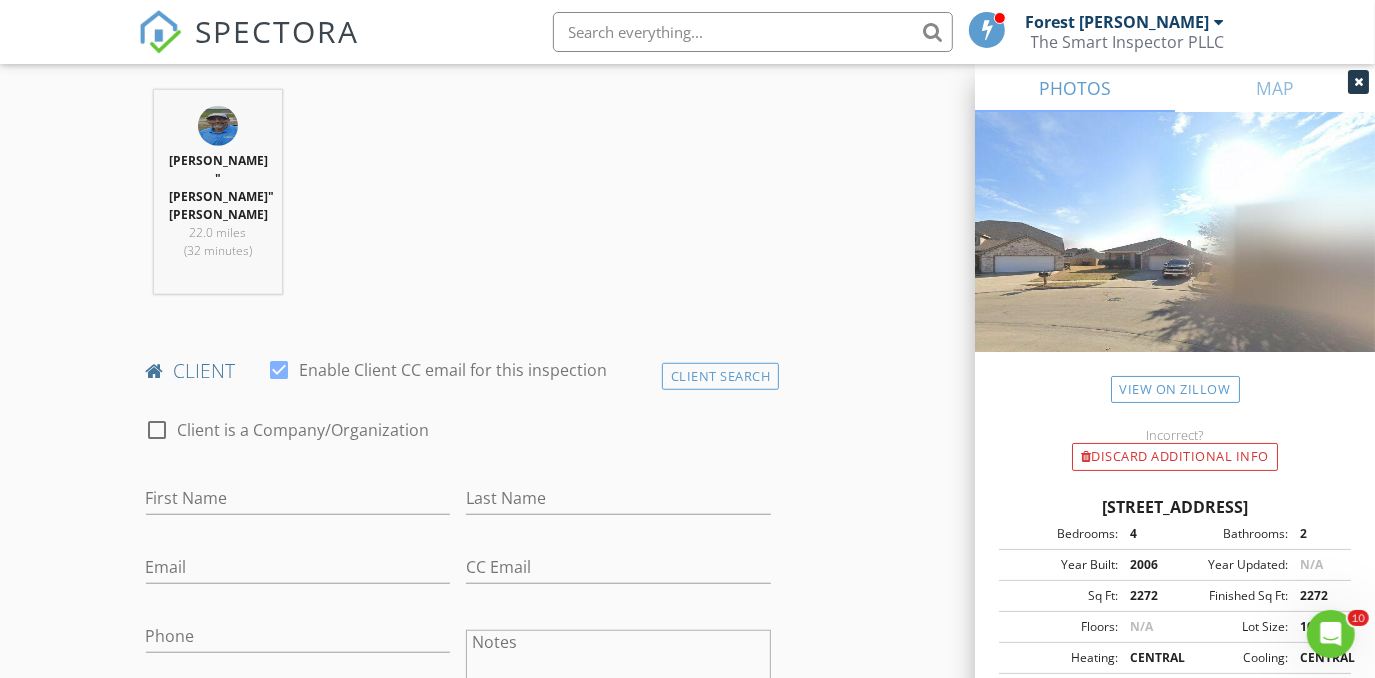 scroll, scrollTop: 818, scrollLeft: 0, axis: vertical 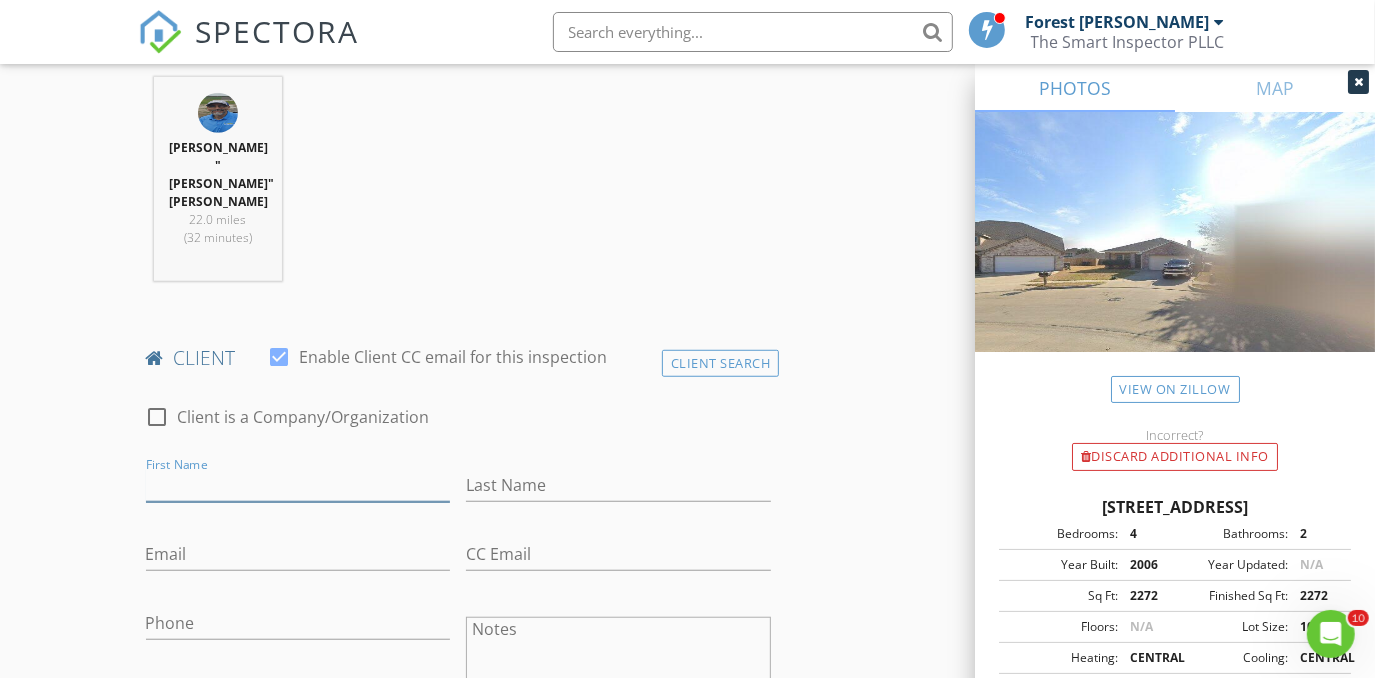 click on "First Name" at bounding box center (298, 485) 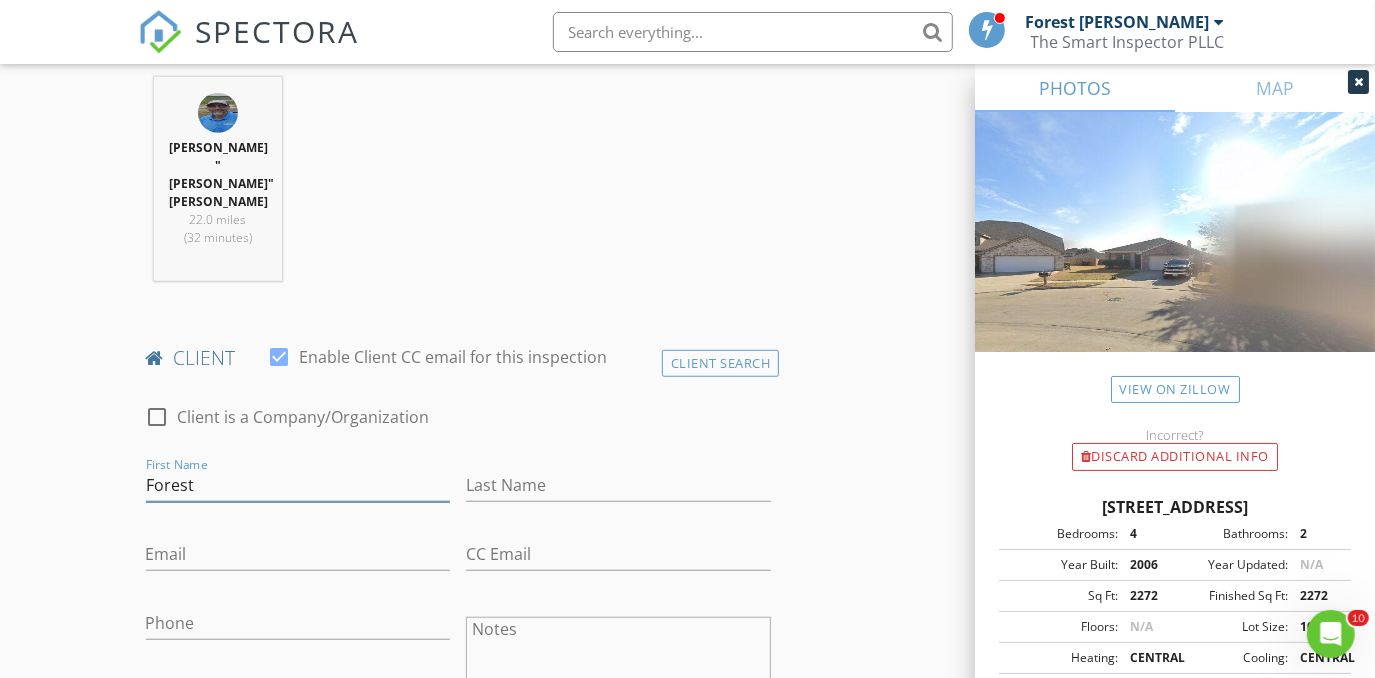 type on "Forest" 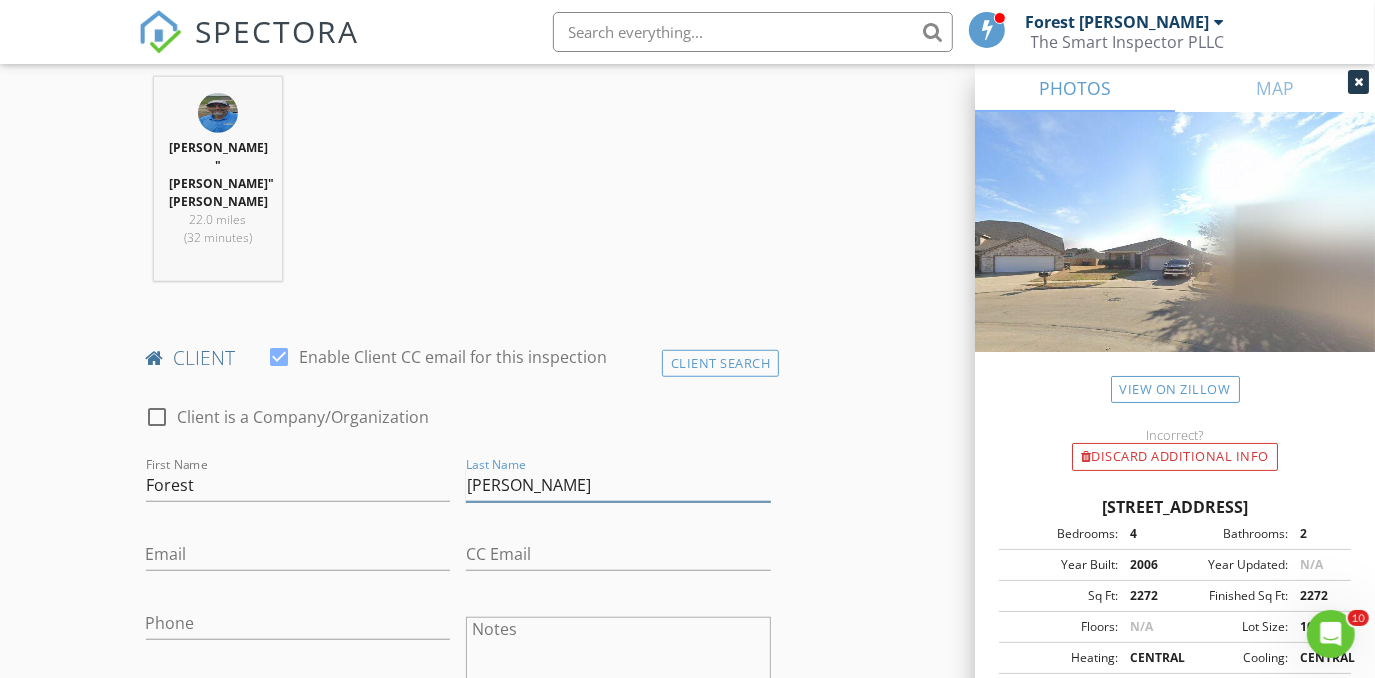 type on "Ivey" 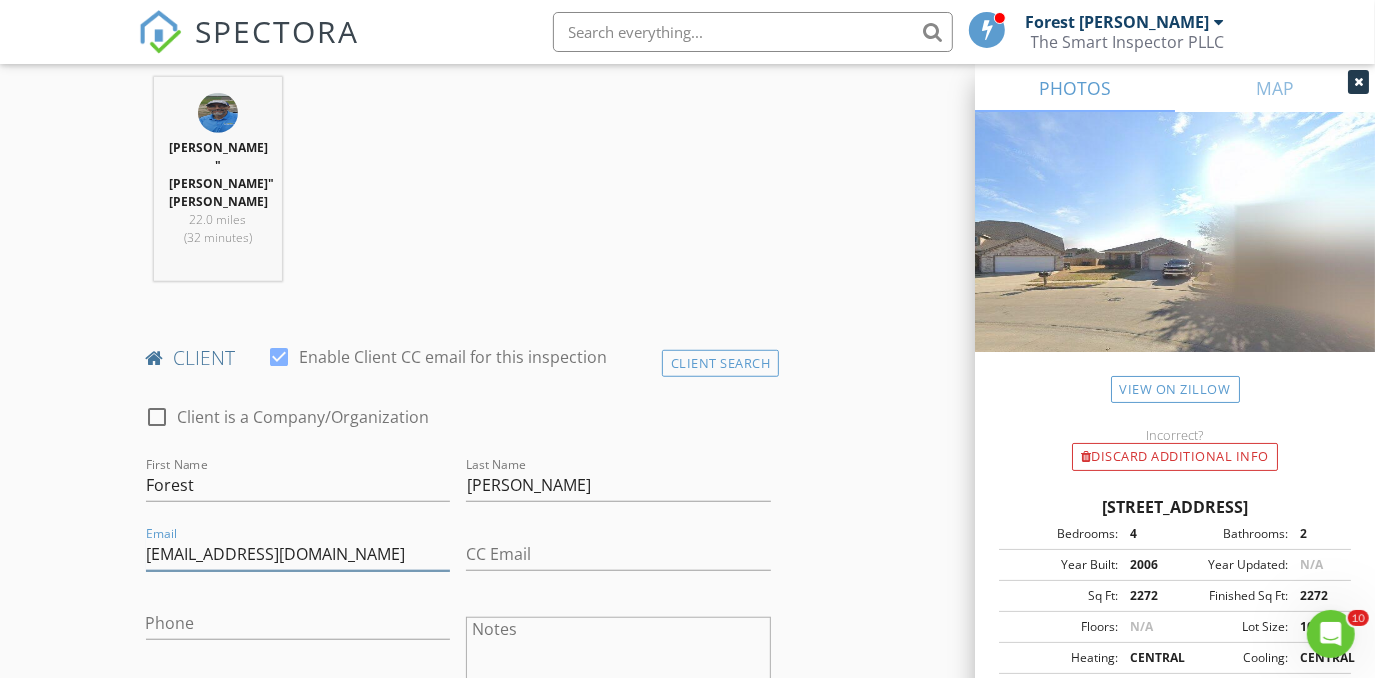type on "tsutamorisan@gmail.com" 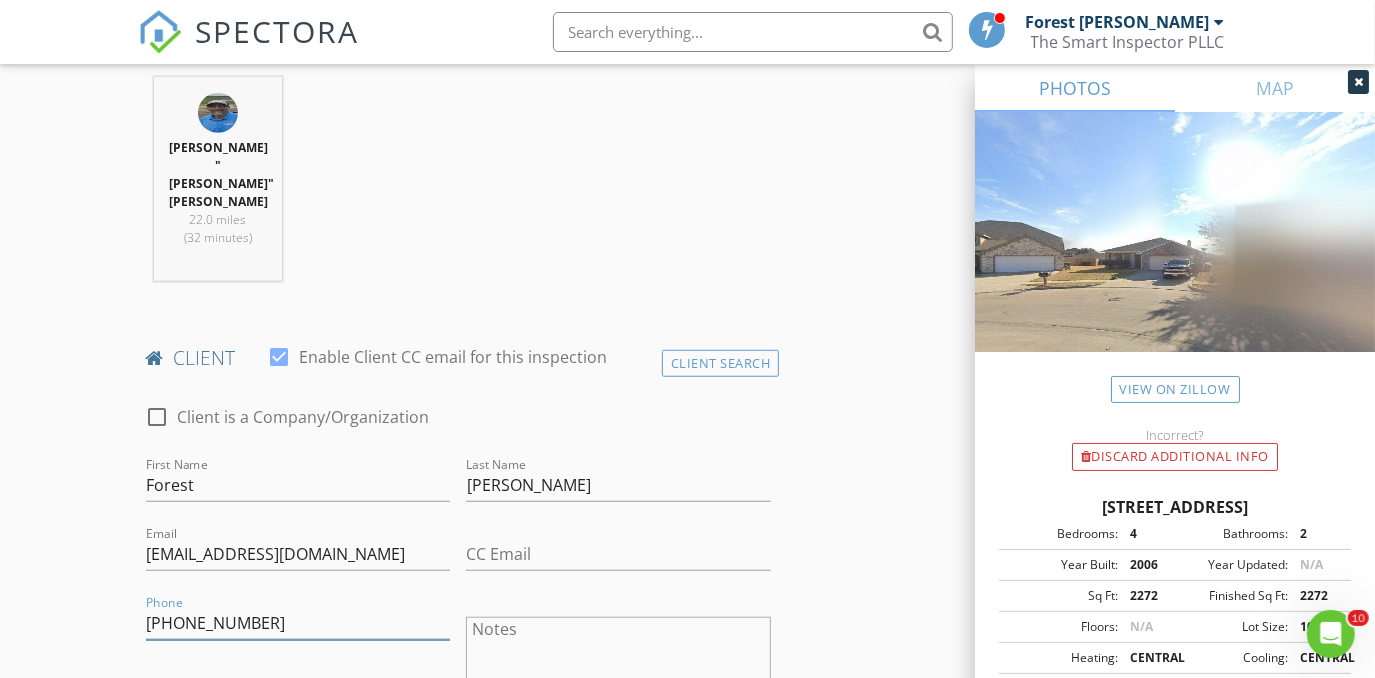 type on "[PHONE_NUMBER]" 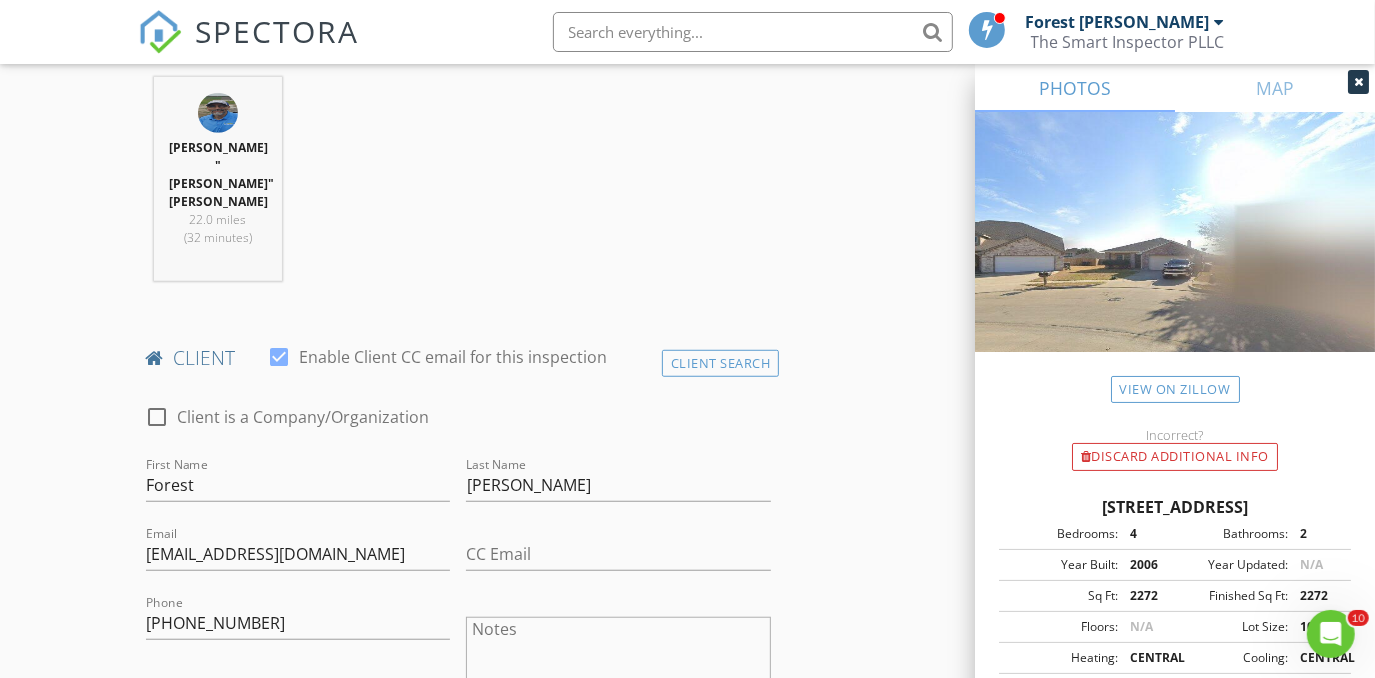 drag, startPoint x: 0, startPoint y: 532, endPoint x: 96, endPoint y: 558, distance: 99.458534 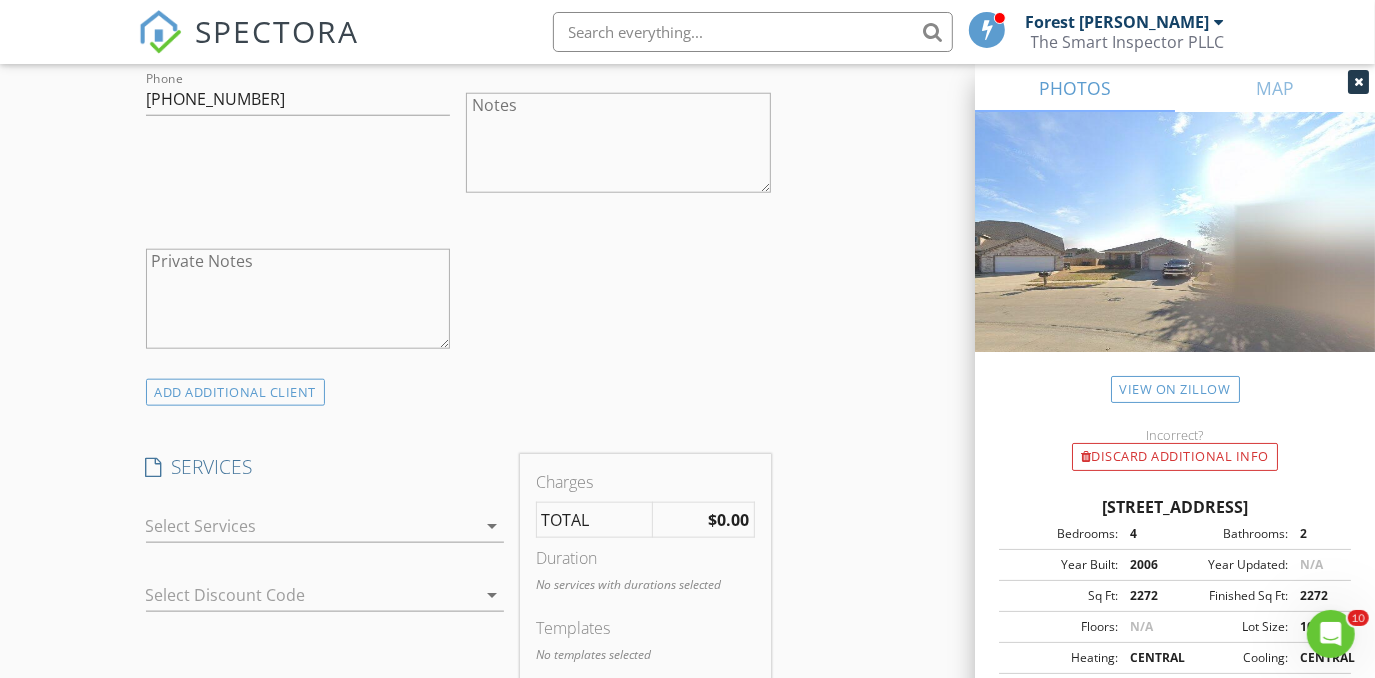 scroll, scrollTop: 1454, scrollLeft: 0, axis: vertical 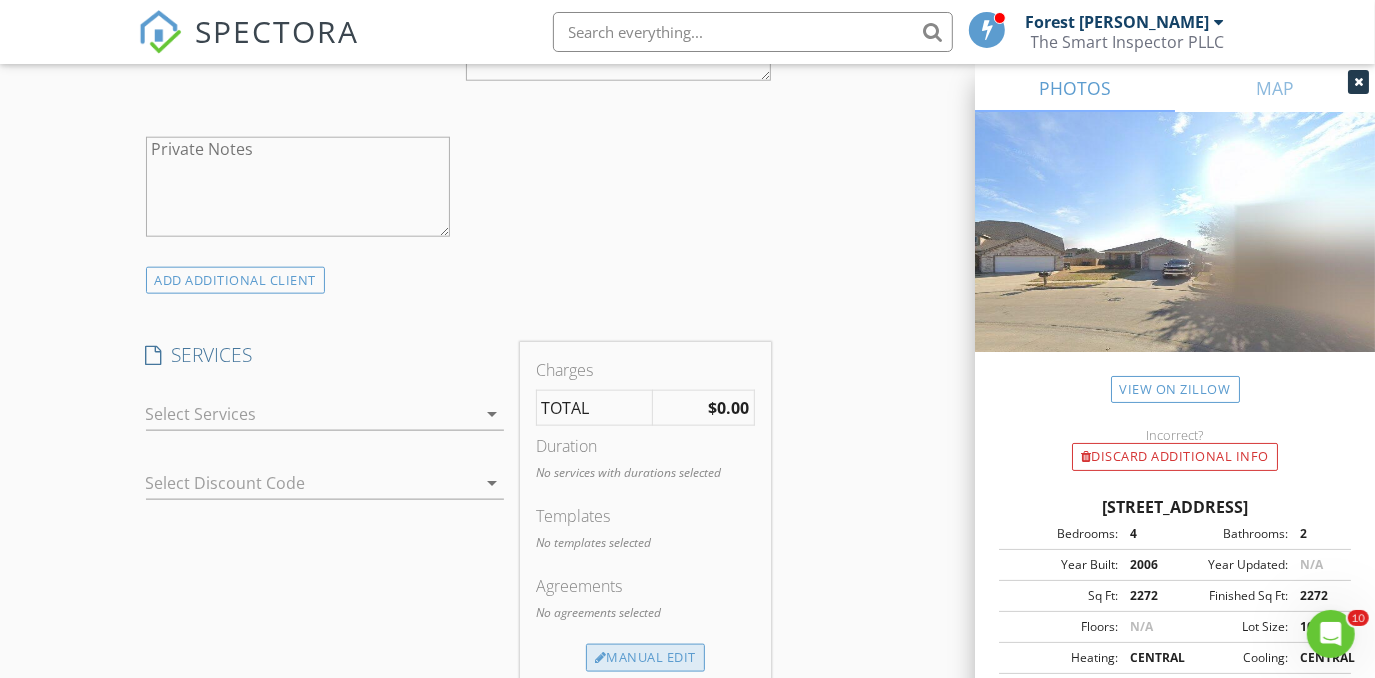 click on "Manual Edit" at bounding box center [645, 658] 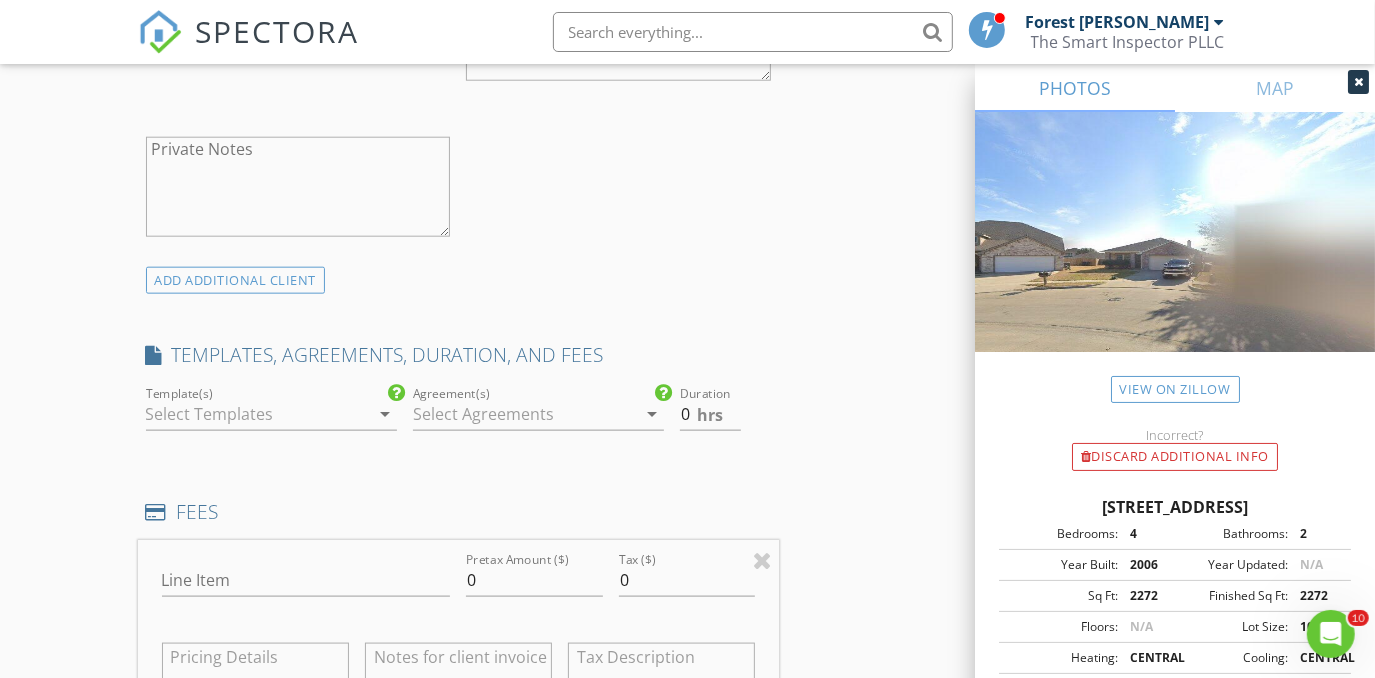 click at bounding box center (257, 414) 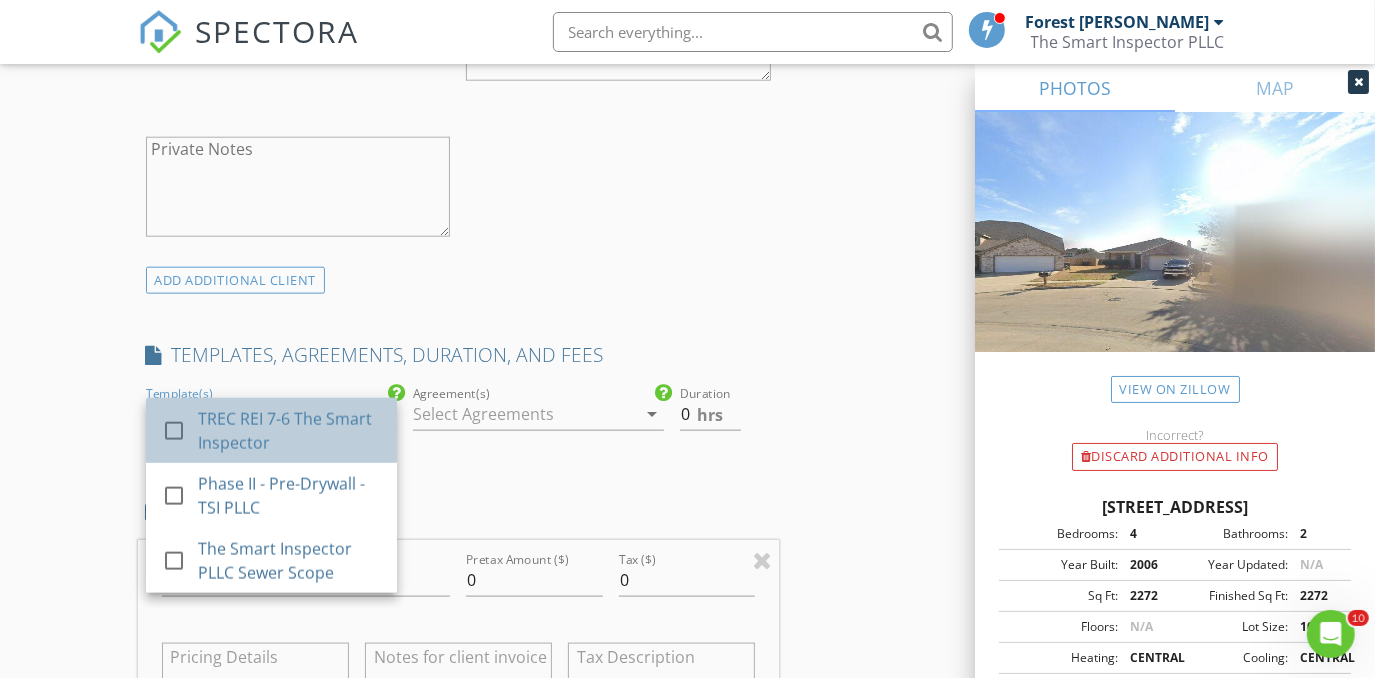 click on "TREC REI 7-6 The Smart Inspector" at bounding box center (289, 431) 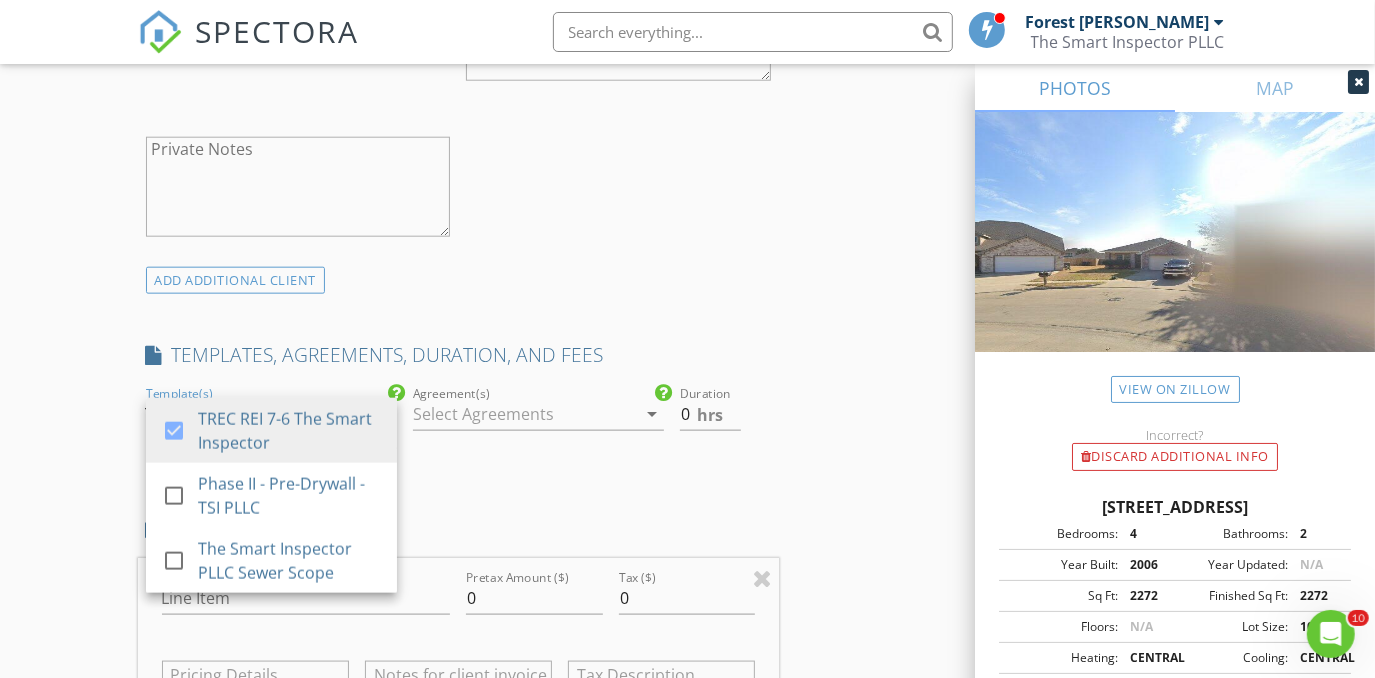click at bounding box center (524, 414) 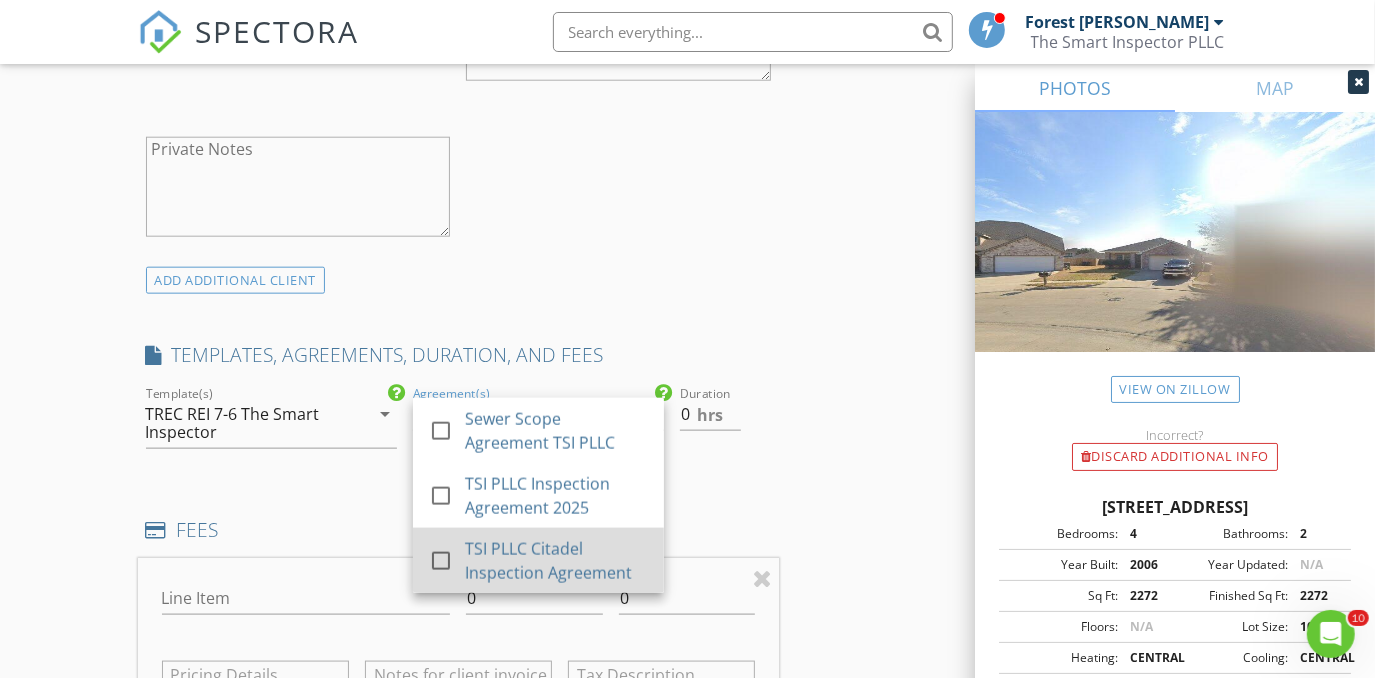 click on "TSI PLLC Citadel Inspection Agreement" at bounding box center [556, 561] 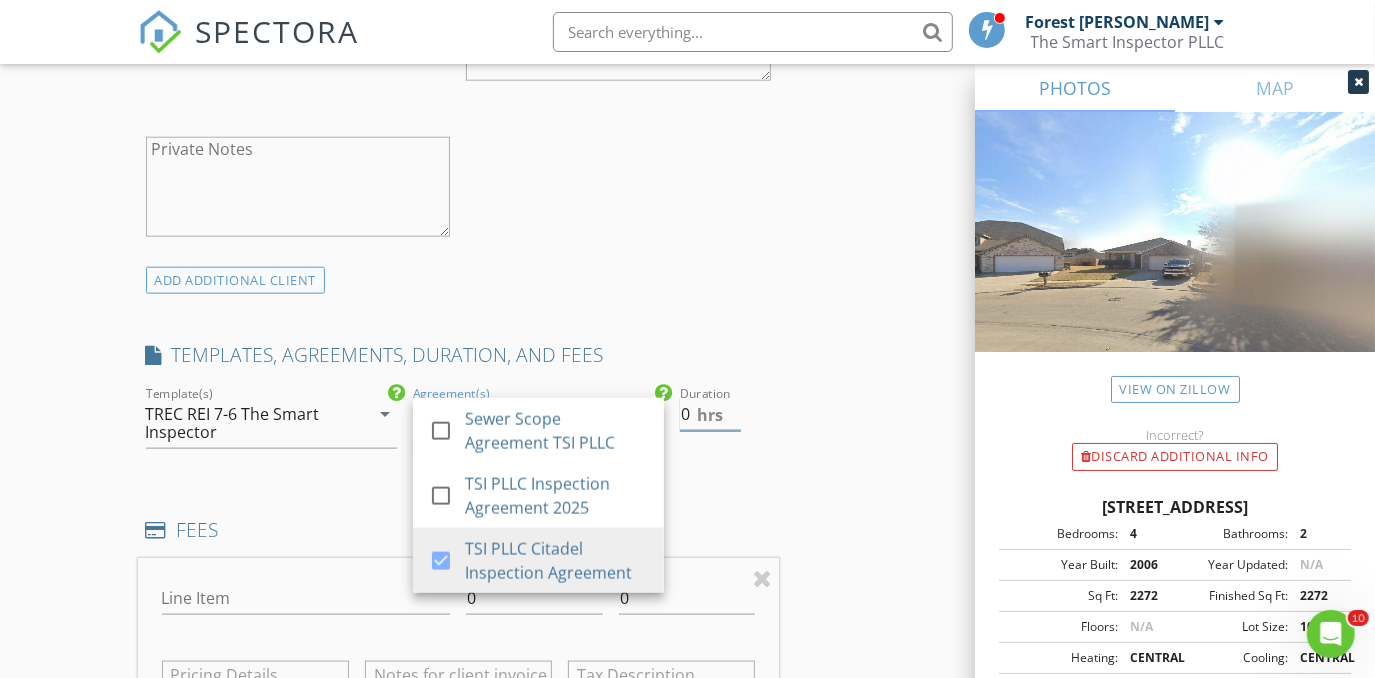 click on "0" at bounding box center (710, 414) 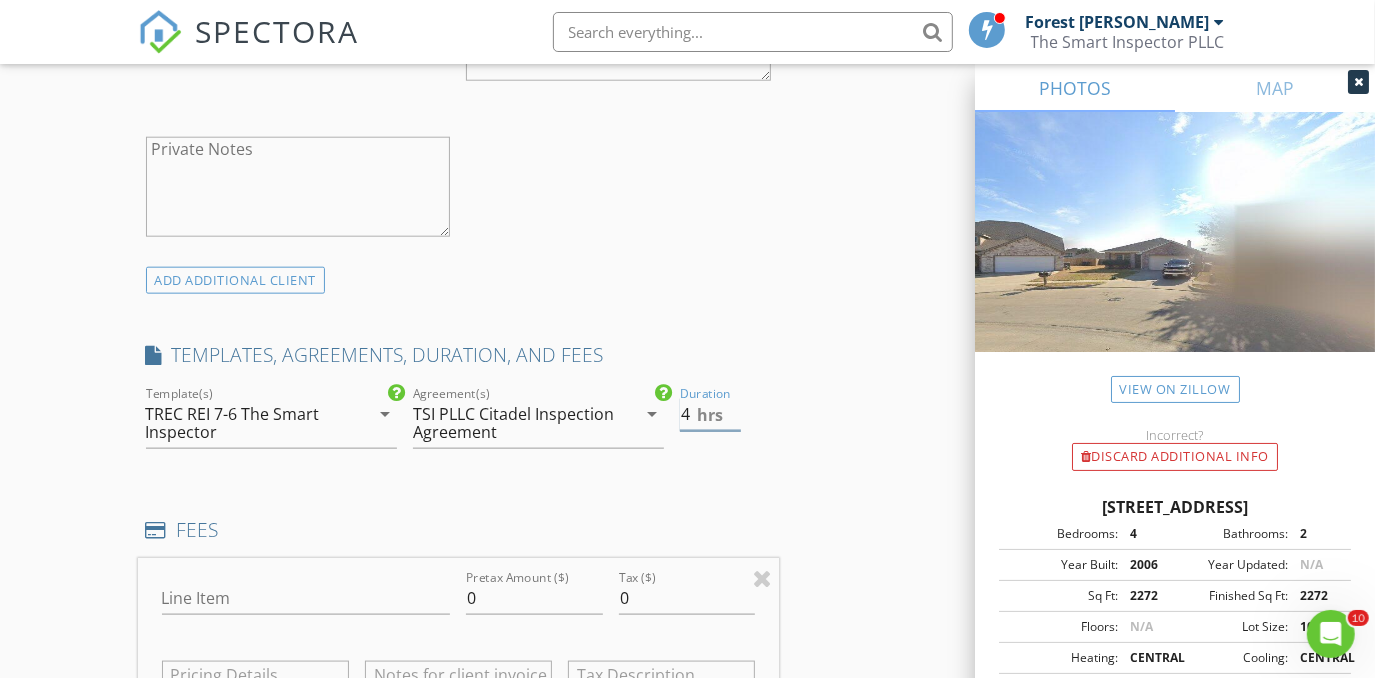 type on "4" 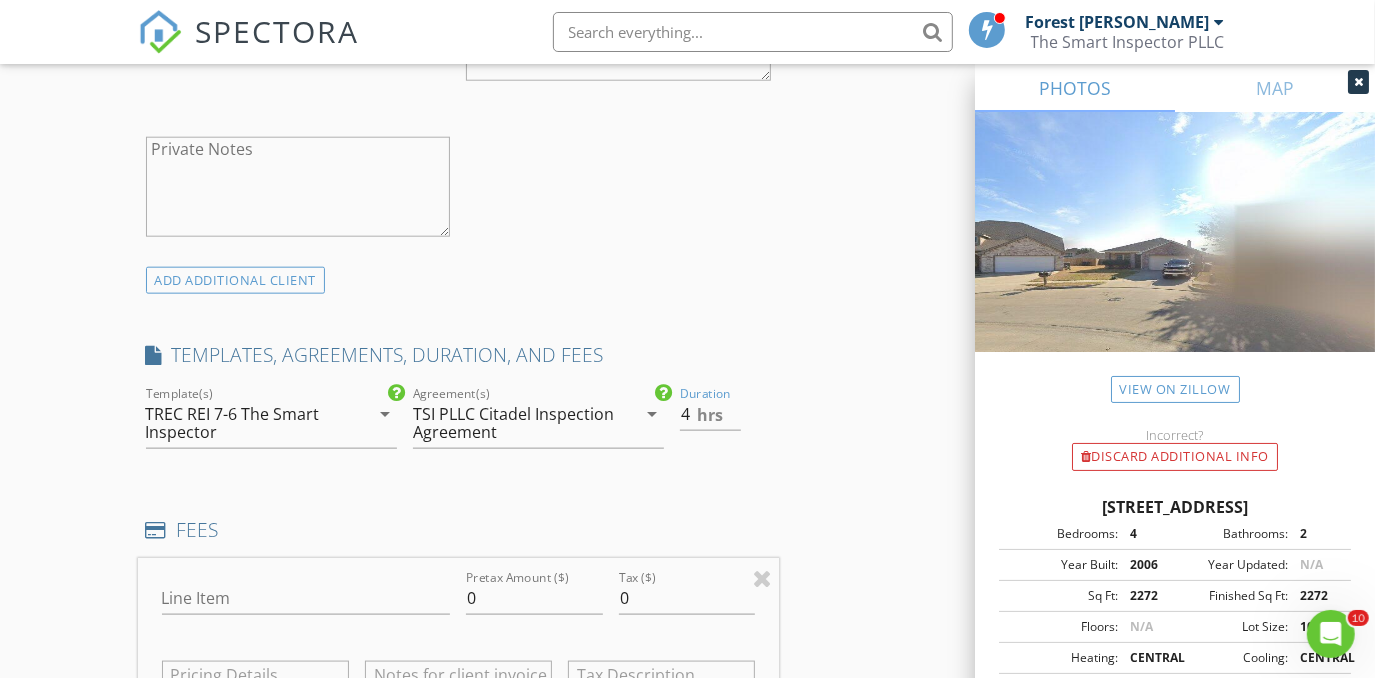 click on "Line Item" at bounding box center (306, 602) 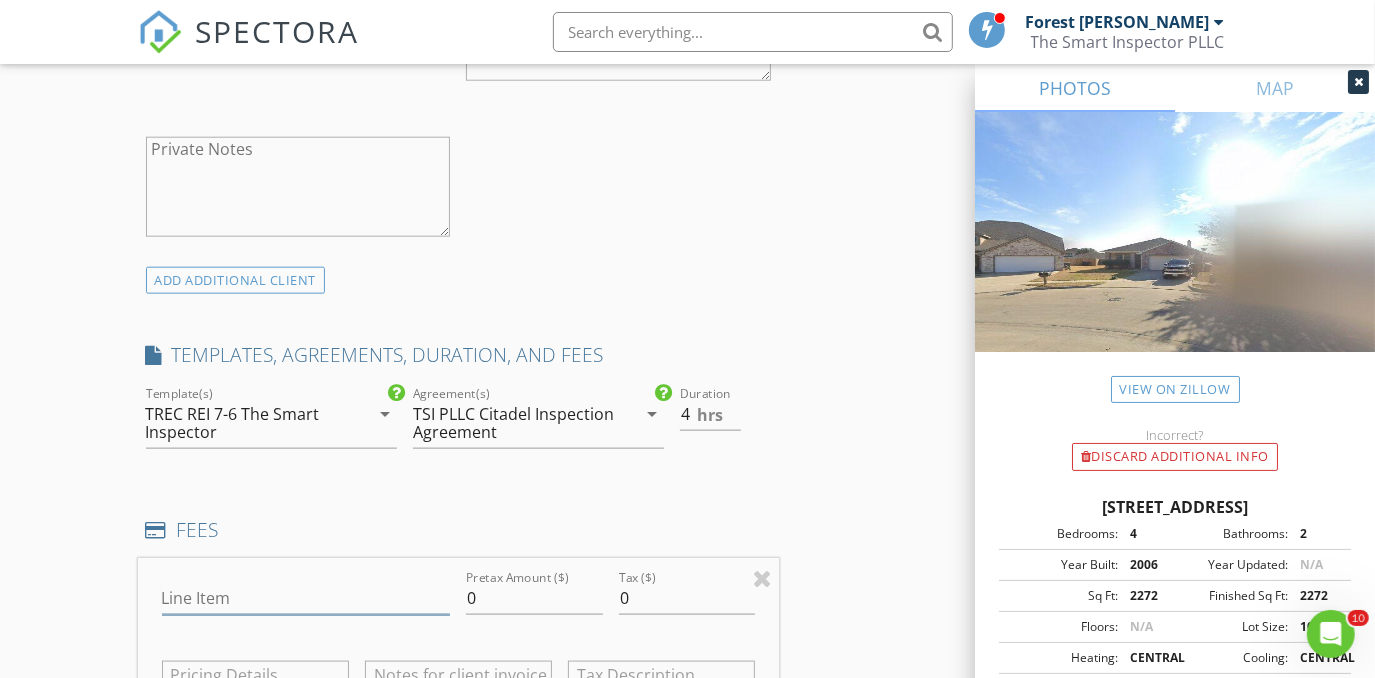 click on "Line Item" at bounding box center (306, 598) 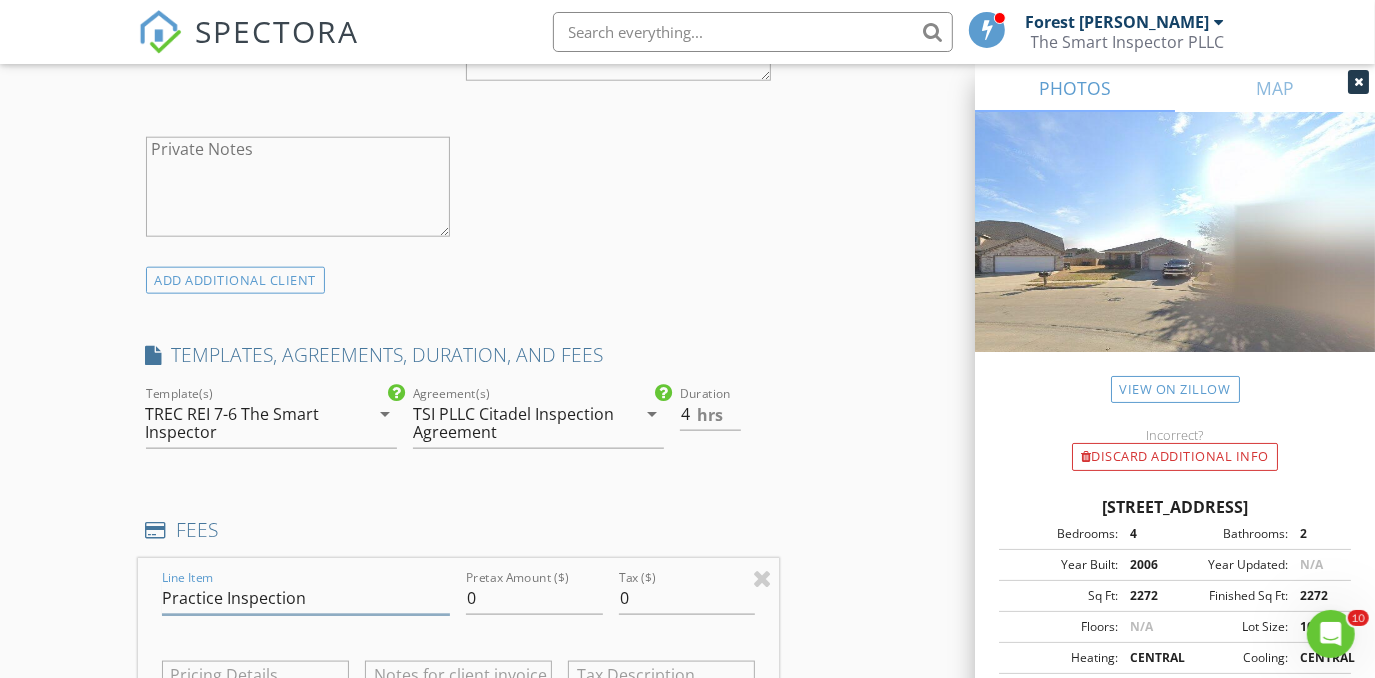 type on "Practice Inspection" 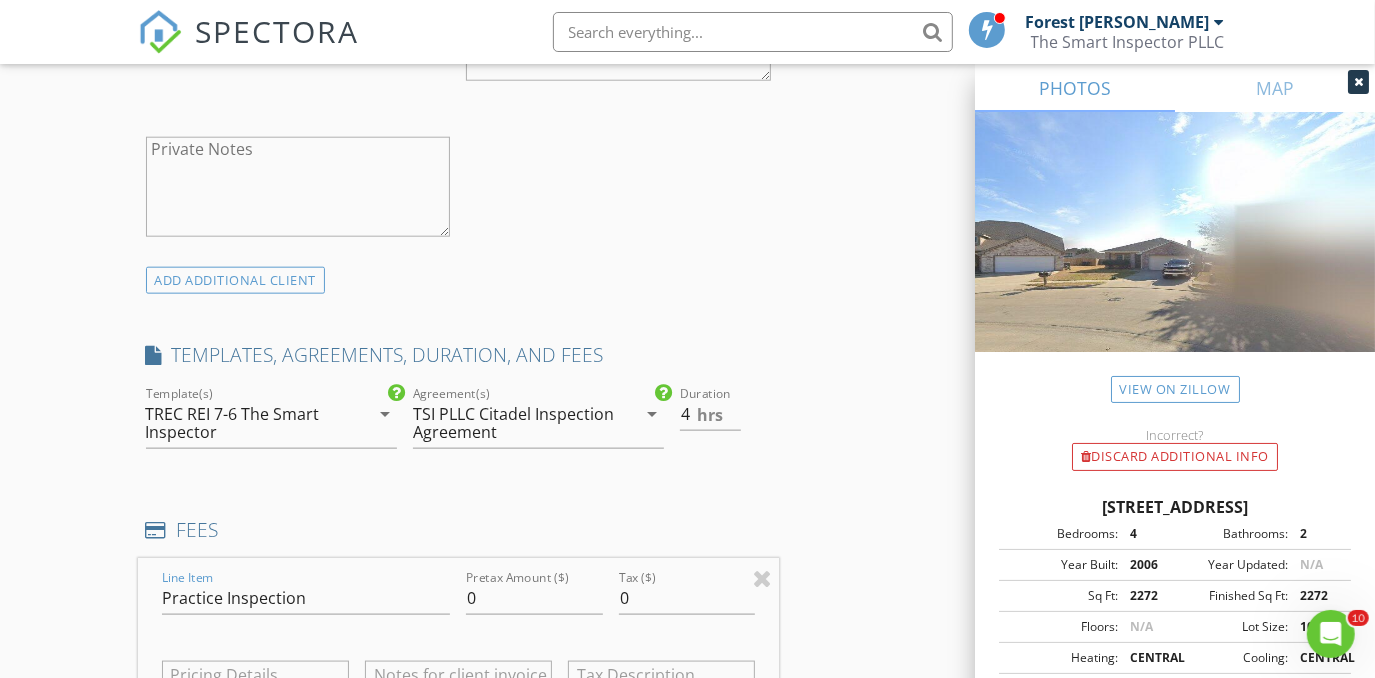 click on "New Inspection
Click here to use the New Order Form
INSPECTOR(S)
check_box_outline_blank   Forest Ivey     check_box_outline_blank   Brian Cain     check_box_outline_blank   Christopher Hudson     check_box_outline_blank   Christopher Sarris     check_box   Antoine "Tony" Razzouk   PRIMARY   Antoine "Tony" Razzouk arrow_drop_down   check_box_outline_blank Antoine "Tony" Razzouk specifically requested
Date/Time
07/14/2025 8:00 AM
Location
Address Search       Address 2401 Forest Creek Dr   Unit   City Fort Worth   State TX   Zip 76123   County Tarrant     Square Feet 2272   Year Built 2006   Foundation Slab arrow_drop_down     Antoine "Tony" Razzouk     22.0 miles     (32 minutes)
client
check_box Enable Client CC email for this inspection   Client Search     check_box_outline_blank Client is a Company/Organization     First Name Forest   Ivey" at bounding box center [687, 581] 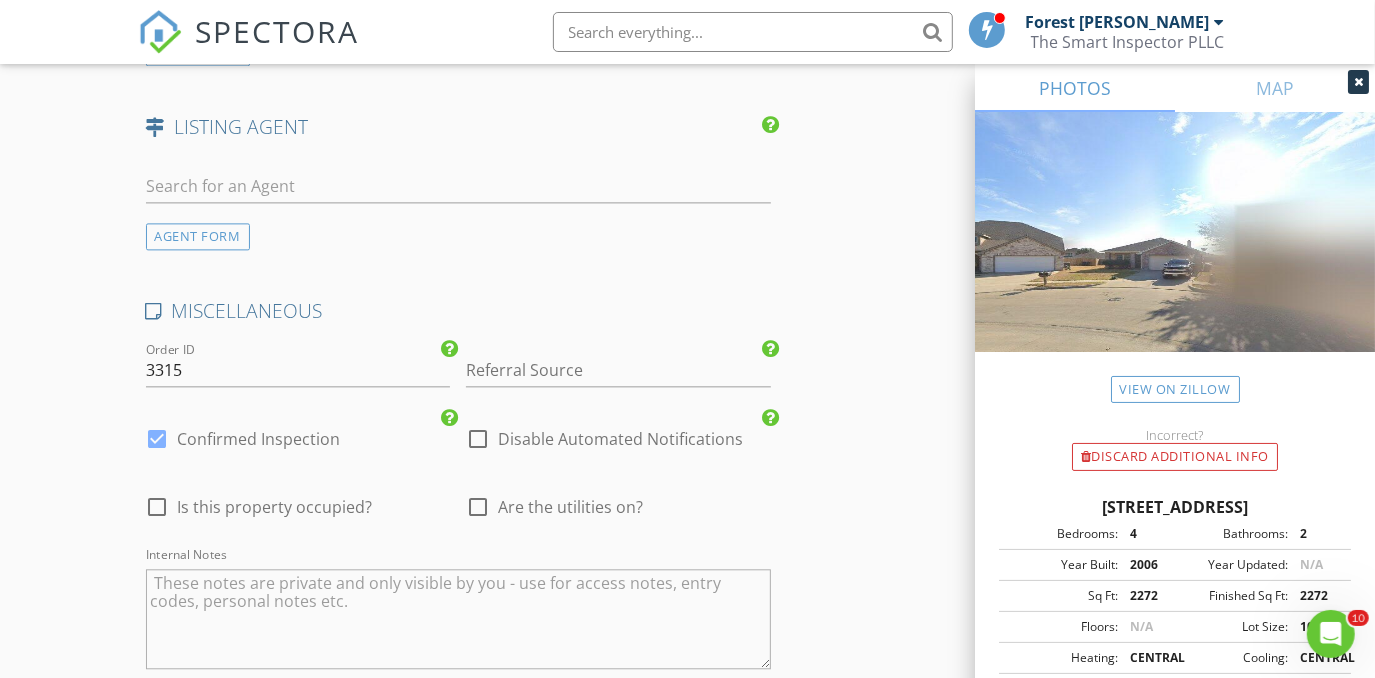 scroll, scrollTop: 2909, scrollLeft: 0, axis: vertical 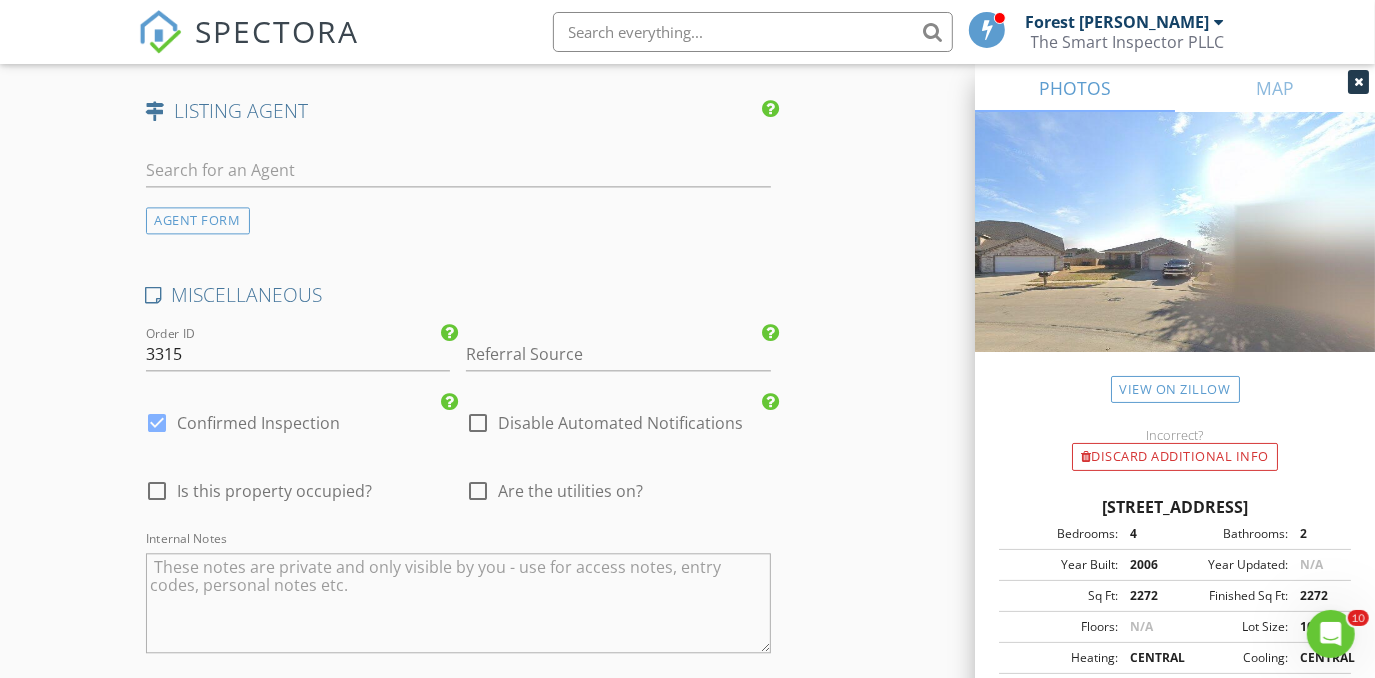 click on "Are the utilities on?" at bounding box center [570, 491] 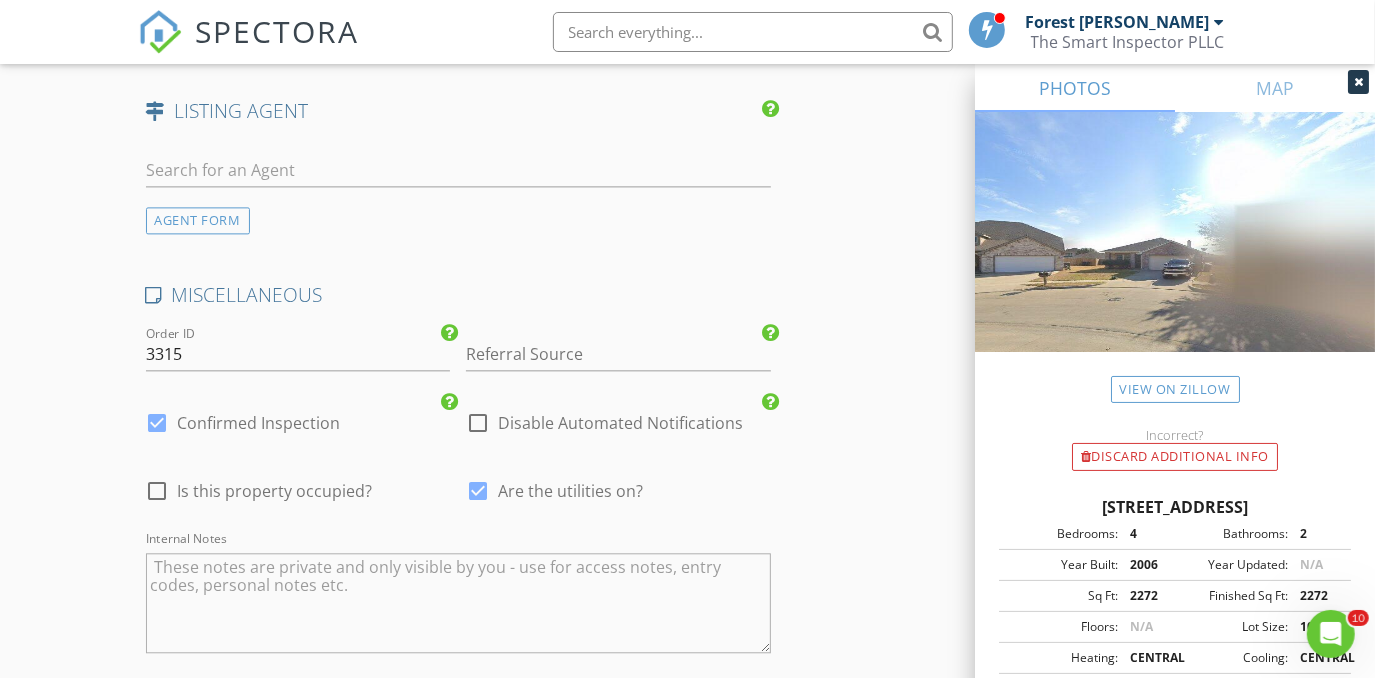 click at bounding box center (459, 603) 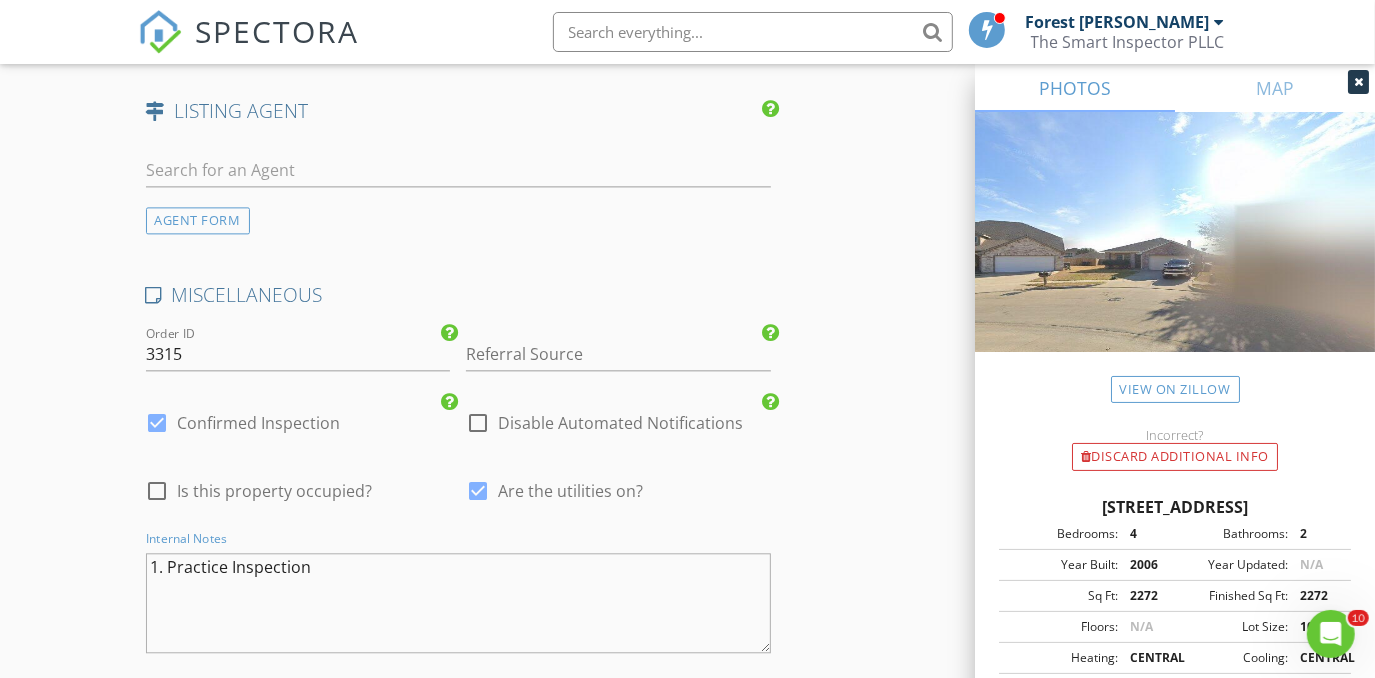 type on "1. Practice Inspection" 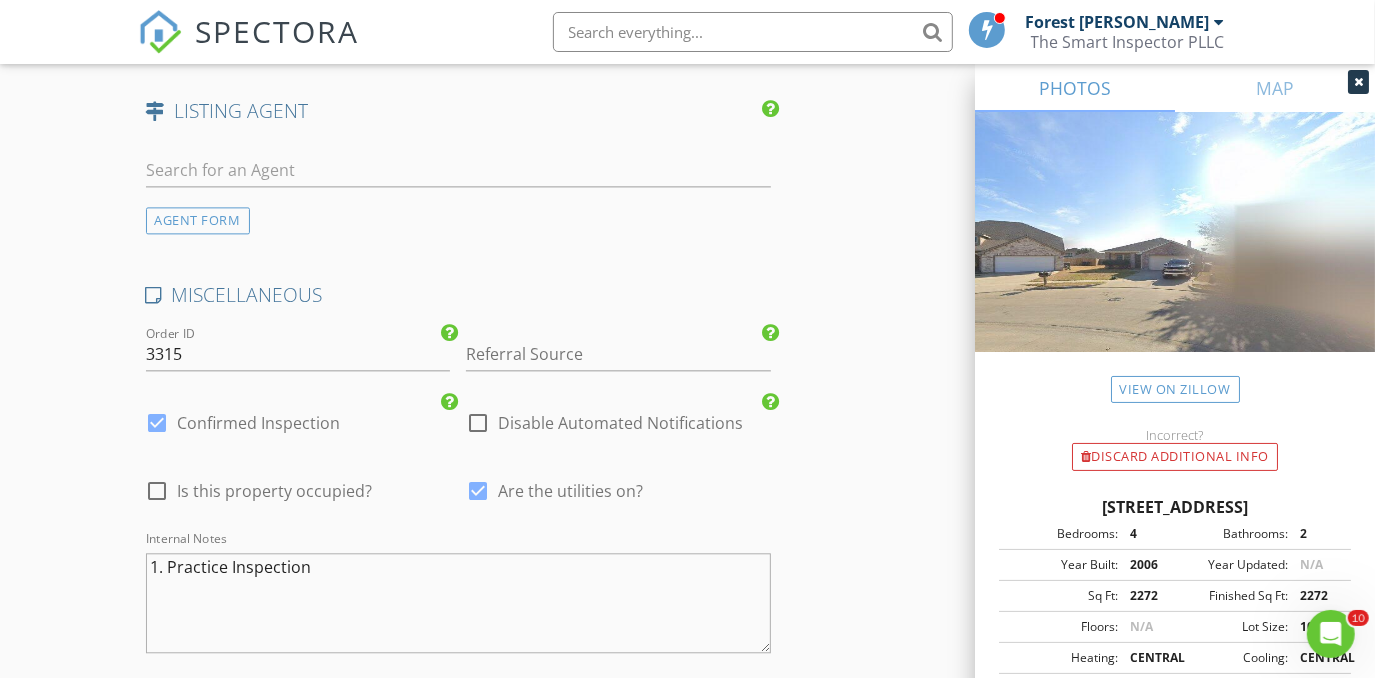 scroll, scrollTop: 3198, scrollLeft: 0, axis: vertical 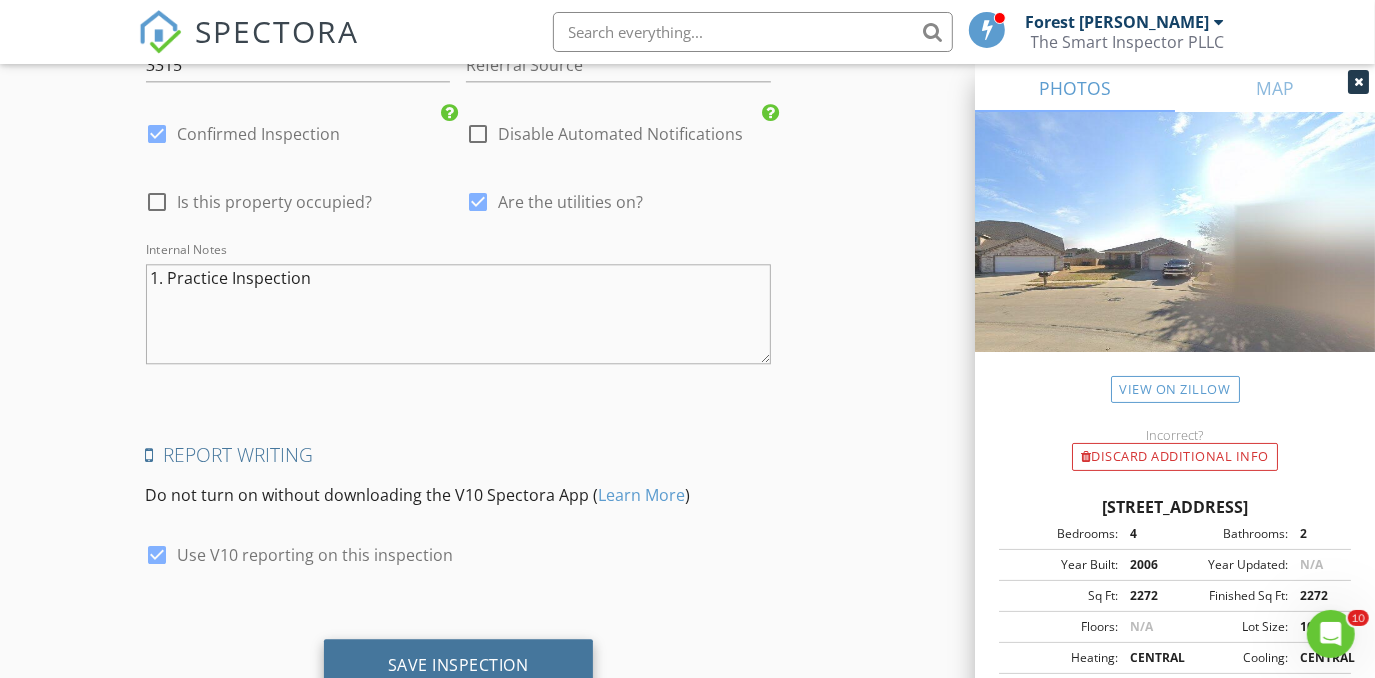 click on "Save Inspection" at bounding box center (458, 666) 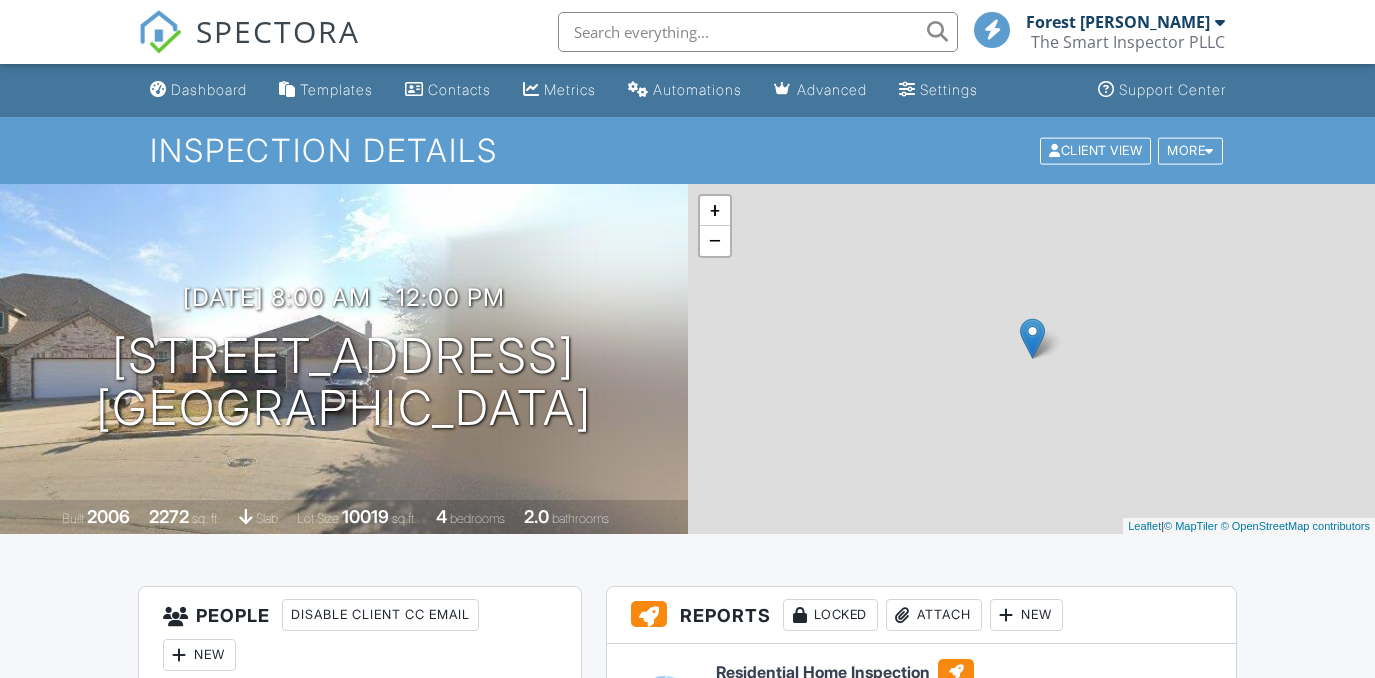 scroll, scrollTop: 0, scrollLeft: 0, axis: both 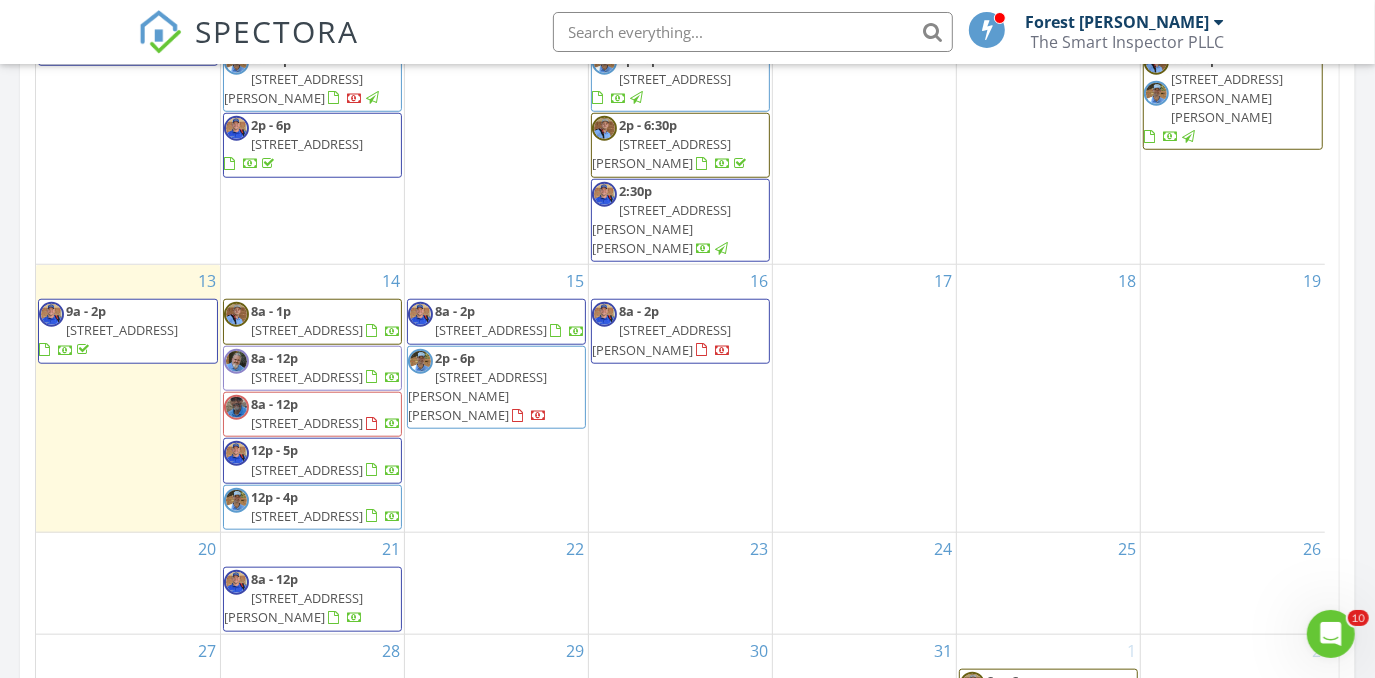 click on "15
8a - 2p
[STREET_ADDRESS]
2p - 6p
[STREET_ADDRESS][PERSON_NAME][PERSON_NAME]" at bounding box center (496, 398) 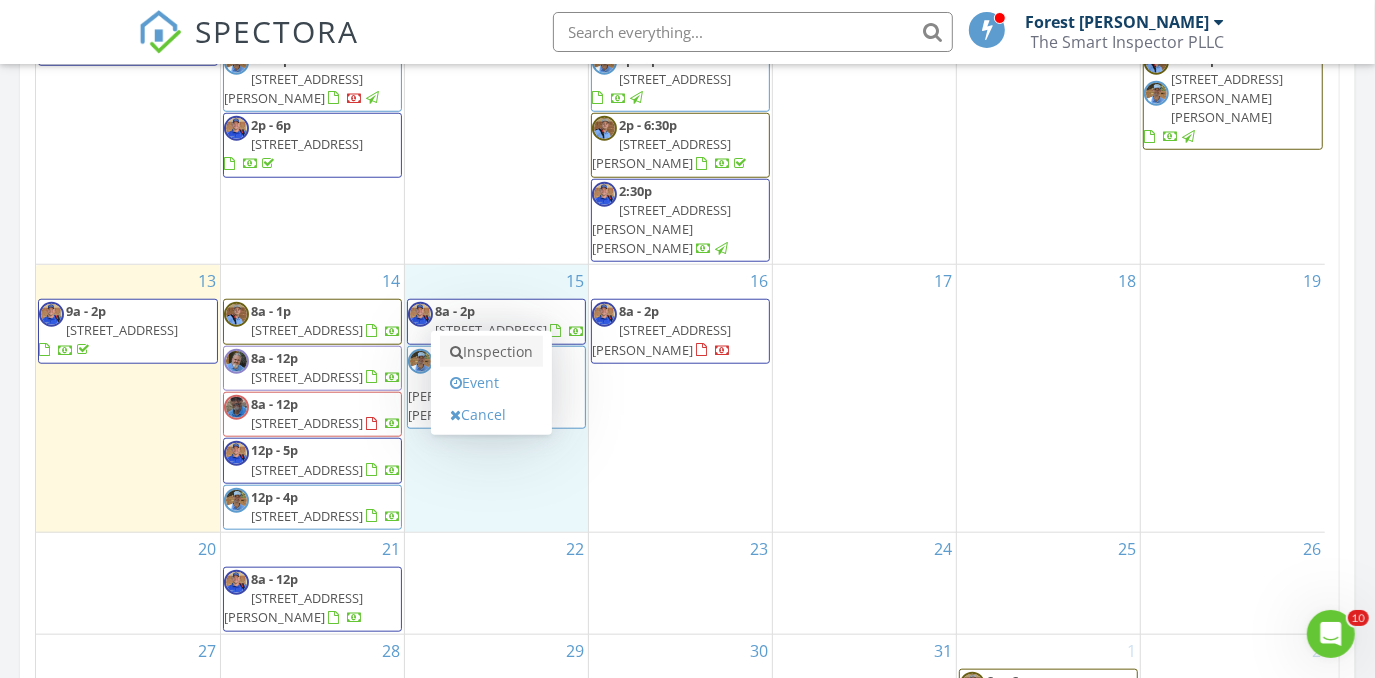 click on "Inspection" at bounding box center (491, 352) 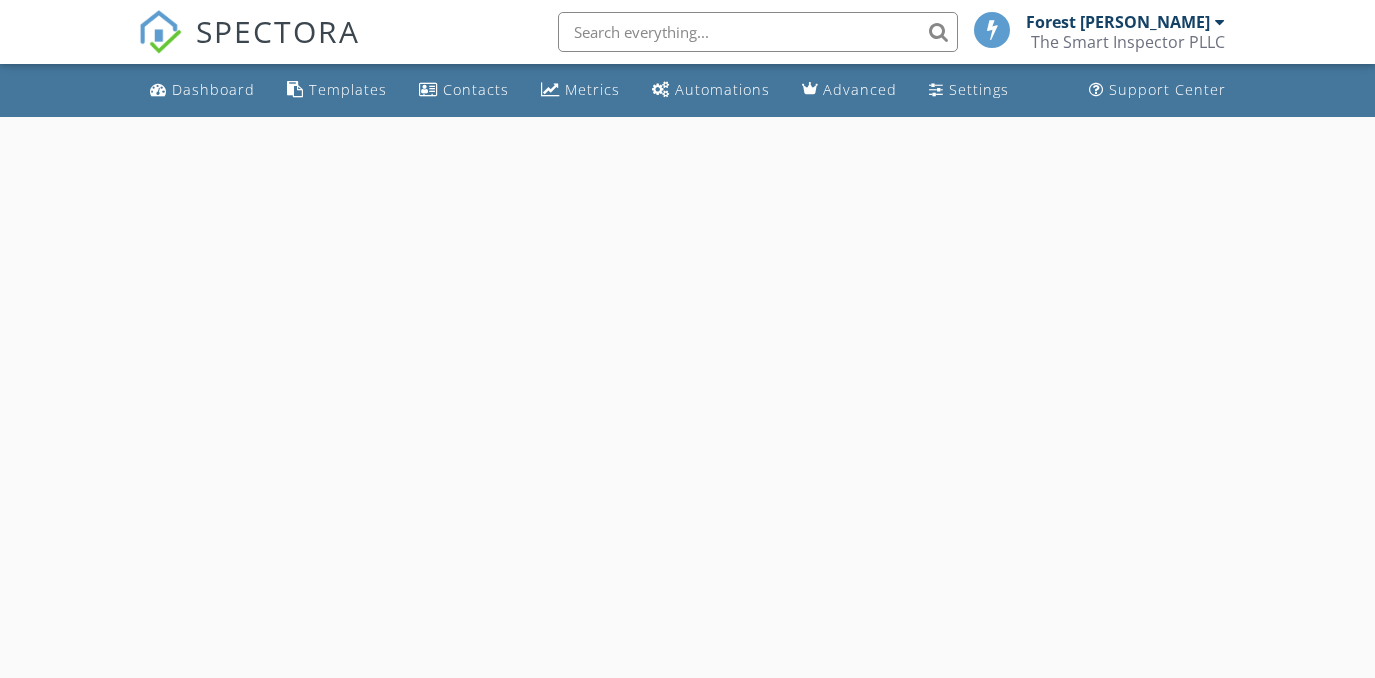 scroll, scrollTop: 0, scrollLeft: 0, axis: both 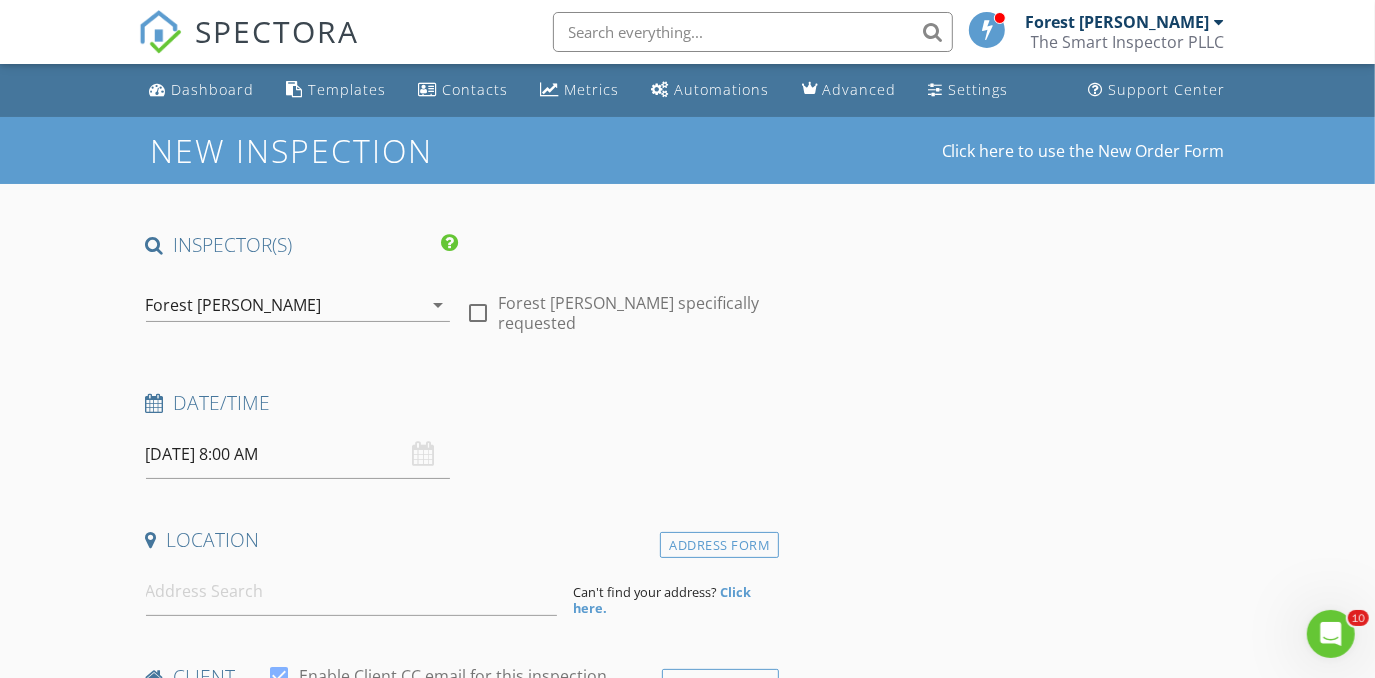 click on "Forest [PERSON_NAME]" at bounding box center (284, 305) 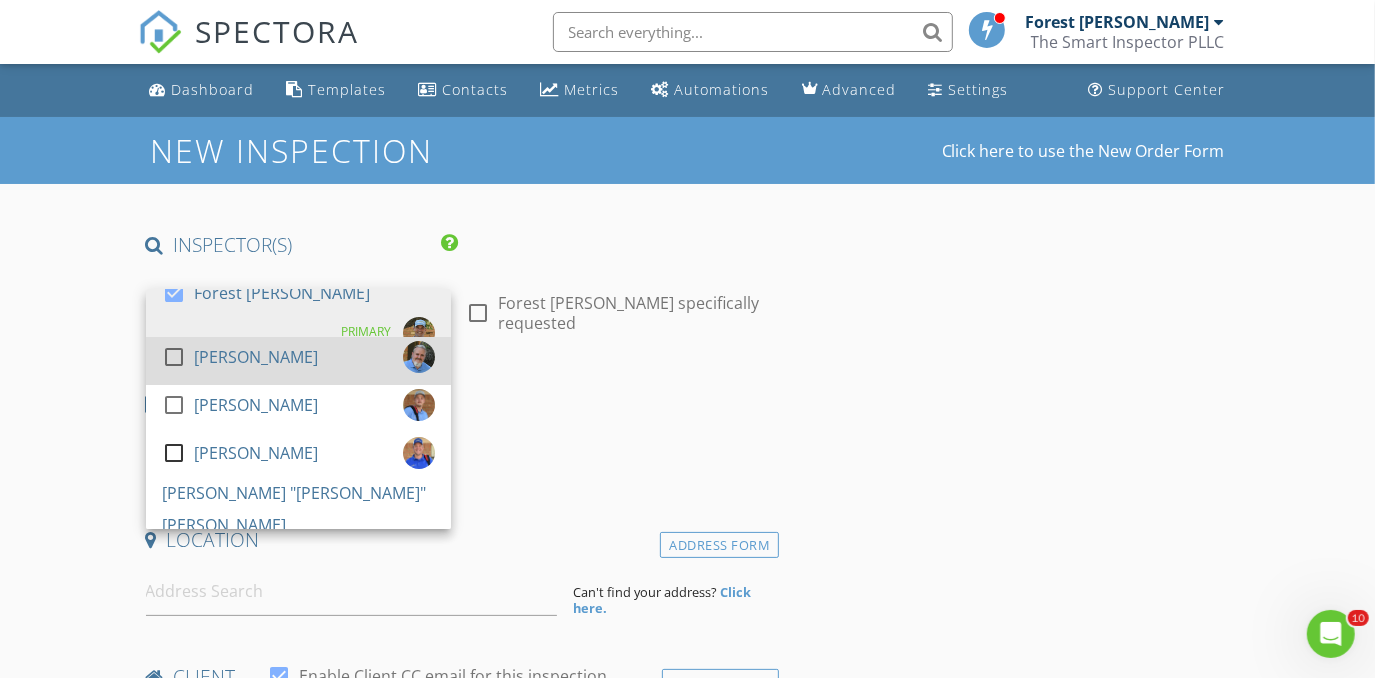 click on "[PERSON_NAME]" at bounding box center [256, 357] 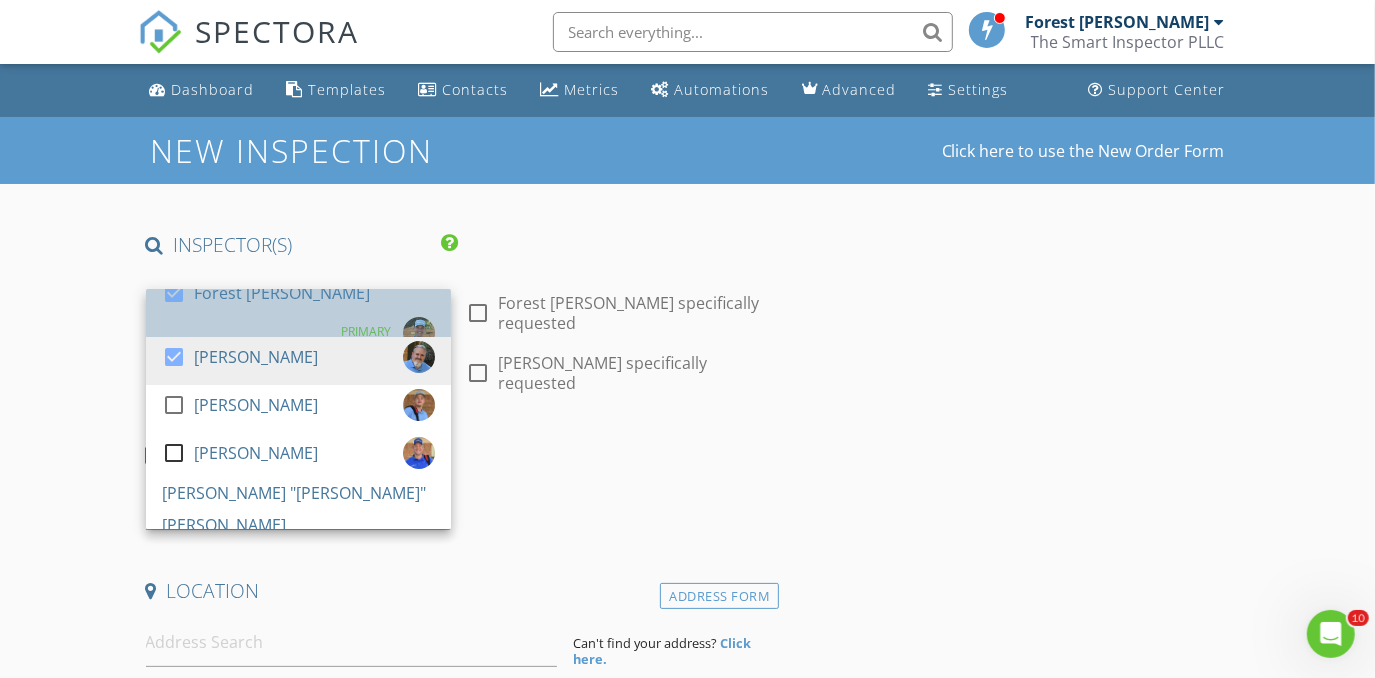 click on "Forest [PERSON_NAME]" at bounding box center [282, 293] 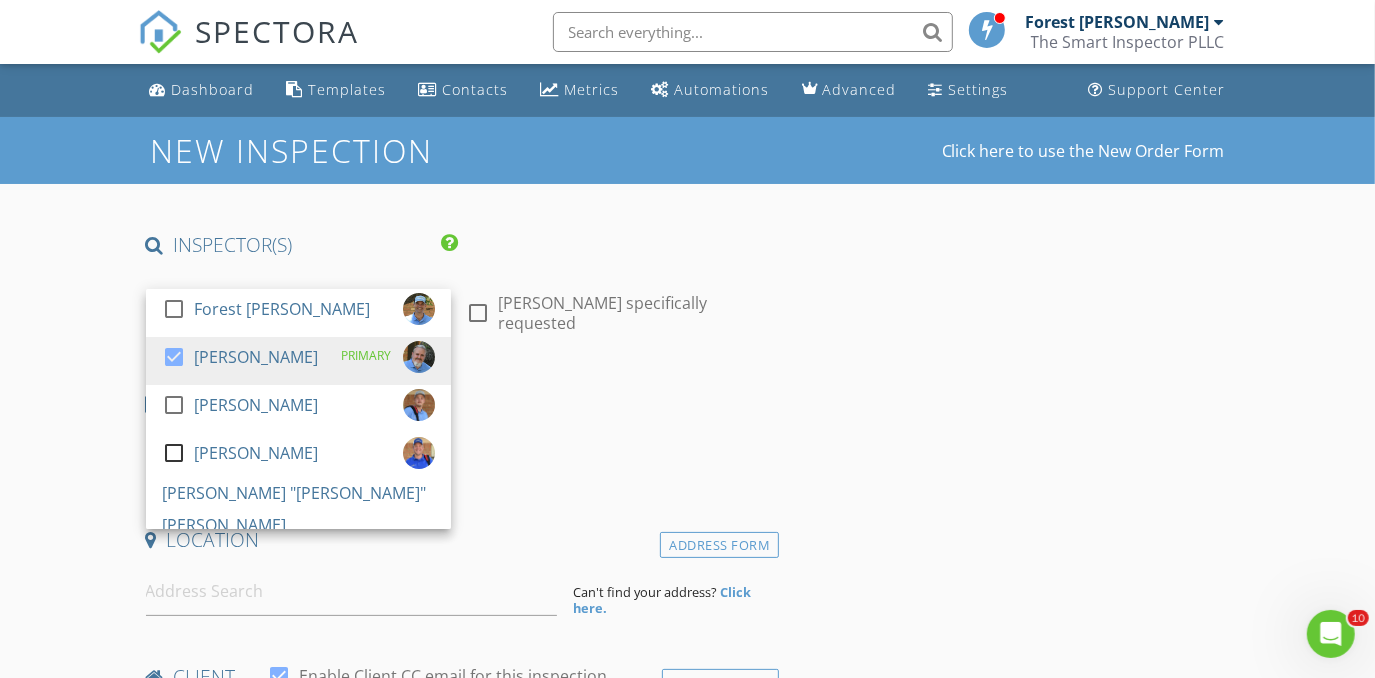 click on "New Inspection
Click here to use the New Order Form
INSPECTOR(S)
check_box_outline_blank   Forest [PERSON_NAME]     check_box   [PERSON_NAME]   PRIMARY   check_box_outline_blank   [PERSON_NAME]     check_box_outline_blank   [PERSON_NAME]     check_box_outline_blank   [PERSON_NAME] "[PERSON_NAME]" [PERSON_NAME]     [PERSON_NAME] arrow_drop_down   check_box_outline_blank [PERSON_NAME] specifically requested
Date/Time
[DATE] 8:00 AM
Location
Address Form       Can't find your address?   Click here.
client
check_box Enable Client CC email for this inspection   Client Search     check_box_outline_blank Client is a Company/Organization     First Name   Last Name   Email   CC Email   Phone           Notes   Private Notes
ADD ADDITIONAL client
SERVICES
check_box_outline_blank     arrow_drop_down" at bounding box center [687, 1667] 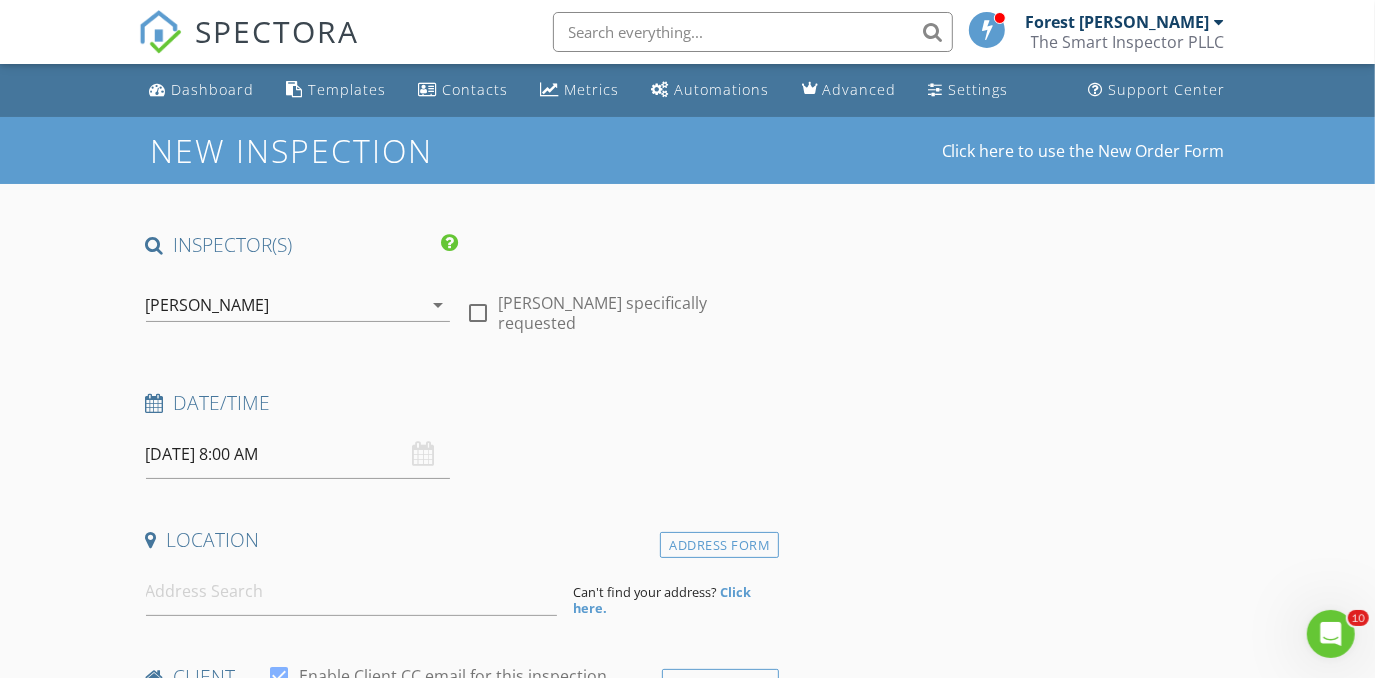 click on "[PERSON_NAME]" at bounding box center (284, 305) 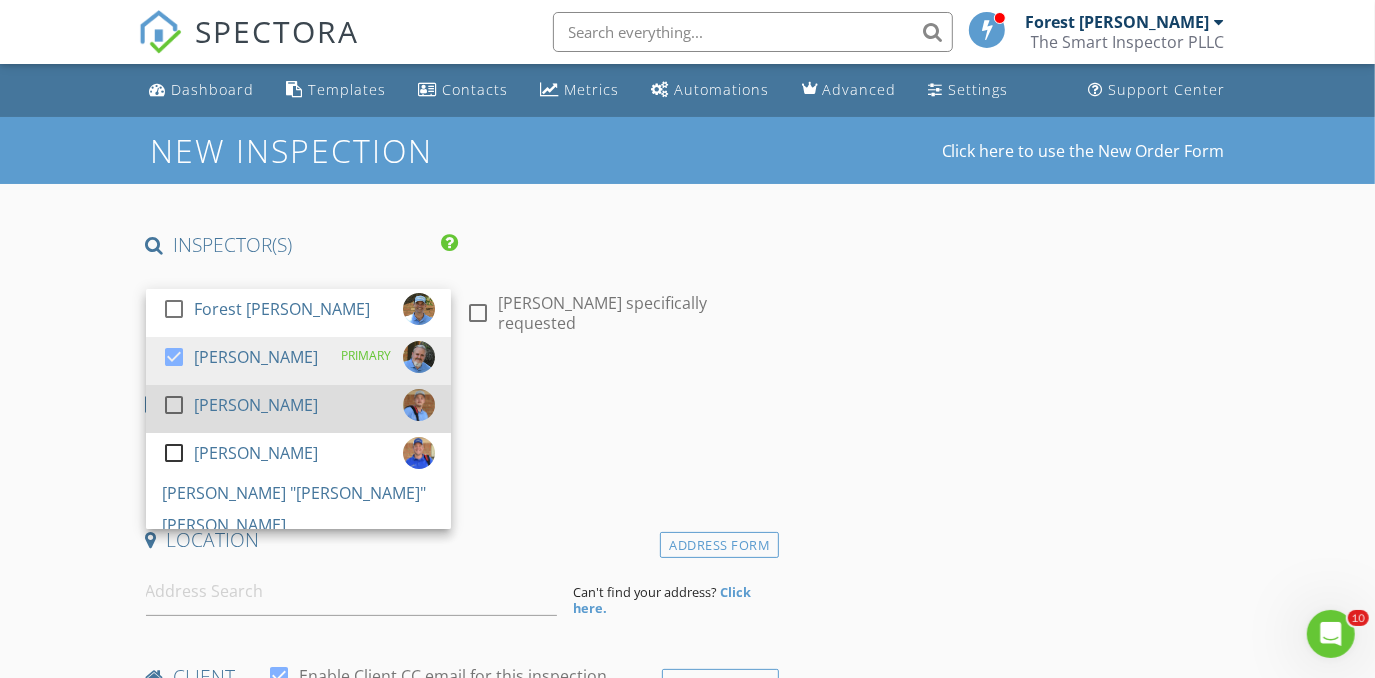 click on "[PERSON_NAME]" at bounding box center [256, 405] 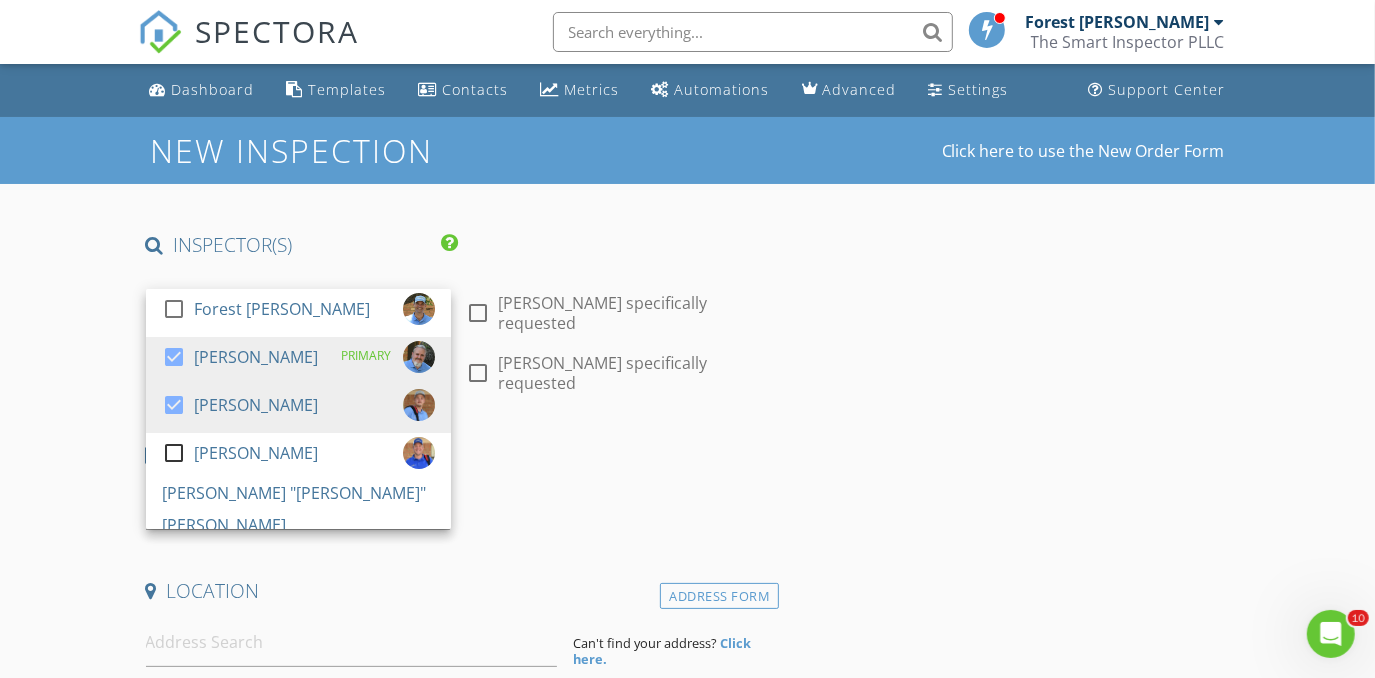 click on "New Inspection
Click here to use the New Order Form
INSPECTOR(S)
check_box_outline_blank   Forest [PERSON_NAME]     check_box   [PERSON_NAME]   PRIMARY   check_box   [PERSON_NAME]     check_box_outline_blank   [PERSON_NAME]     check_box_outline_blank   [PERSON_NAME] "[PERSON_NAME]" [PERSON_NAME]     [PERSON_NAME],  [PERSON_NAME] arrow_drop_down   check_box_outline_blank [PERSON_NAME] specifically requested check_box_outline_blank [PERSON_NAME] specifically requested
Date/Time
[DATE] 8:00 AM
Location
Address Form       Can't find your address?   Click here.
client
check_box Enable Client CC email for this inspection   Client Search     check_box_outline_blank Client is a Company/Organization     First Name   Last Name   Email   CC Email   Phone           Notes   Private Notes
ADD ADDITIONAL client" at bounding box center (687, 1693) 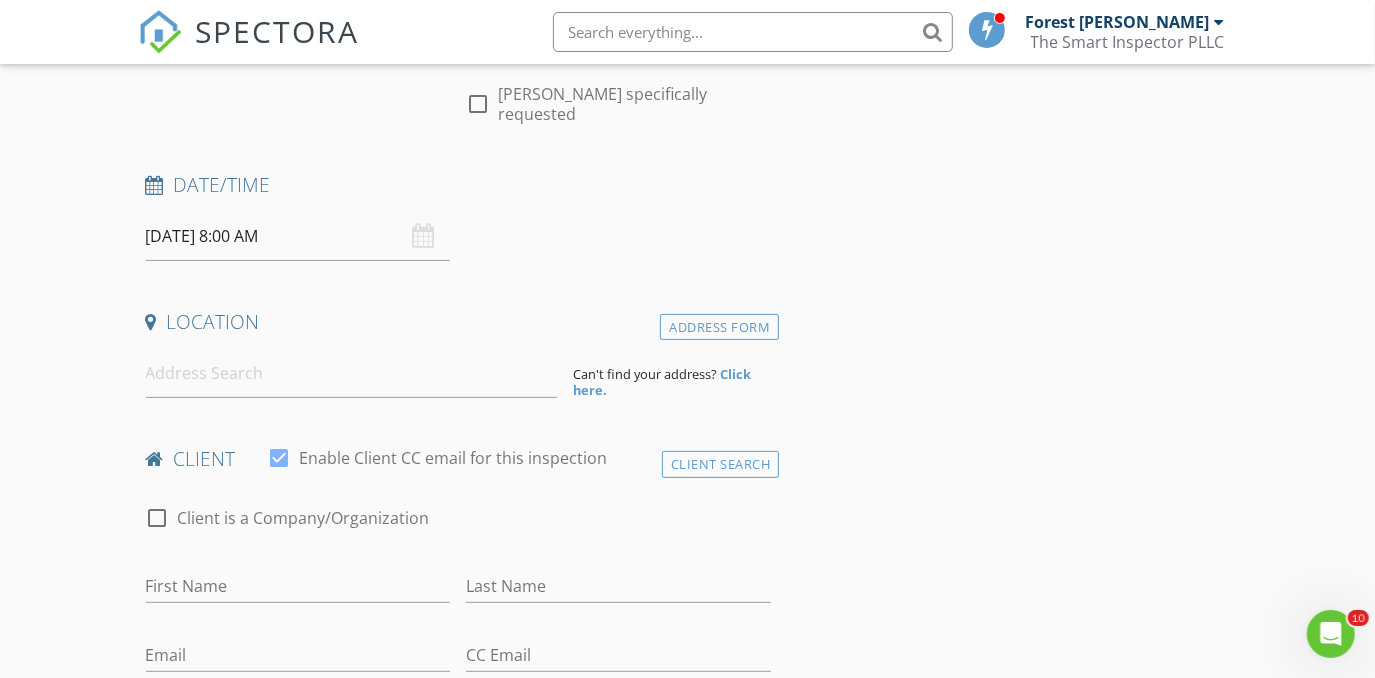 scroll, scrollTop: 272, scrollLeft: 0, axis: vertical 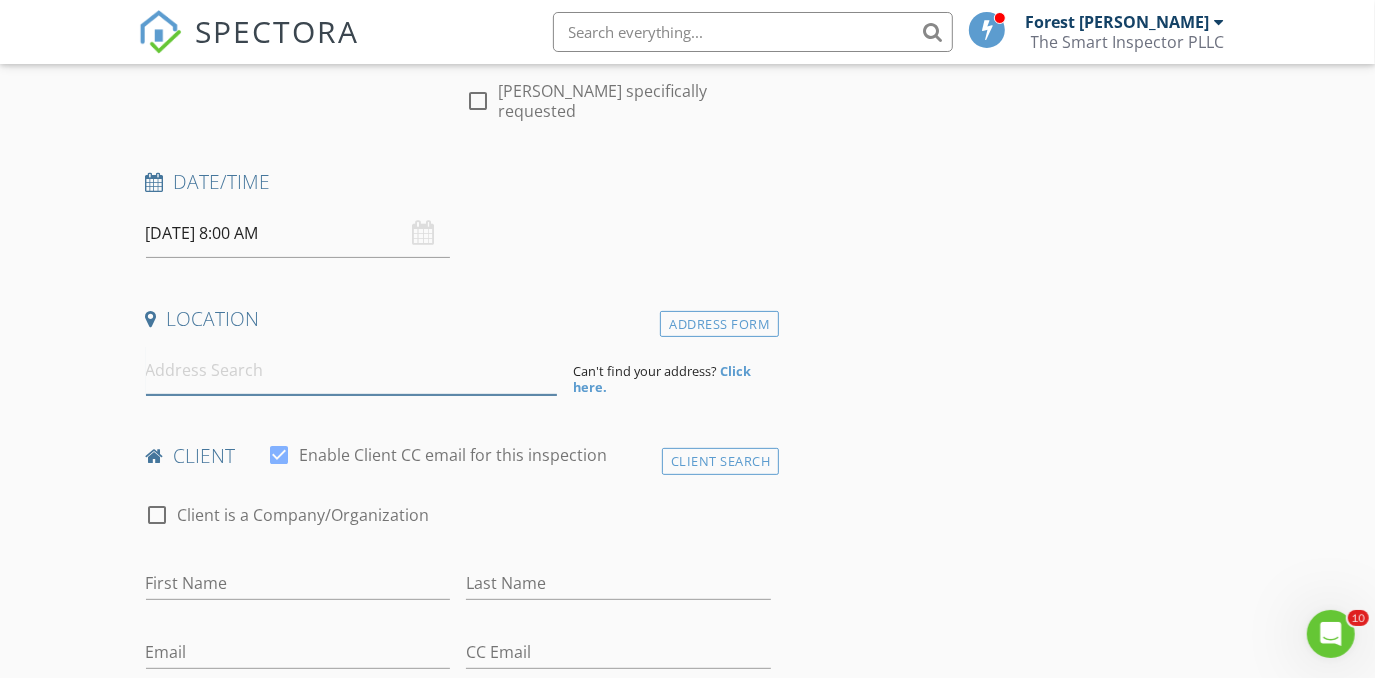 click at bounding box center (352, 370) 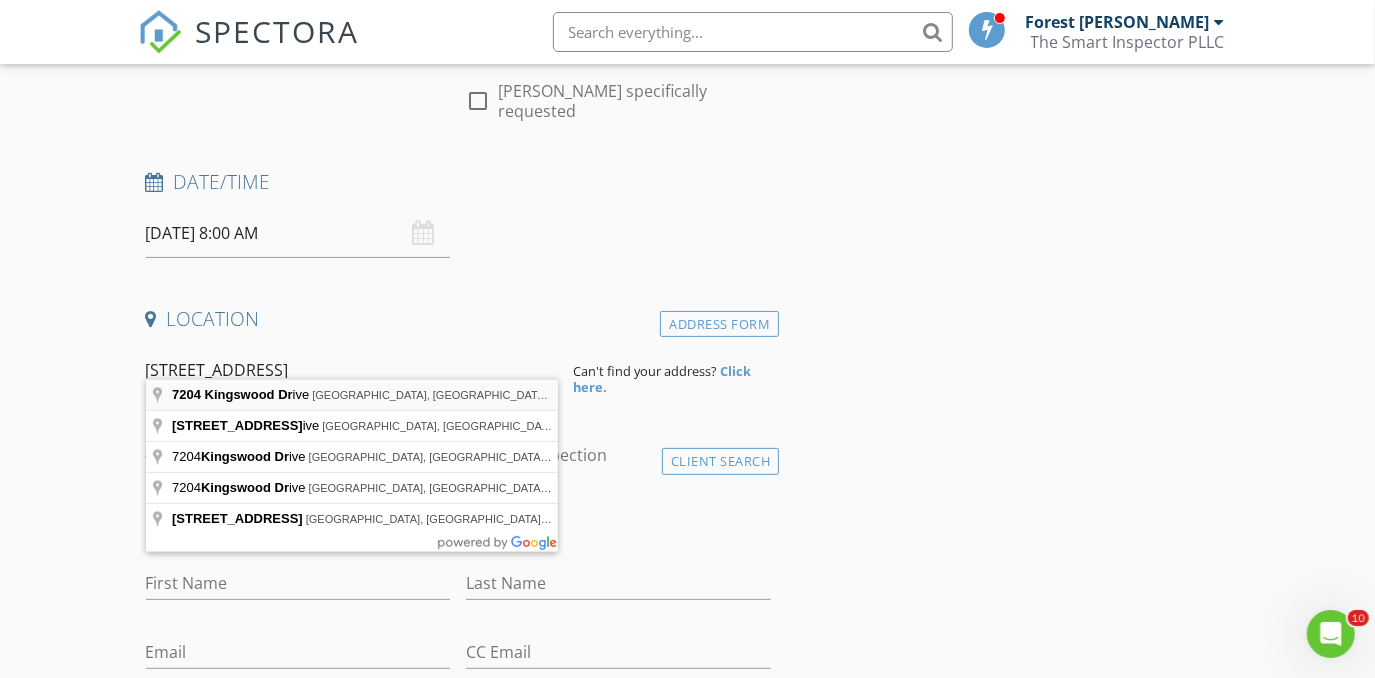 type on "[STREET_ADDRESS]" 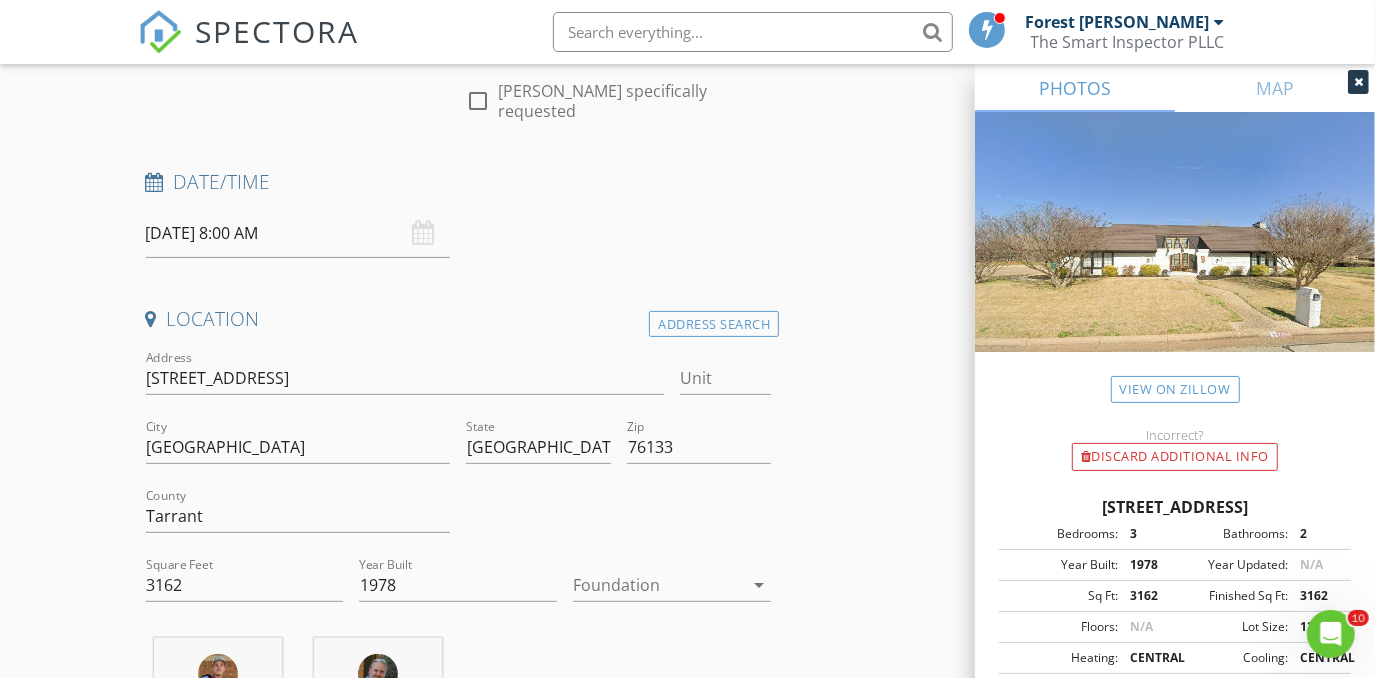 click at bounding box center (658, 585) 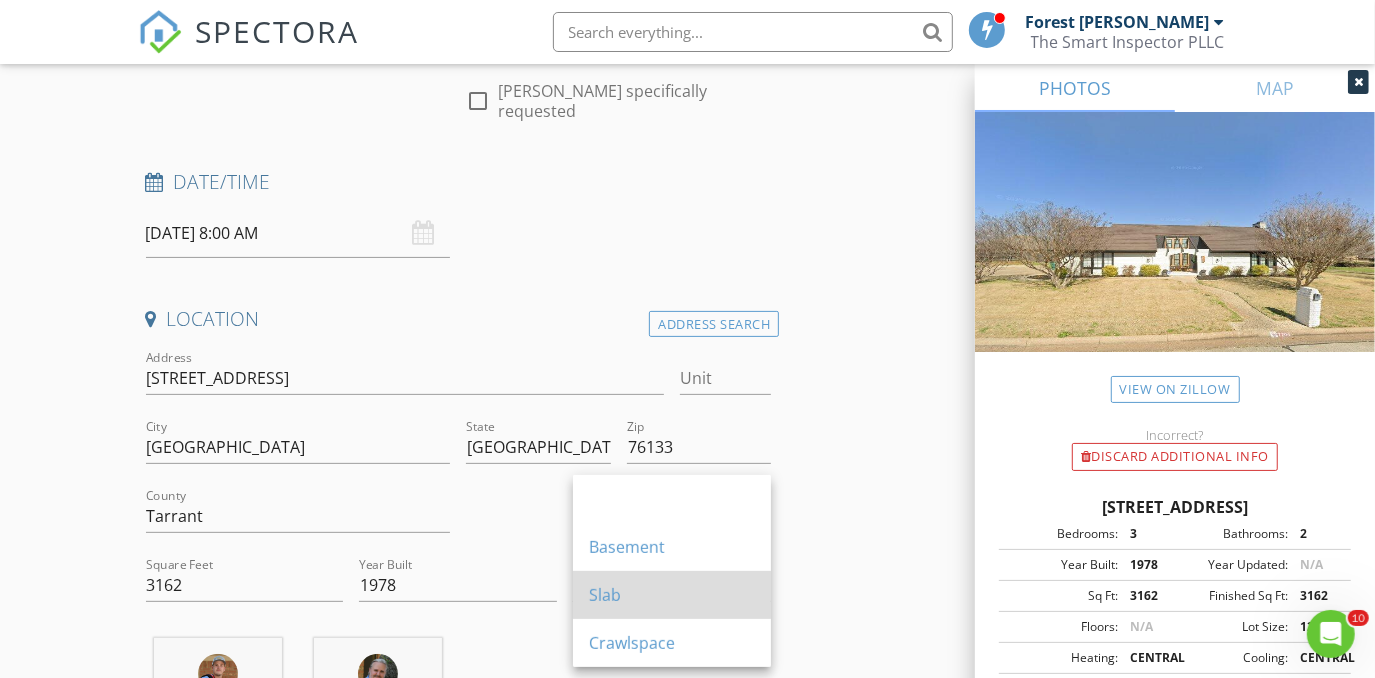 click on "Slab" at bounding box center (672, 595) 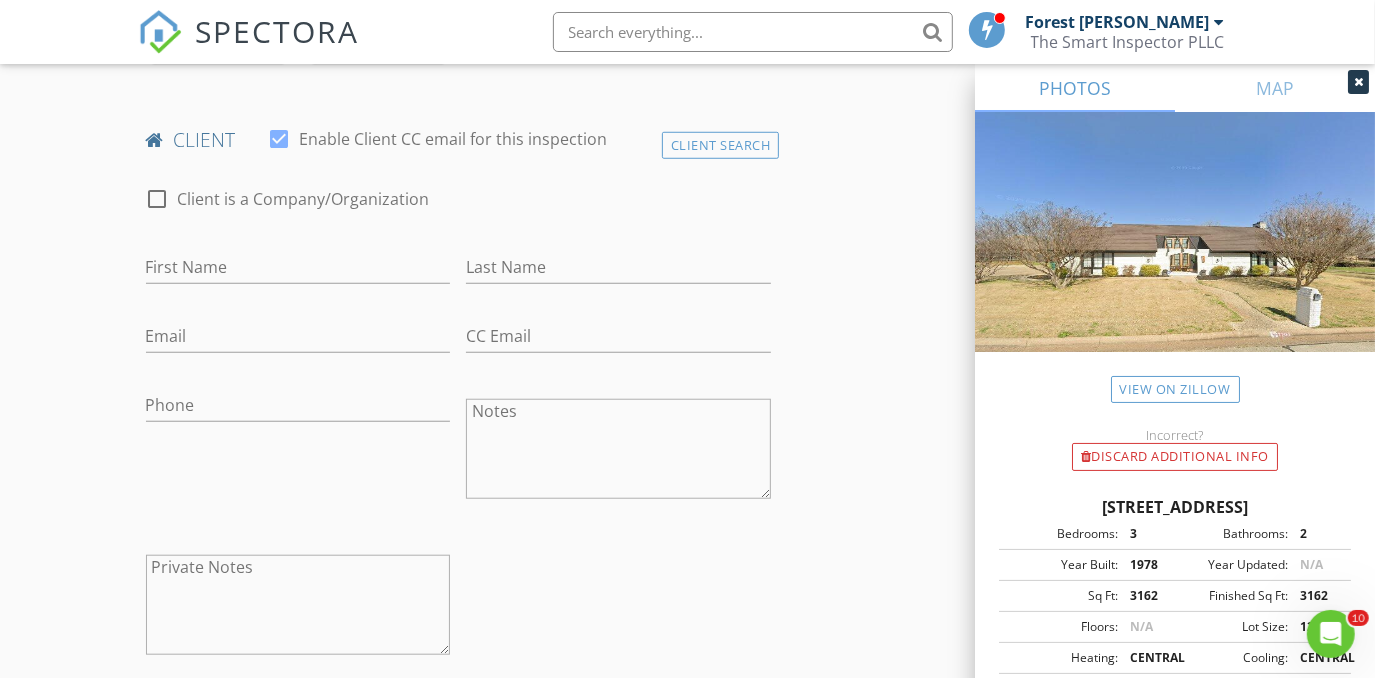 scroll, scrollTop: 1000, scrollLeft: 0, axis: vertical 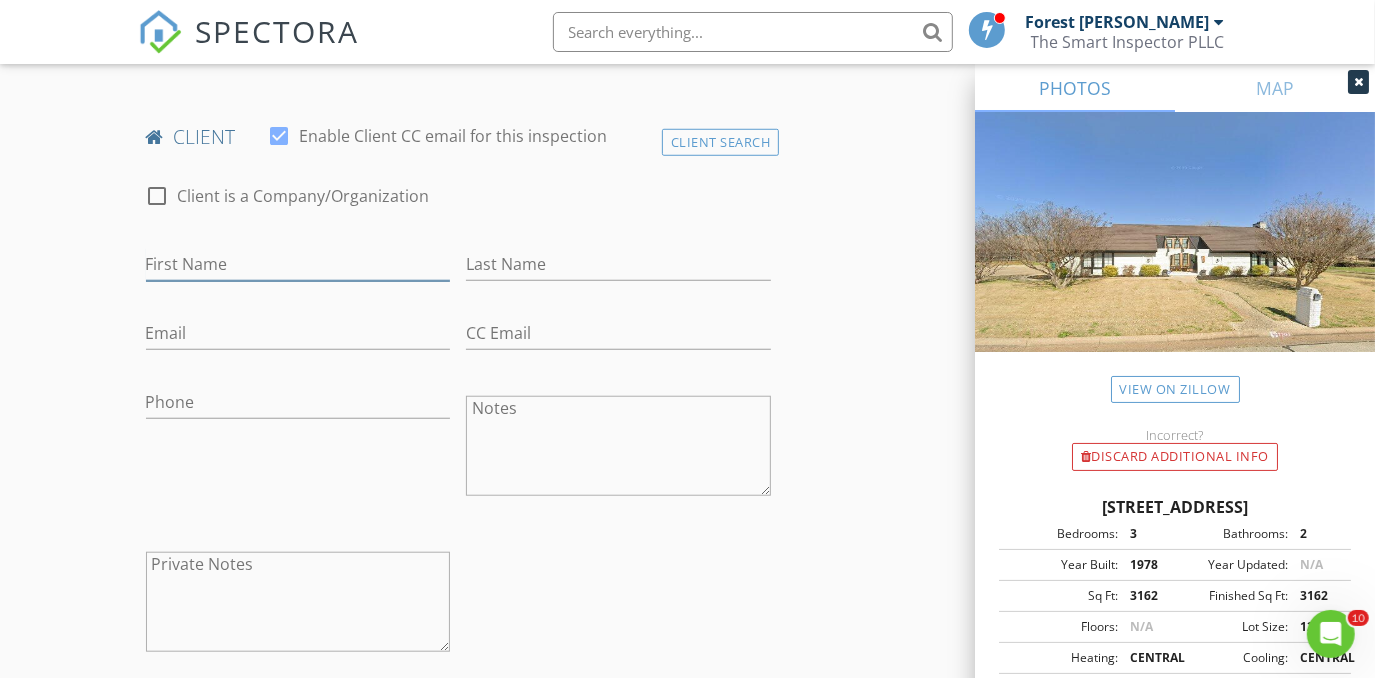 click on "First Name" at bounding box center [298, 264] 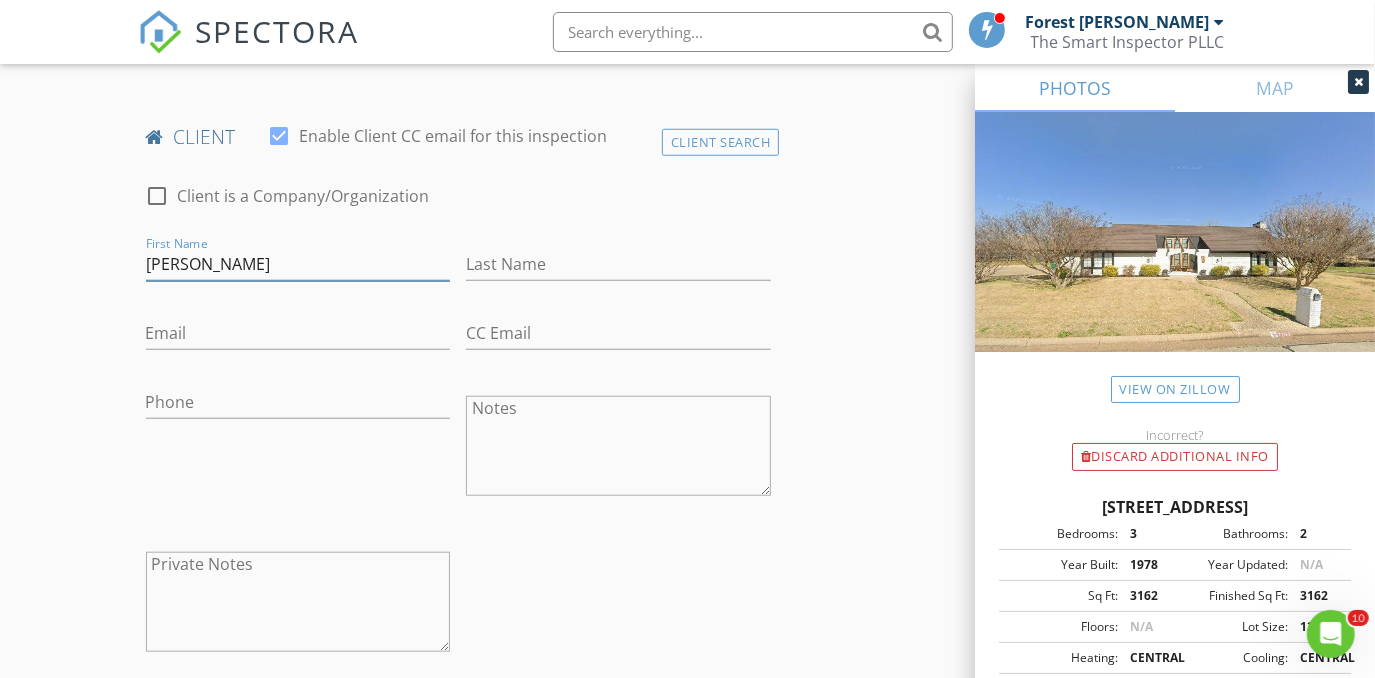 type on "David" 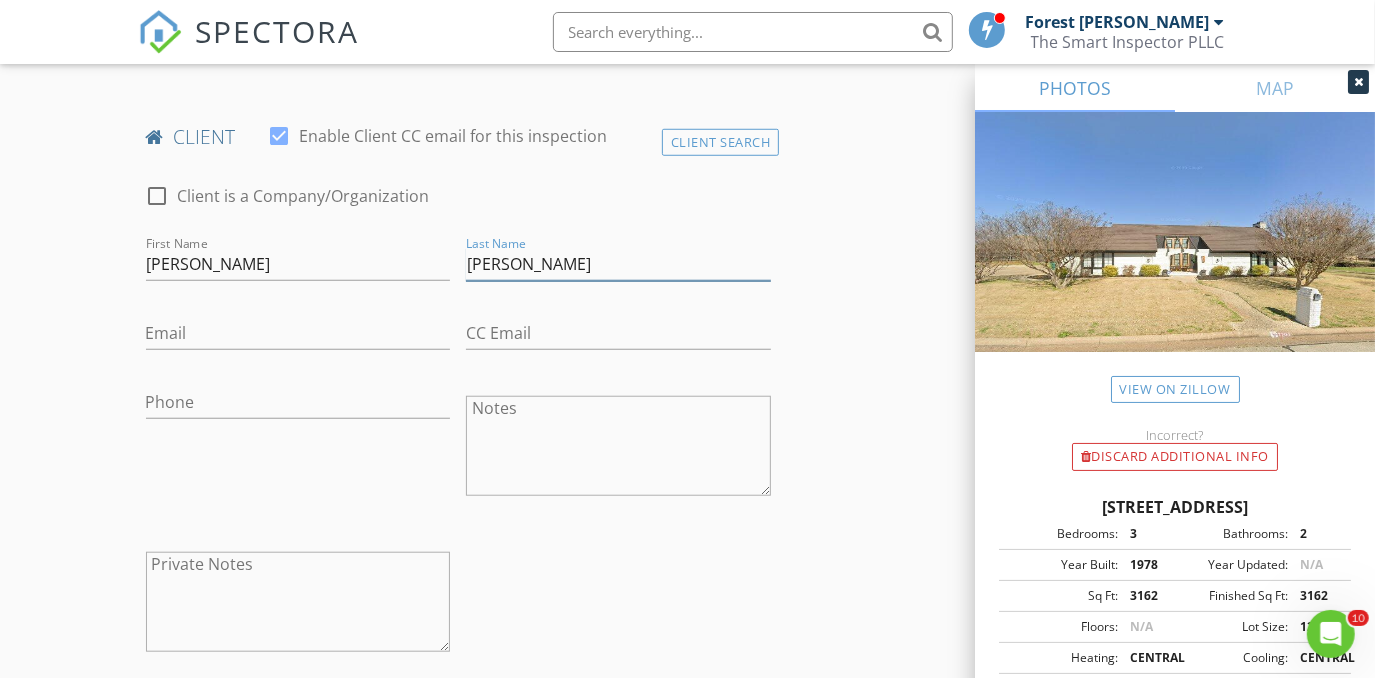 type on "Stein" 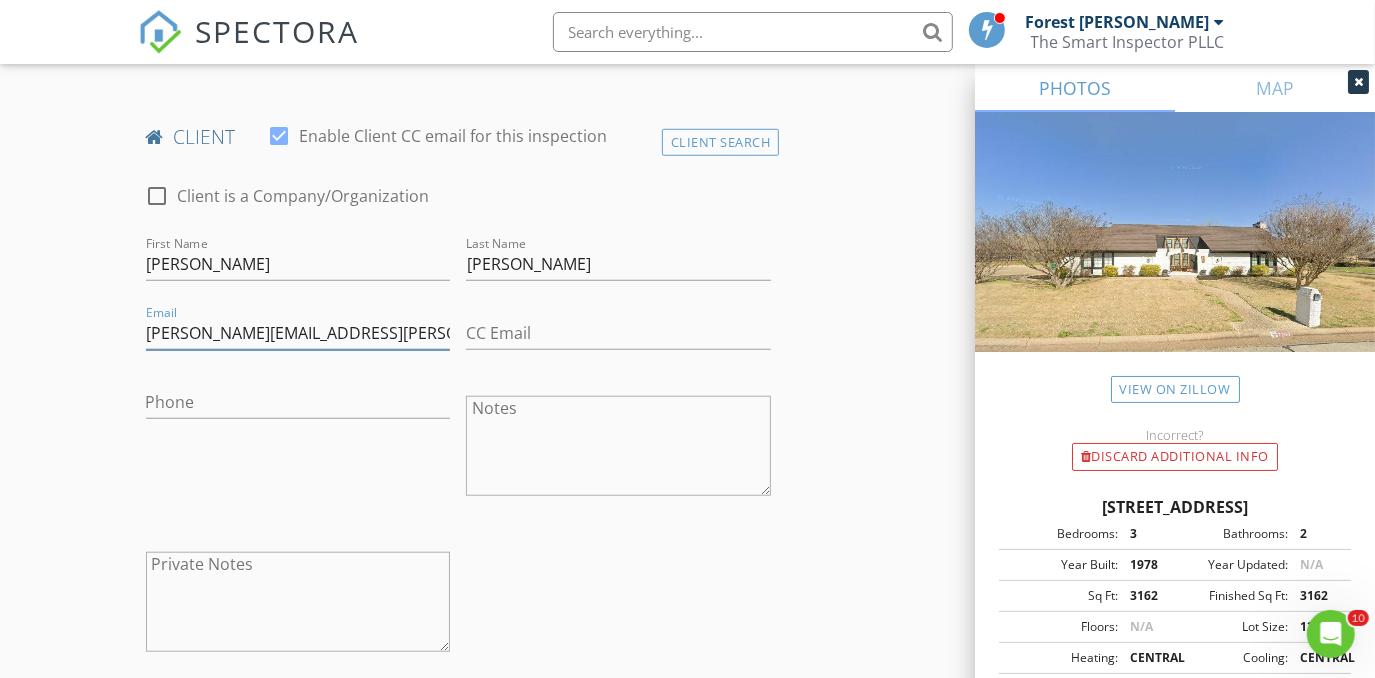 type on "david.stein@tcu.edu" 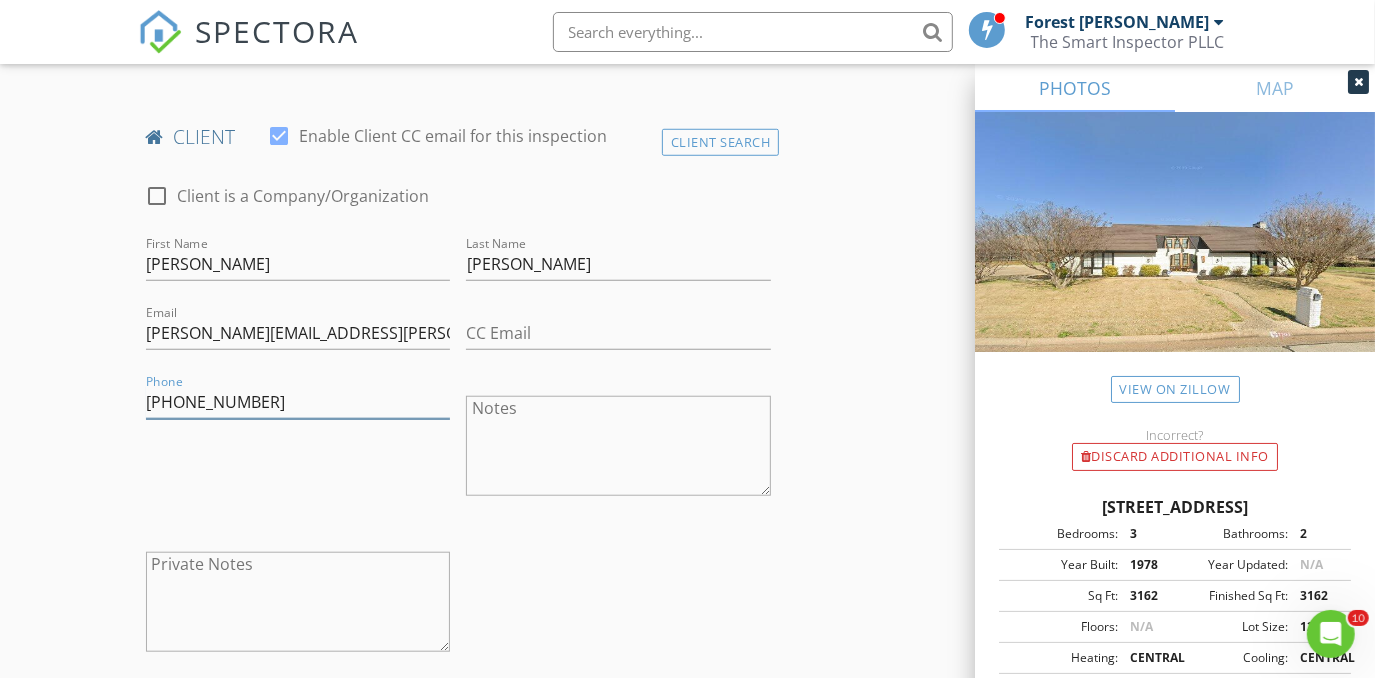 type on "817-458-1326" 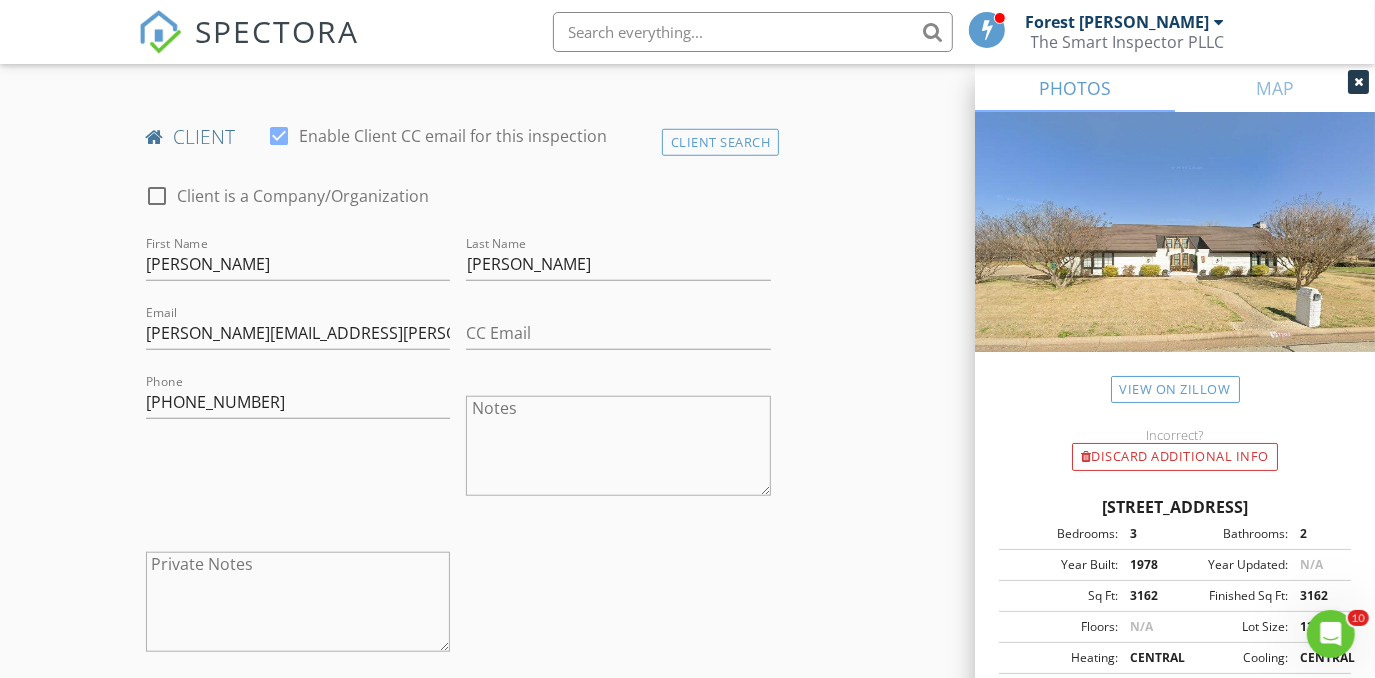 click on "New Inspection
Click here to use the New Order Form
INSPECTOR(S)
check_box_outline_blank   Forest Ivey     check_box   Brian Cain   PRIMARY   check_box   Christopher Hudson     check_box_outline_blank   Christopher Sarris     check_box_outline_blank   Antoine "Tony" Razzouk     Brian Cain,  Christopher Hudson arrow_drop_down   check_box_outline_blank Brian Cain specifically requested check_box_outline_blank Christopher Hudson specifically requested
Date/Time
07/15/2025 8:00 AM
Location
Address Search       Address 7204 Kingswood Dr   Unit   City Fort Worth   State TX   Zip 76133   County Tarrant     Square Feet 3162   Year Built 1978   Foundation Slab arrow_drop_down     Christopher Hudson     23.1 miles     (33 minutes)         Brian Cain     27.7 miles     (35 minutes)
client
check_box Enable Client CC email for this inspection" at bounding box center [687, 897] 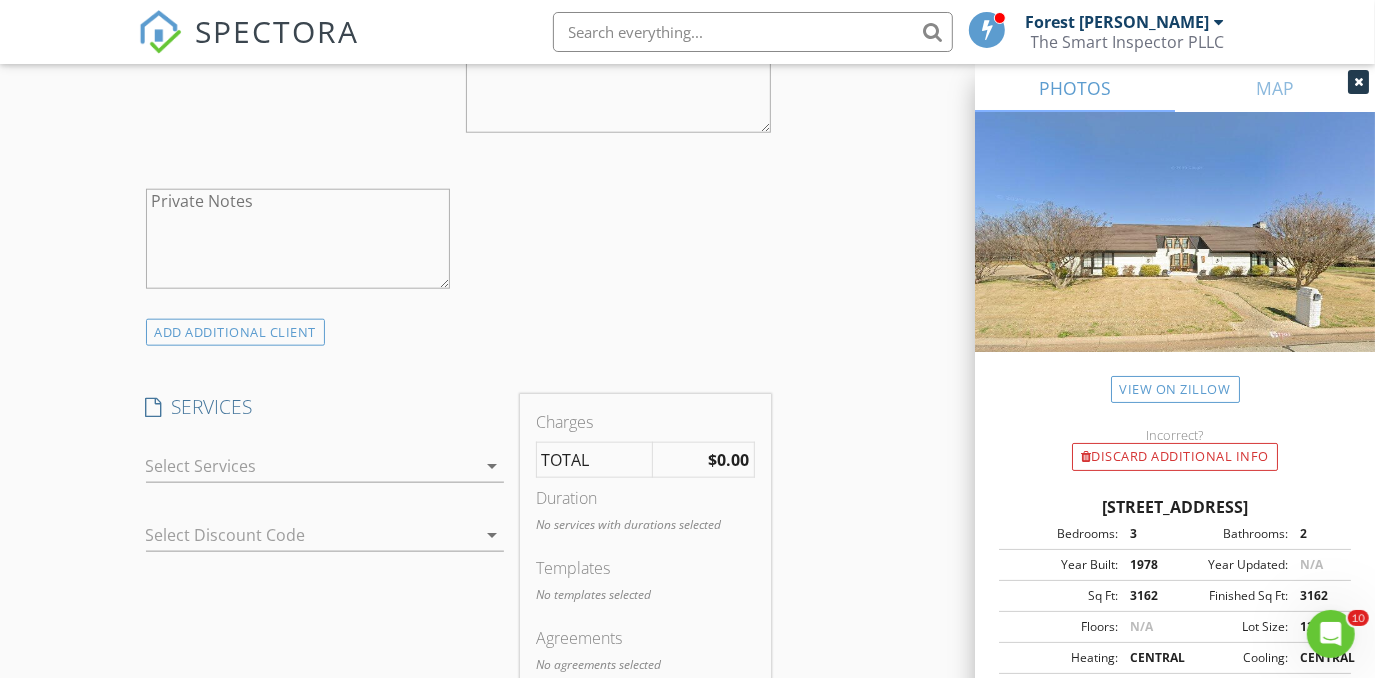 scroll, scrollTop: 1636, scrollLeft: 0, axis: vertical 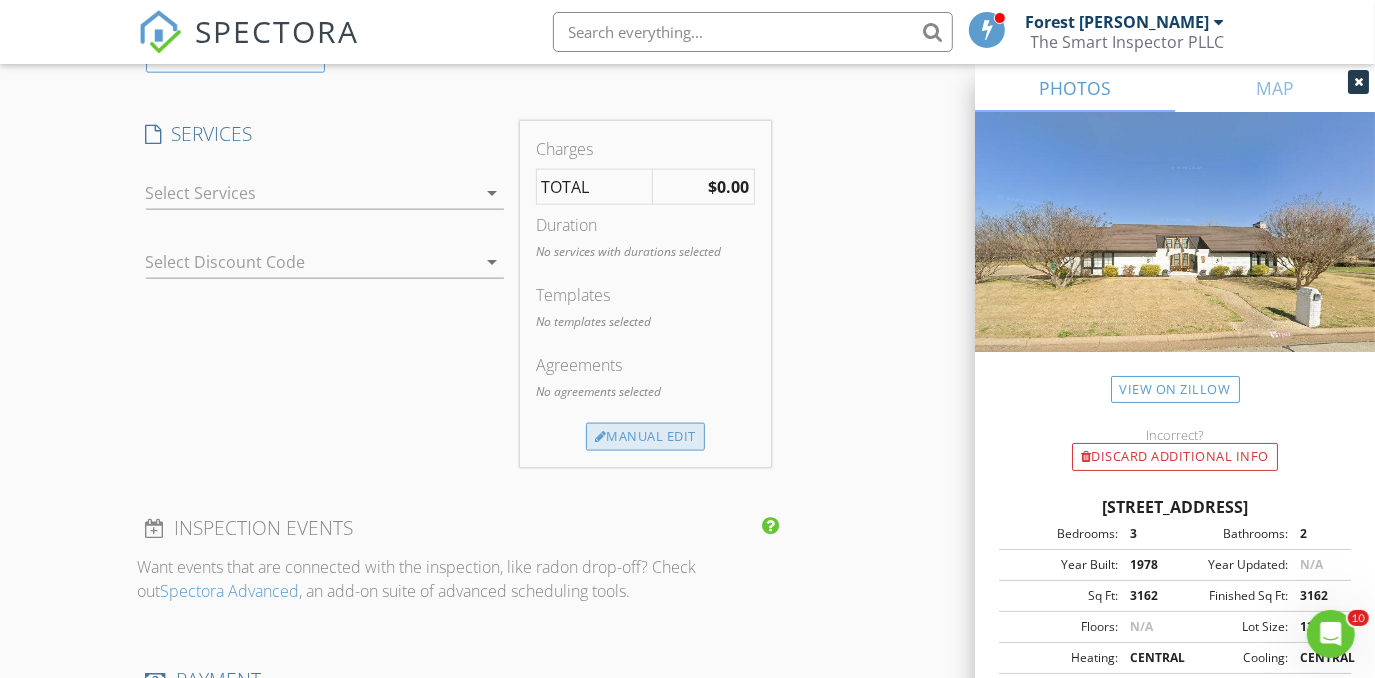 click on "Manual Edit" at bounding box center (645, 437) 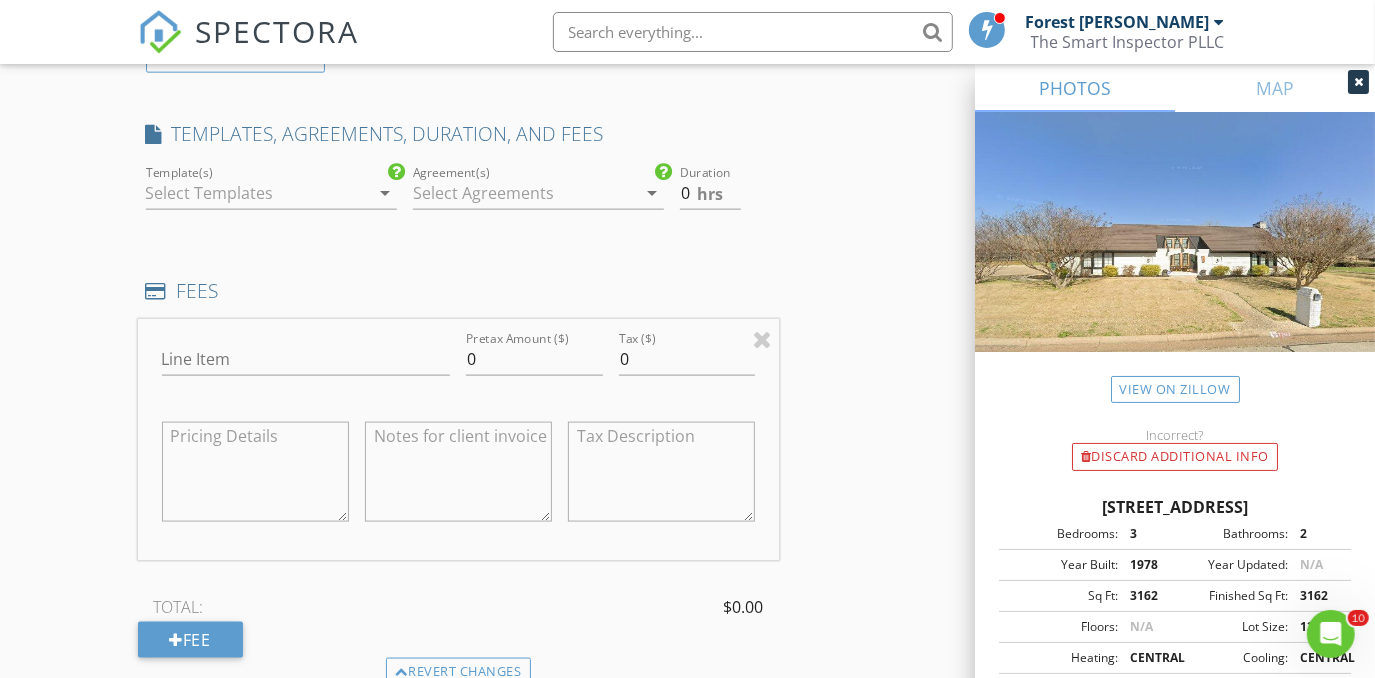 click at bounding box center [257, 193] 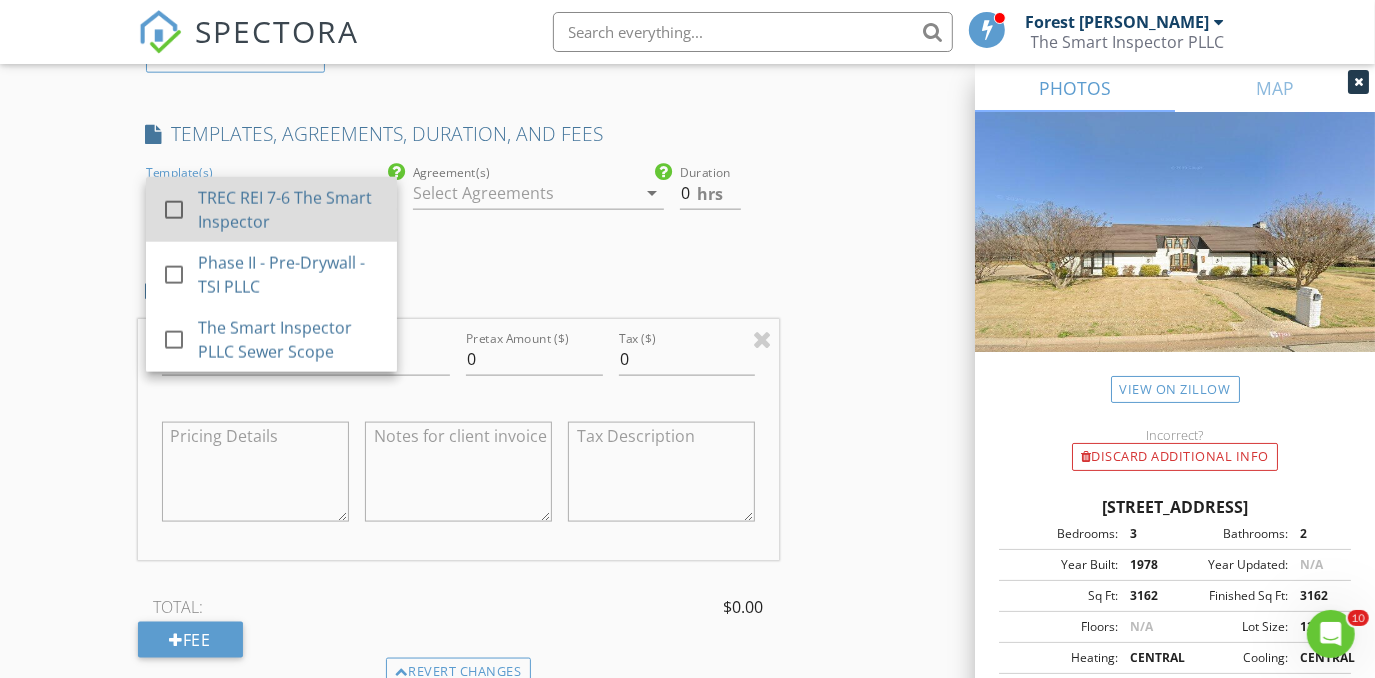 click on "TREC REI 7-6 The Smart Inspector" at bounding box center [289, 210] 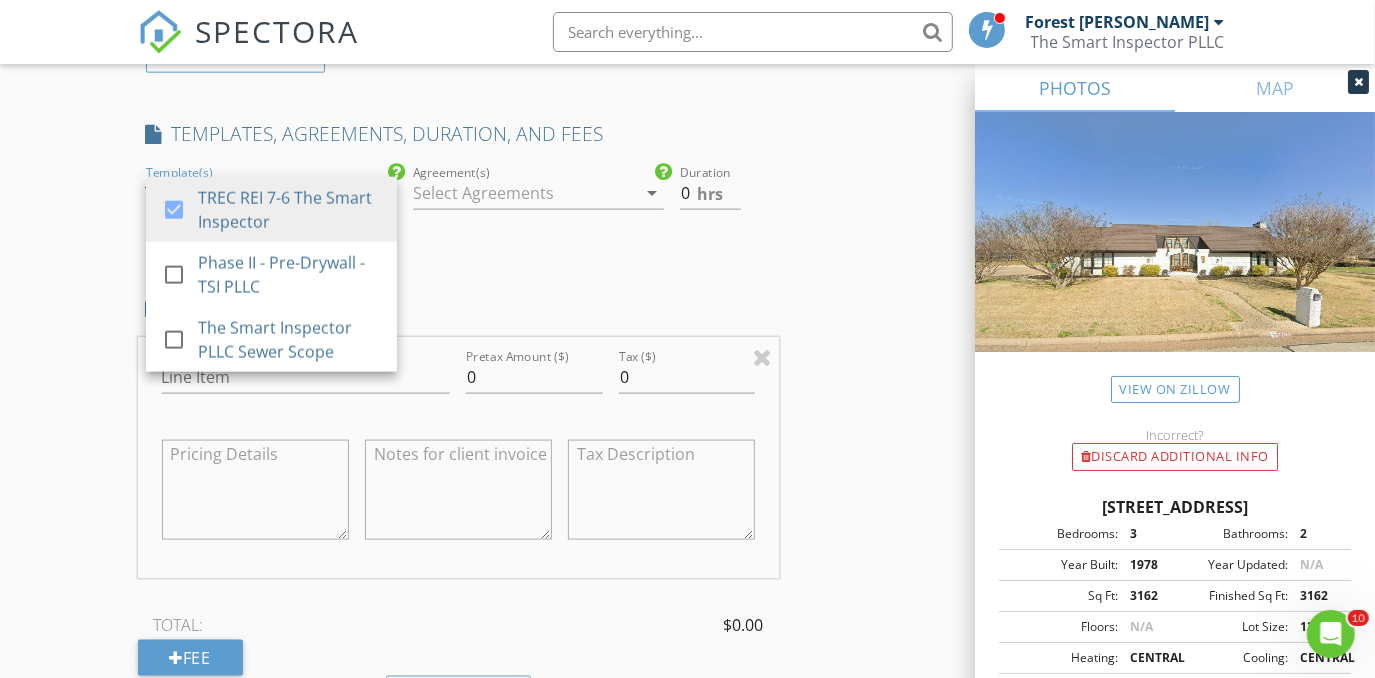 click at bounding box center [524, 193] 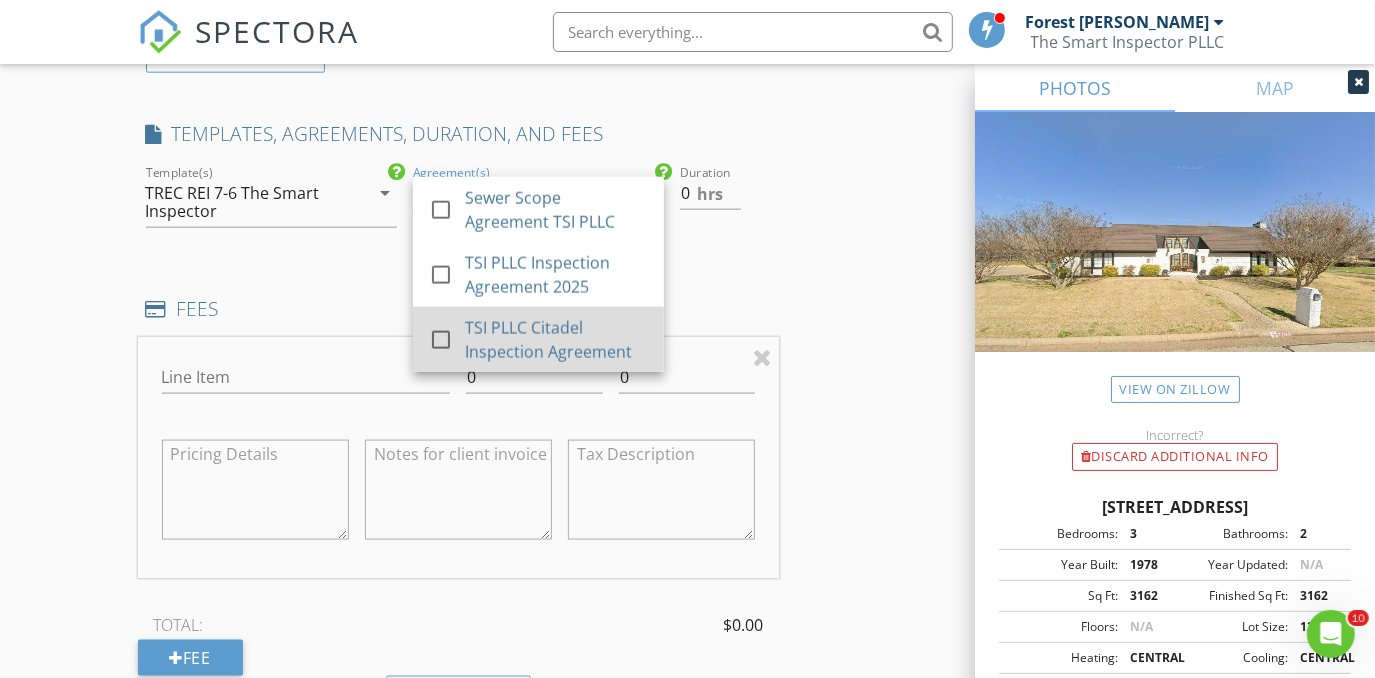 click on "TSI PLLC Citadel Inspection Agreement" at bounding box center [556, 340] 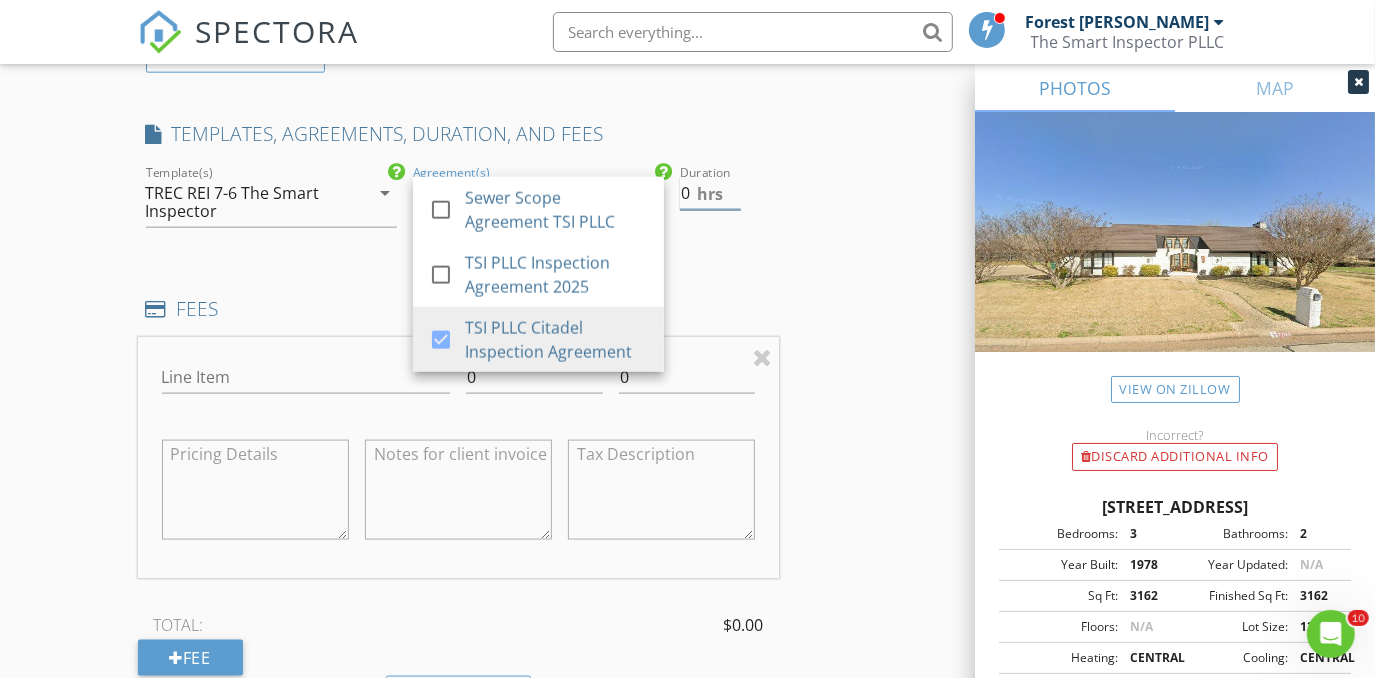 click on "0" at bounding box center (710, 193) 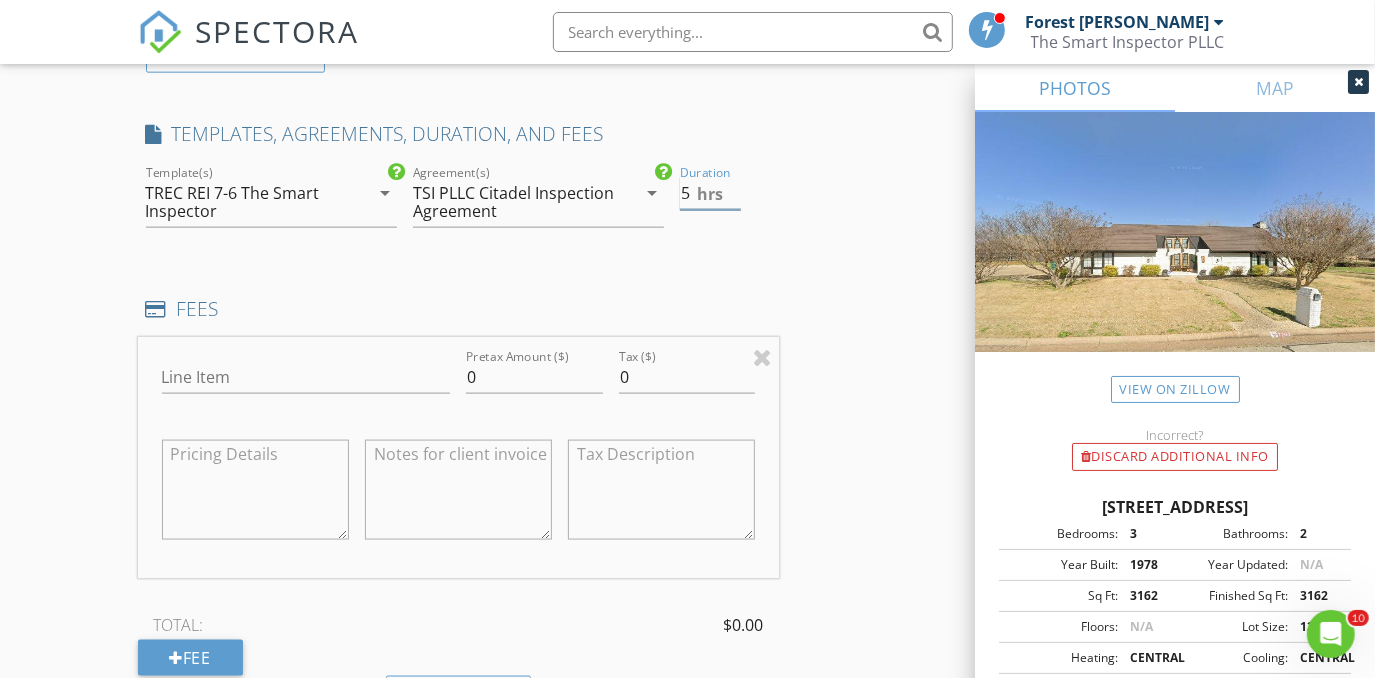 type on "5" 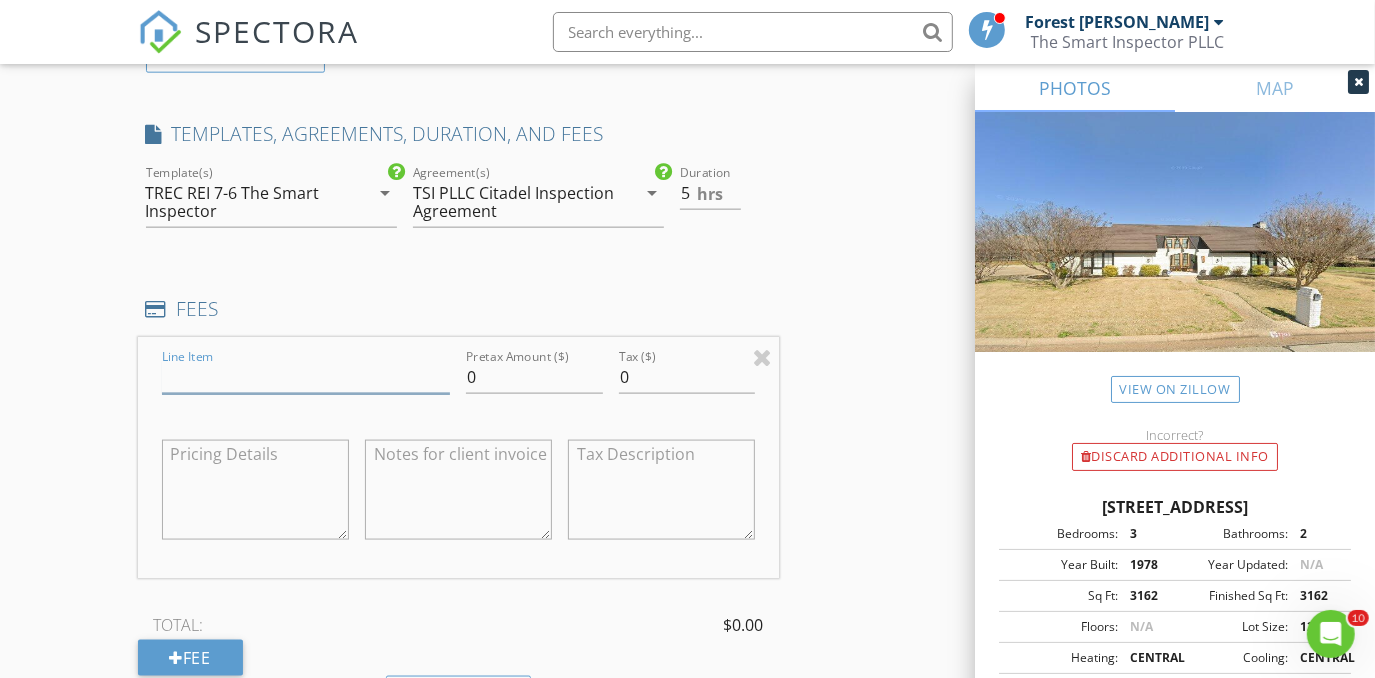 click on "Line Item" at bounding box center (306, 377) 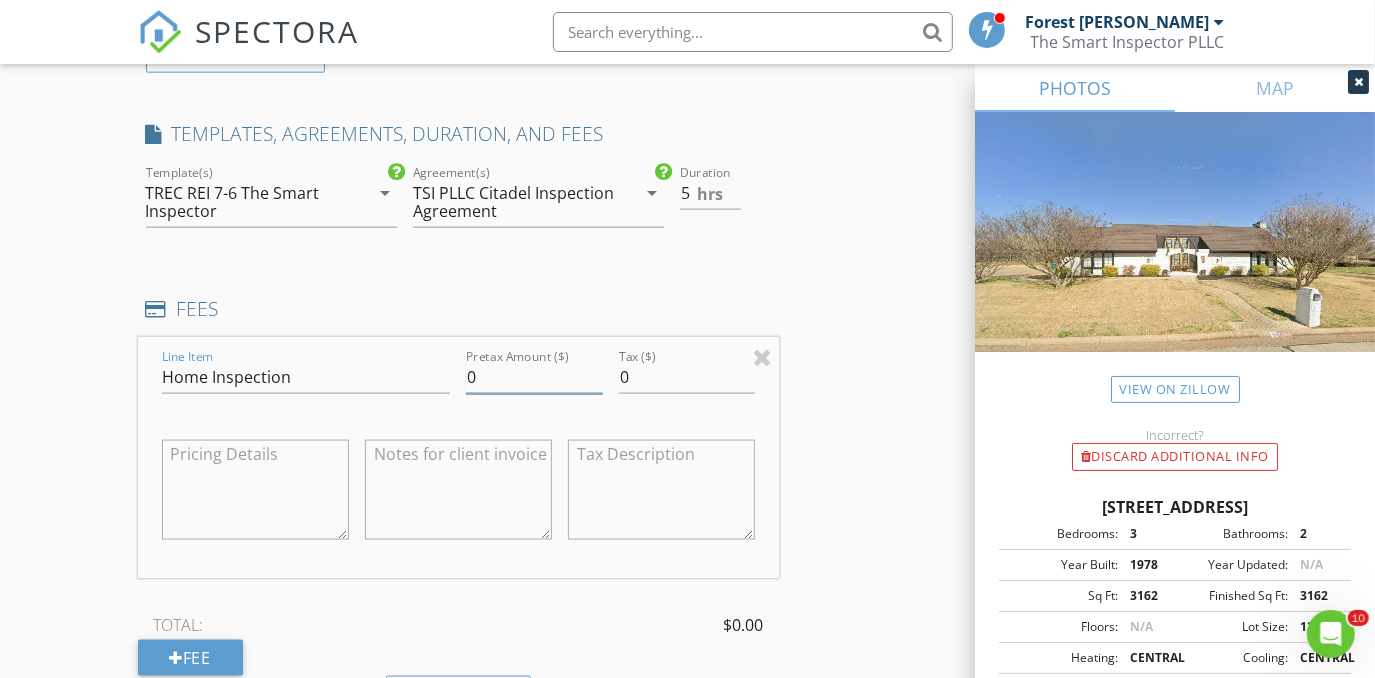 click on "0" at bounding box center [534, 377] 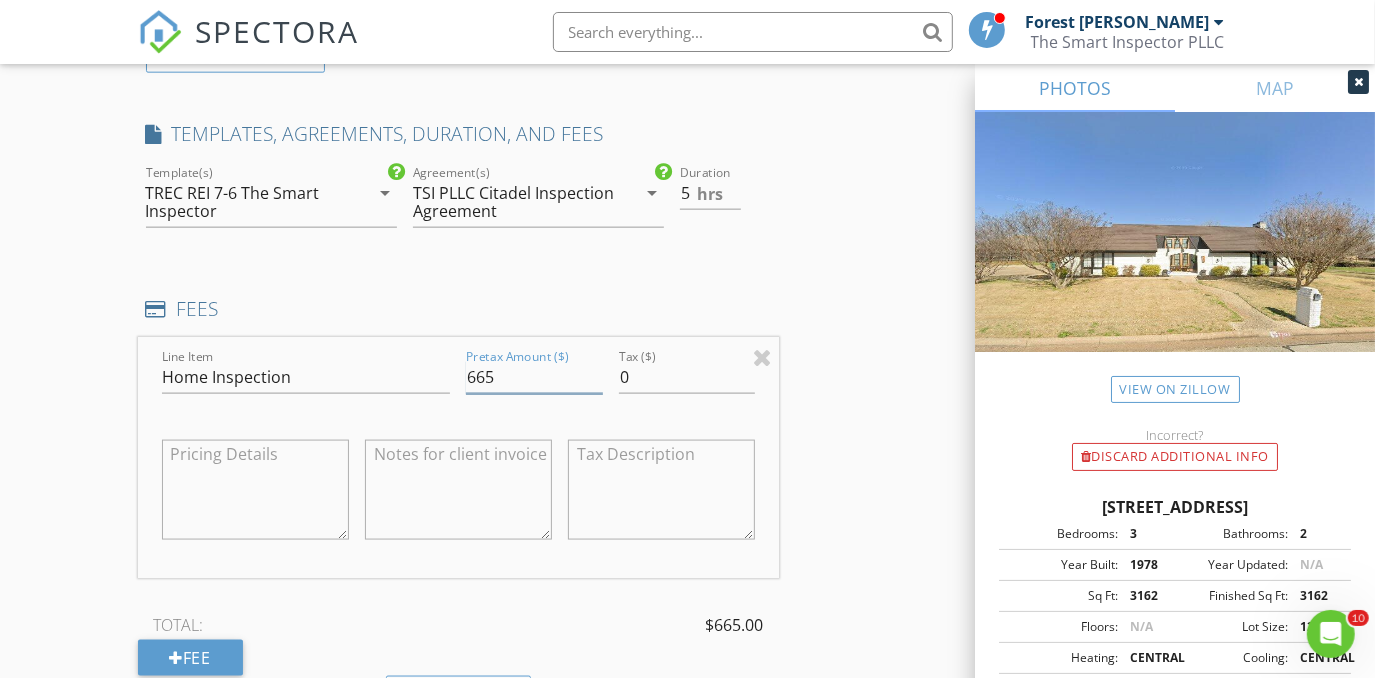type on "665" 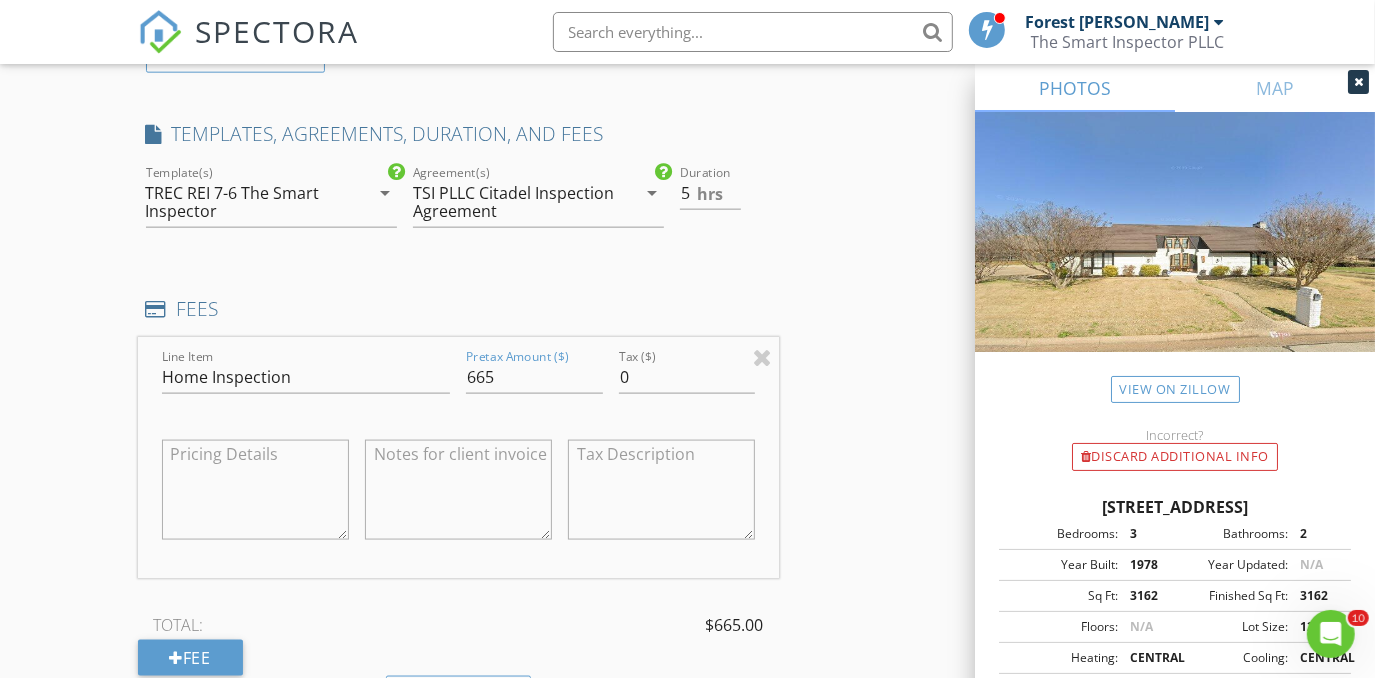 click on "New Inspection
Click here to use the New Order Form
INSPECTOR(S)
check_box_outline_blank   Forest Ivey     check_box   Brian Cain   PRIMARY   check_box   Christopher Hudson     check_box_outline_blank   Christopher Sarris     check_box_outline_blank   Antoine "Tony" Razzouk     Brian Cain,  Christopher Hudson arrow_drop_down   check_box_outline_blank Brian Cain specifically requested check_box_outline_blank Christopher Hudson specifically requested
Date/Time
07/15/2025 8:00 AM
Location
Address Search       Address 7204 Kingswood Dr   Unit   City Fort Worth   State TX   Zip 76133   County Tarrant     Square Feet 3162   Year Built 1978   Foundation Slab arrow_drop_down     Christopher Hudson     23.1 miles     (33 minutes)         Brian Cain     27.7 miles     (35 minutes)
client
check_box Enable Client CC email for this inspection" at bounding box center [687, 379] 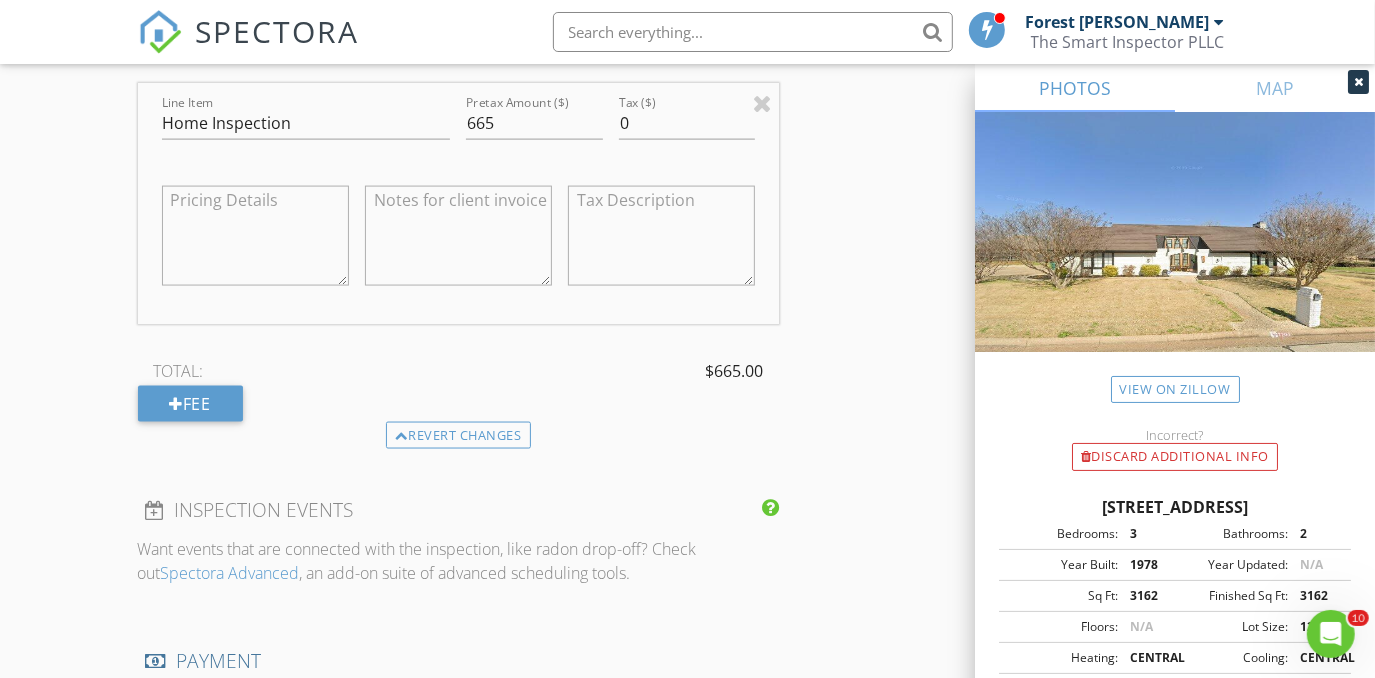 scroll, scrollTop: 1909, scrollLeft: 0, axis: vertical 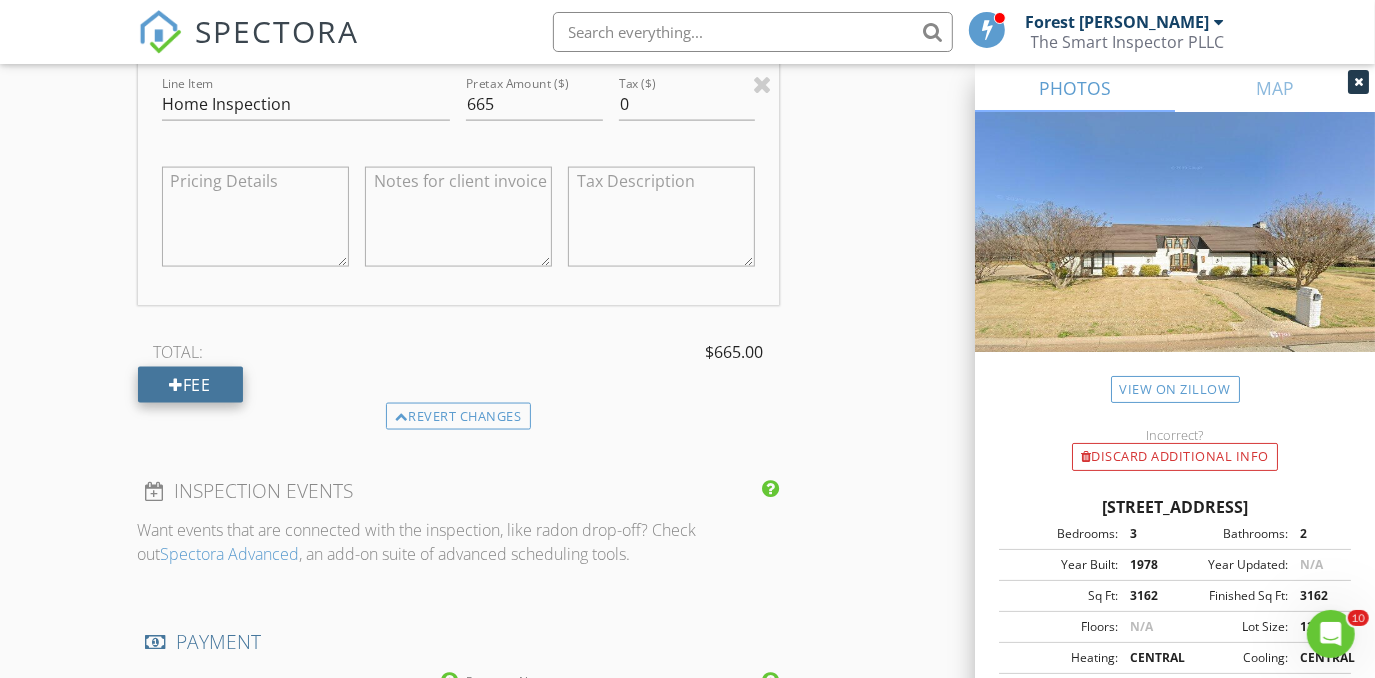 click on "Fee" at bounding box center [190, 385] 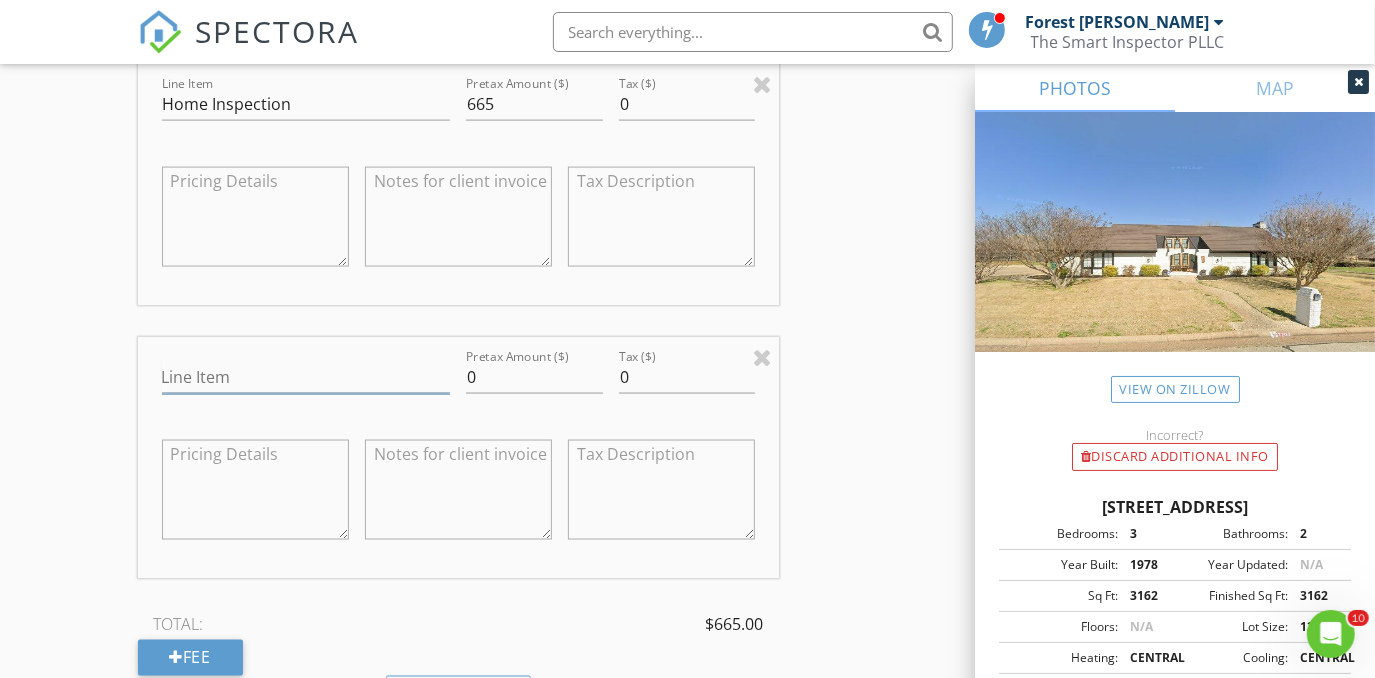 click on "Line Item" at bounding box center (306, 377) 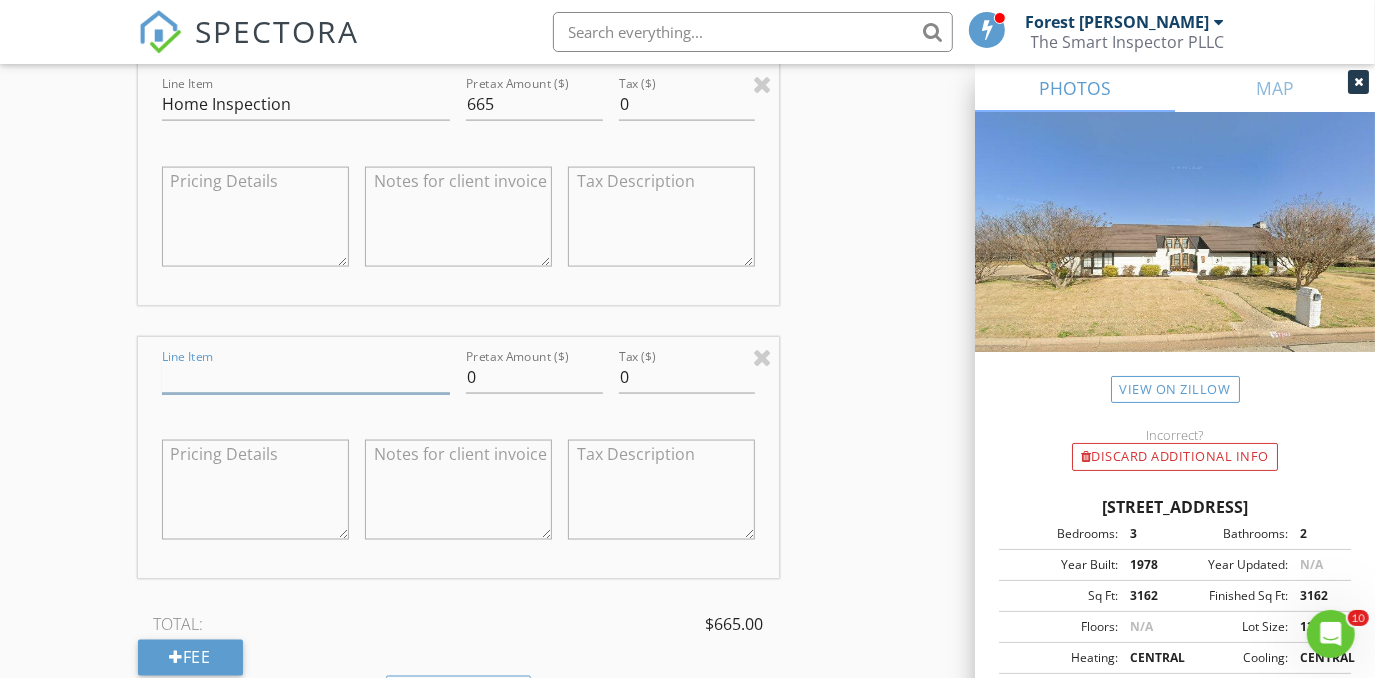 type on "Website Discount" 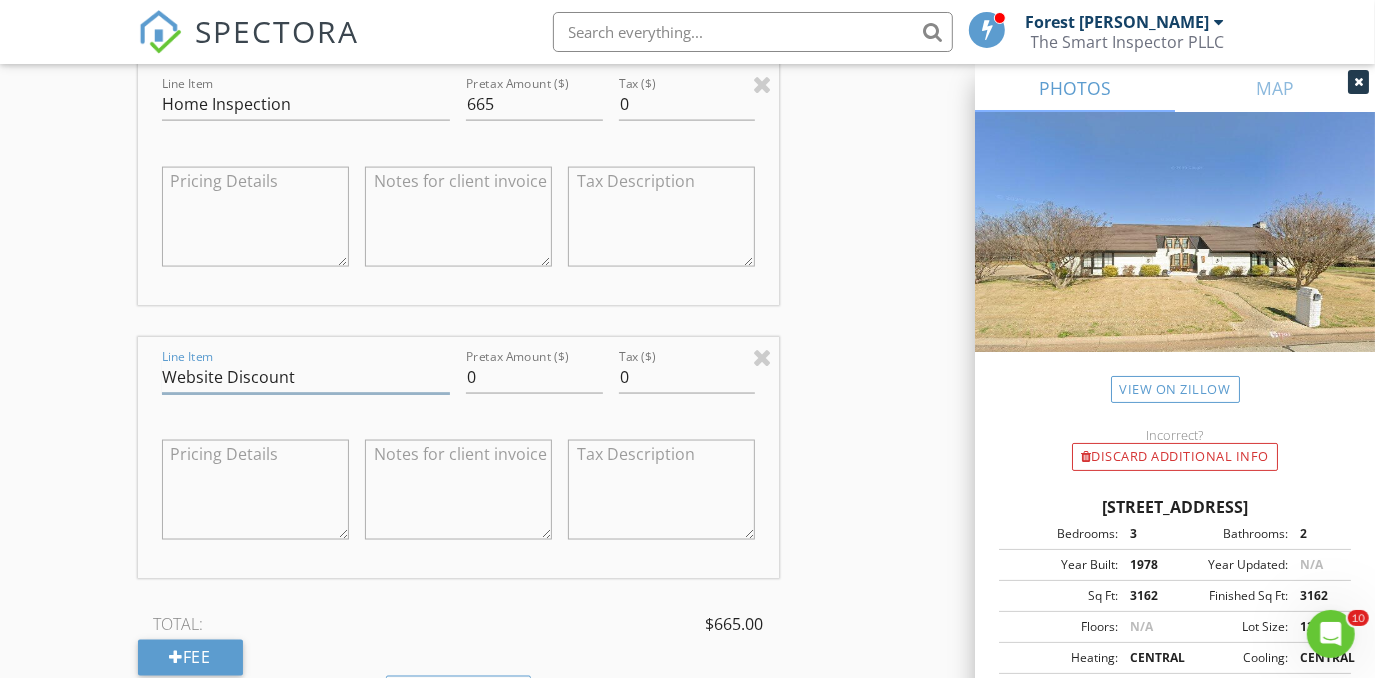 scroll, scrollTop: 1945, scrollLeft: 0, axis: vertical 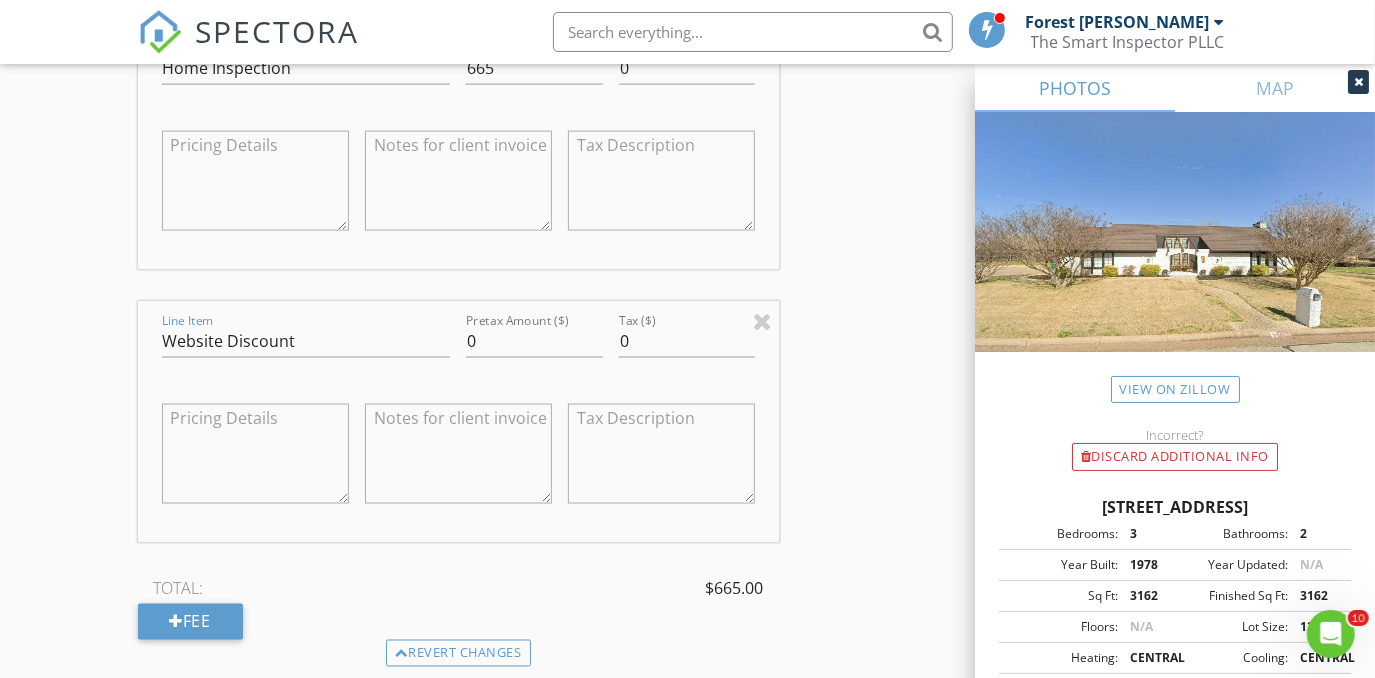 click at bounding box center (458, 456) 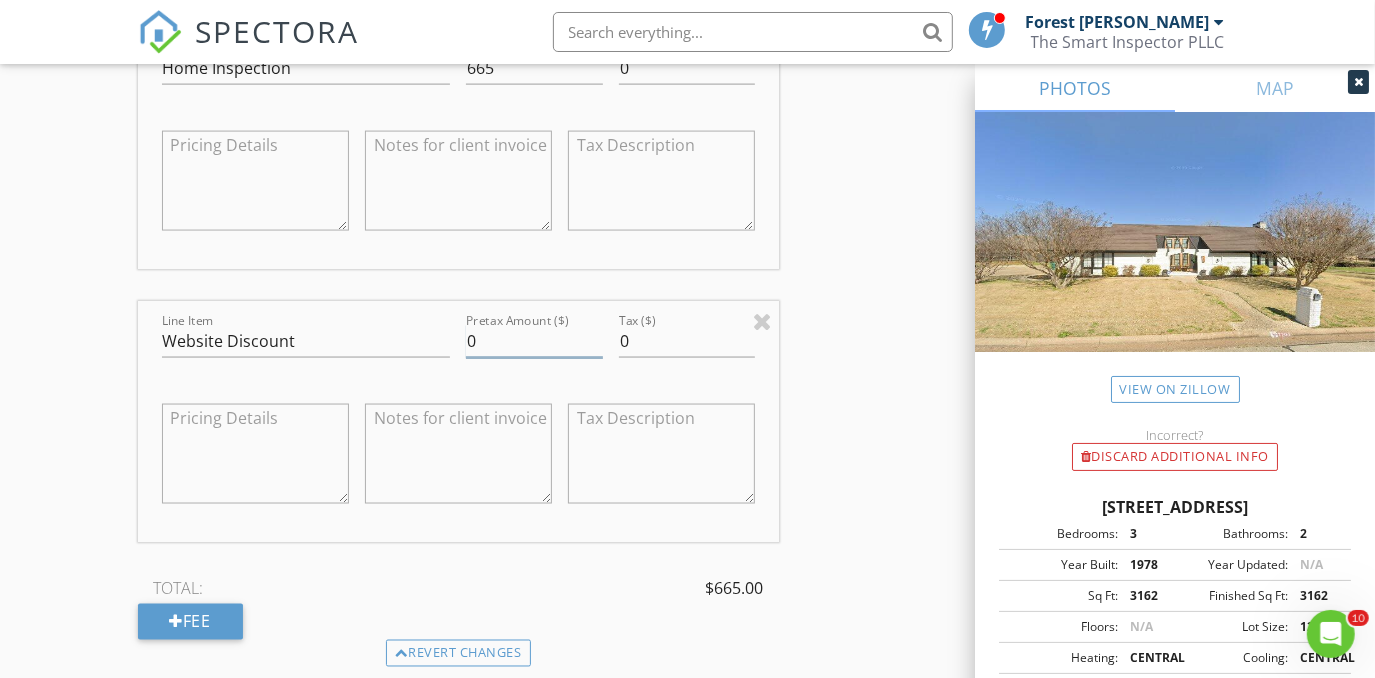 click on "0" at bounding box center (534, 341) 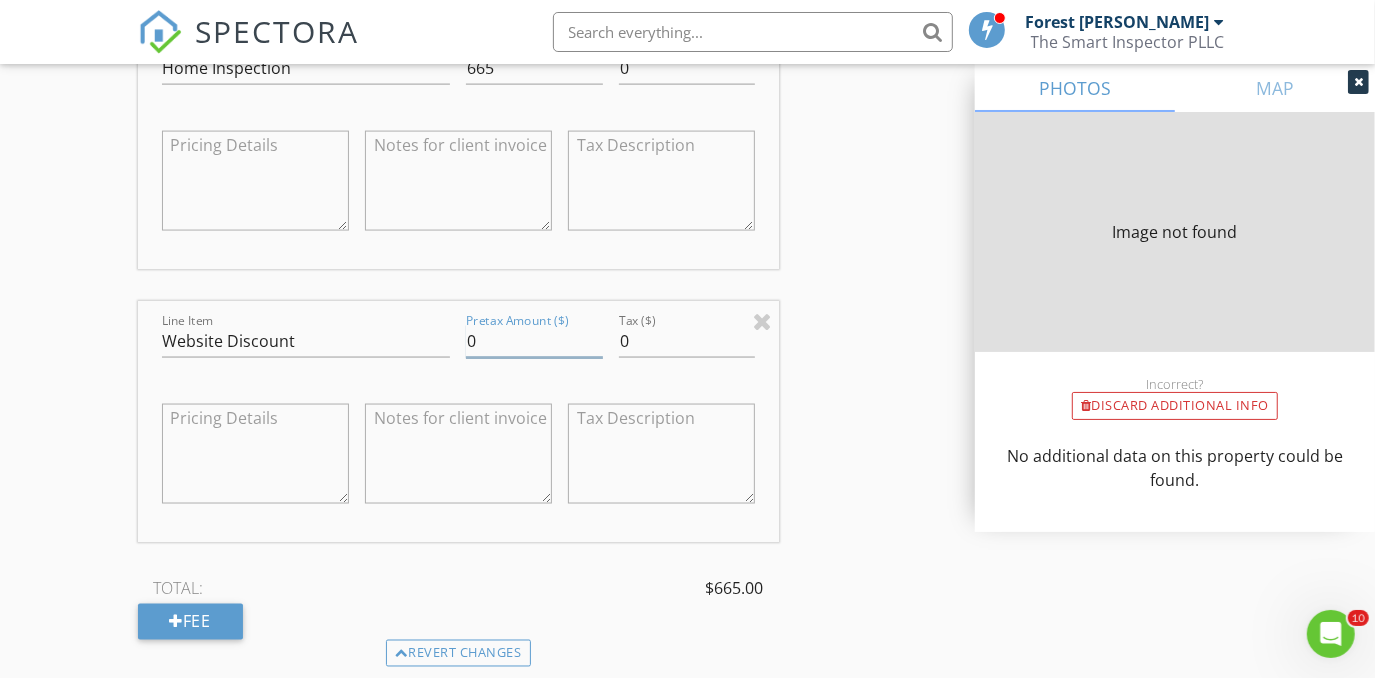 type on "3162" 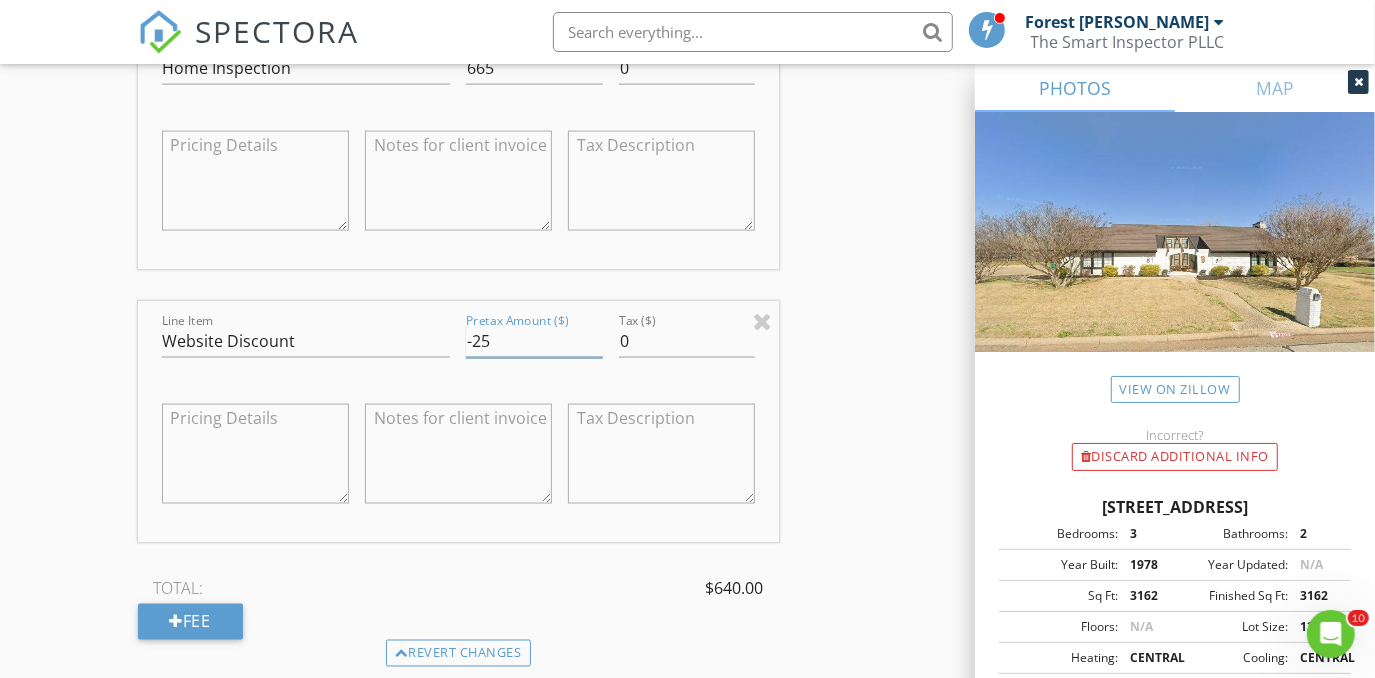 type on "-25" 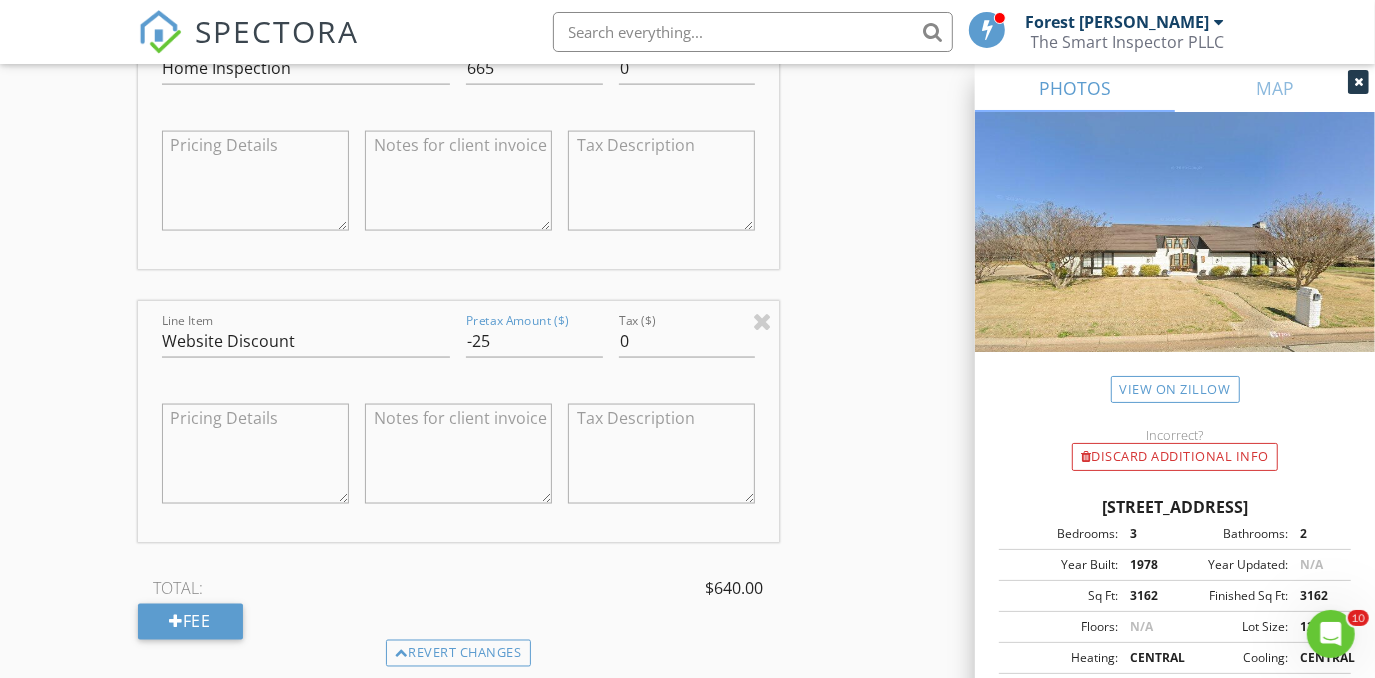 click on "New Inspection
Click here to use the New Order Form
INSPECTOR(S)
check_box_outline_blank   Forest Ivey     check_box   Brian Cain   PRIMARY   check_box   Christopher Hudson     check_box_outline_blank   Christopher Sarris     check_box_outline_blank   Antoine "Tony" Razzouk     Brian Cain,  Christopher Hudson arrow_drop_down   check_box_outline_blank Brian Cain specifically requested check_box_outline_blank Christopher Hudson specifically requested
Date/Time
07/15/2025 8:00 AM
Location
Address Search       Address 7204 Kingswood Dr   Unit   City Fort Worth   State TX   Zip 76133   County Tarrant     Square Feet 3162   Year Built 1978   Foundation Slab arrow_drop_down     Christopher Hudson     23.1 miles     (33 minutes)         Brian Cain     27.7 miles     (35 minutes)
client
check_box Enable Client CC email for this inspection" at bounding box center (687, 207) 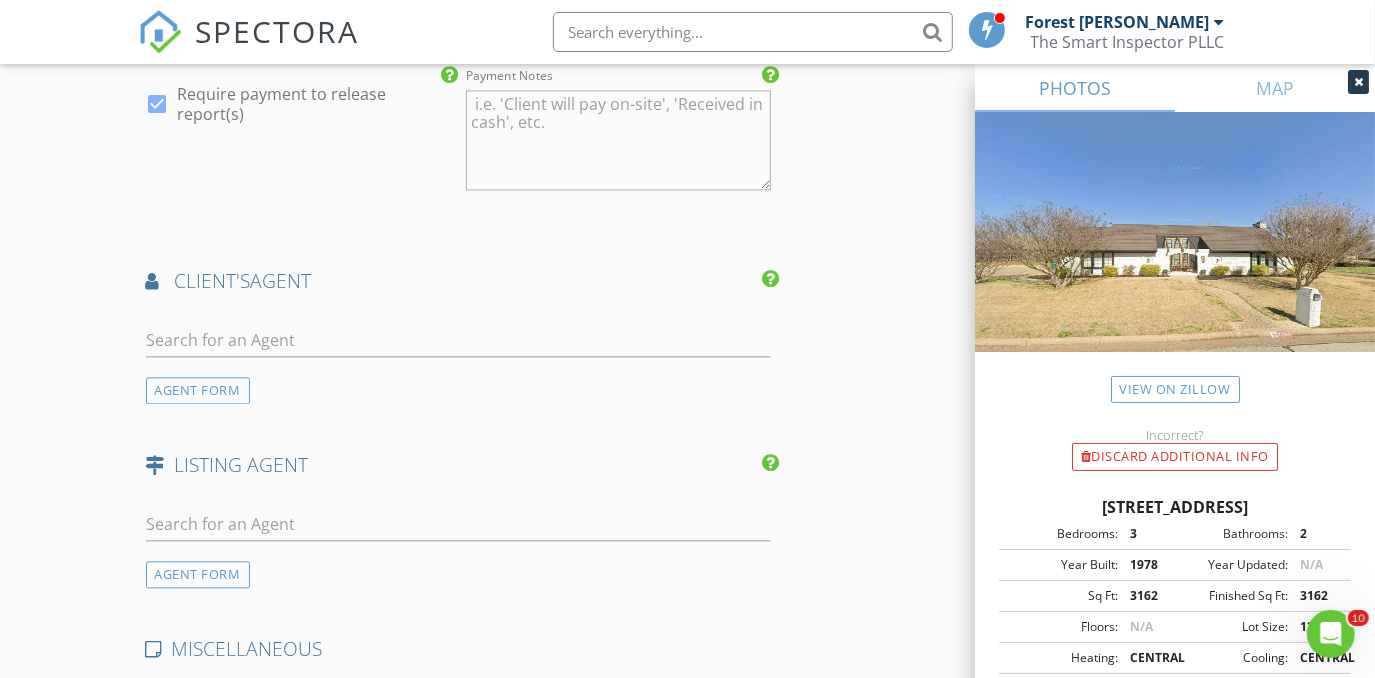 scroll, scrollTop: 2854, scrollLeft: 0, axis: vertical 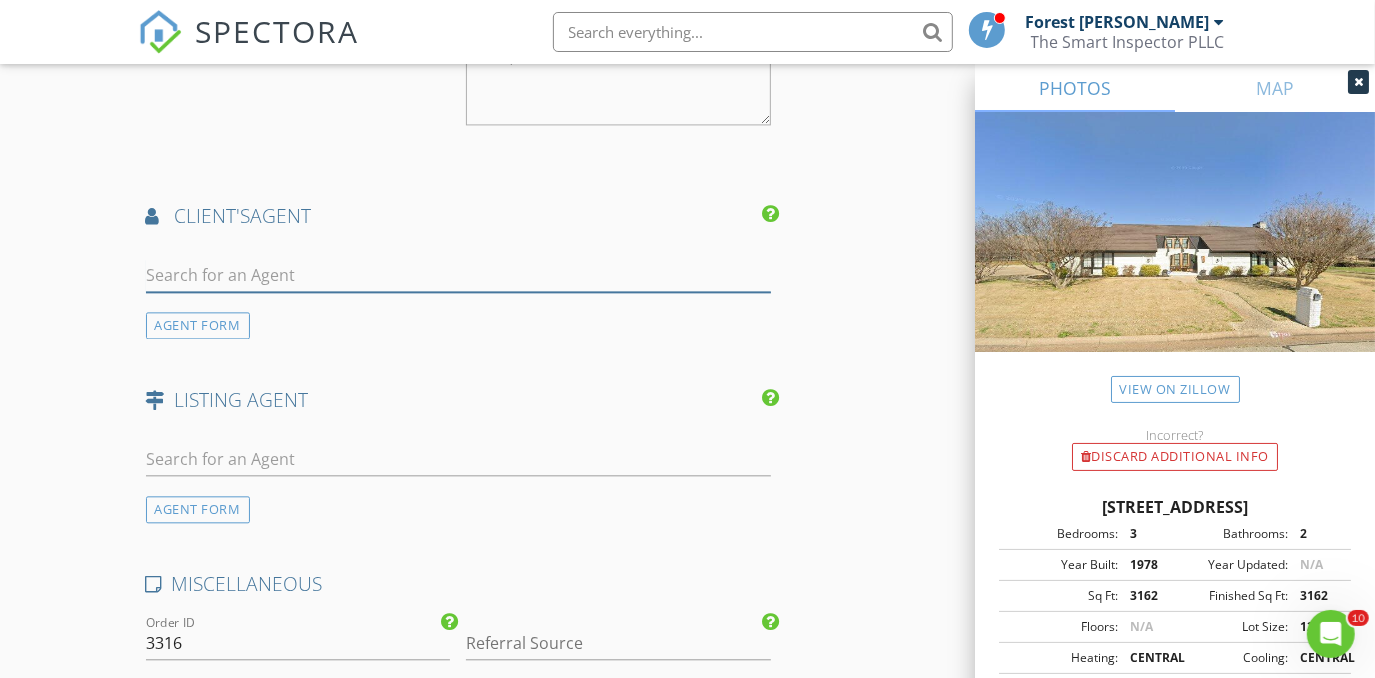 click at bounding box center [459, 275] 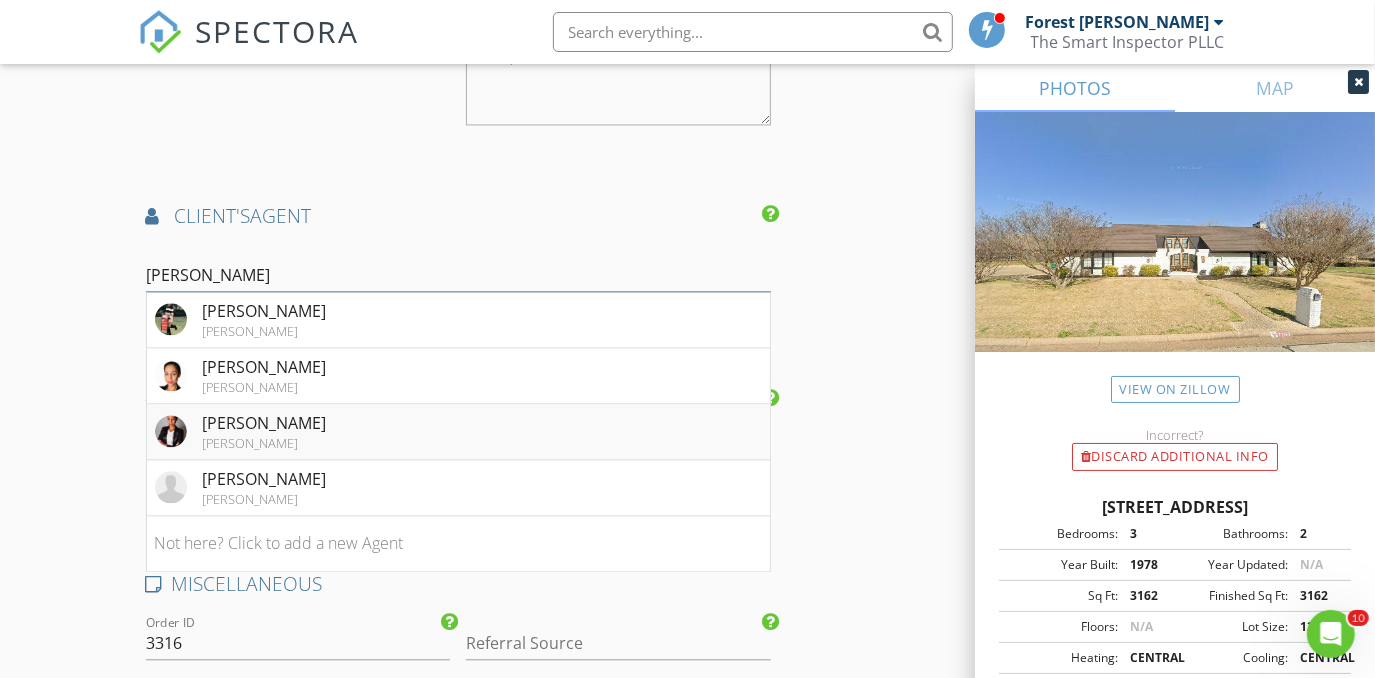 type on "[PERSON_NAME]" 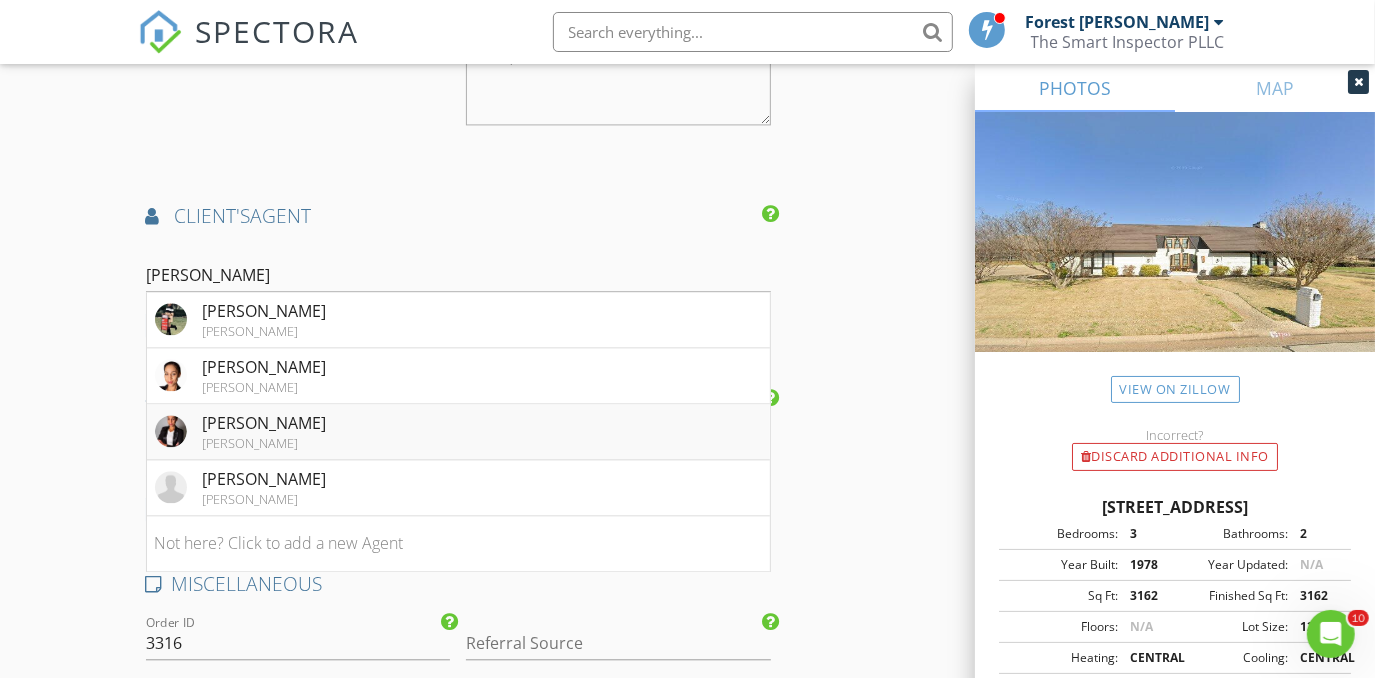 click on "[PERSON_NAME]" at bounding box center [265, 423] 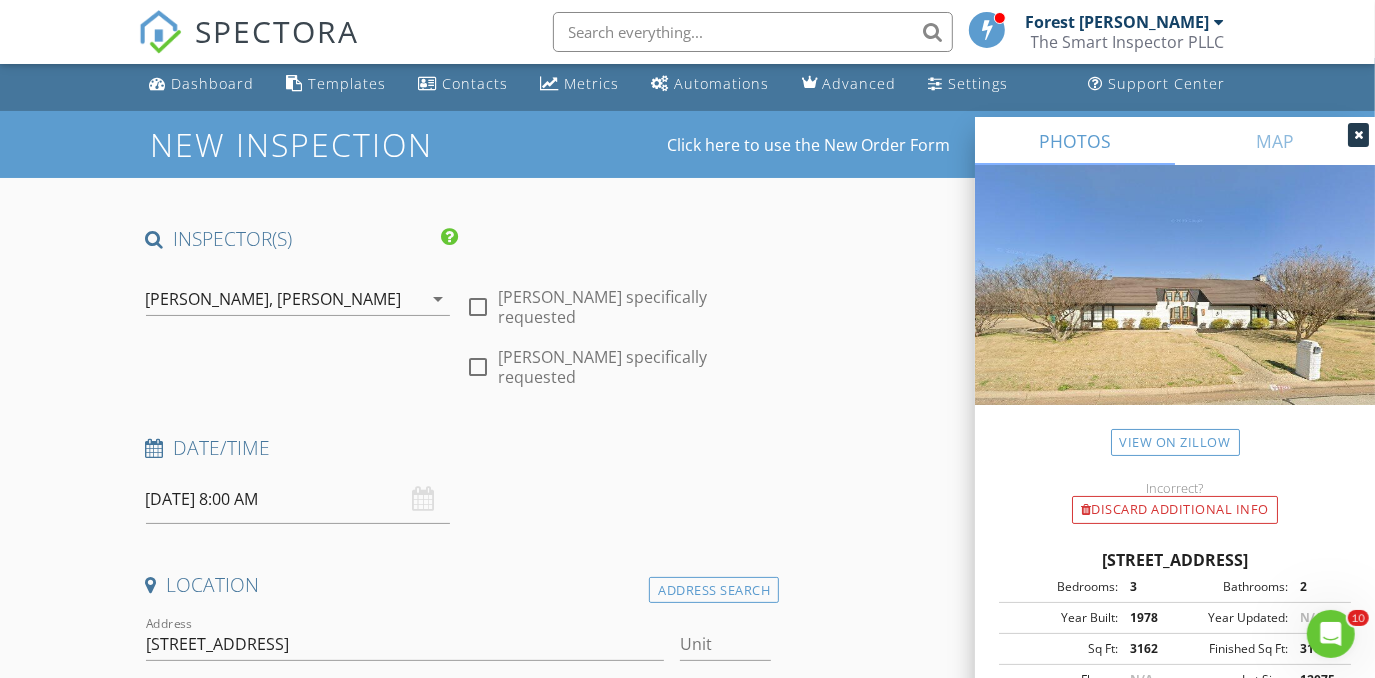 scroll, scrollTop: 0, scrollLeft: 0, axis: both 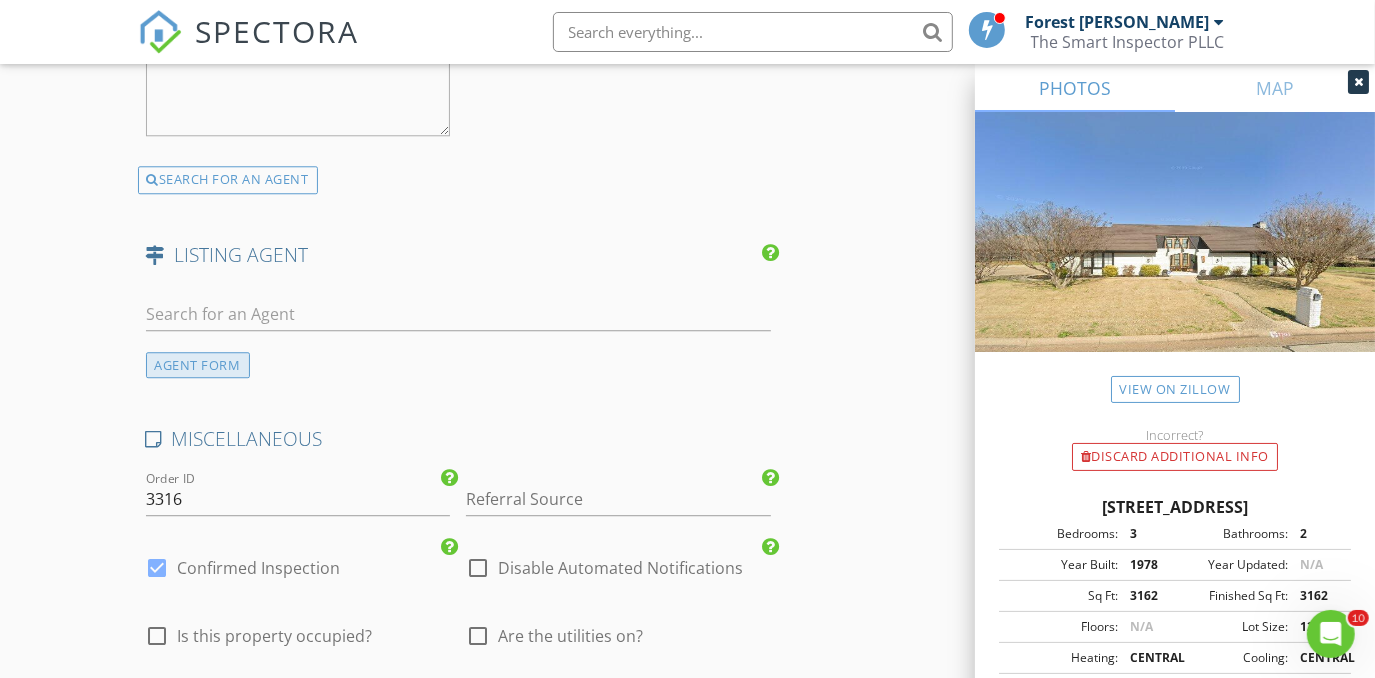 click on "AGENT FORM" at bounding box center [198, 365] 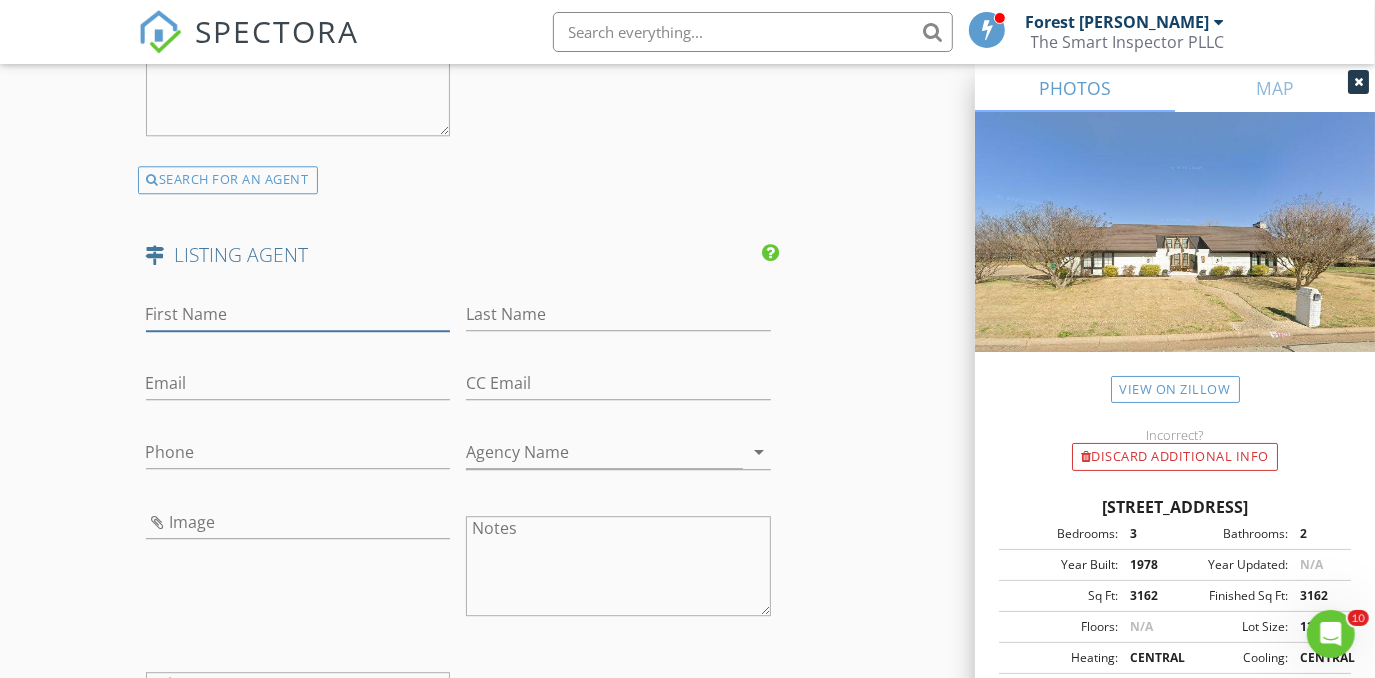 click on "First Name" at bounding box center (298, 314) 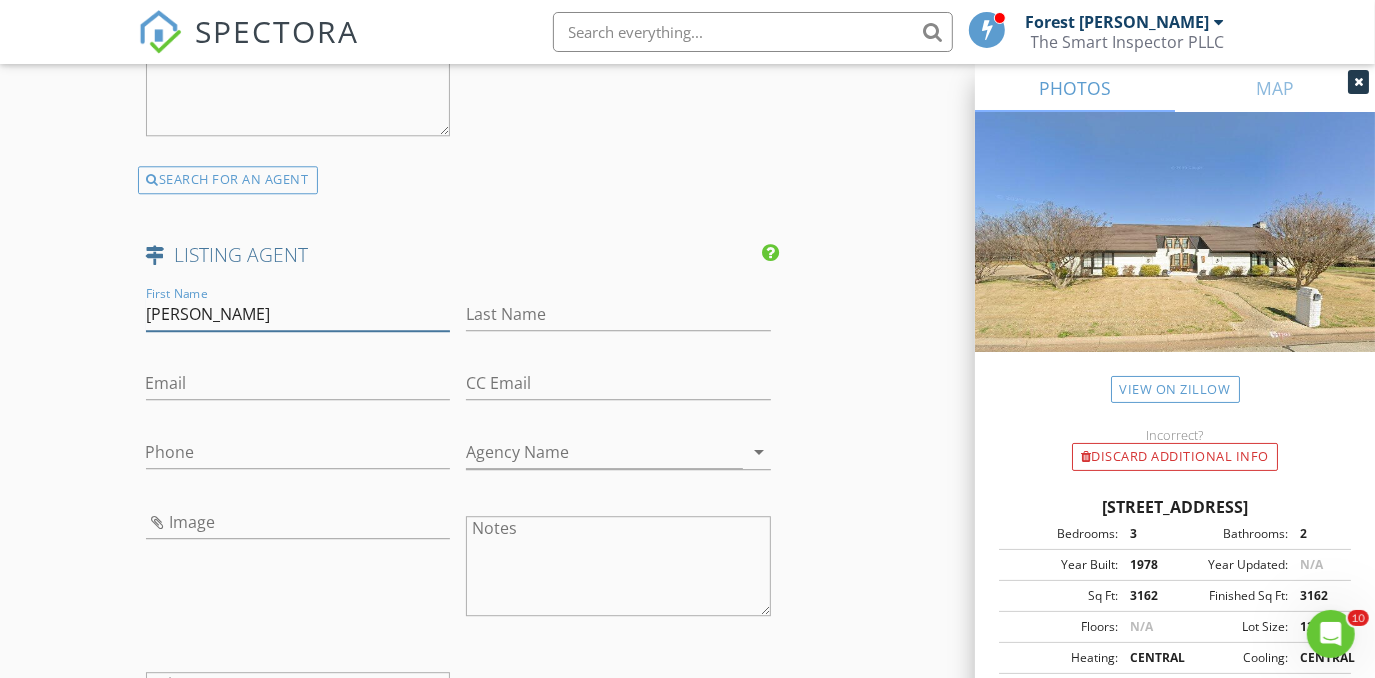 type on "Alex" 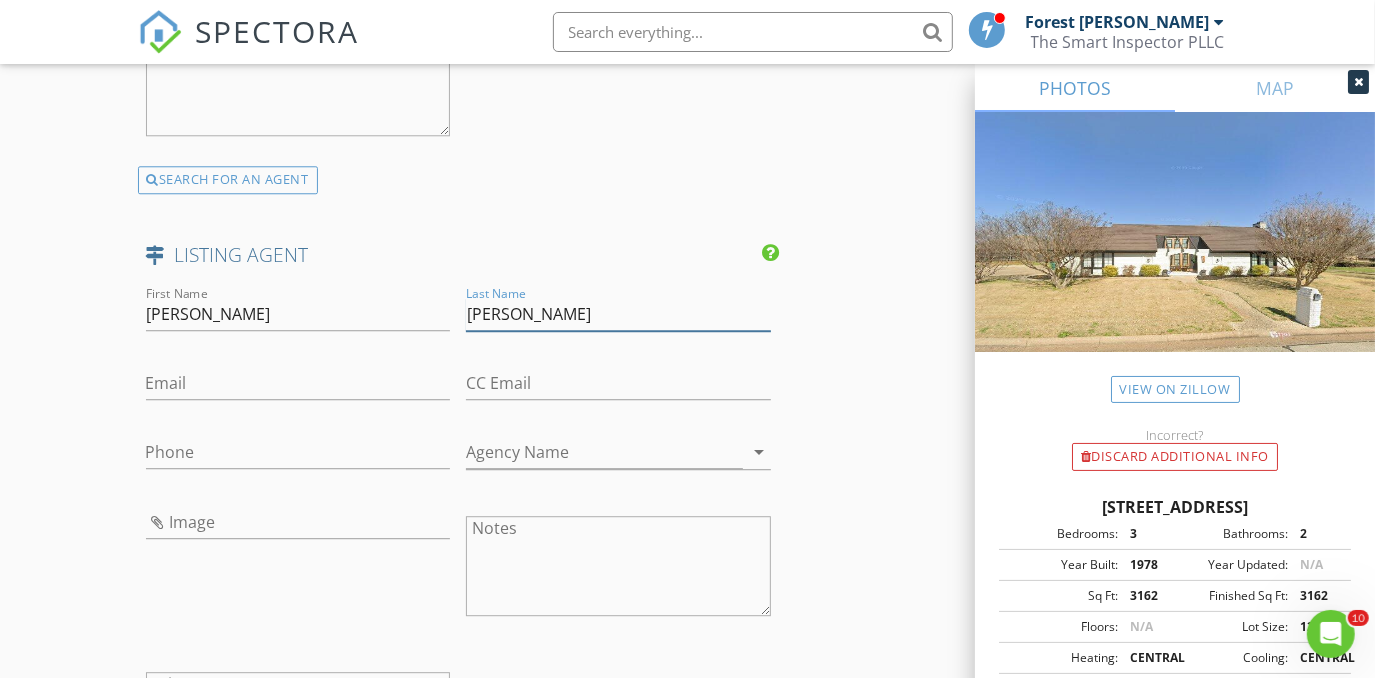 type on "Mauricio" 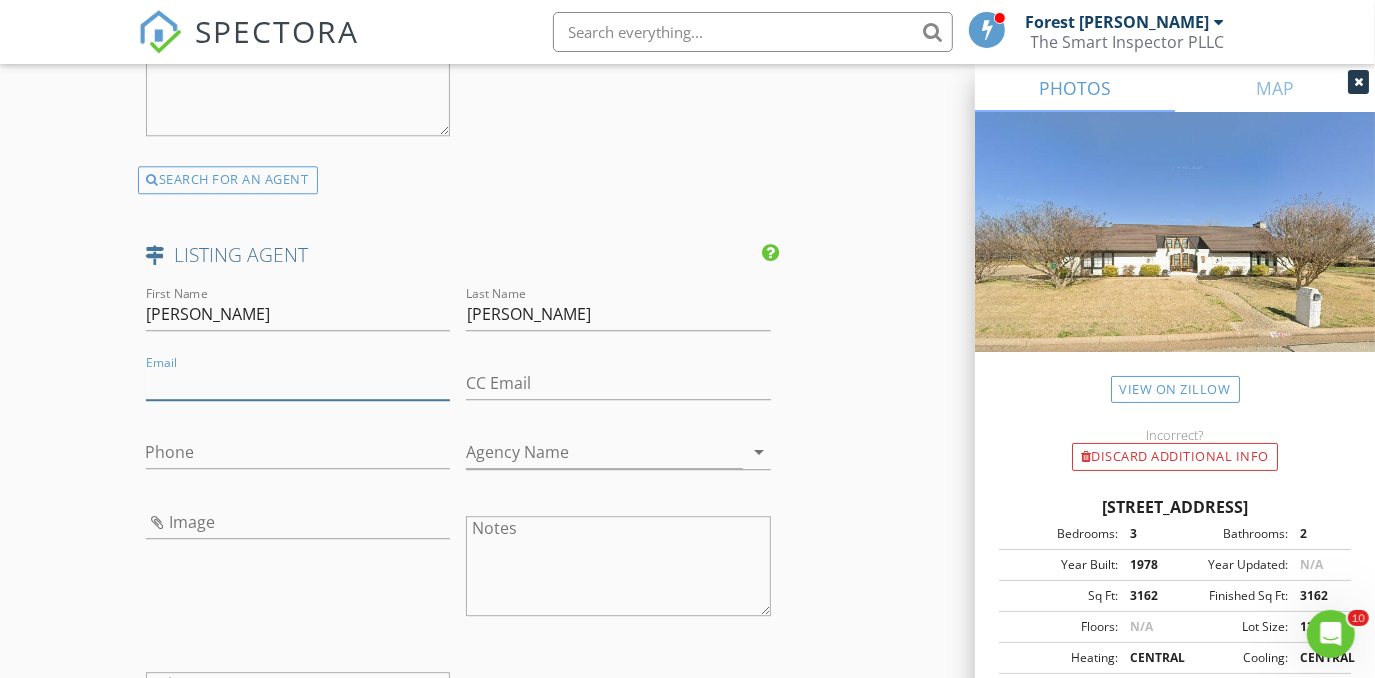 paste on "[PERSON_NAME][EMAIL_ADDRESS][DOMAIN_NAME]" 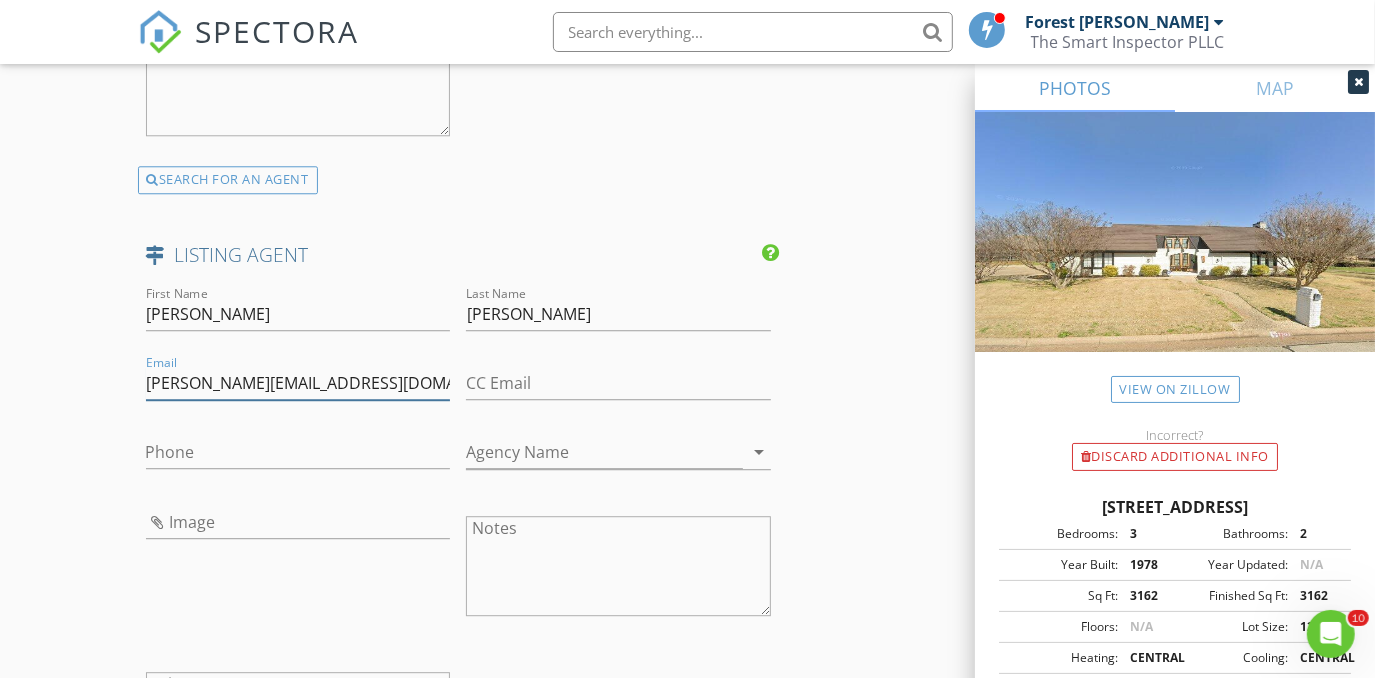 type on "[PERSON_NAME][EMAIL_ADDRESS][DOMAIN_NAME]" 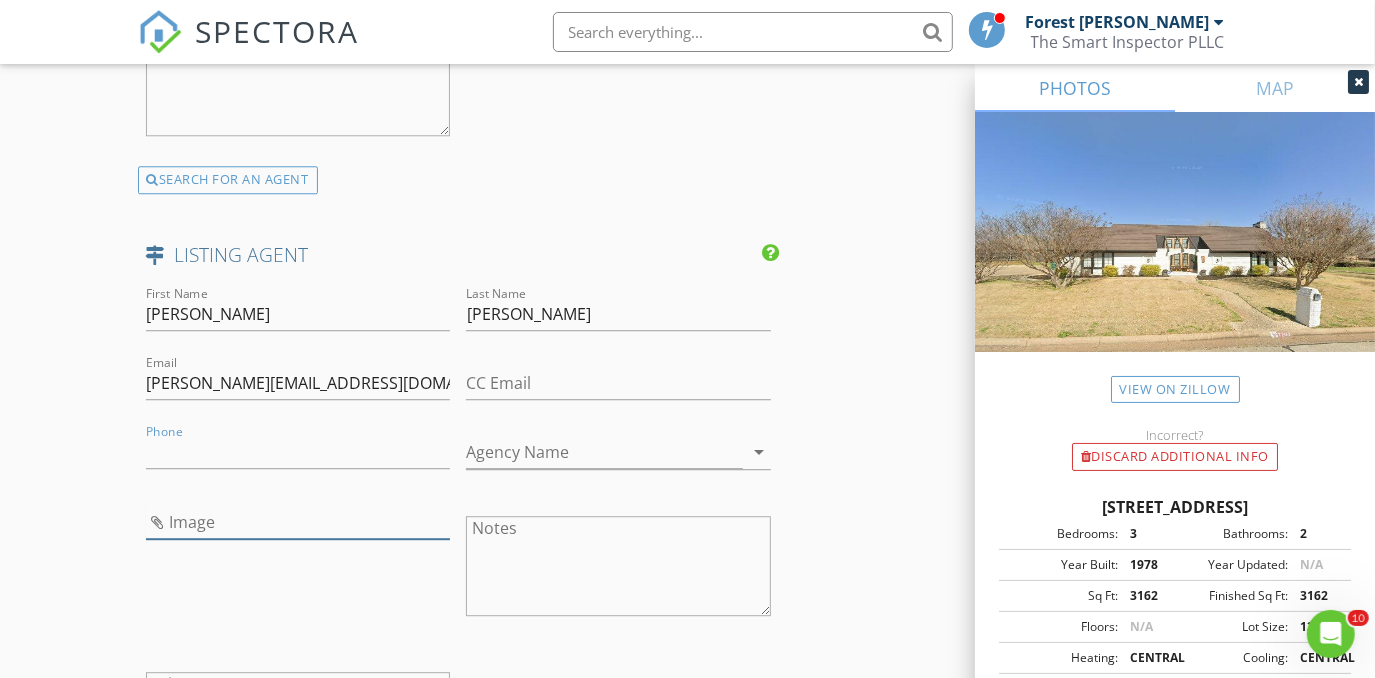 click at bounding box center [298, 522] 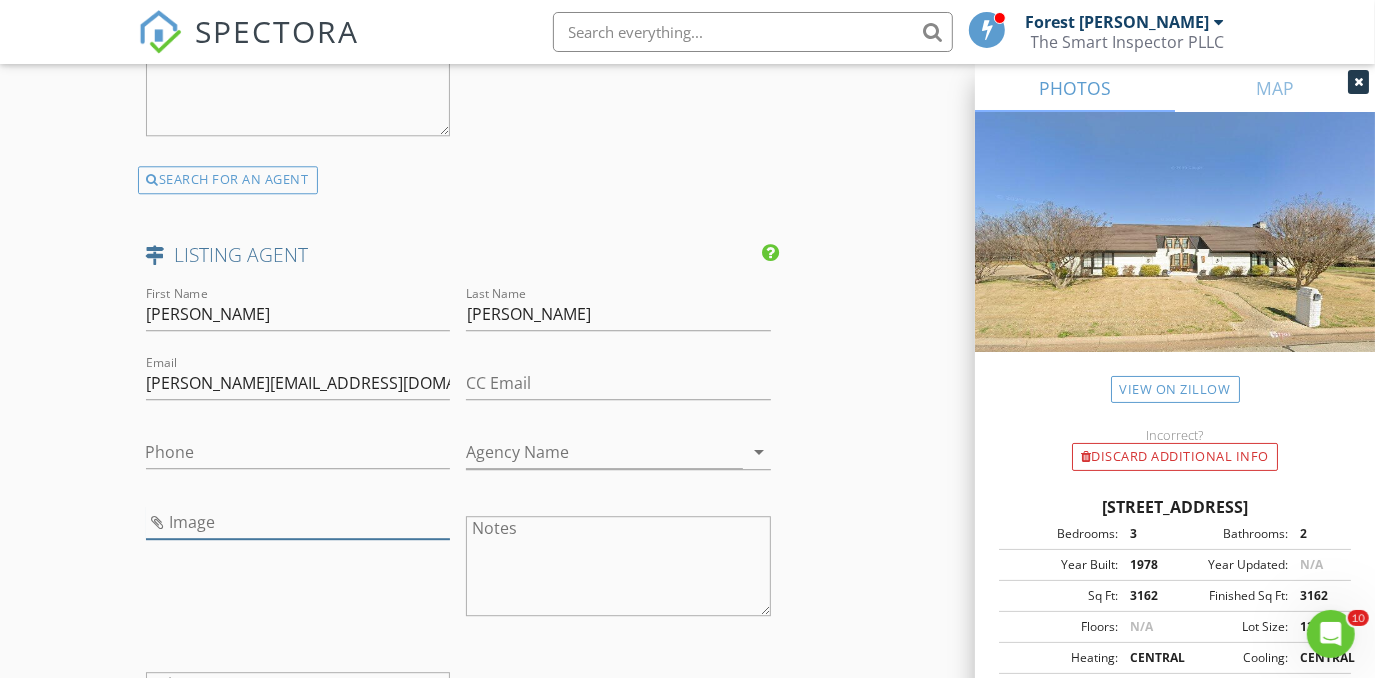 type on "alexmauricio.jpg" 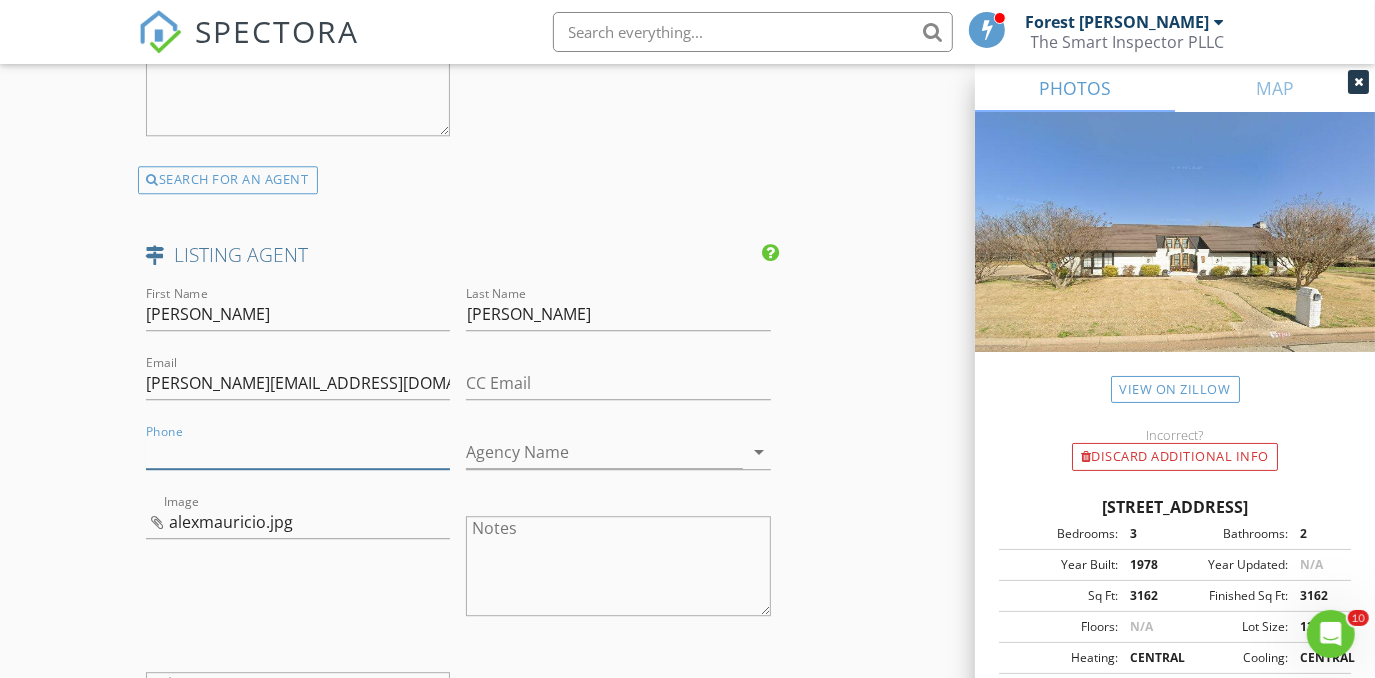 paste on "[PHONE_NUMBER]" 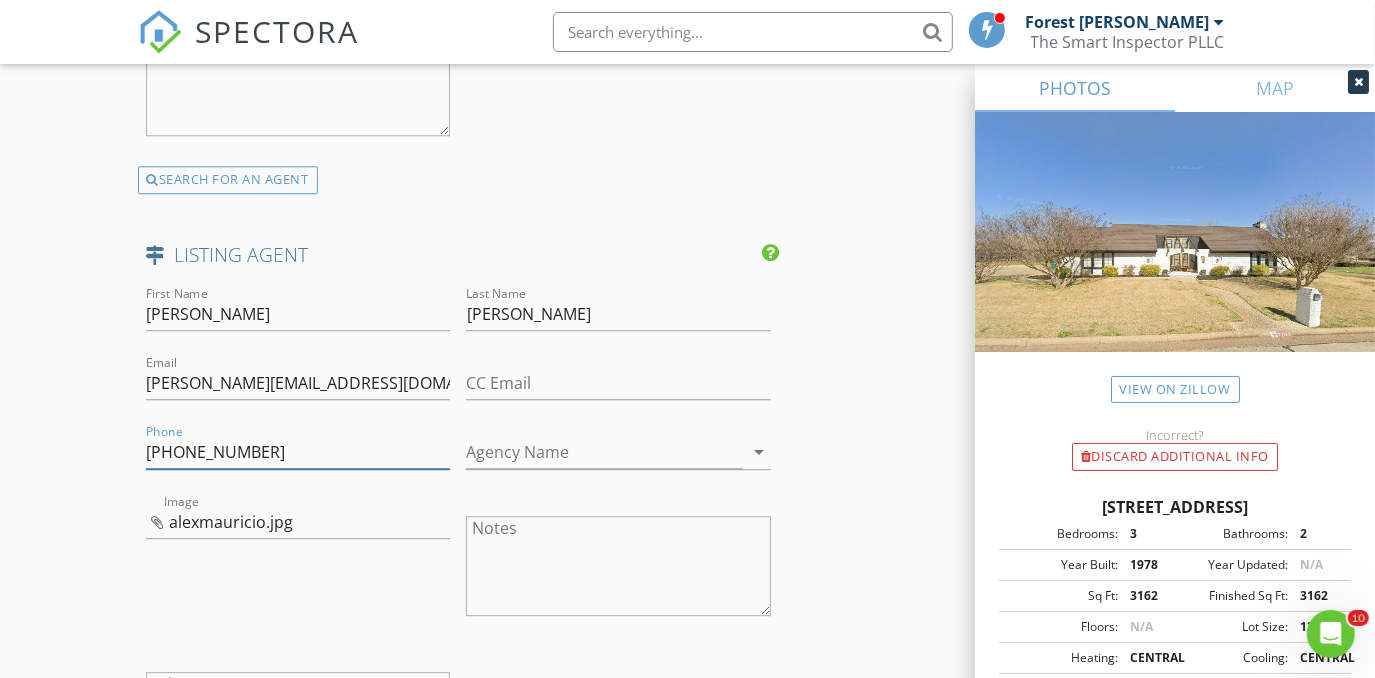 type on "[PHONE_NUMBER]" 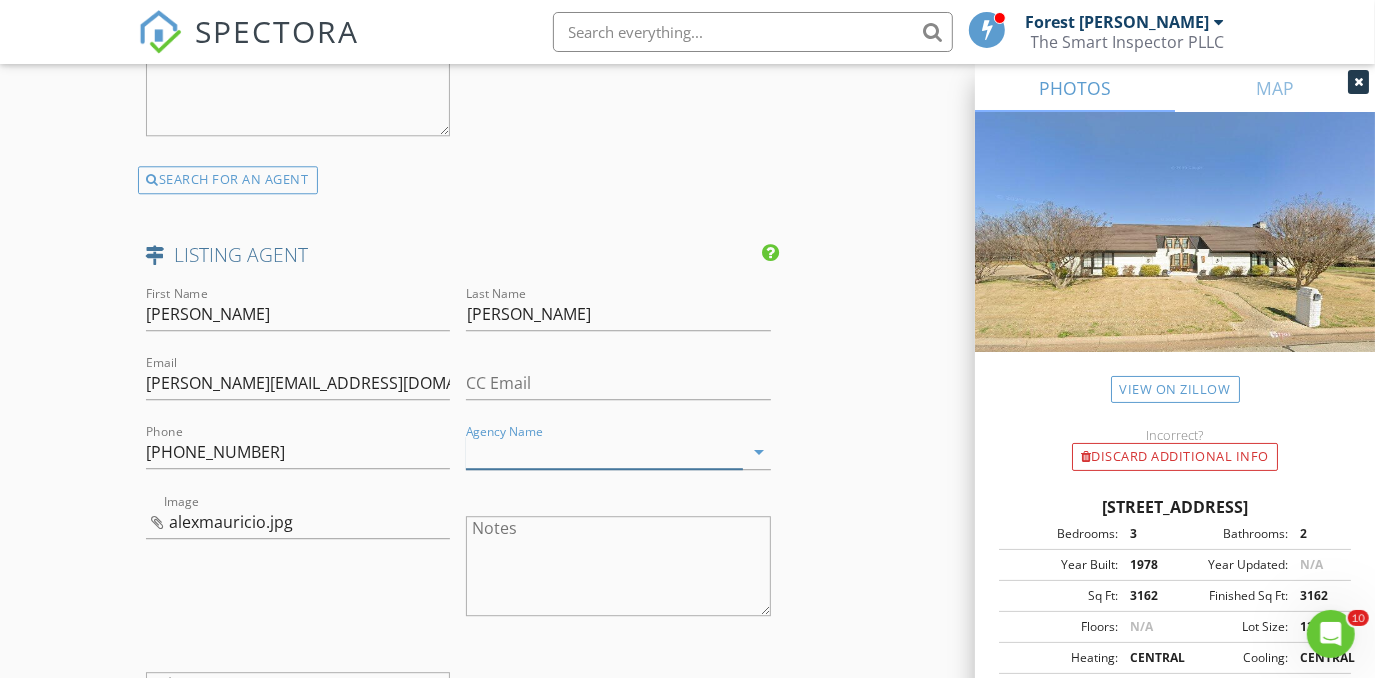 click on "Agency Name" at bounding box center (604, 452) 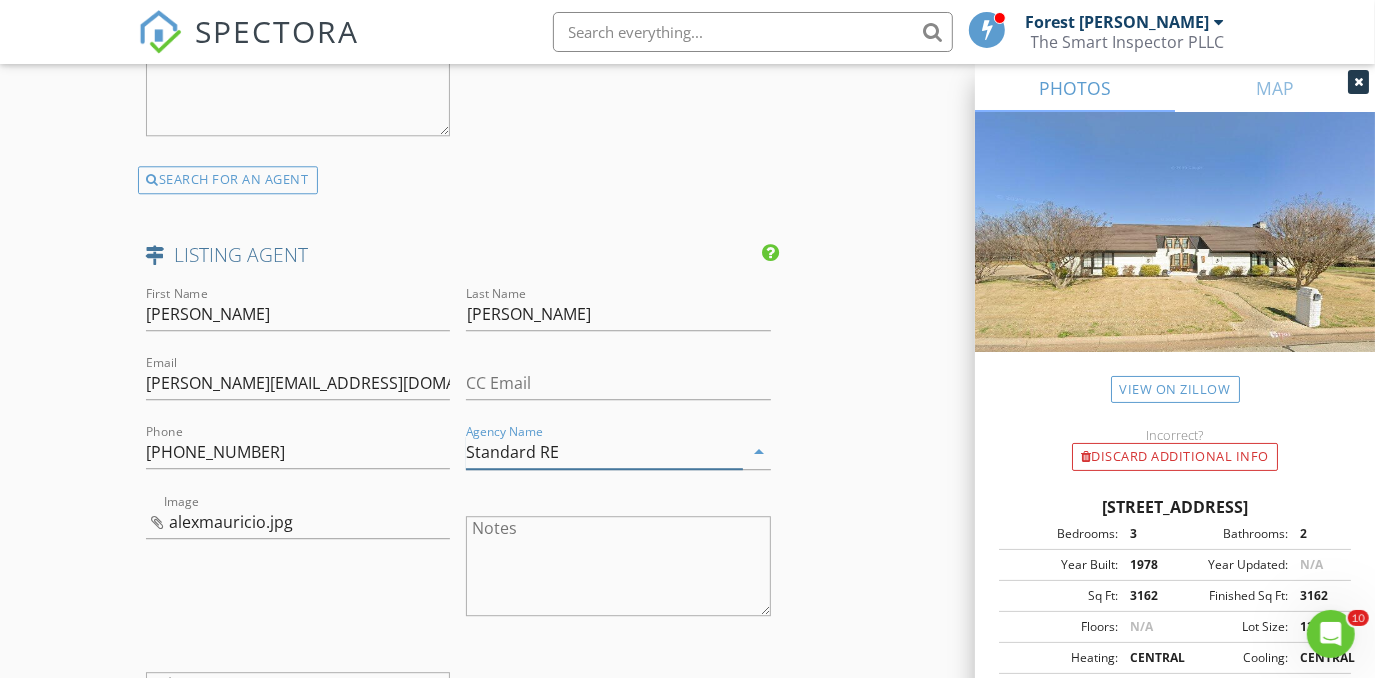 type on "Standard RE" 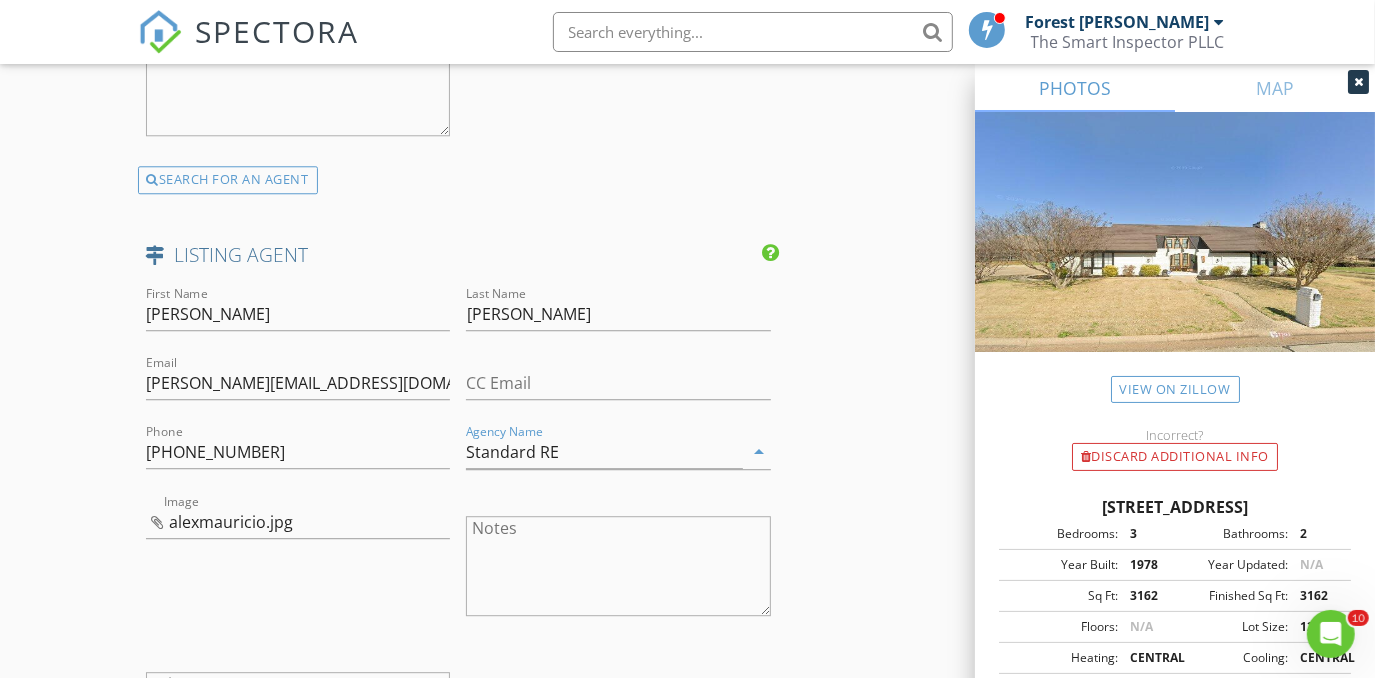 click on "New Inspection
Click here to use the New Order Form
INSPECTOR(S)
check_box_outline_blank   Forest Ivey     check_box   Brian Cain   PRIMARY   check_box   Christopher Hudson     check_box_outline_blank   Christopher Sarris     check_box_outline_blank   Antoine "Tony" Razzouk     Brian Cain,  Christopher Hudson arrow_drop_down   check_box_outline_blank Brian Cain specifically requested check_box_outline_blank Christopher Hudson specifically requested
Date/Time
07/15/2025 8:00 AM
Location
Address Search       Address 7204 Kingswood Dr   Unit   City Fort Worth   State TX   Zip 76133   County Tarrant     Square Feet 3162   Year Built 1978   Foundation Slab arrow_drop_down     Christopher Hudson     23.1 miles     (33 minutes)         Brian Cain     27.7 miles     (35 minutes)
client
check_box Enable Client CC email for this inspection" at bounding box center [687, -849] 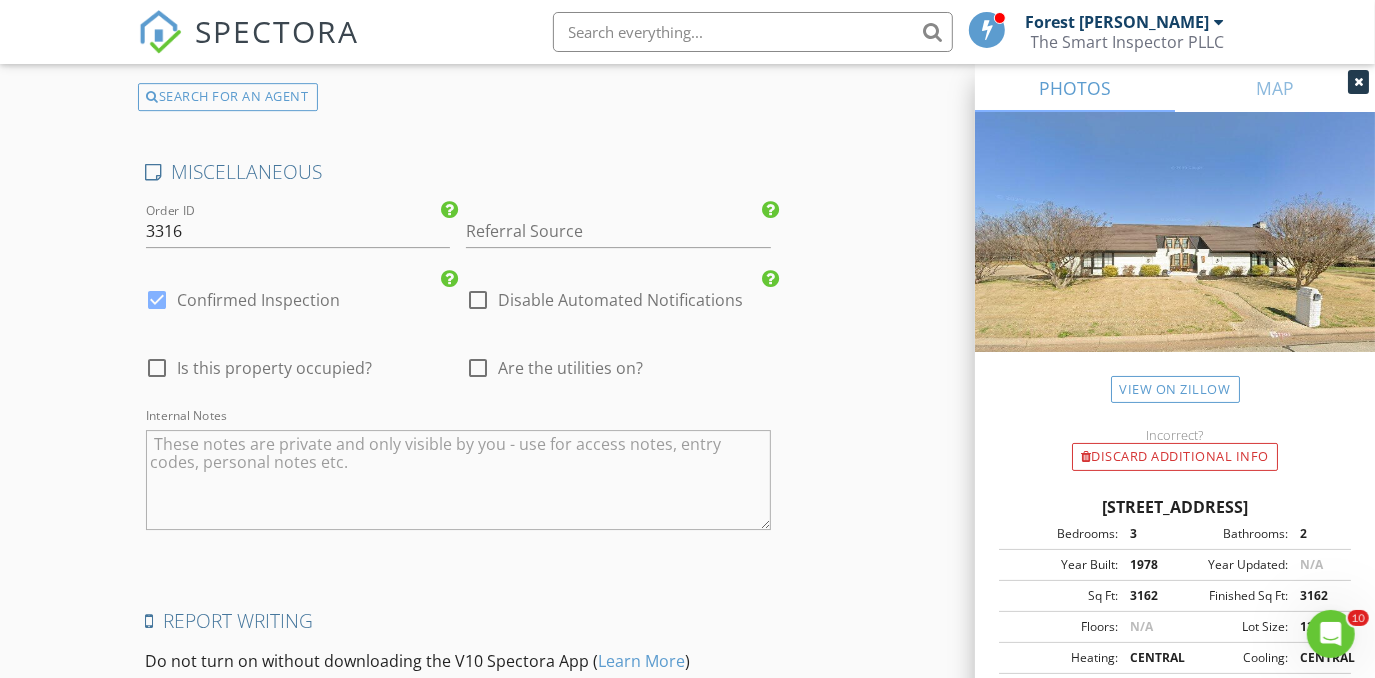 scroll, scrollTop: 4272, scrollLeft: 0, axis: vertical 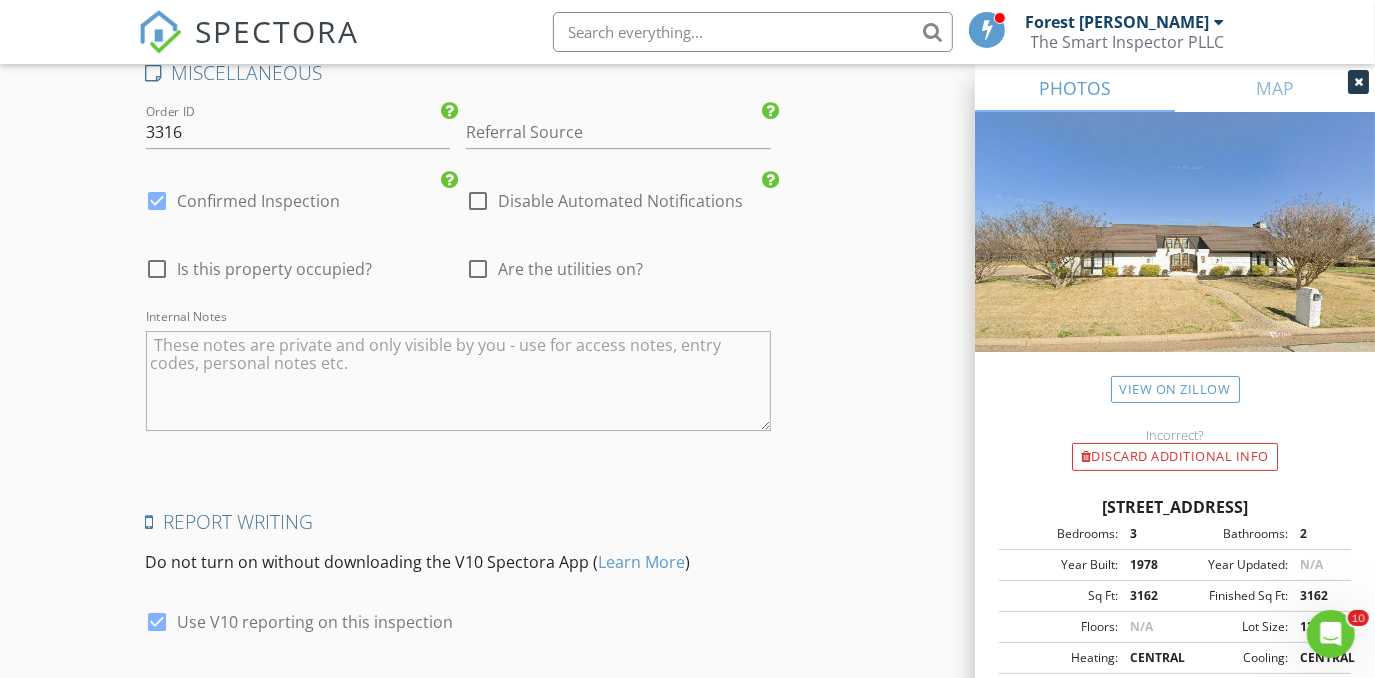 click on "Are the utilities on?" at bounding box center [570, 269] 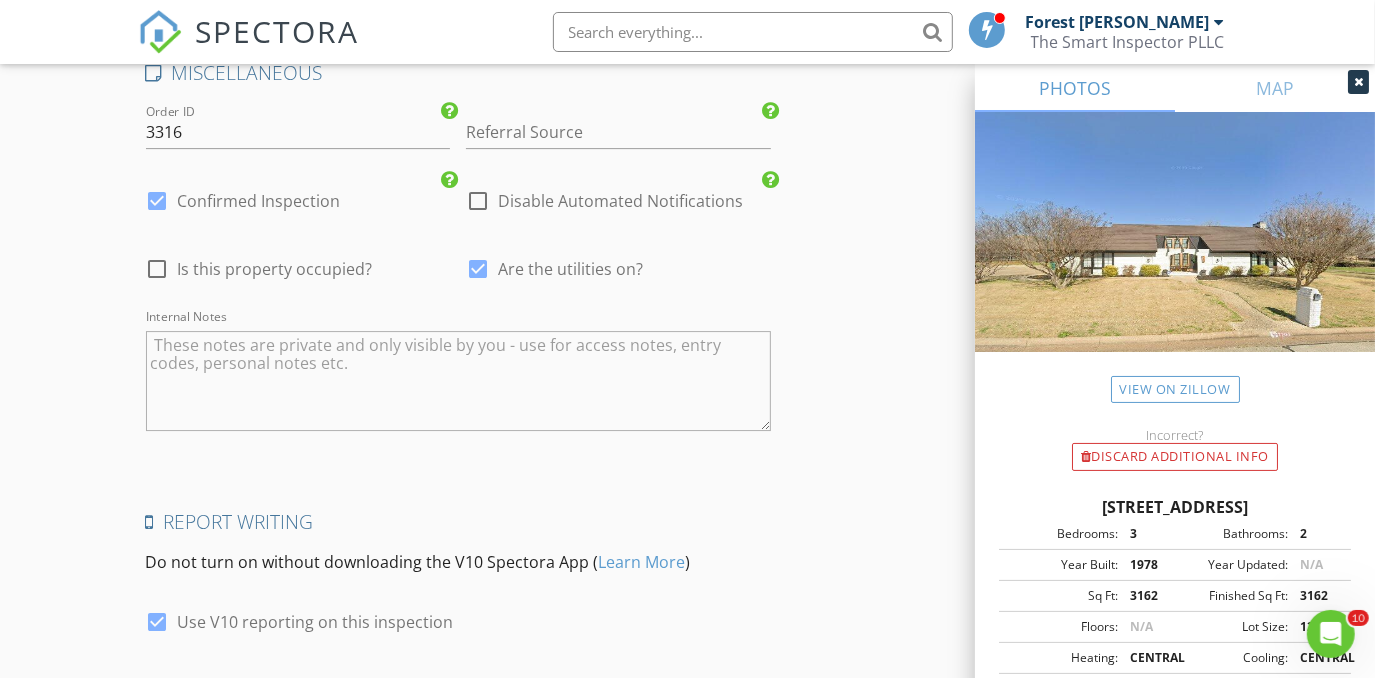 click on "Is this property occupied?" at bounding box center (275, 269) 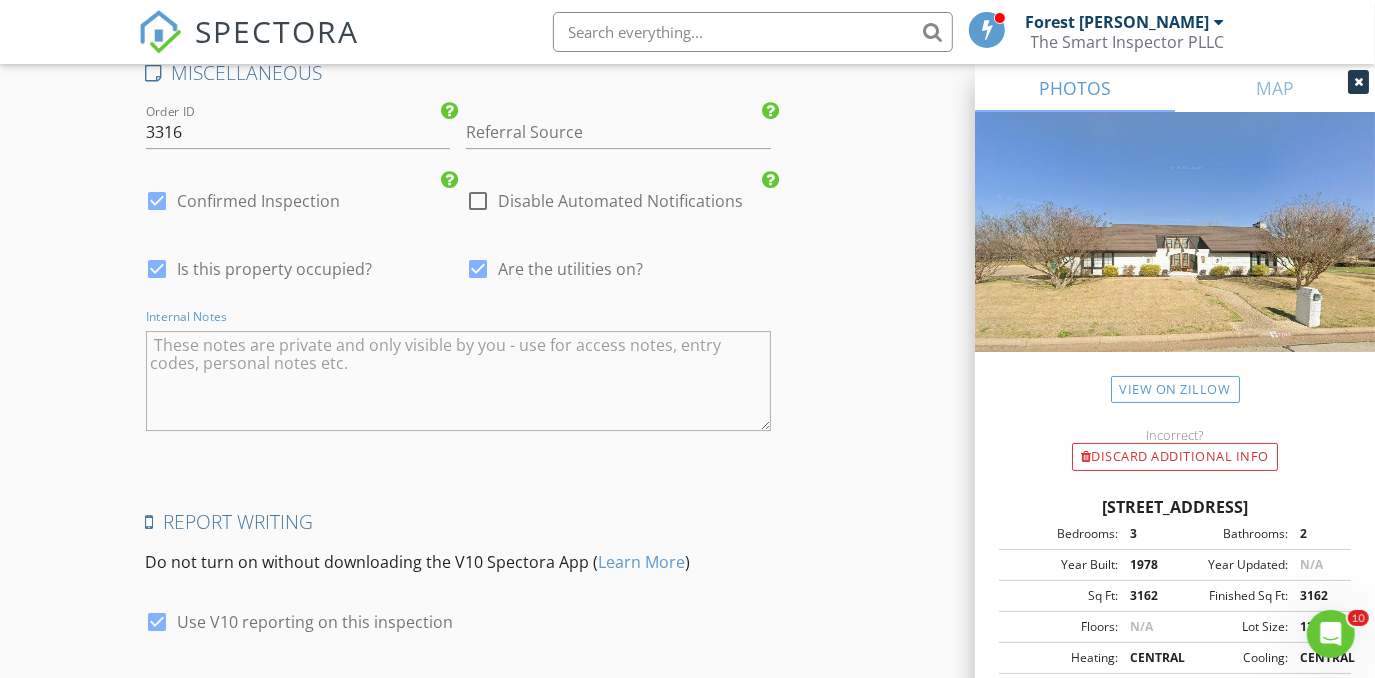 click at bounding box center (459, 381) 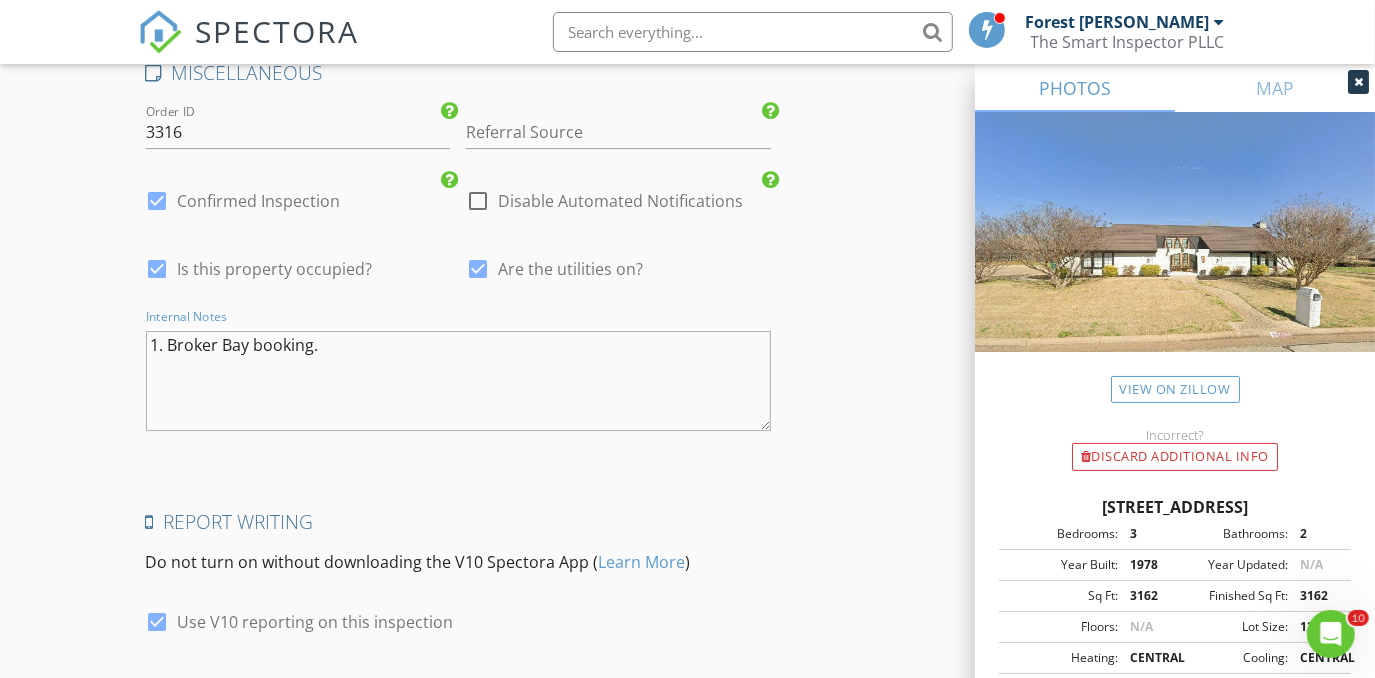 type on "1. Broker Bay booking." 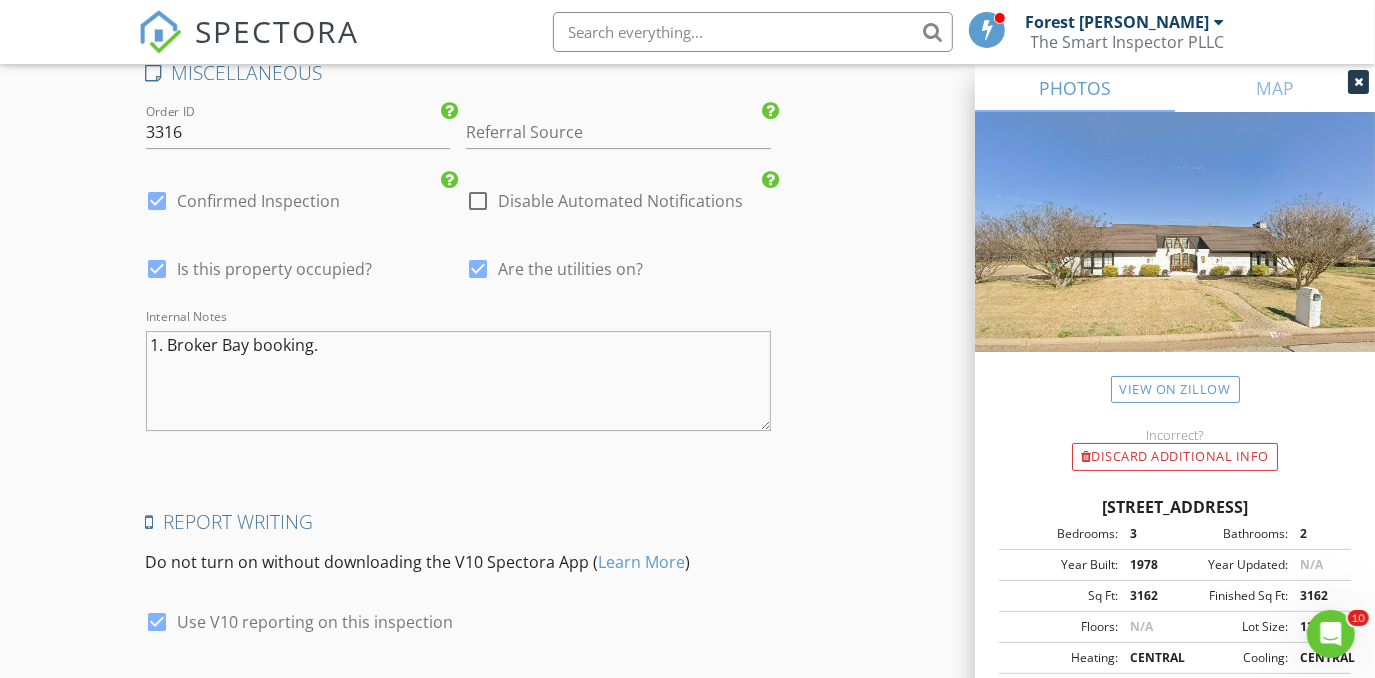 click on "New Inspection
Click here to use the New Order Form
INSPECTOR(S)
check_box_outline_blank   Forest Ivey     check_box   Brian Cain   PRIMARY   check_box   Christopher Hudson     check_box_outline_blank   Christopher Sarris     check_box_outline_blank   Antoine "Tony" Razzouk     Brian Cain,  Christopher Hudson arrow_drop_down   check_box_outline_blank Brian Cain specifically requested check_box_outline_blank Christopher Hudson specifically requested
Date/Time
07/15/2025 8:00 AM
Location
Address Search       Address 7204 Kingswood Dr   Unit   City Fort Worth   State TX   Zip 76133   County Tarrant     Square Feet 3162   Year Built 1978   Foundation Slab arrow_drop_down     Christopher Hudson     23.1 miles     (33 minutes)         Brian Cain     27.7 miles     (35 minutes)
client
check_box Enable Client CC email for this inspection" at bounding box center [687, -1667] 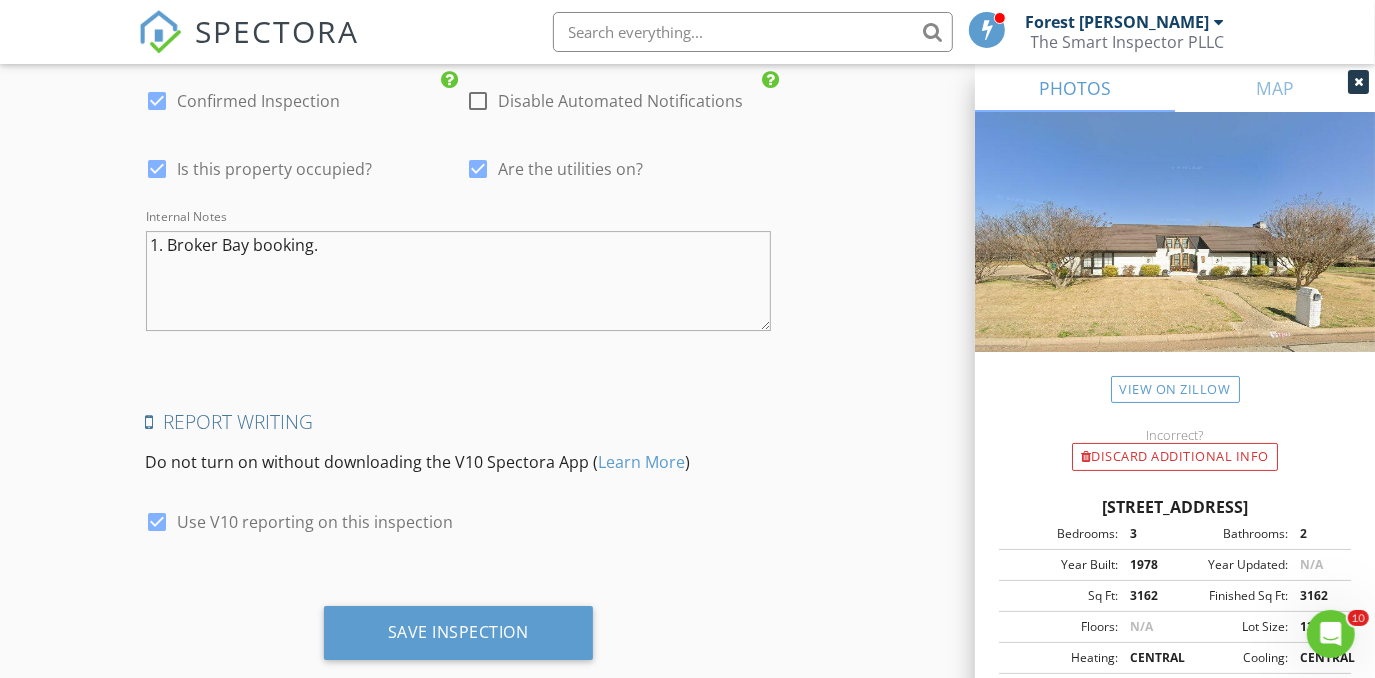 scroll, scrollTop: 4410, scrollLeft: 0, axis: vertical 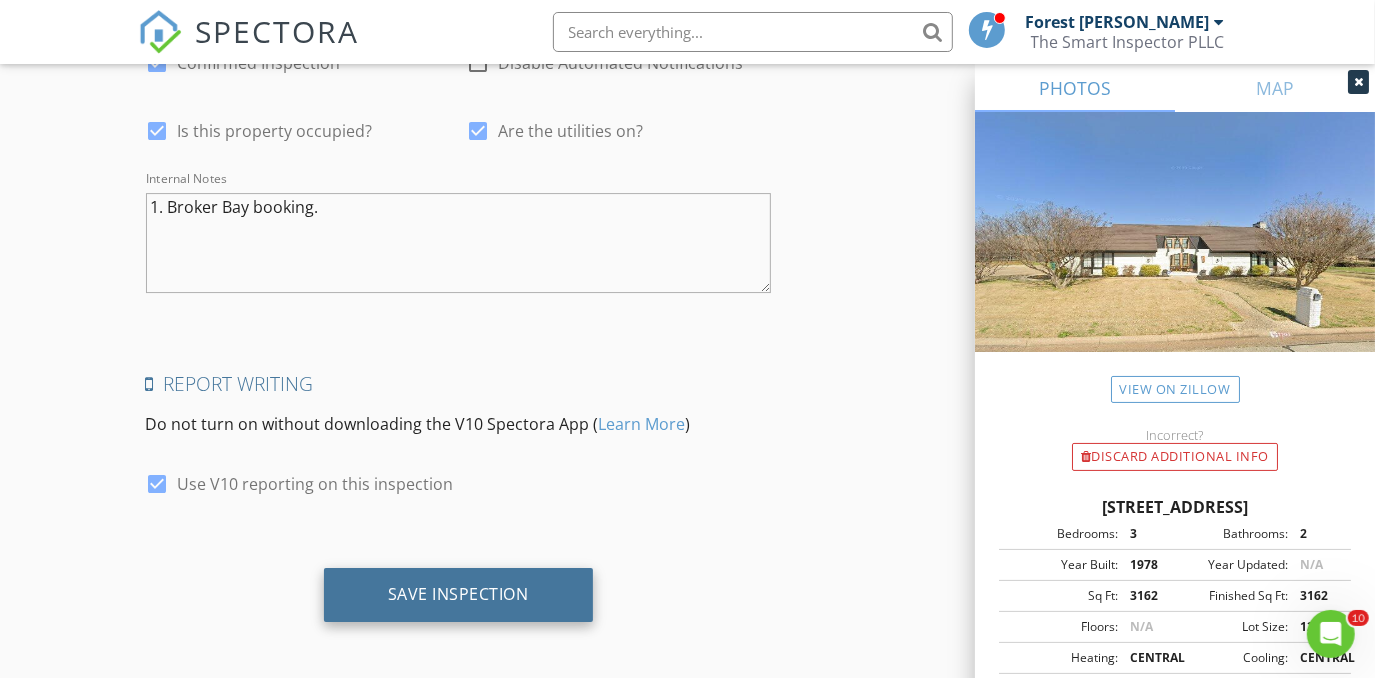click on "Save Inspection" at bounding box center (458, 594) 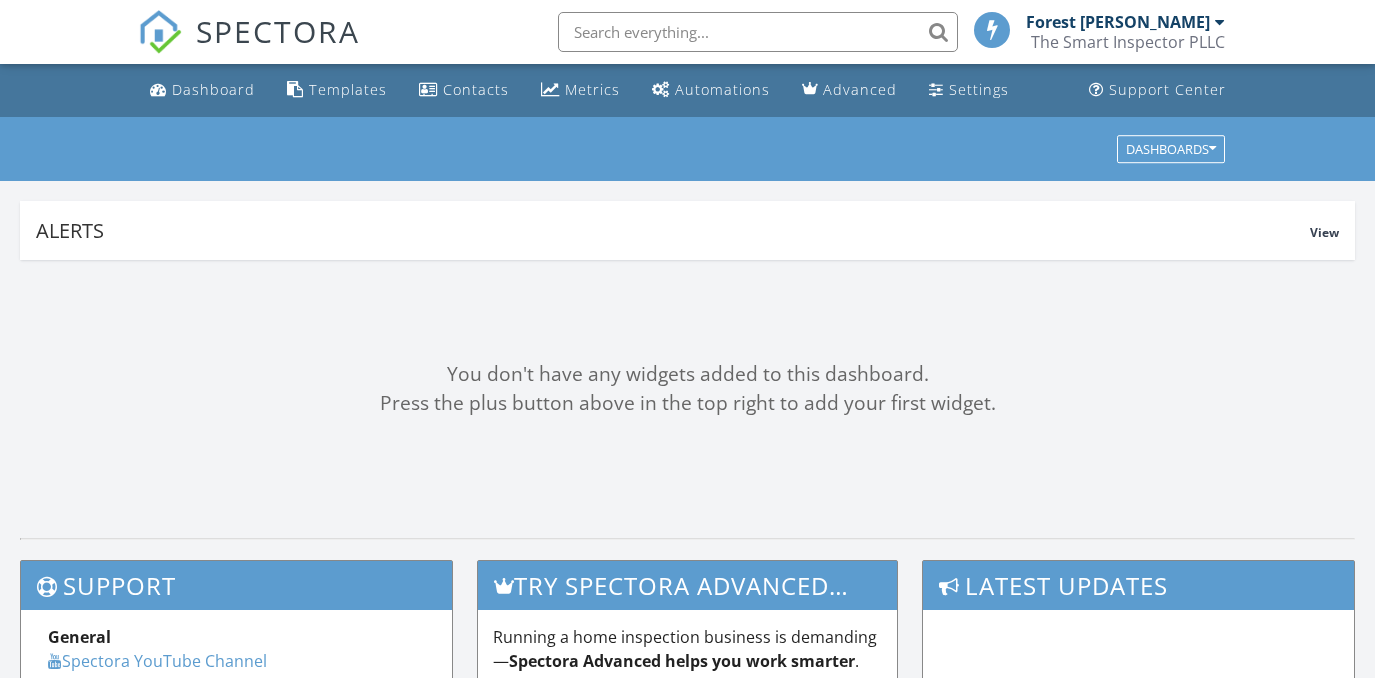 scroll, scrollTop: 0, scrollLeft: 0, axis: both 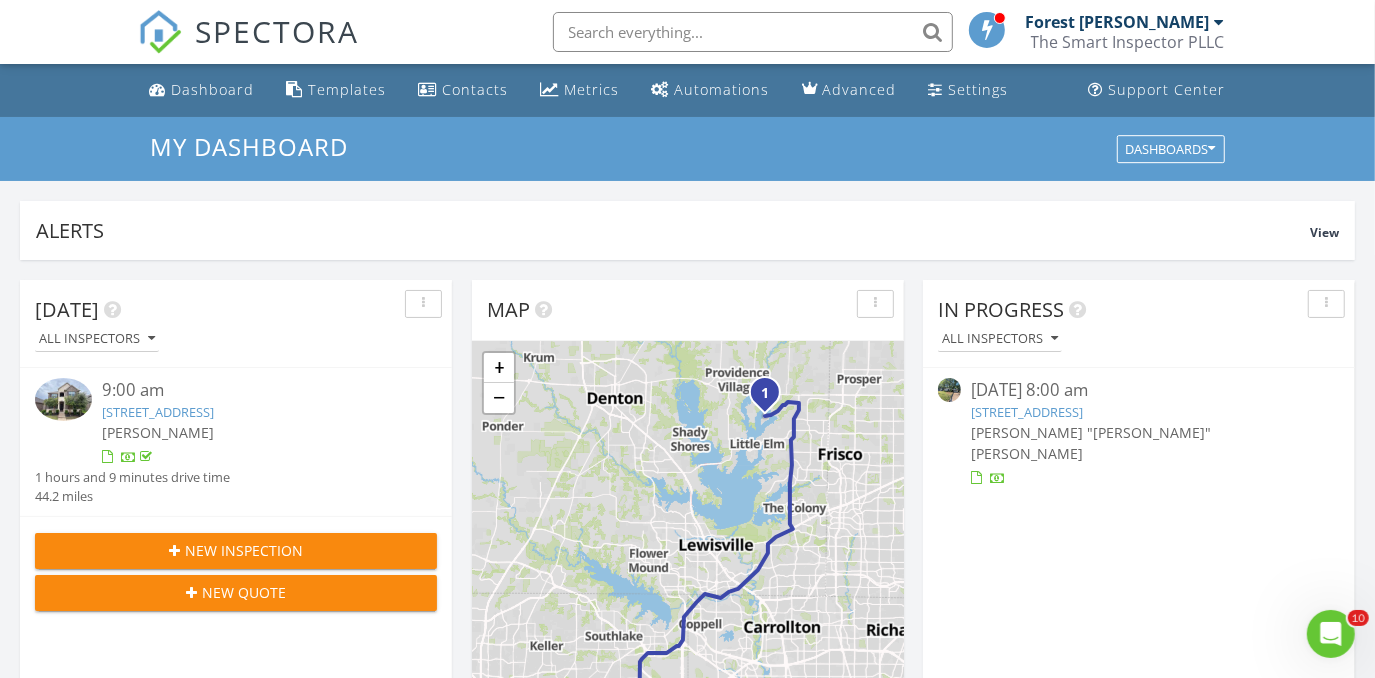 click on "The Smart Inspector PLLC" at bounding box center (1128, 42) 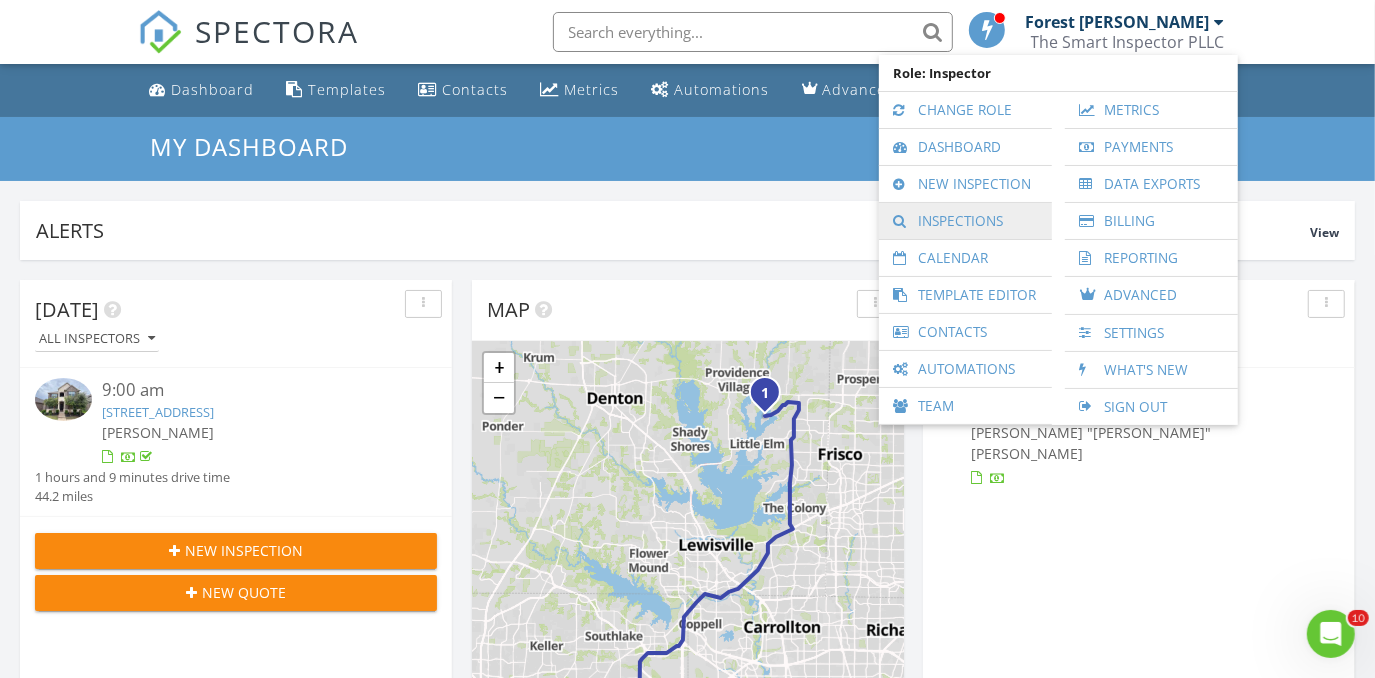 click on "Inspections" at bounding box center (965, 221) 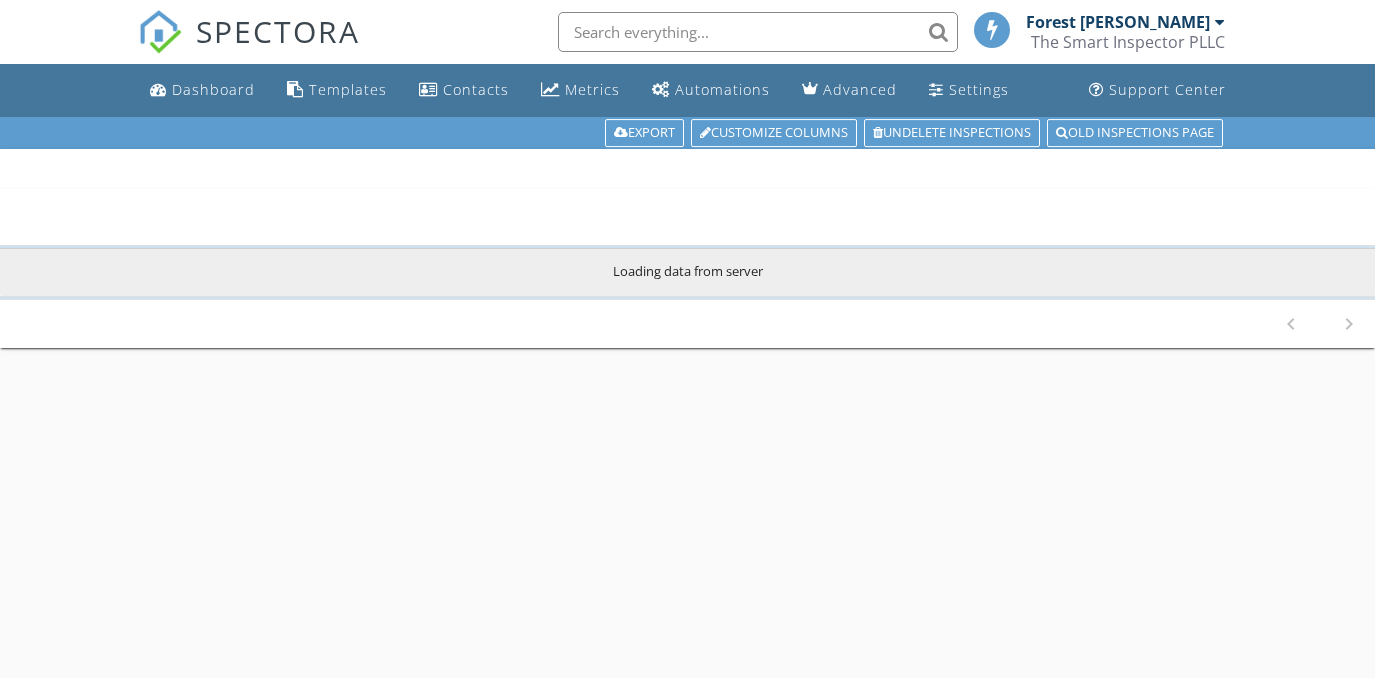 scroll, scrollTop: 0, scrollLeft: 0, axis: both 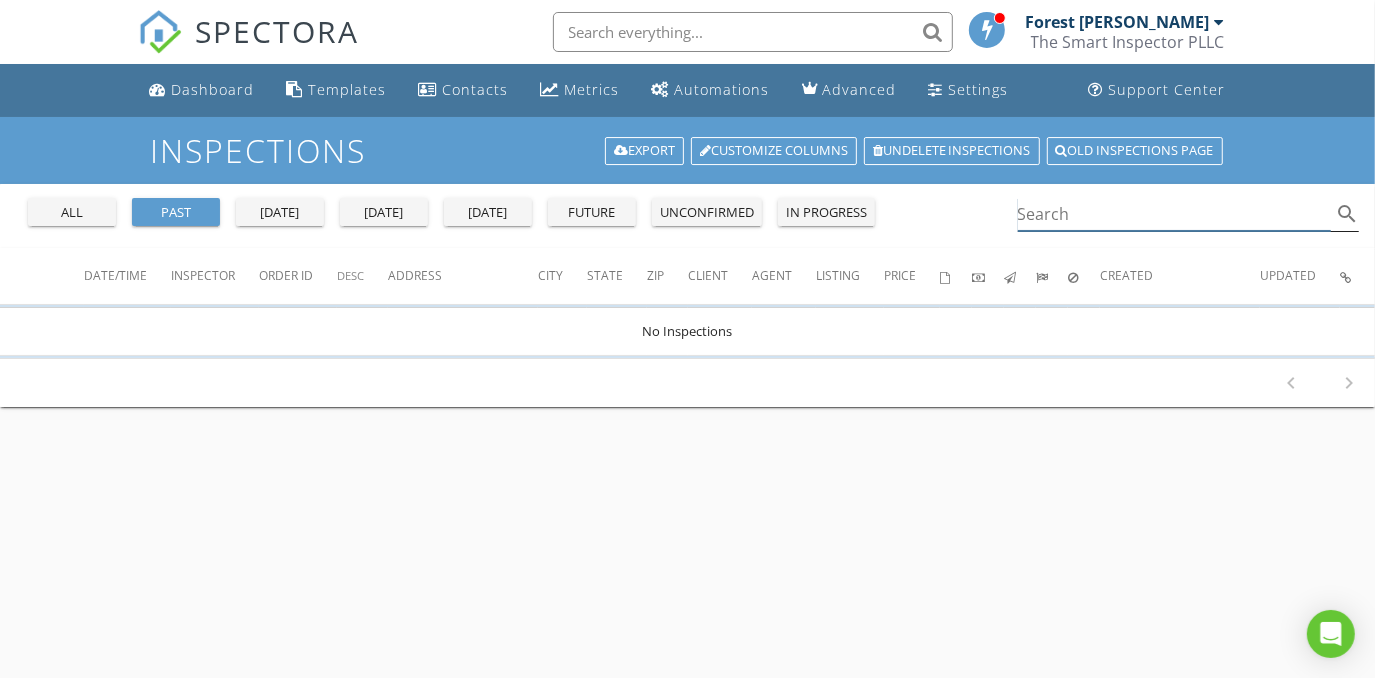 click at bounding box center (1175, 214) 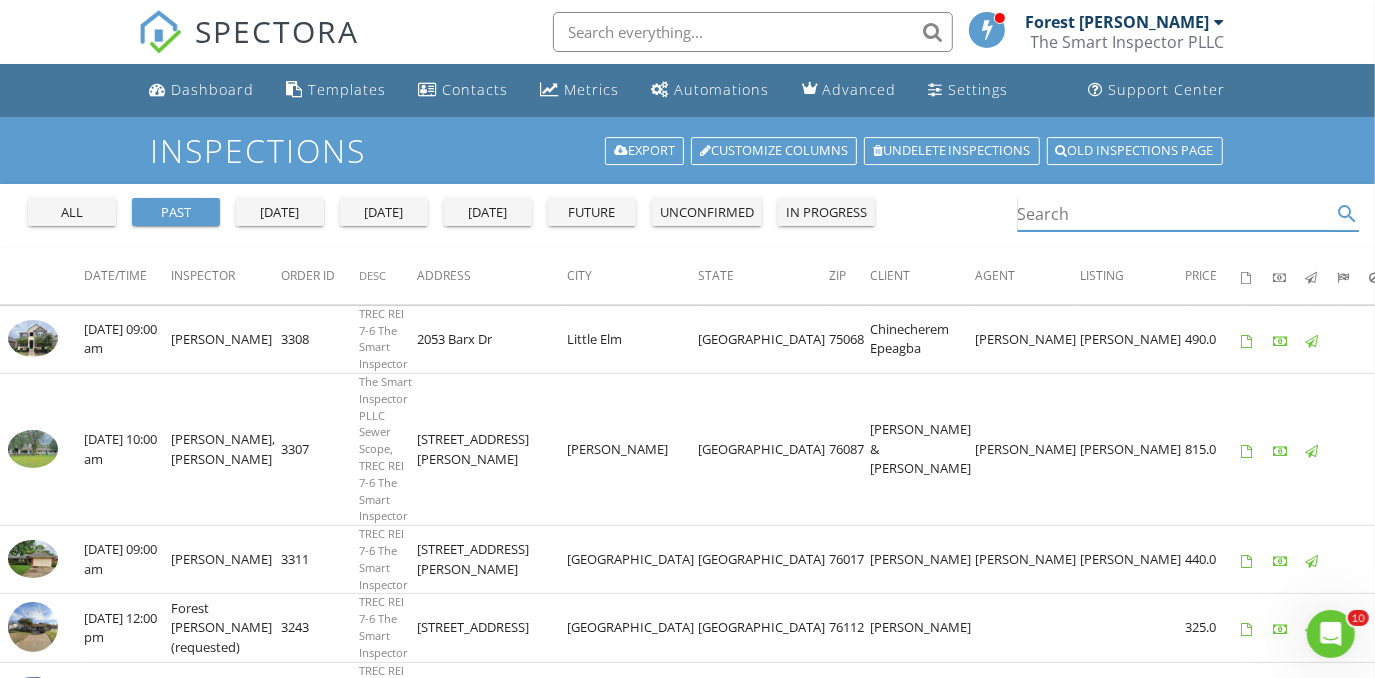 scroll, scrollTop: 0, scrollLeft: 0, axis: both 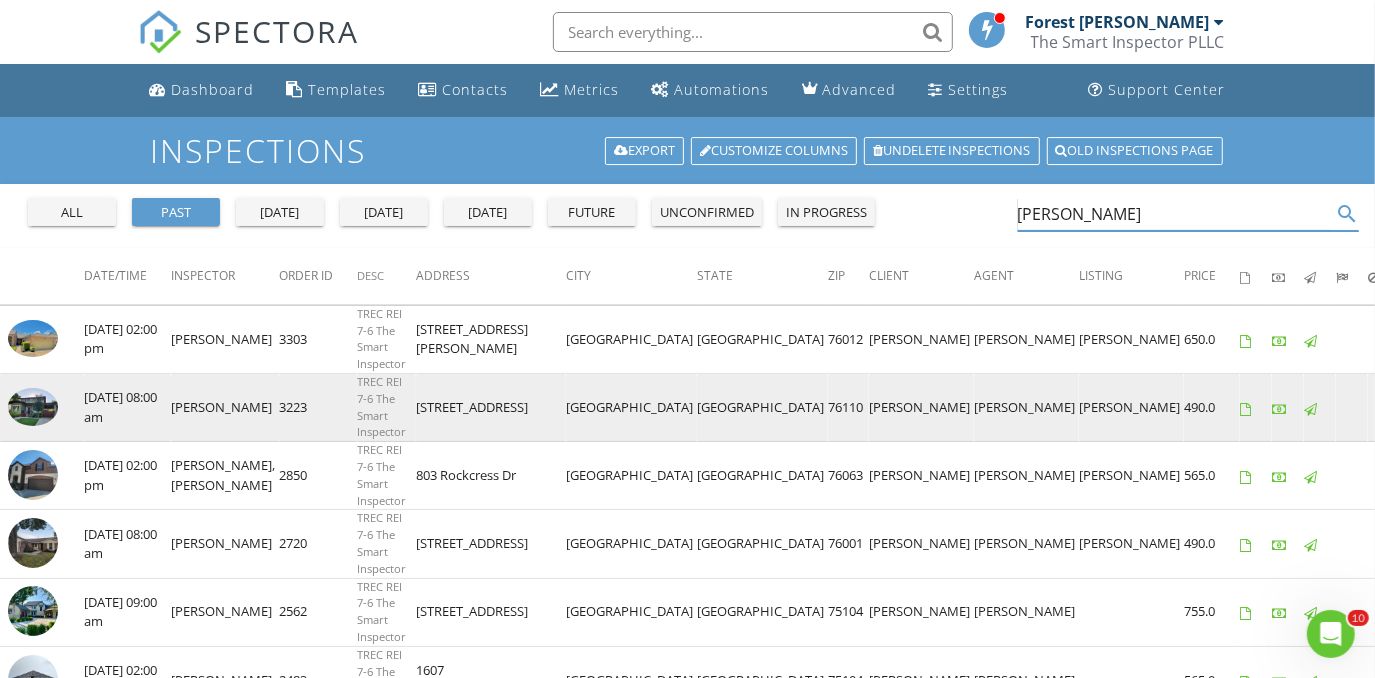 type on "[PERSON_NAME]" 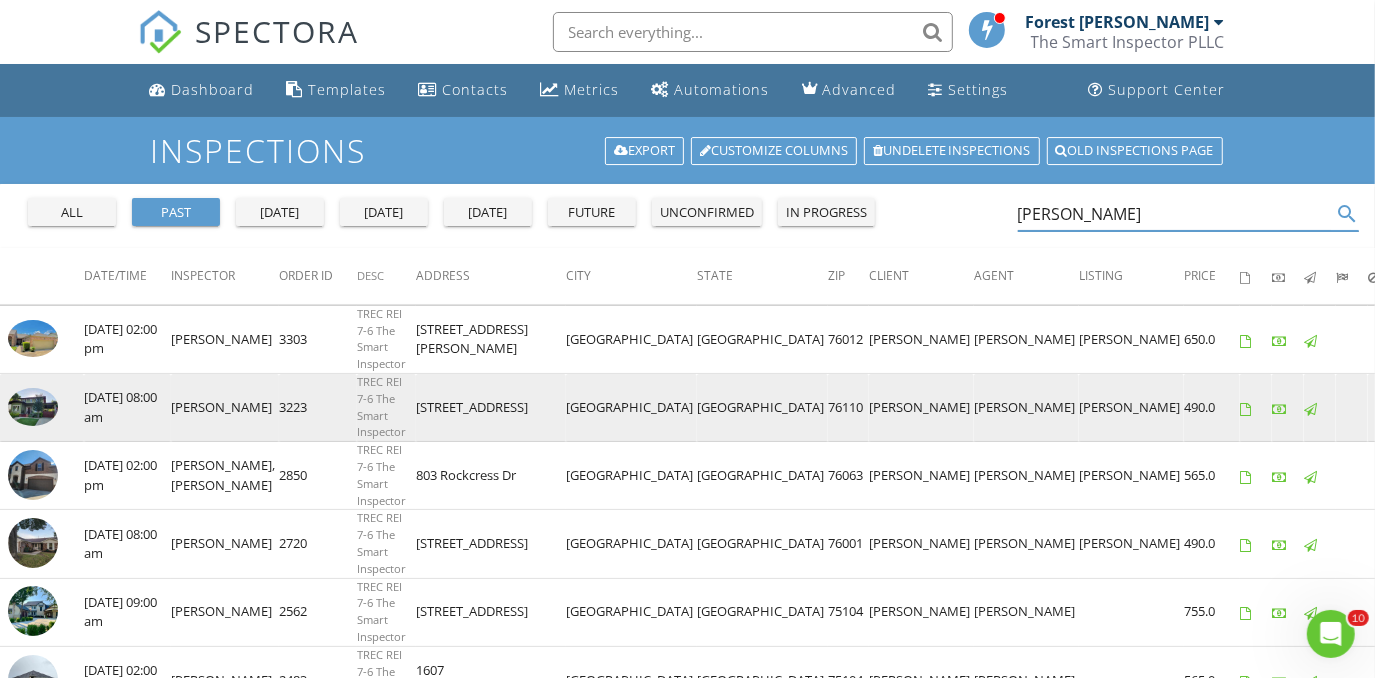 click at bounding box center (33, 407) 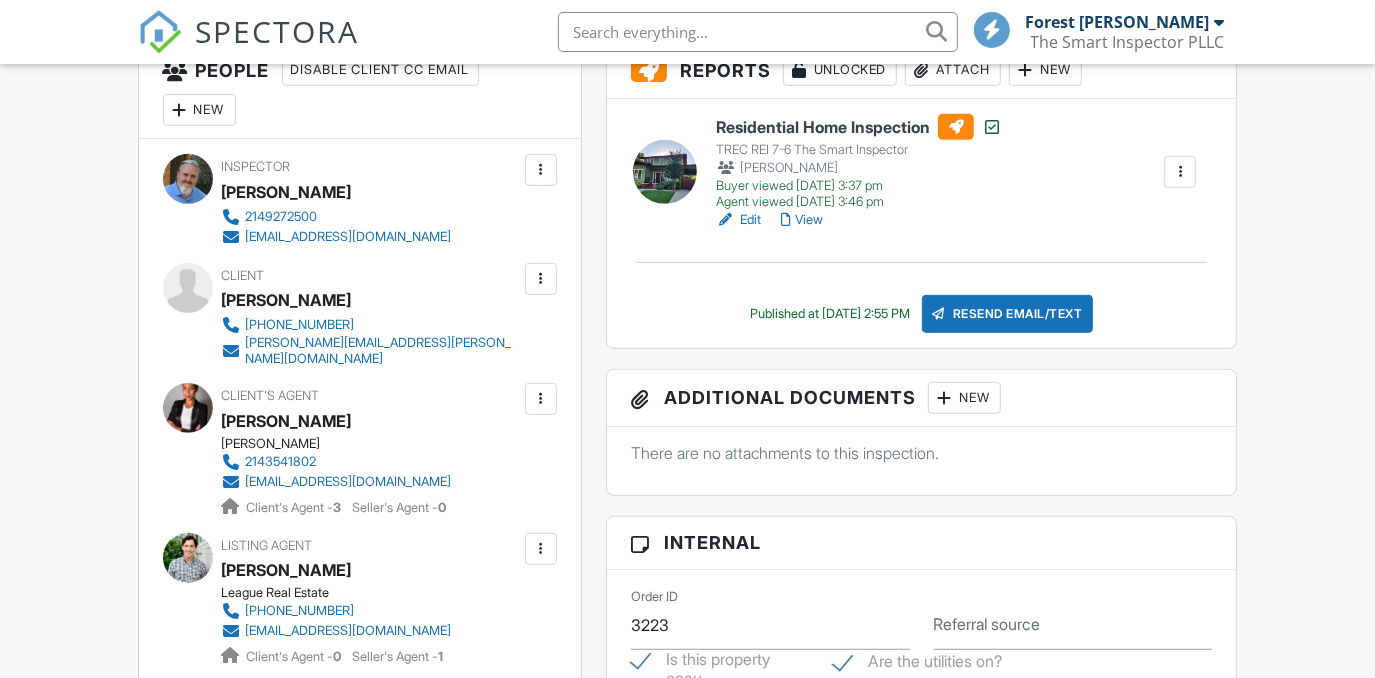 scroll, scrollTop: 545, scrollLeft: 0, axis: vertical 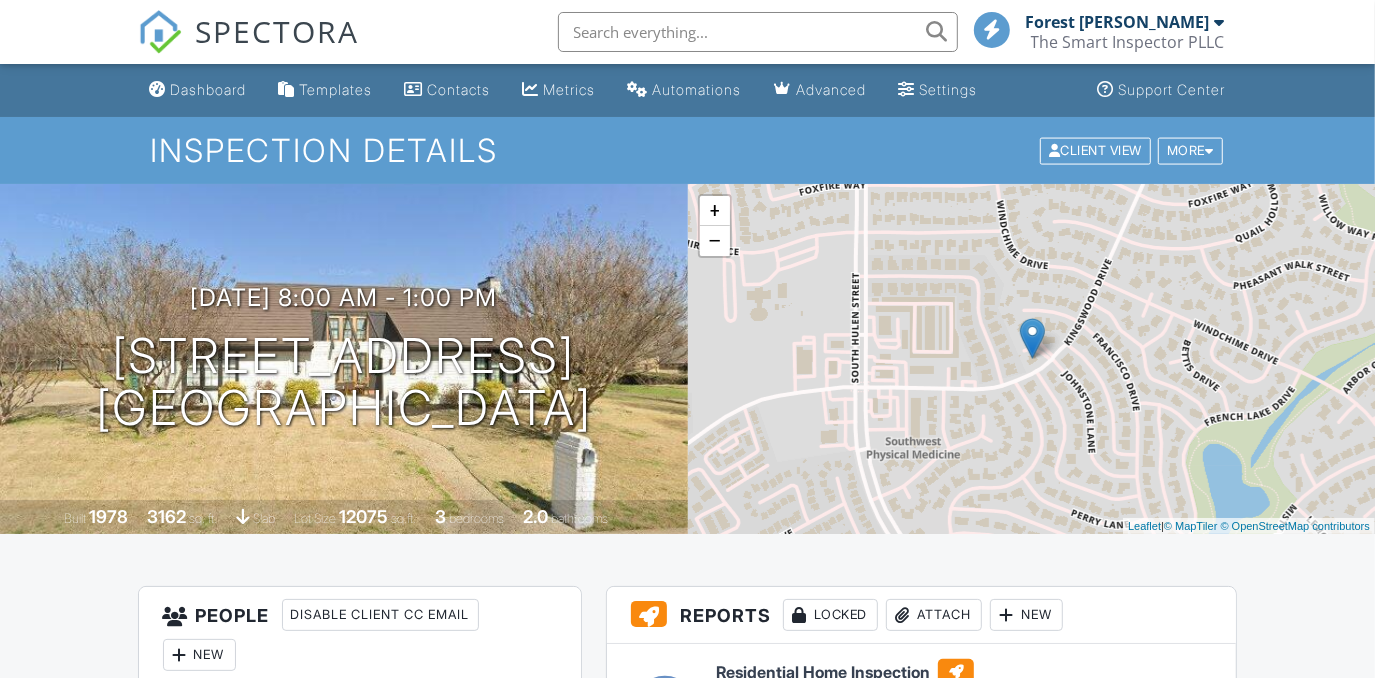click on "Dashboard" at bounding box center (209, 89) 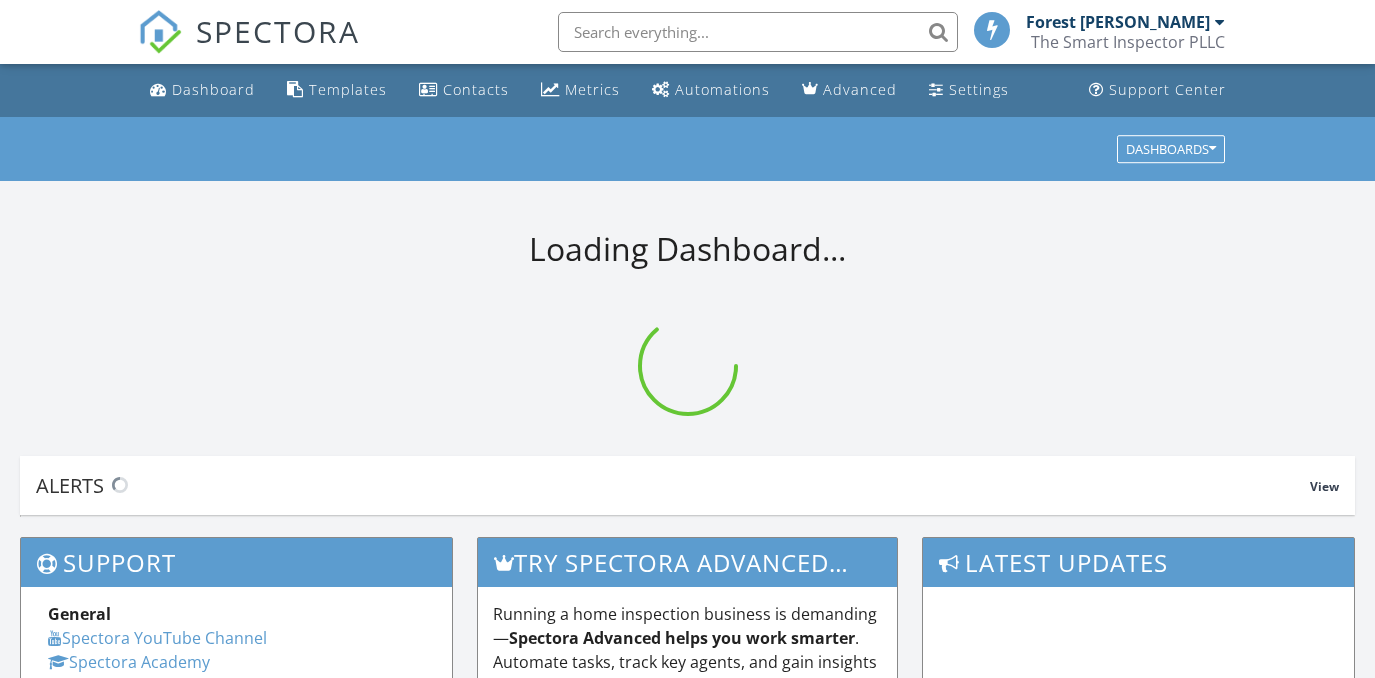 scroll, scrollTop: 0, scrollLeft: 0, axis: both 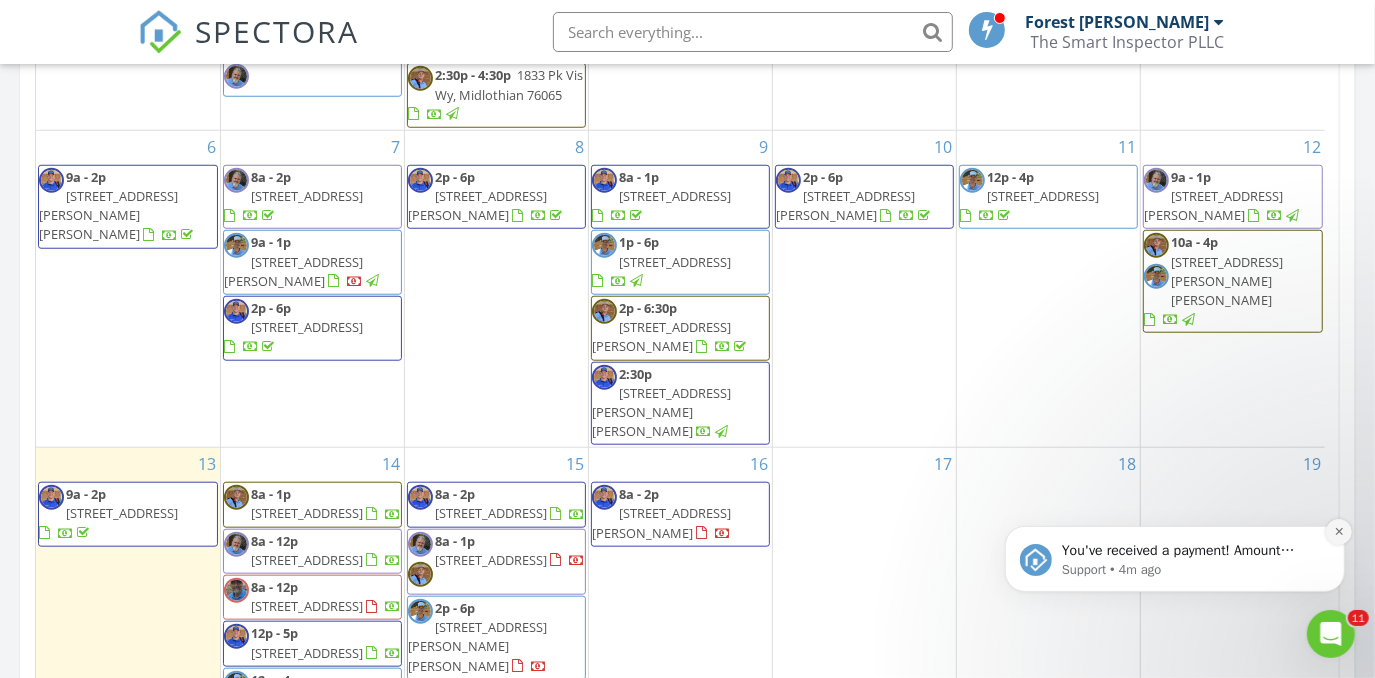 click 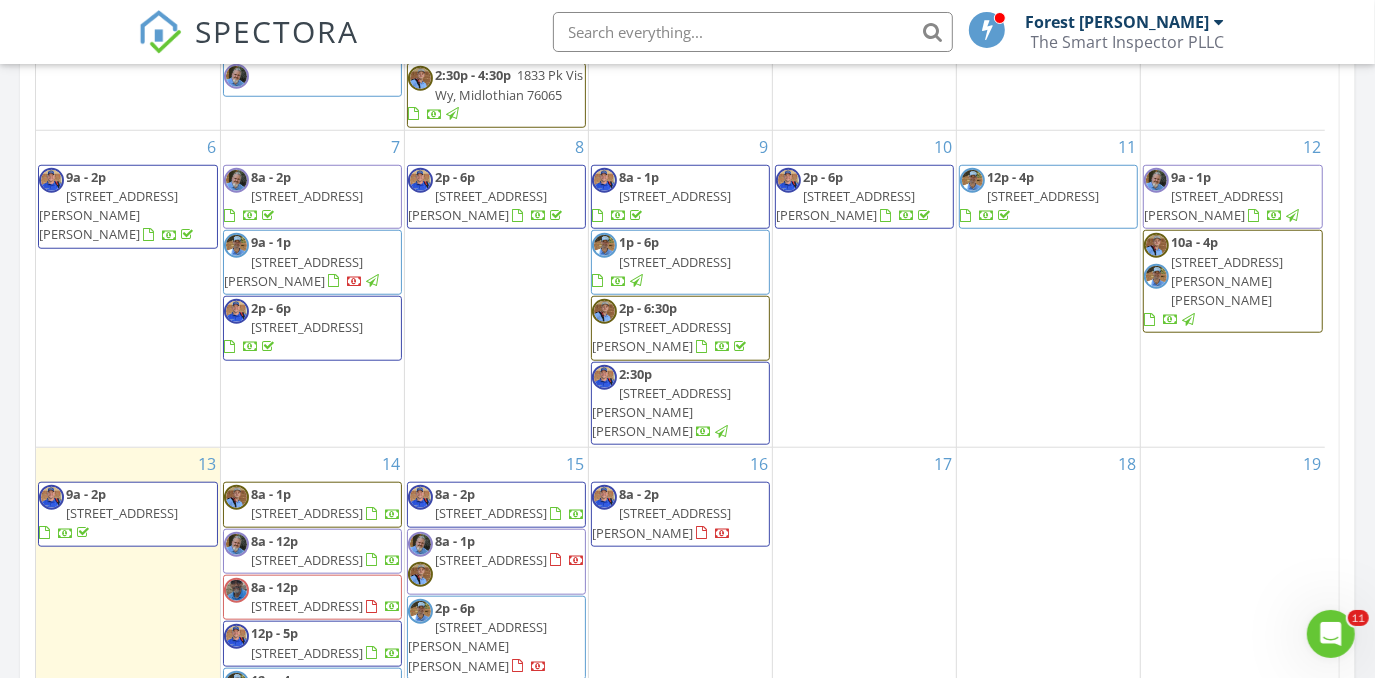 scroll, scrollTop: 454, scrollLeft: 0, axis: vertical 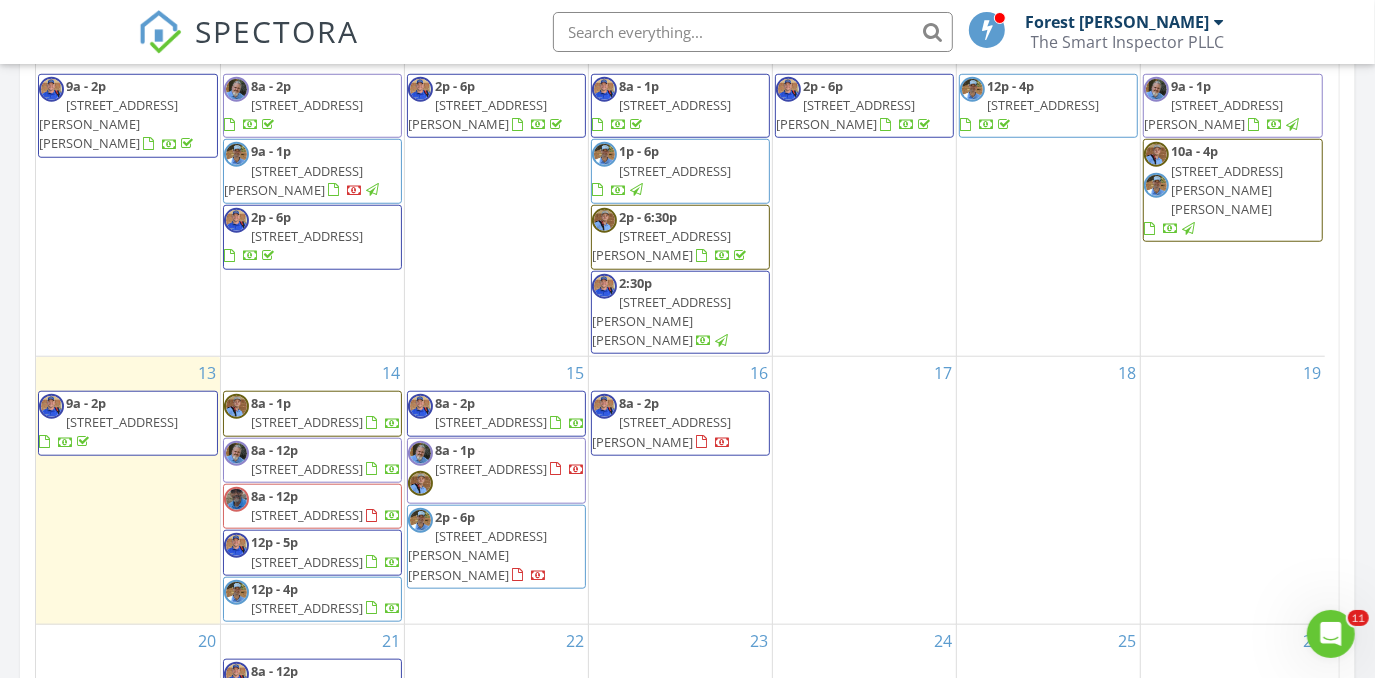 click on "[STREET_ADDRESS]" at bounding box center [491, 469] 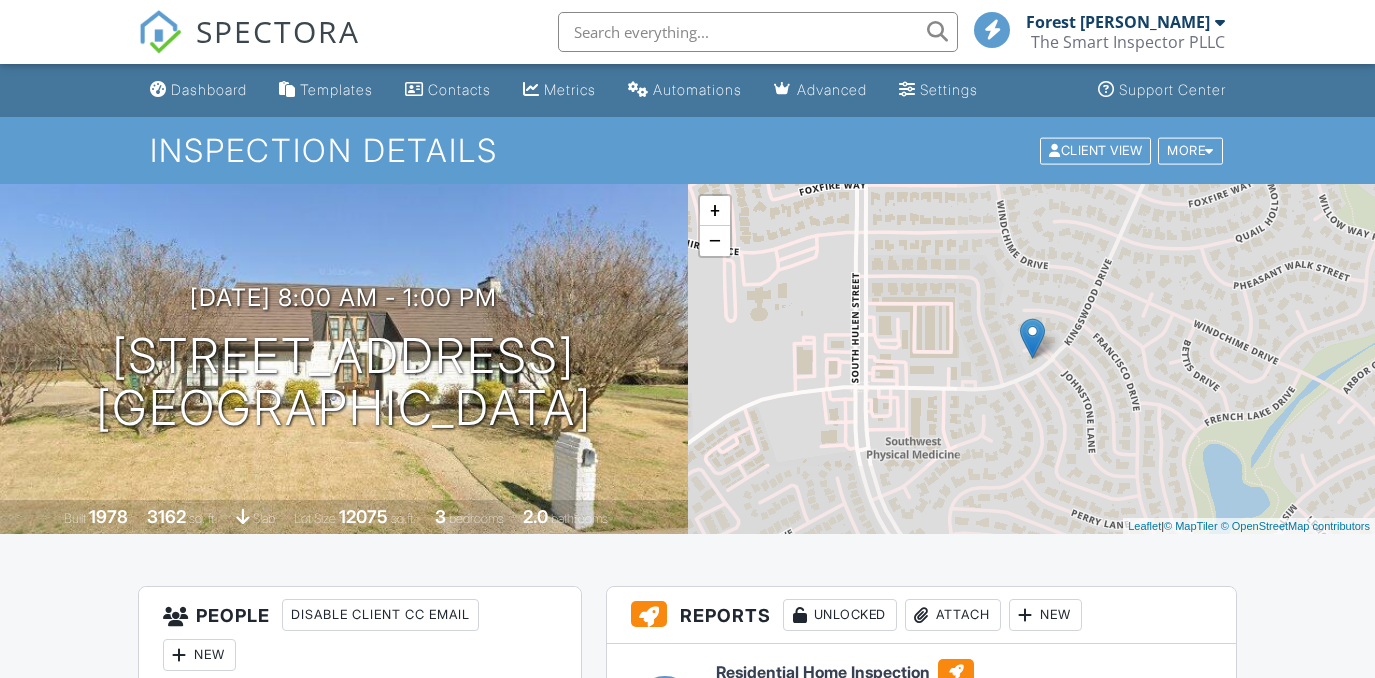 click at bounding box center [541, 824] 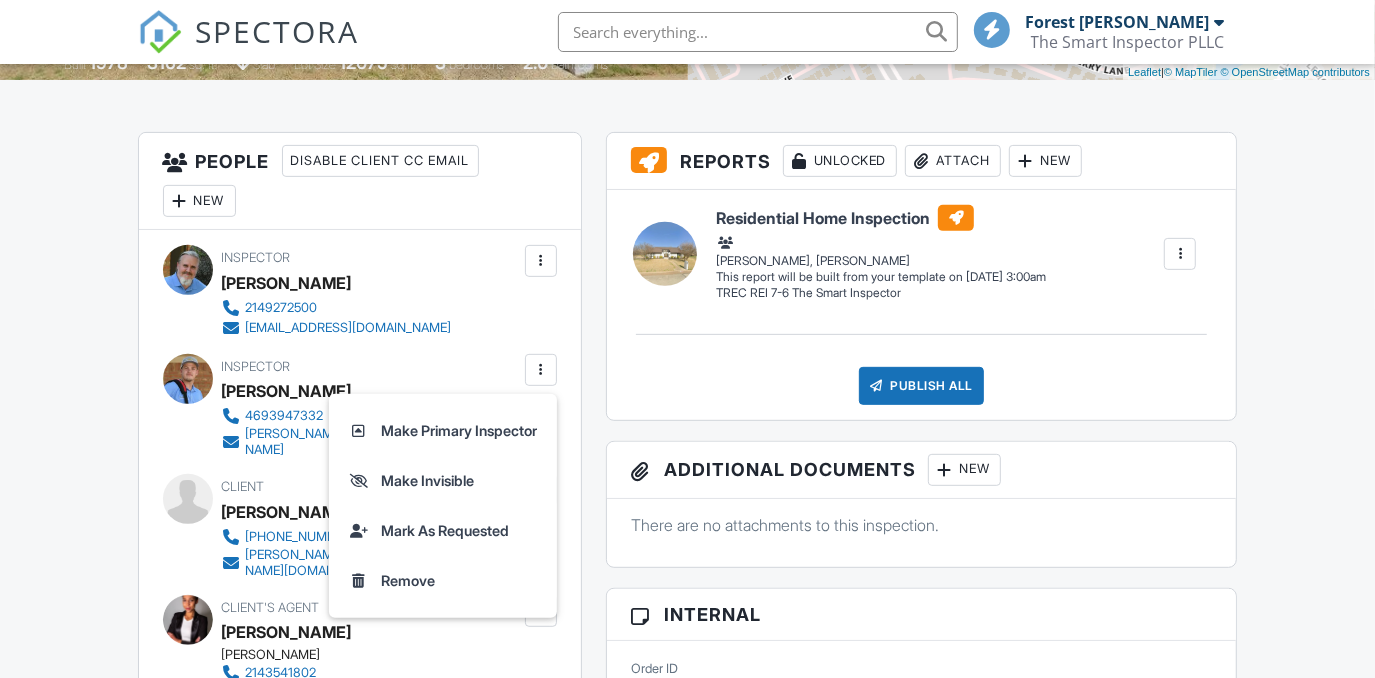 scroll, scrollTop: 454, scrollLeft: 0, axis: vertical 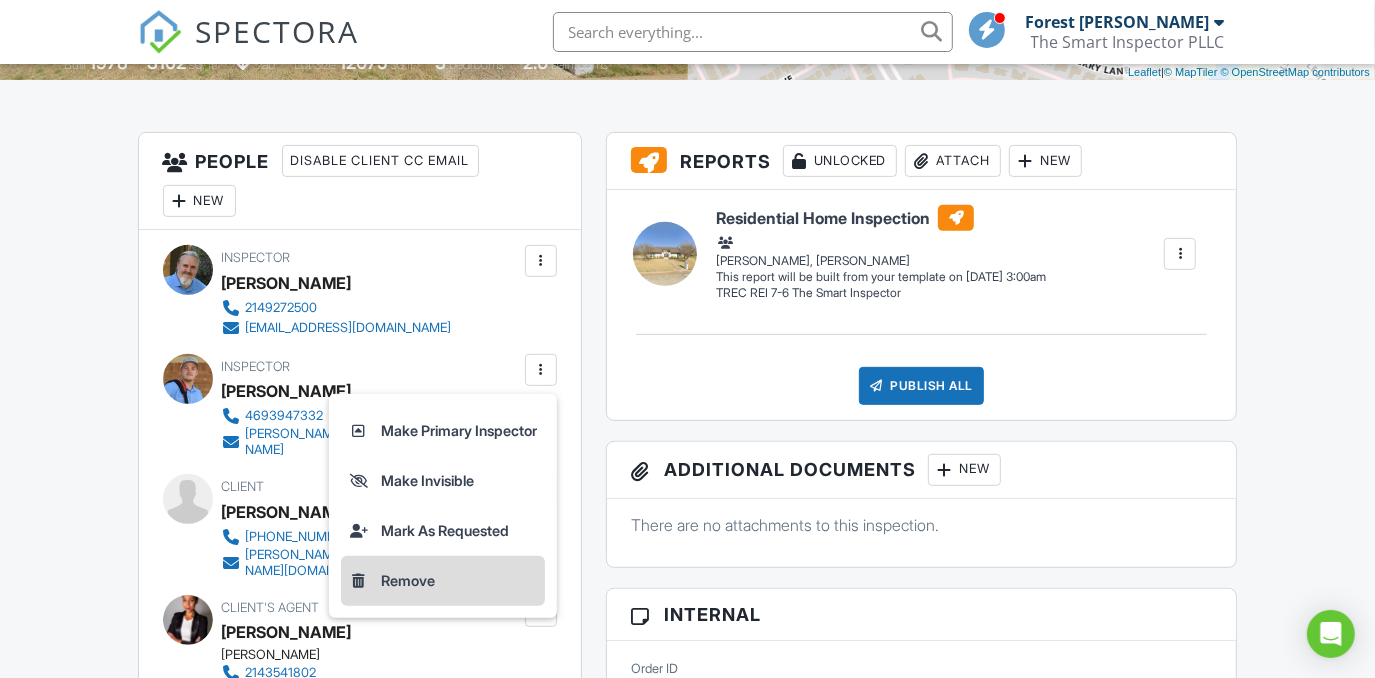 click on "Remove" at bounding box center (443, 581) 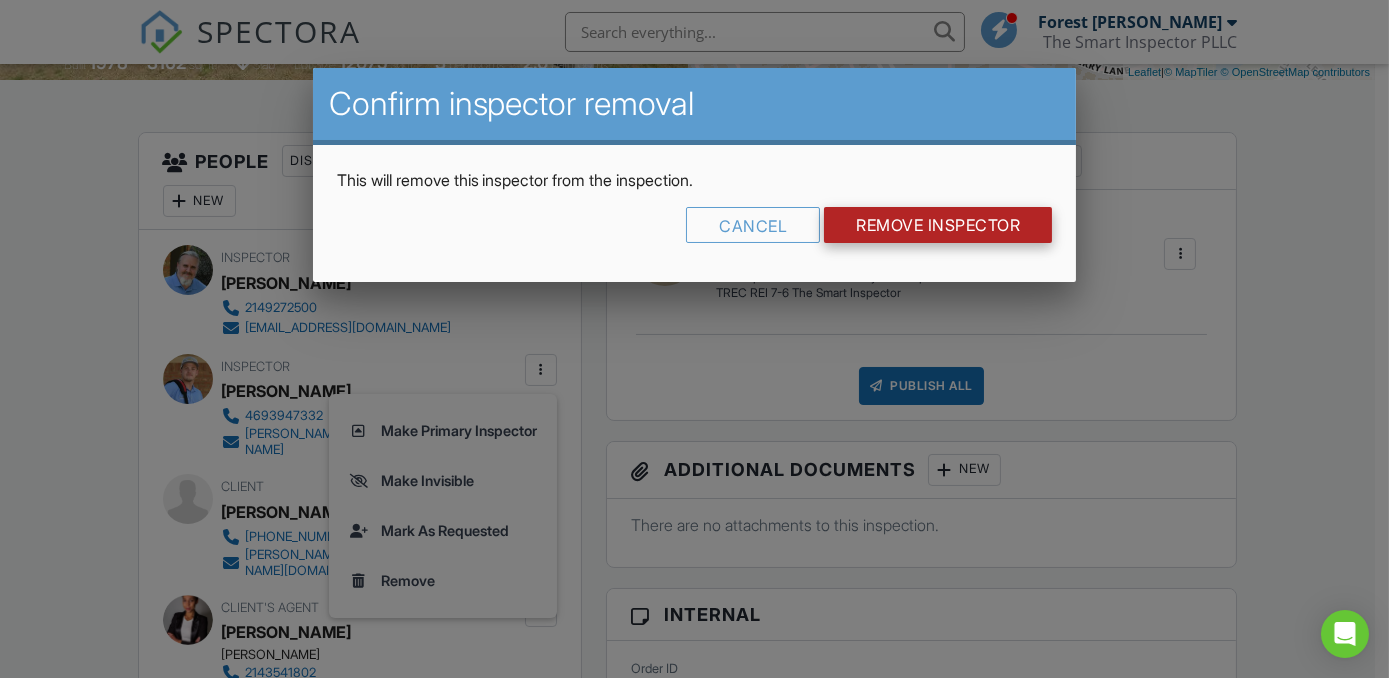 click on "Remove Inspector" at bounding box center (938, 225) 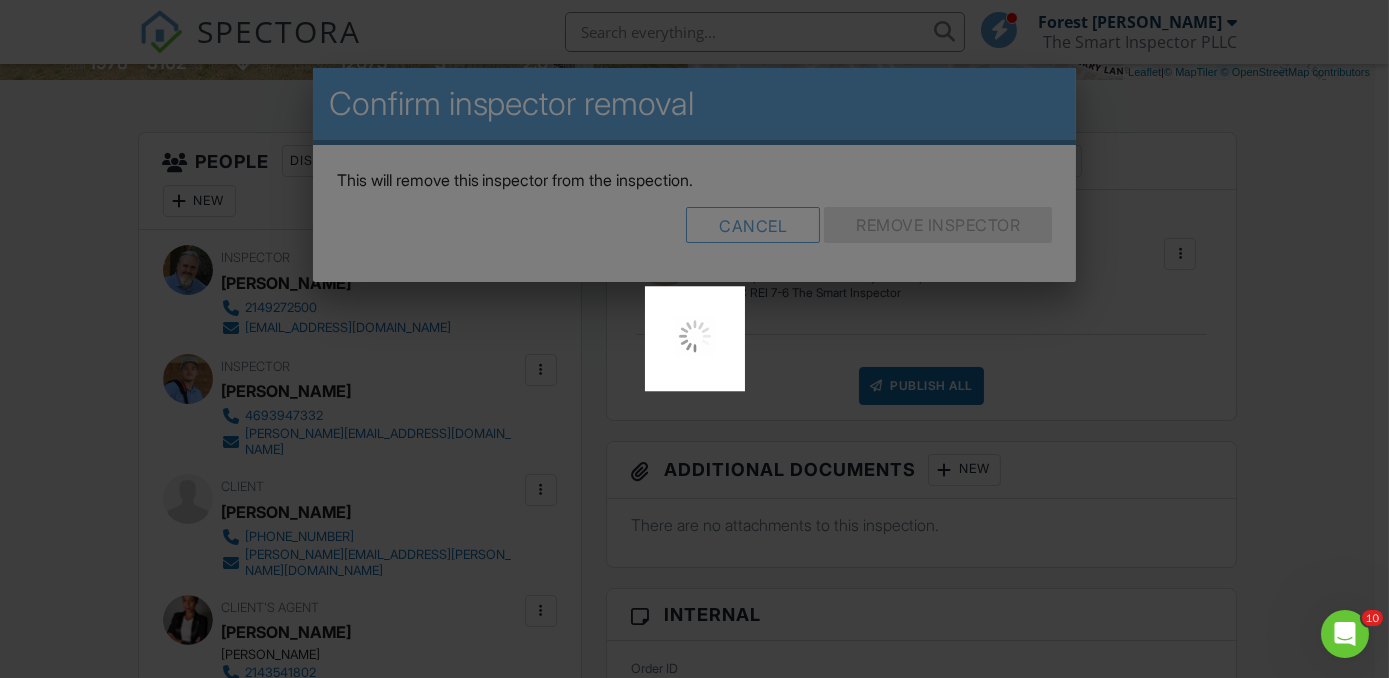 scroll, scrollTop: 0, scrollLeft: 0, axis: both 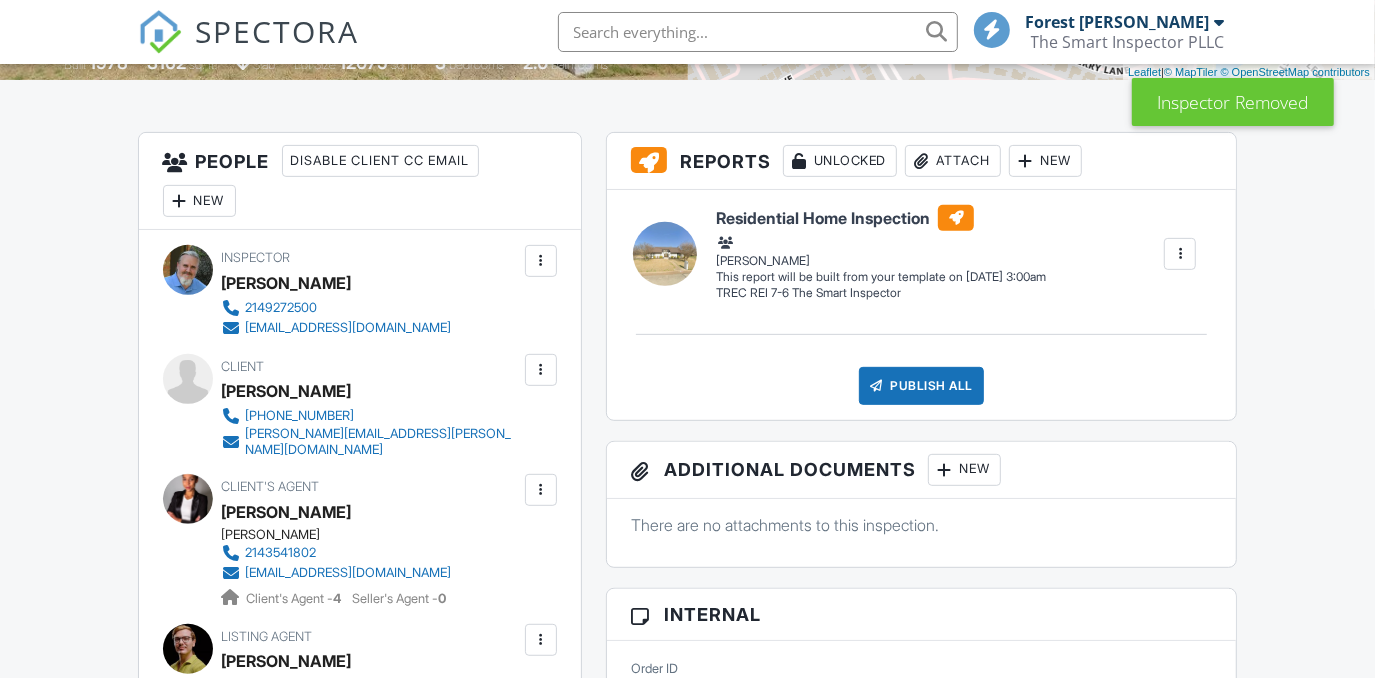 click on "New" at bounding box center [199, 201] 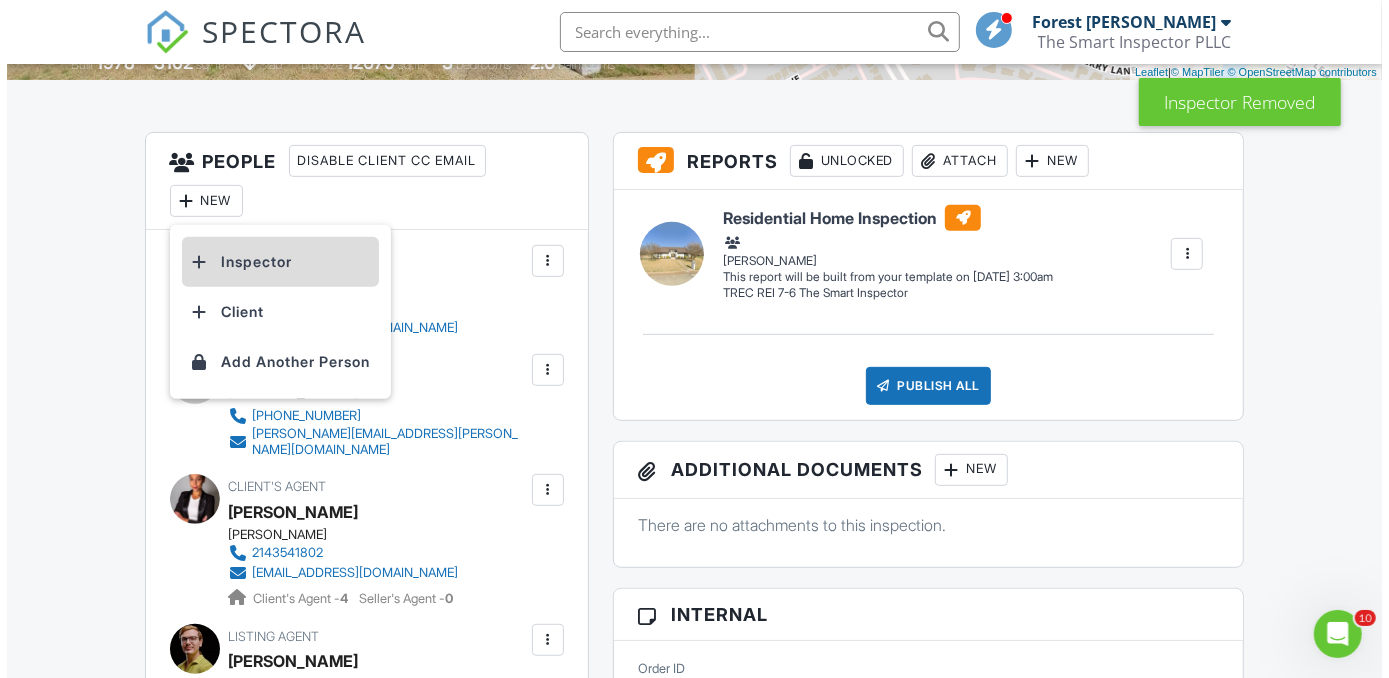 scroll, scrollTop: 0, scrollLeft: 0, axis: both 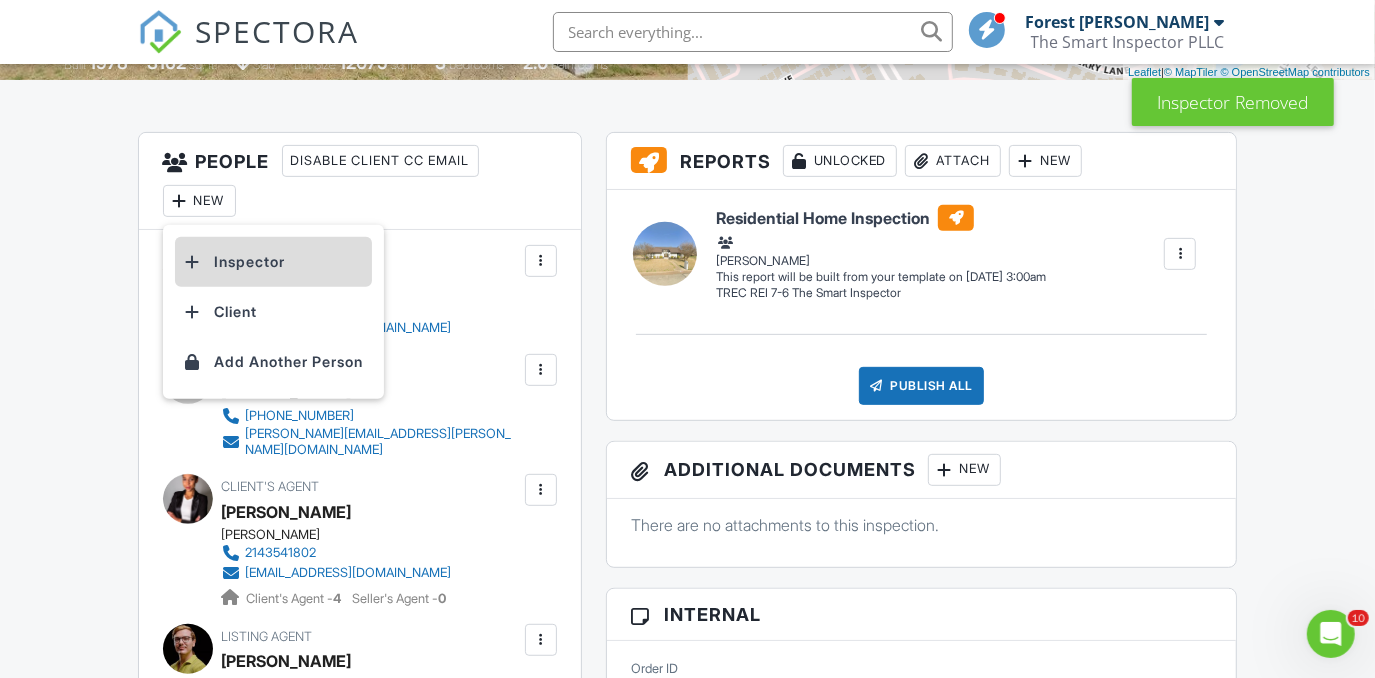 click on "Inspector" at bounding box center [273, 262] 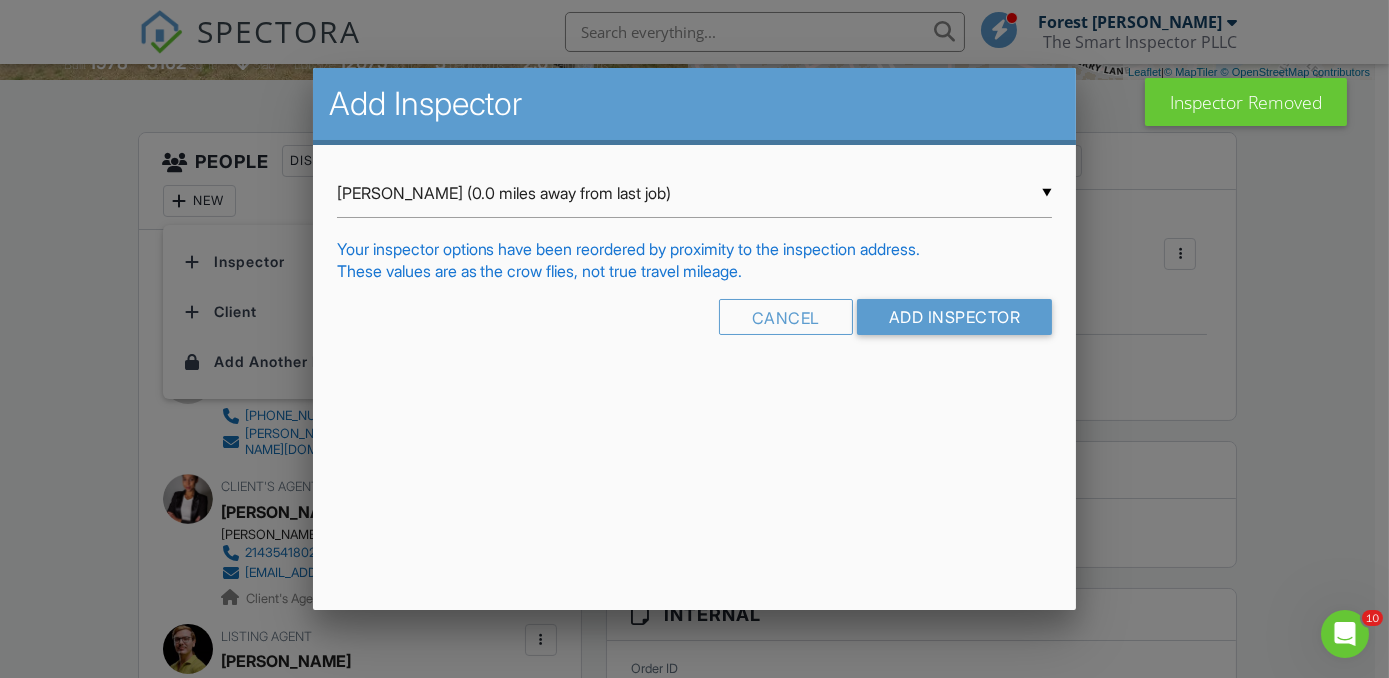 click on "▼ [PERSON_NAME] (0.0 miles away from last job) [PERSON_NAME] (0.0 miles away from last job) [PERSON_NAME] (17.2 miles away from home) [PERSON_NAME] "[PERSON_NAME]" [PERSON_NAME] (17.2 miles away from home) [PERSON_NAME] (43.5 miles away from last job) [PERSON_NAME] (0.0 miles away from last job) [PERSON_NAME] (17.2 miles away from home) [PERSON_NAME] "[PERSON_NAME]" [PERSON_NAME] (17.2 miles away from home) [PERSON_NAME] (43.5 miles away from last job)" at bounding box center (695, 193) 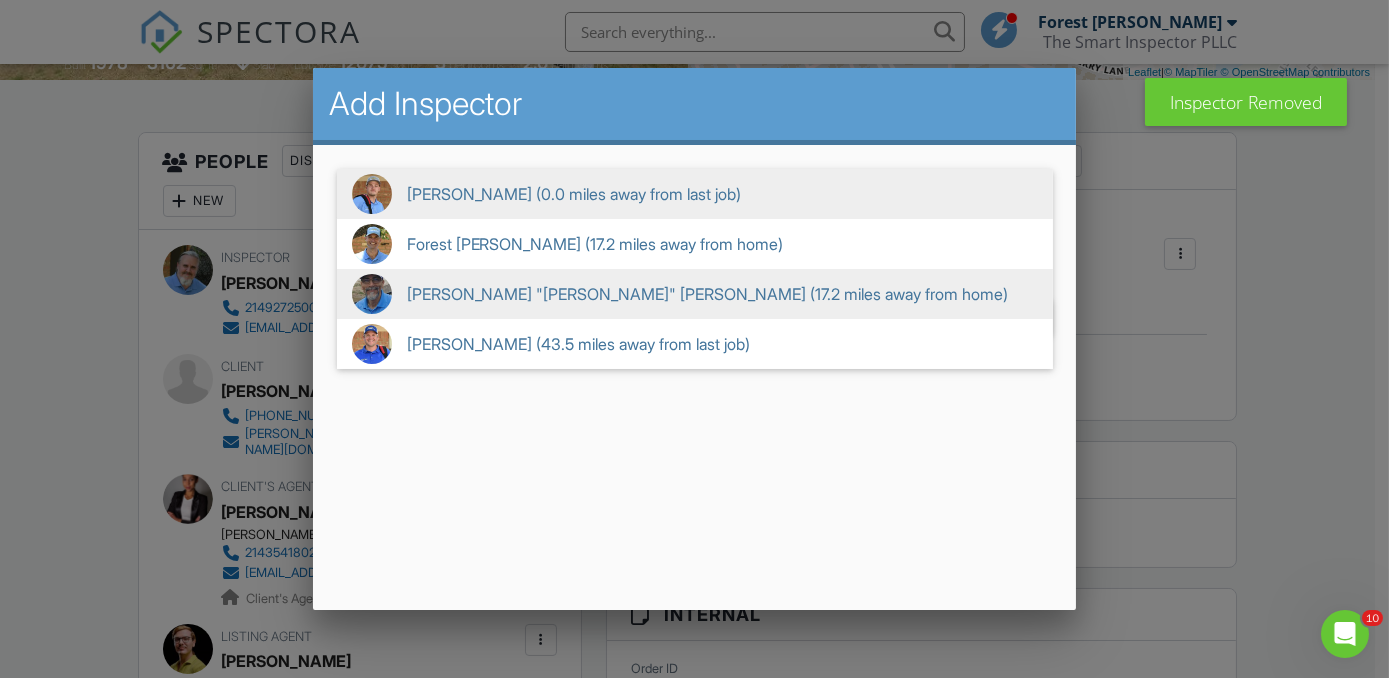 click on "[PERSON_NAME] "[PERSON_NAME]" [PERSON_NAME] (17.2 miles away from home)" at bounding box center [695, 294] 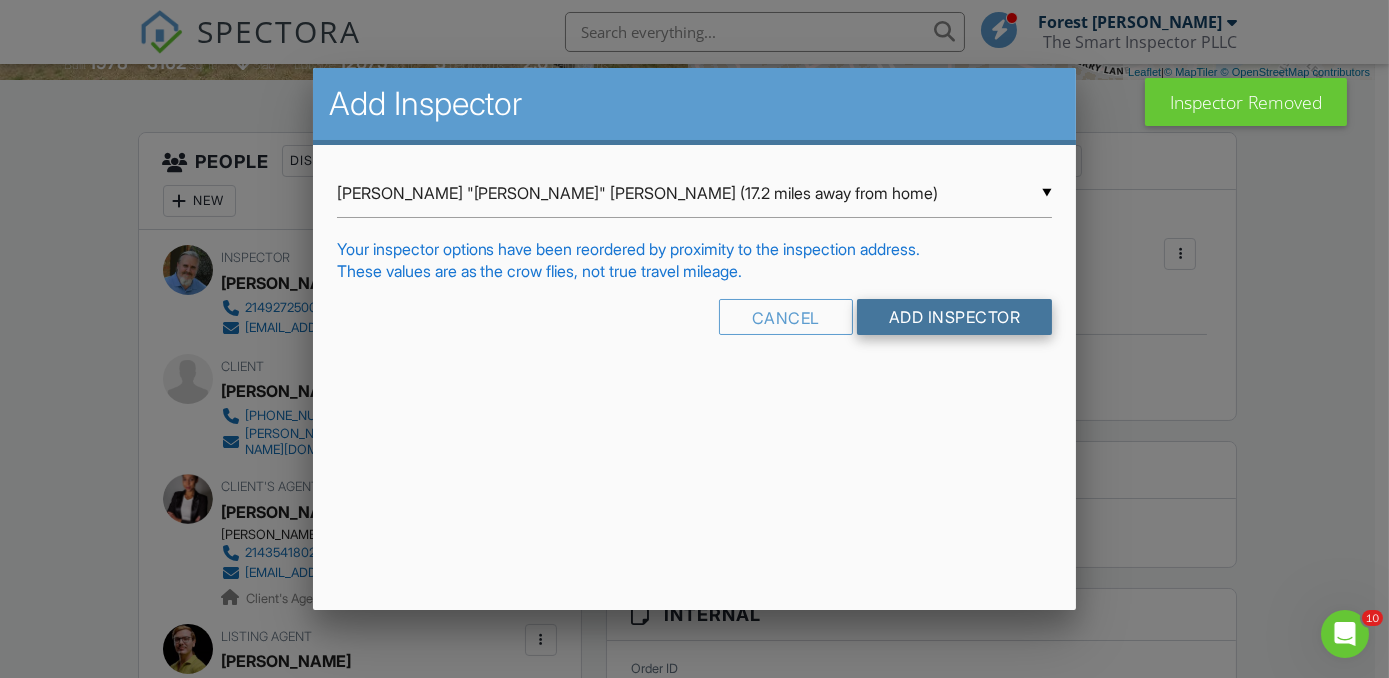 click on "Add Inspector" at bounding box center [955, 317] 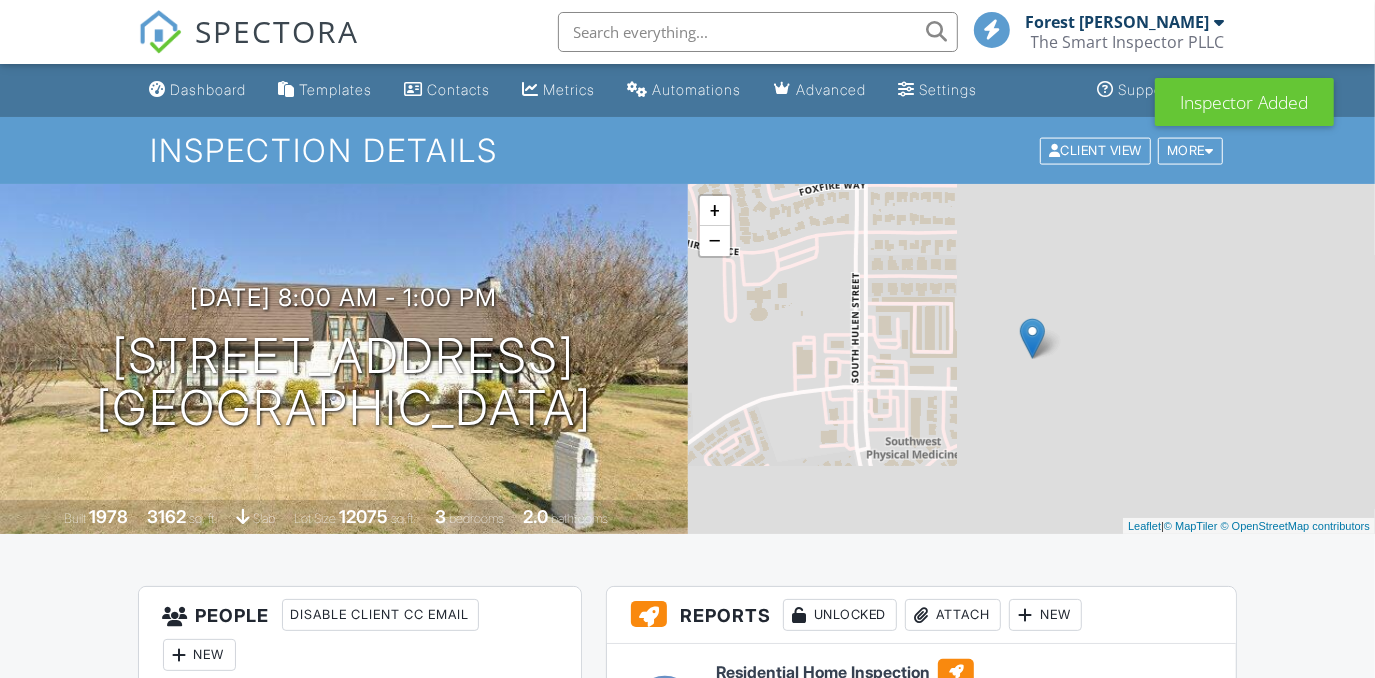 scroll, scrollTop: 274, scrollLeft: 0, axis: vertical 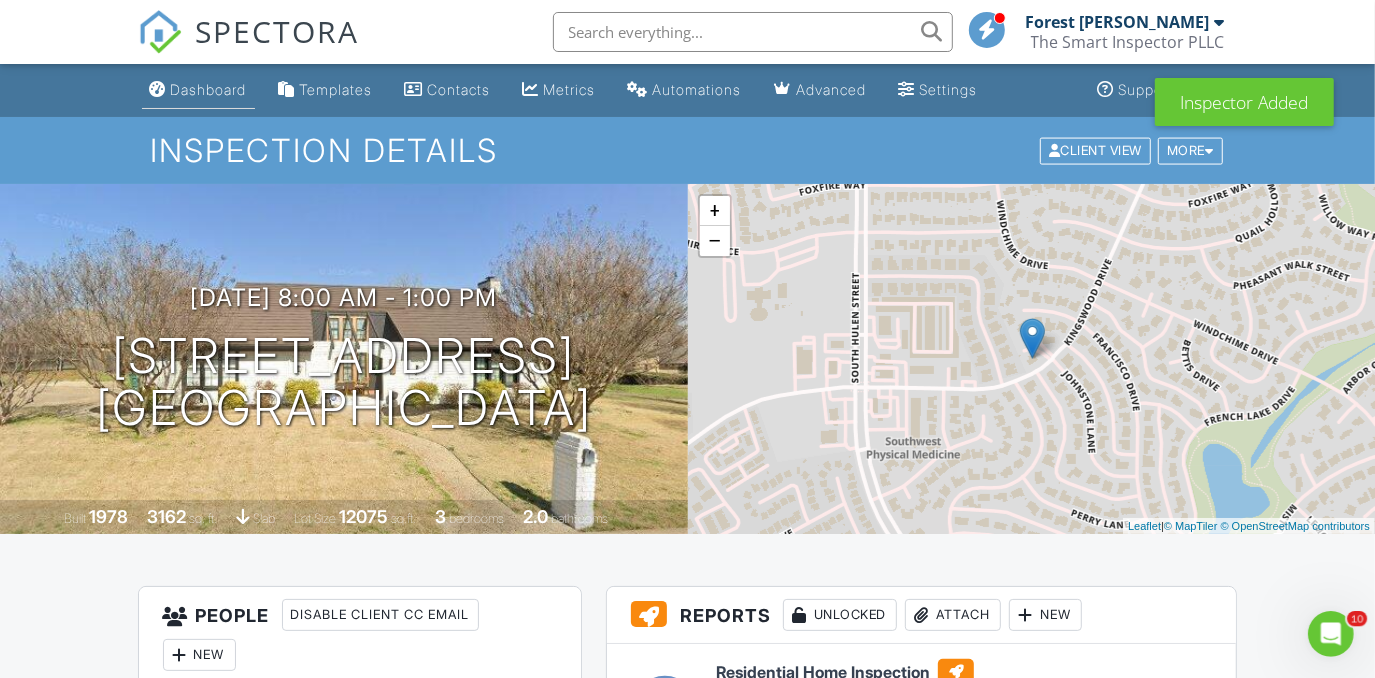 click on "Dashboard" at bounding box center [209, 89] 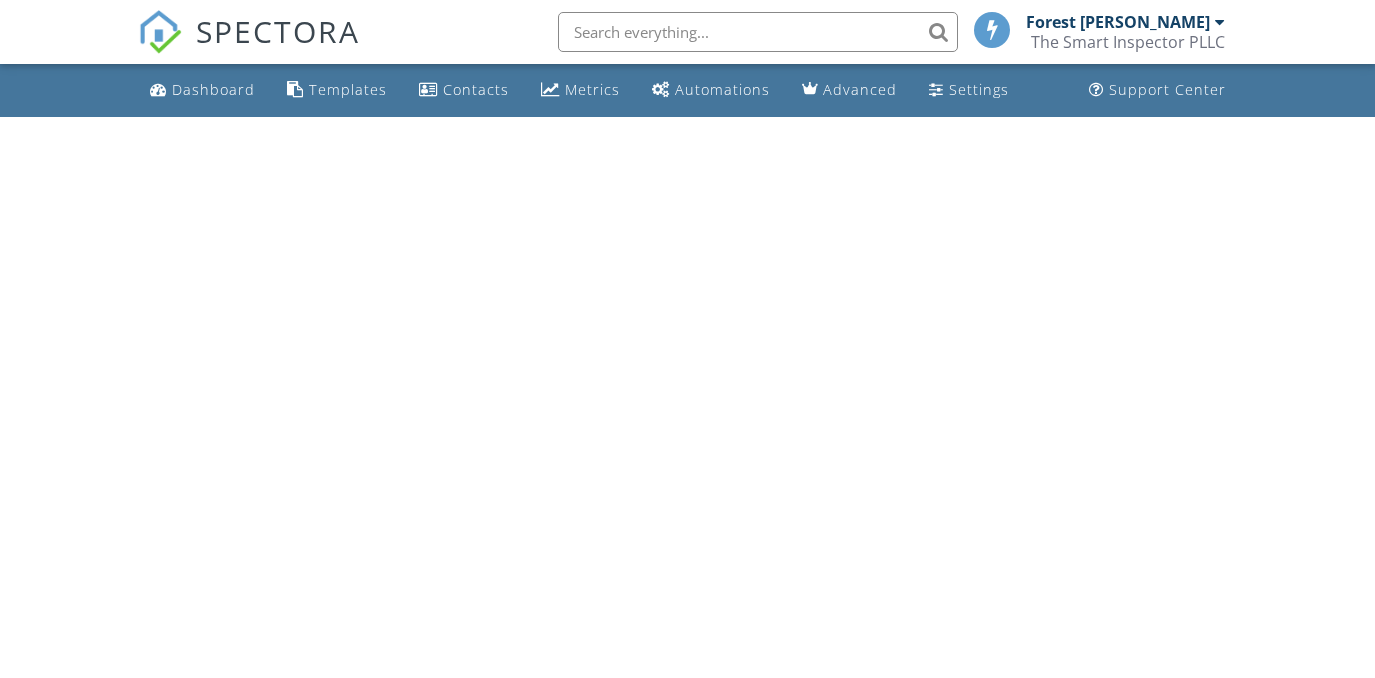 scroll, scrollTop: 0, scrollLeft: 0, axis: both 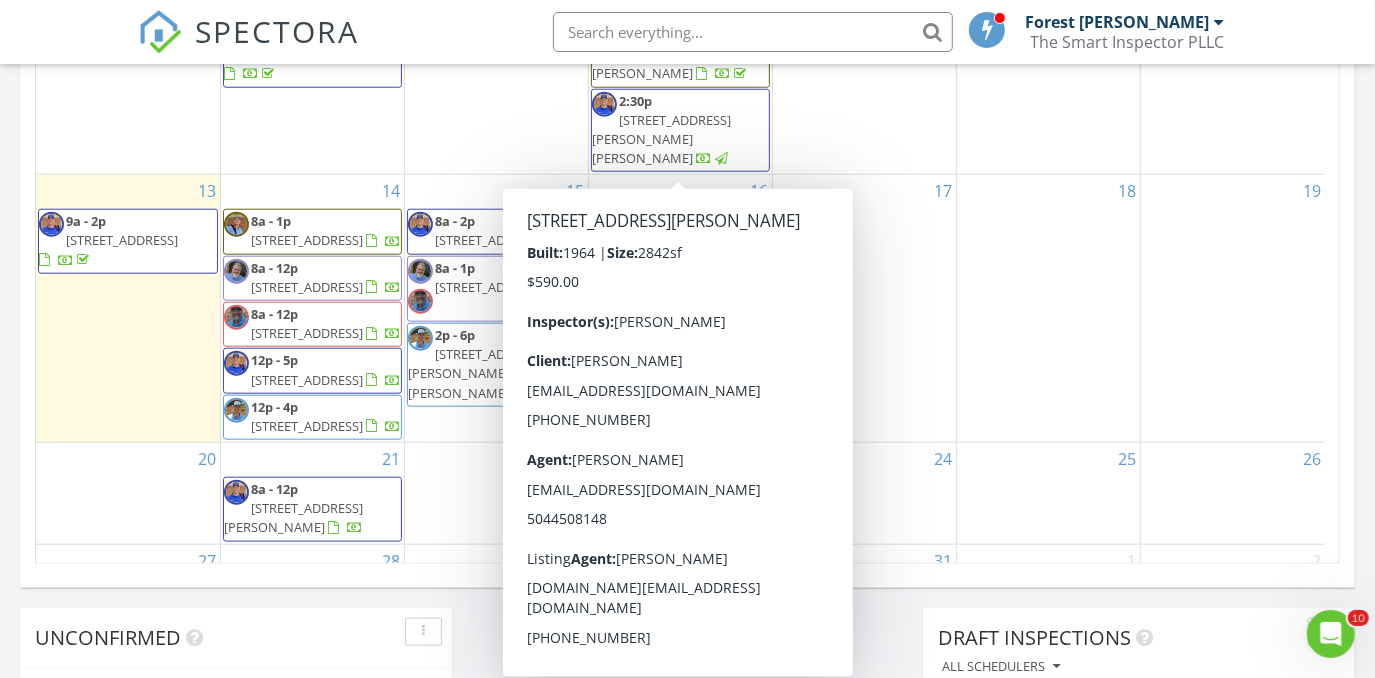 click on "15
8a - 2p
8617 Hawthorn Dr, The Colony 75056
8a - 1p
7204 Kingswood Dr , Fort Worth 76133
2p - 6p
121 Cindy Ln, Weatherford 76085" at bounding box center (496, 308) 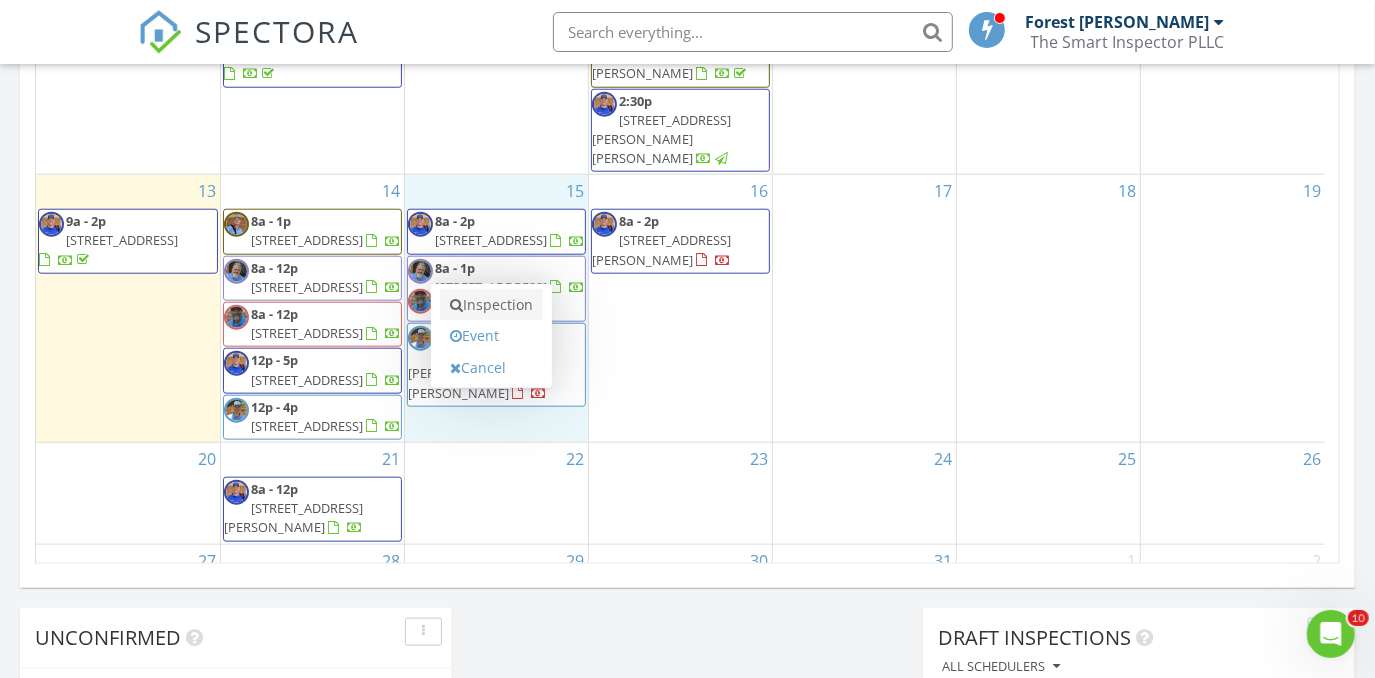 click on "Inspection" at bounding box center [491, 305] 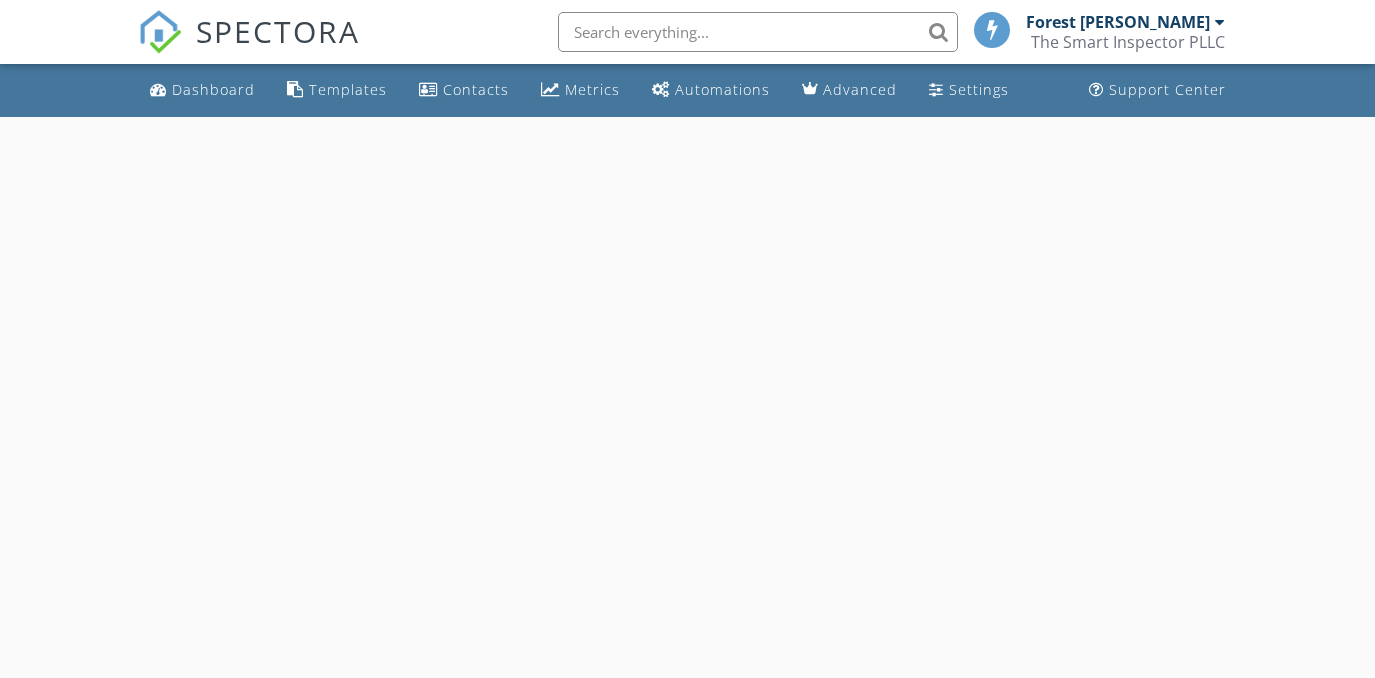 scroll, scrollTop: 0, scrollLeft: 0, axis: both 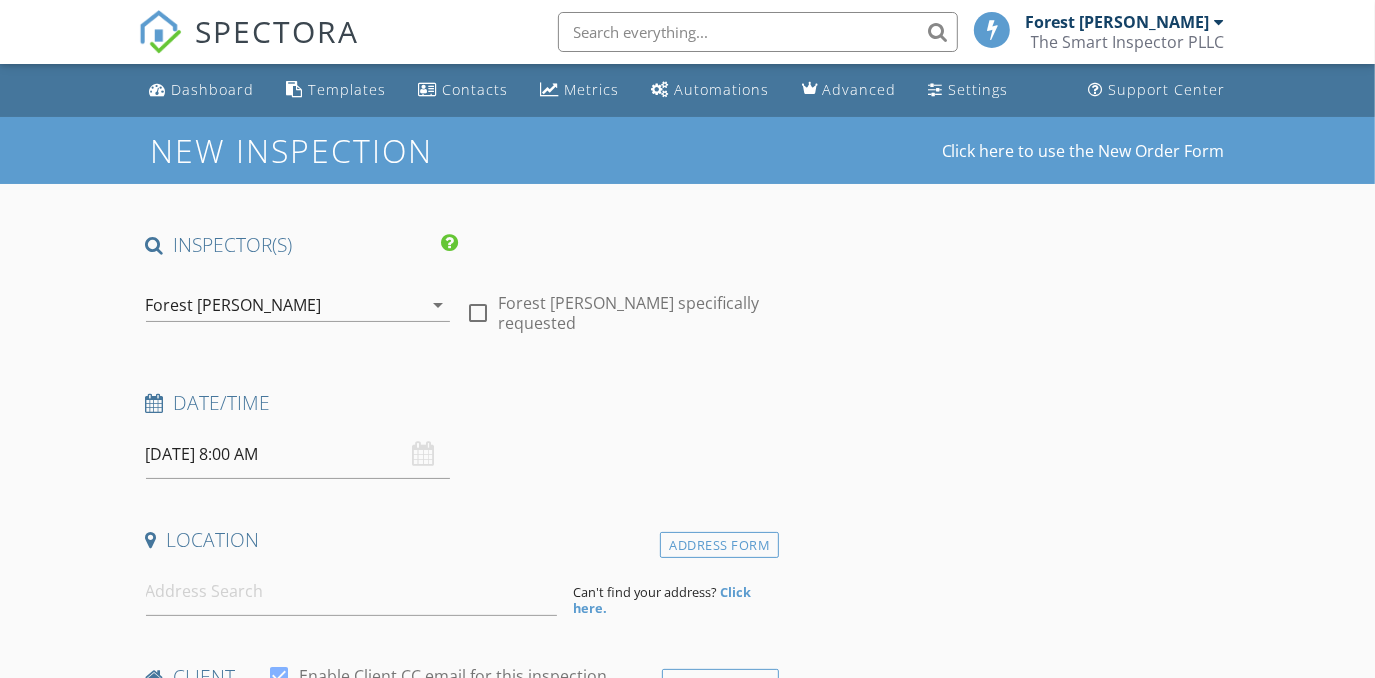 click on "Forest [PERSON_NAME]" at bounding box center (234, 305) 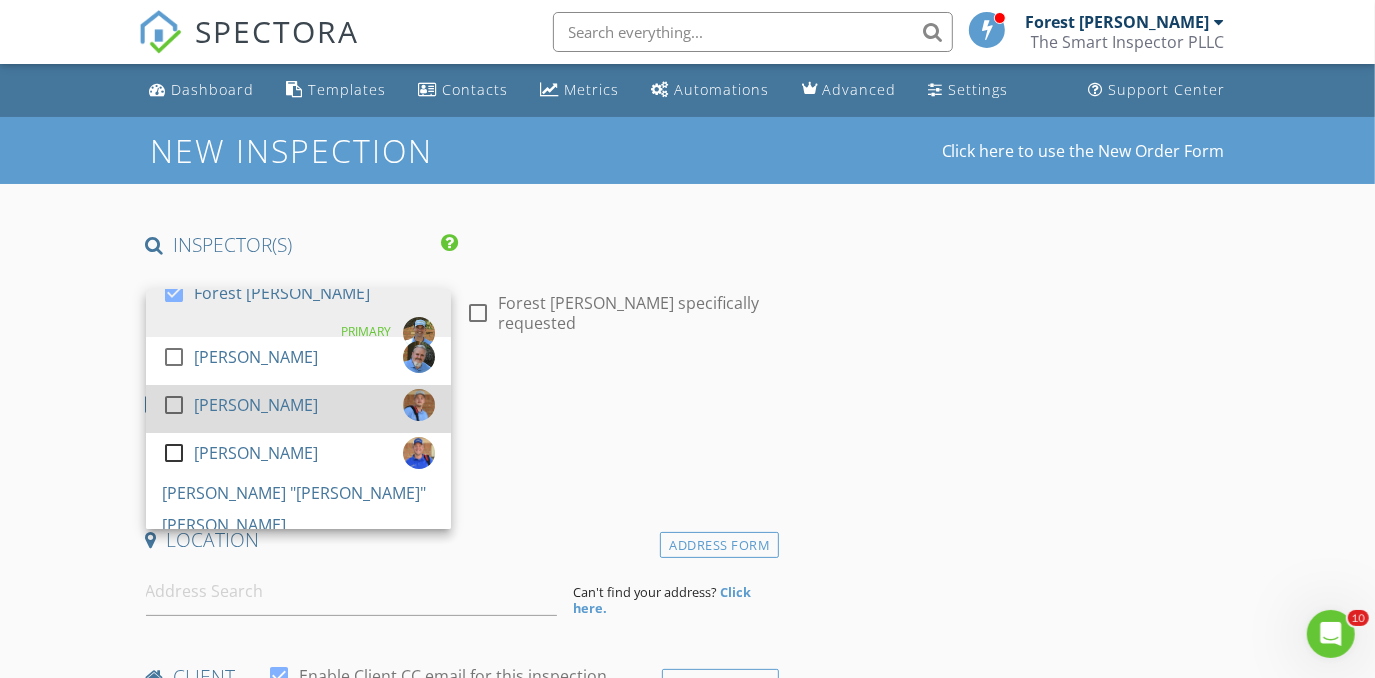 scroll, scrollTop: 0, scrollLeft: 0, axis: both 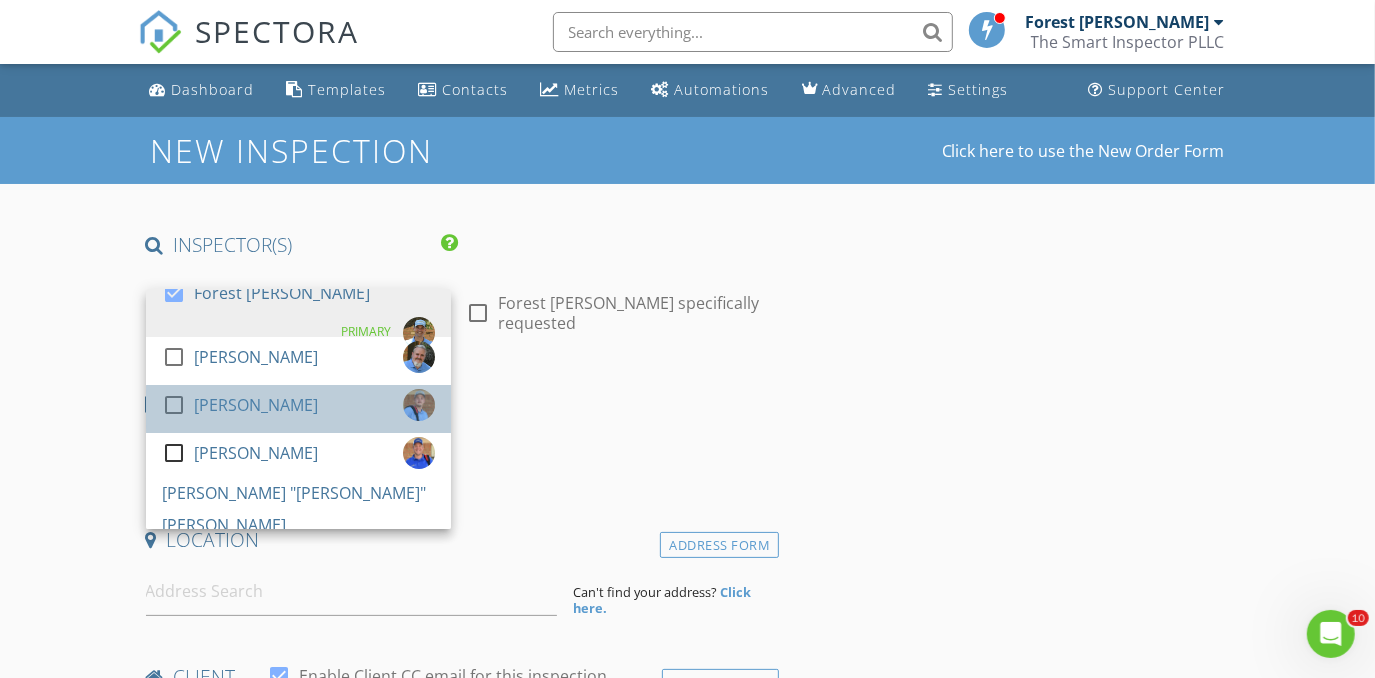 click on "[PERSON_NAME]" at bounding box center (256, 405) 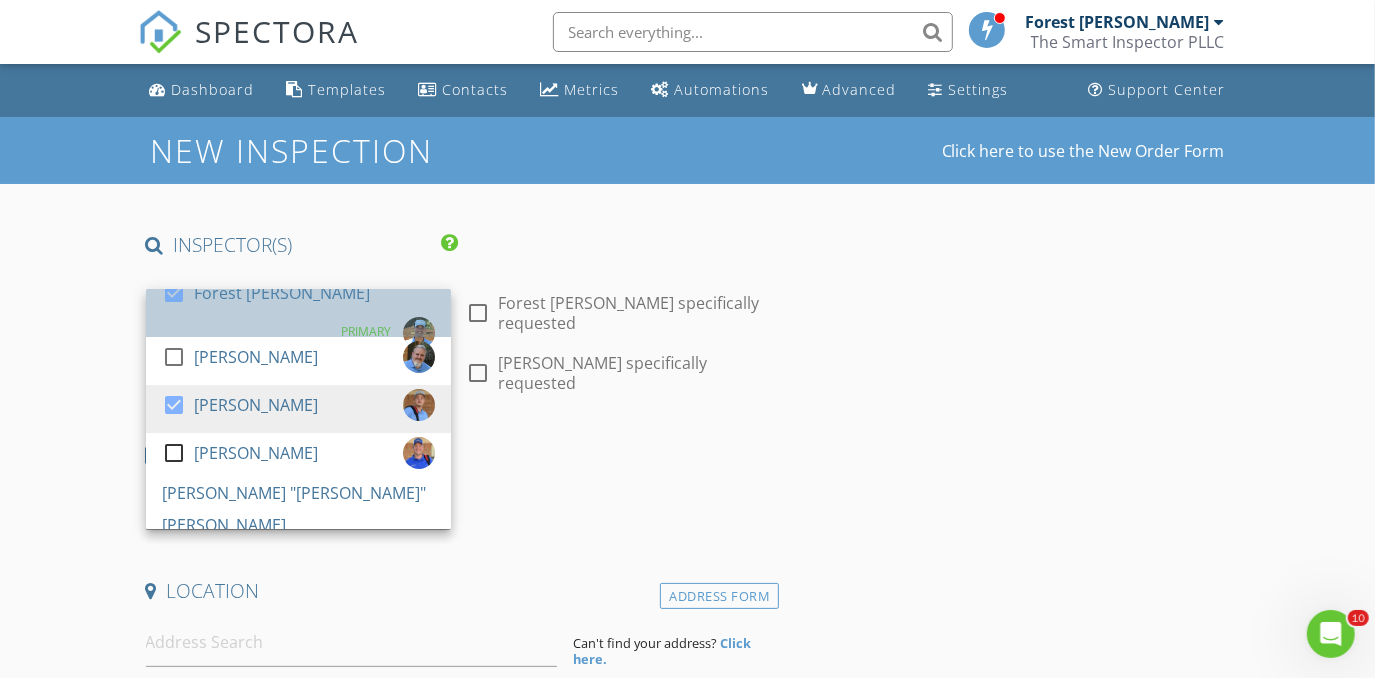 click on "Forest [PERSON_NAME]" at bounding box center (282, 293) 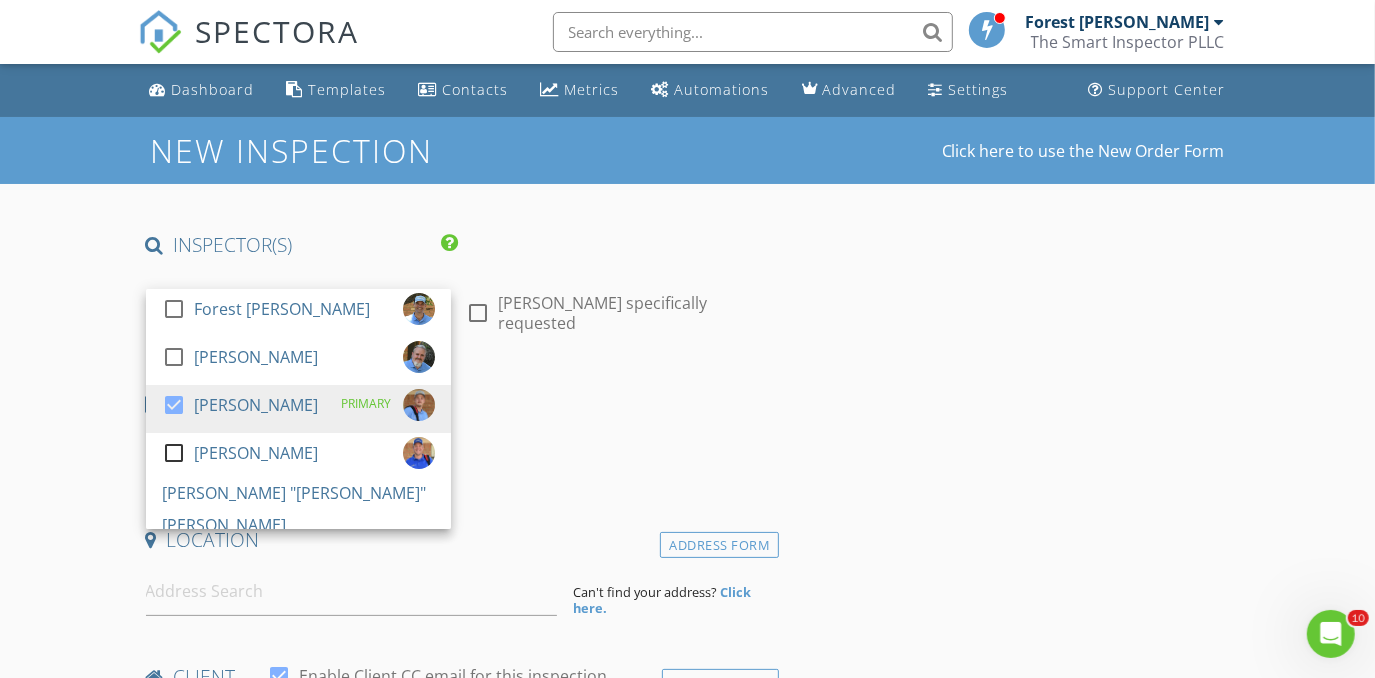 click on "New Inspection
Click here to use the New Order Form
INSPECTOR(S)
check_box_outline_blank   Forest Ivey     check_box_outline_blank   Brian Cain     check_box   Christopher Hudson   PRIMARY   check_box_outline_blank   Christopher Sarris     check_box_outline_blank   Antoine "Tony" Razzouk     Christopher Hudson arrow_drop_down   check_box_outline_blank Christopher Hudson specifically requested
Date/Time
07/15/2025 8:00 AM
Location
Address Form       Can't find your address?   Click here.
client
check_box Enable Client CC email for this inspection   Client Search     check_box_outline_blank Client is a Company/Organization     First Name   Last Name   Email   CC Email   Phone           Notes   Private Notes
ADD ADDITIONAL client
SERVICES
check_box_outline_blank" at bounding box center (687, 1667) 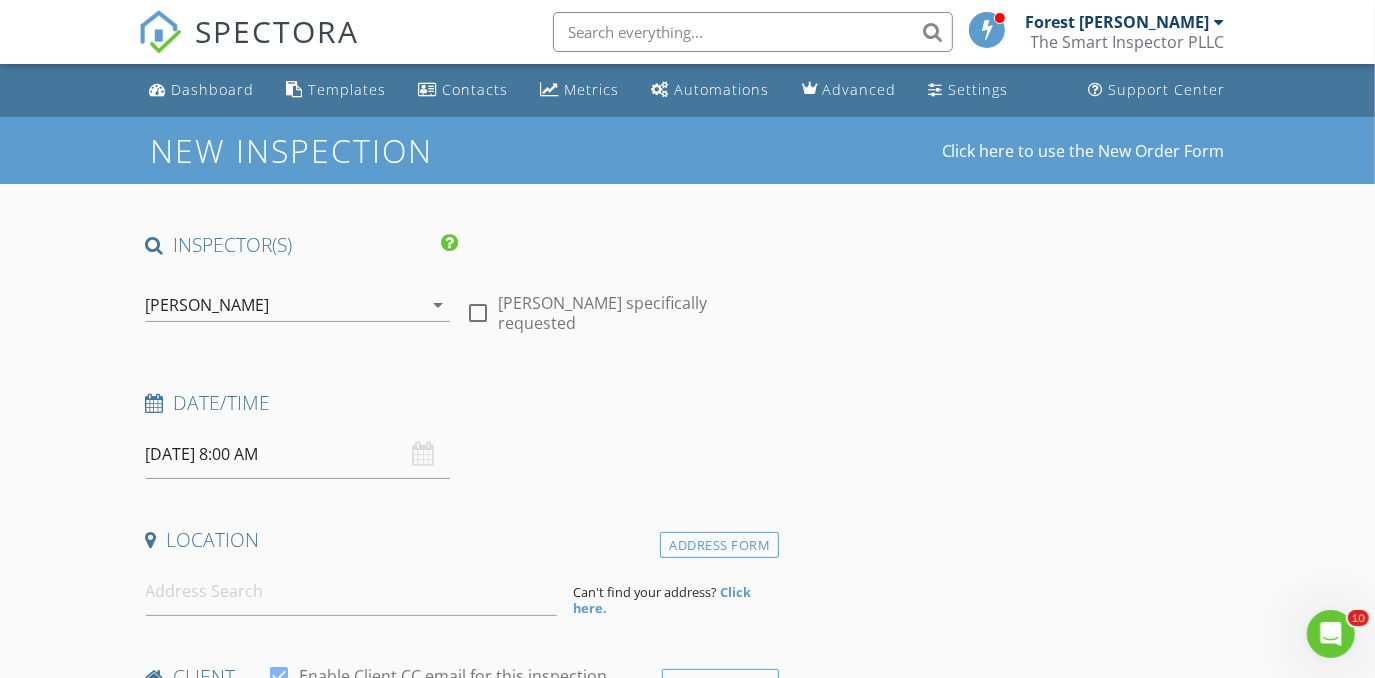 click on "INSPECTOR(S)
check_box_outline_blank   Forest Ivey     check_box_outline_blank   Brian Cain     check_box   Christopher Hudson   PRIMARY   check_box_outline_blank   Christopher Sarris     check_box_outline_blank   Antoine "Tony" Razzouk     Christopher Hudson arrow_drop_down   check_box_outline_blank Christopher Hudson specifically requested
Date/Time
07/15/2025 8:00 AM
Location
Address Form       Can't find your address?   Click here.
client
check_box Enable Client CC email for this inspection   Client Search     check_box_outline_blank Client is a Company/Organization     First Name   Last Name   Email   CC Email   Phone           Notes   Private Notes
ADD ADDITIONAL client
SERVICES
check_box_outline_blank   Residential Inspection   arrow_drop_down     Select Discount Code" at bounding box center (459, 1642) 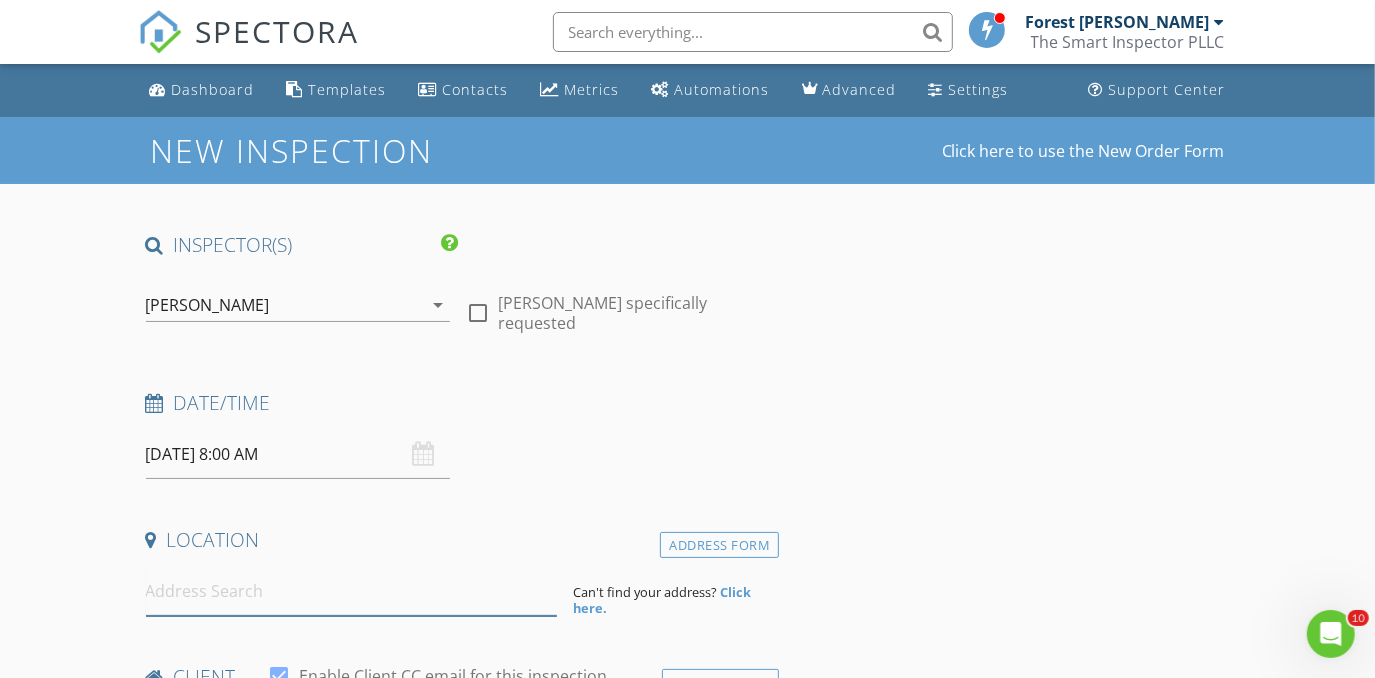 click at bounding box center [352, 591] 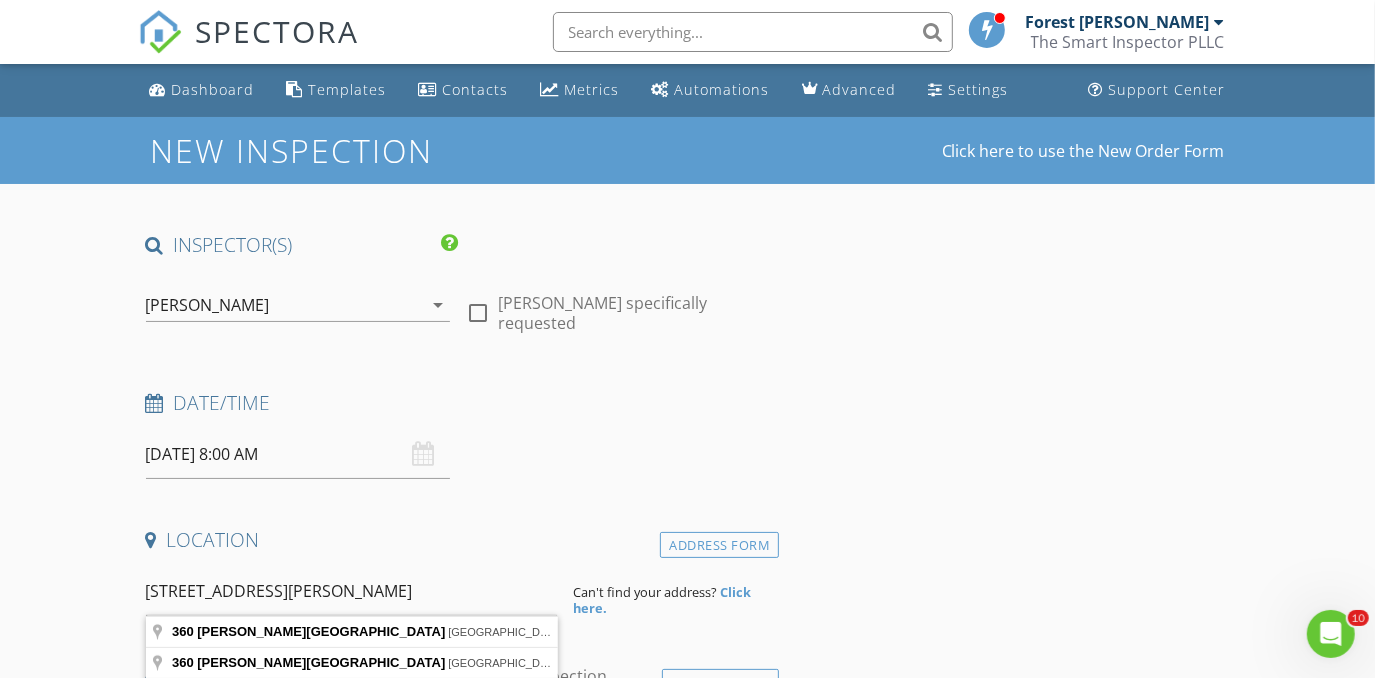 type on "360 Lanier Road, Combine, TX, USA" 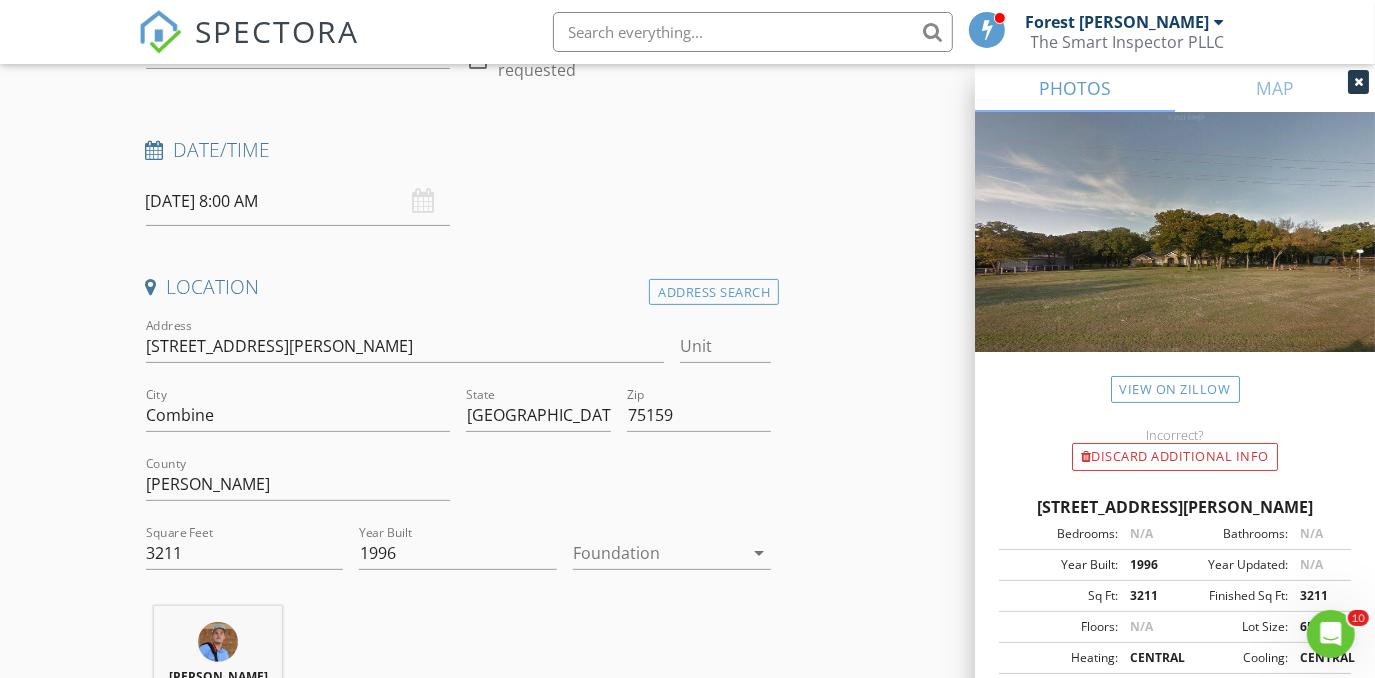 scroll, scrollTop: 272, scrollLeft: 0, axis: vertical 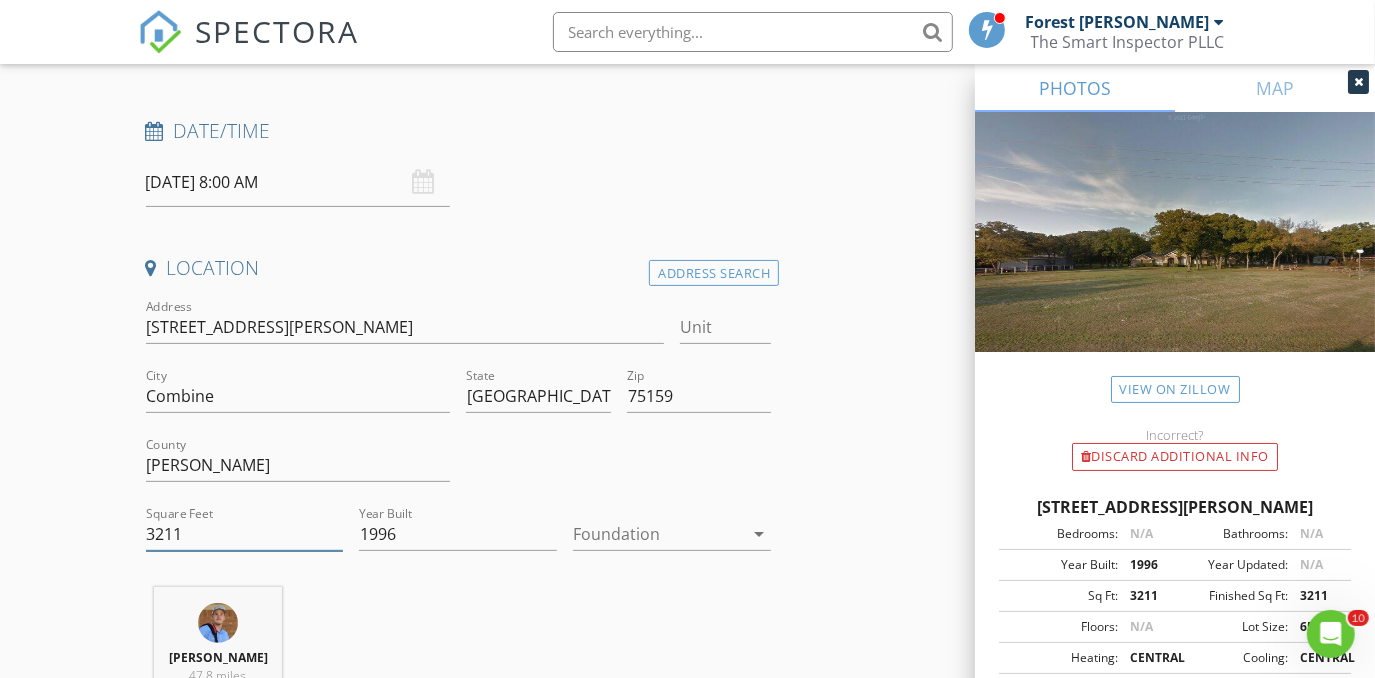 click on "3211" at bounding box center (245, 534) 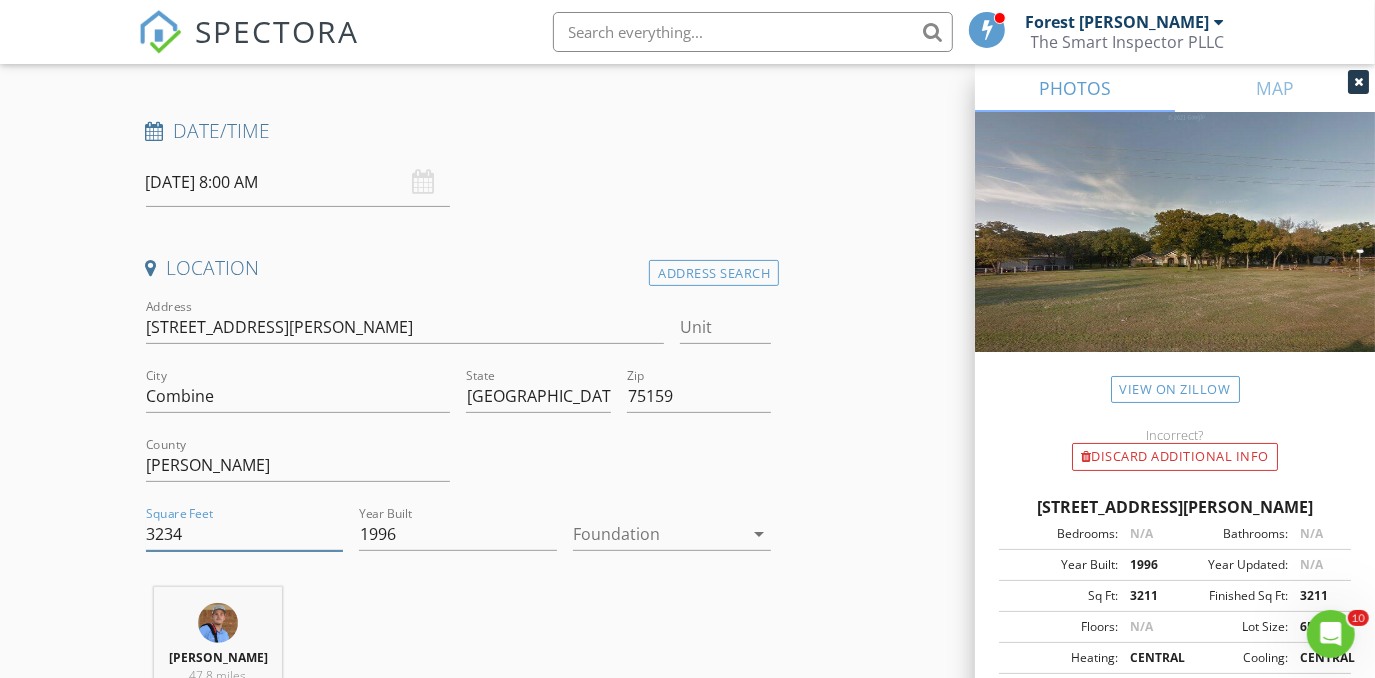 type on "3234" 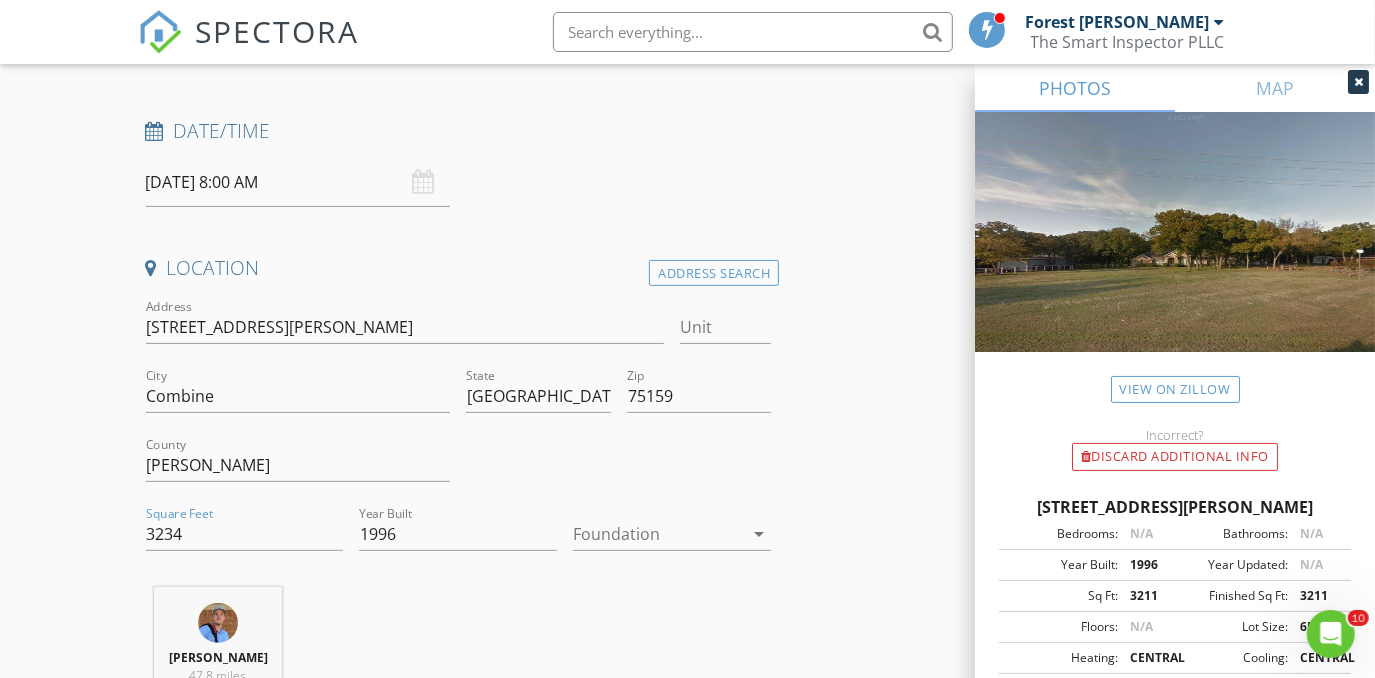 click at bounding box center (658, 534) 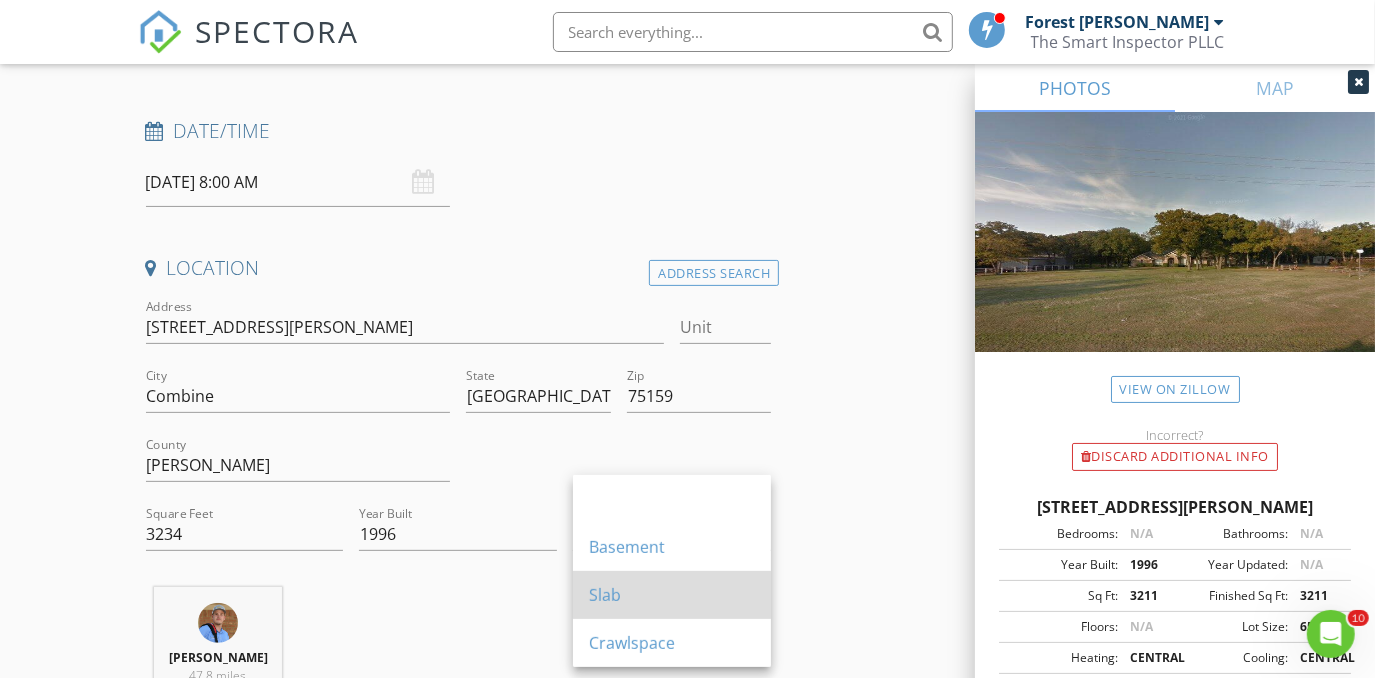 click on "Slab" at bounding box center (672, 595) 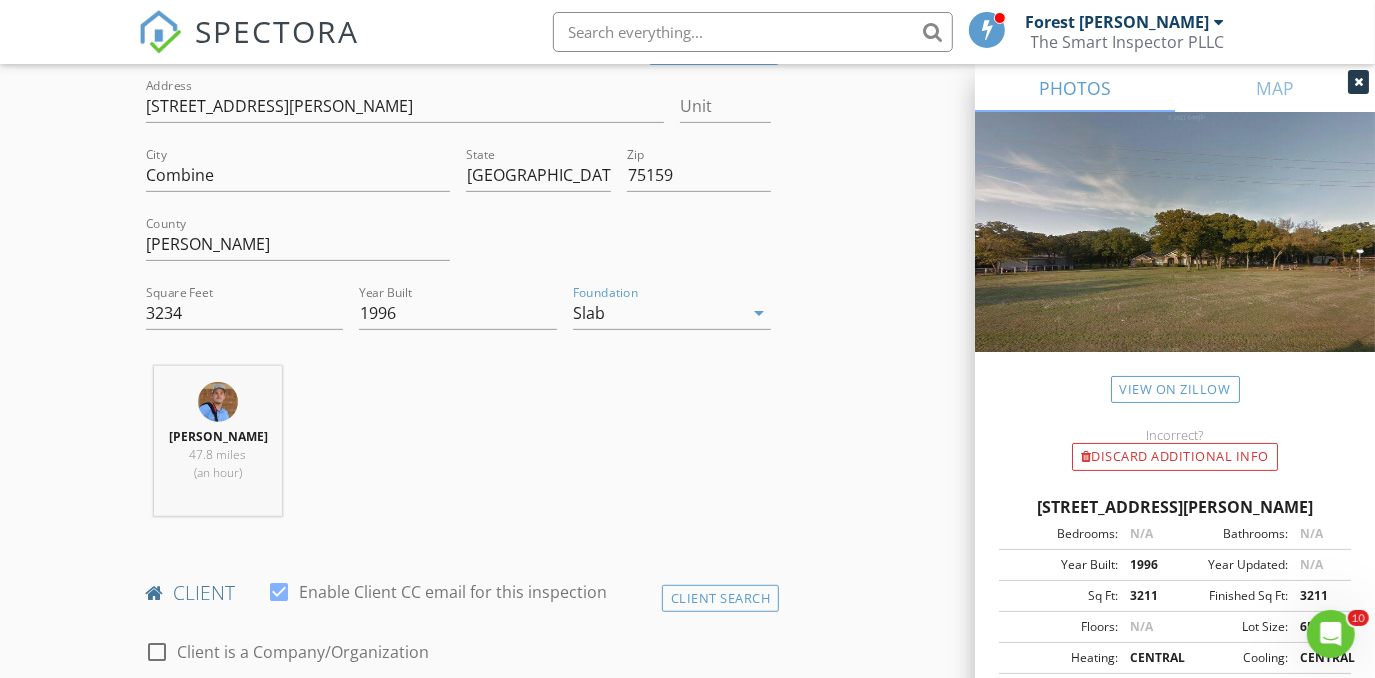 scroll, scrollTop: 727, scrollLeft: 0, axis: vertical 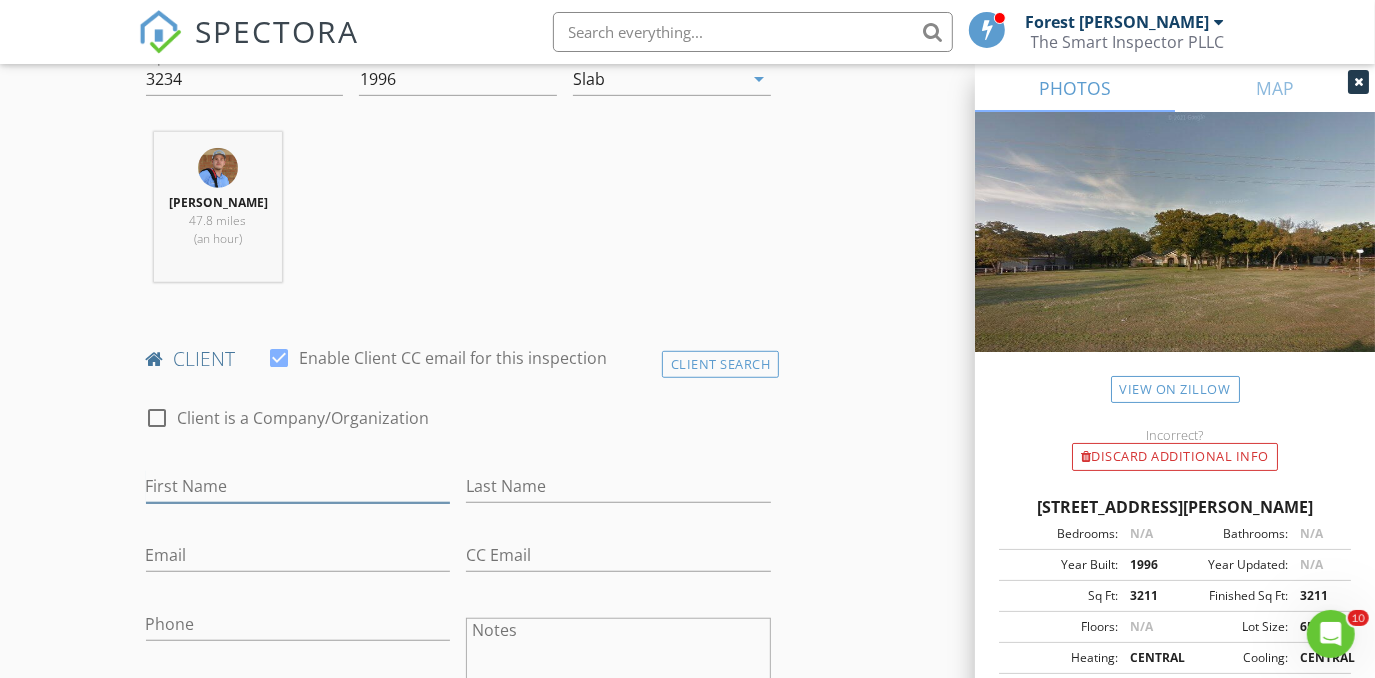 click on "First Name" at bounding box center [298, 486] 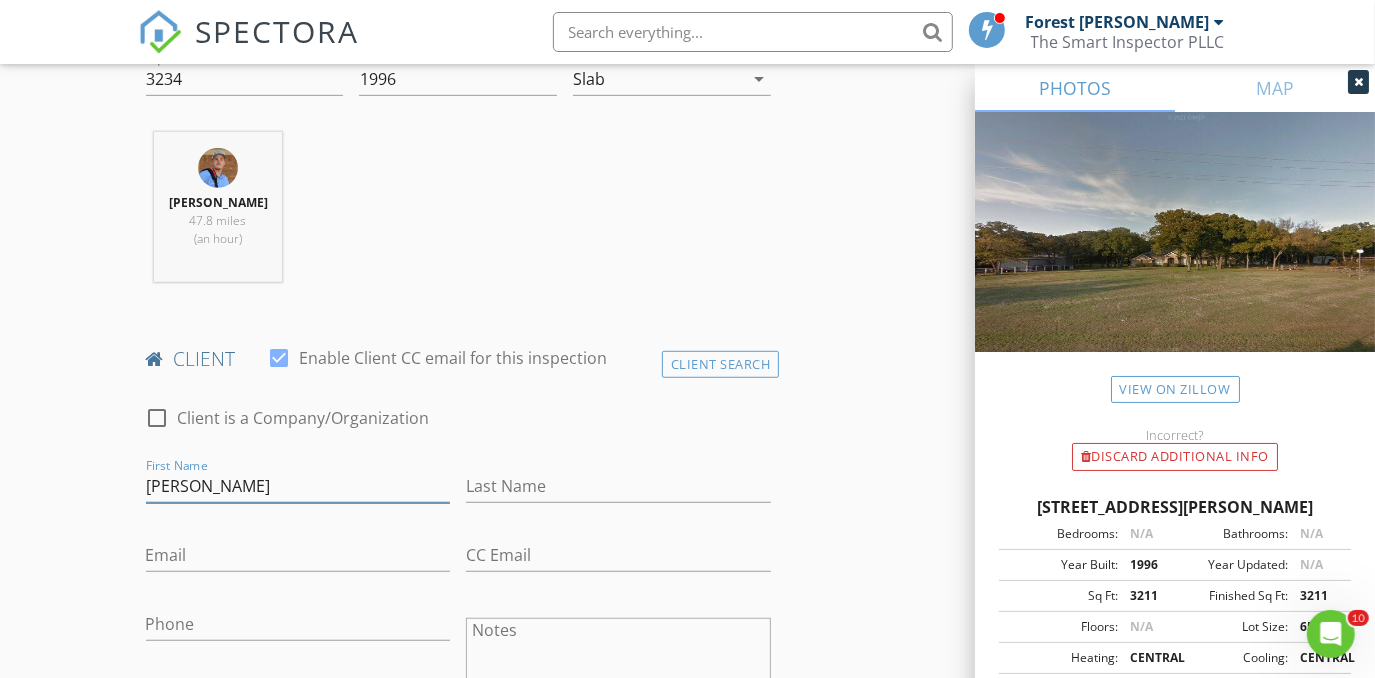 type on "Sam" 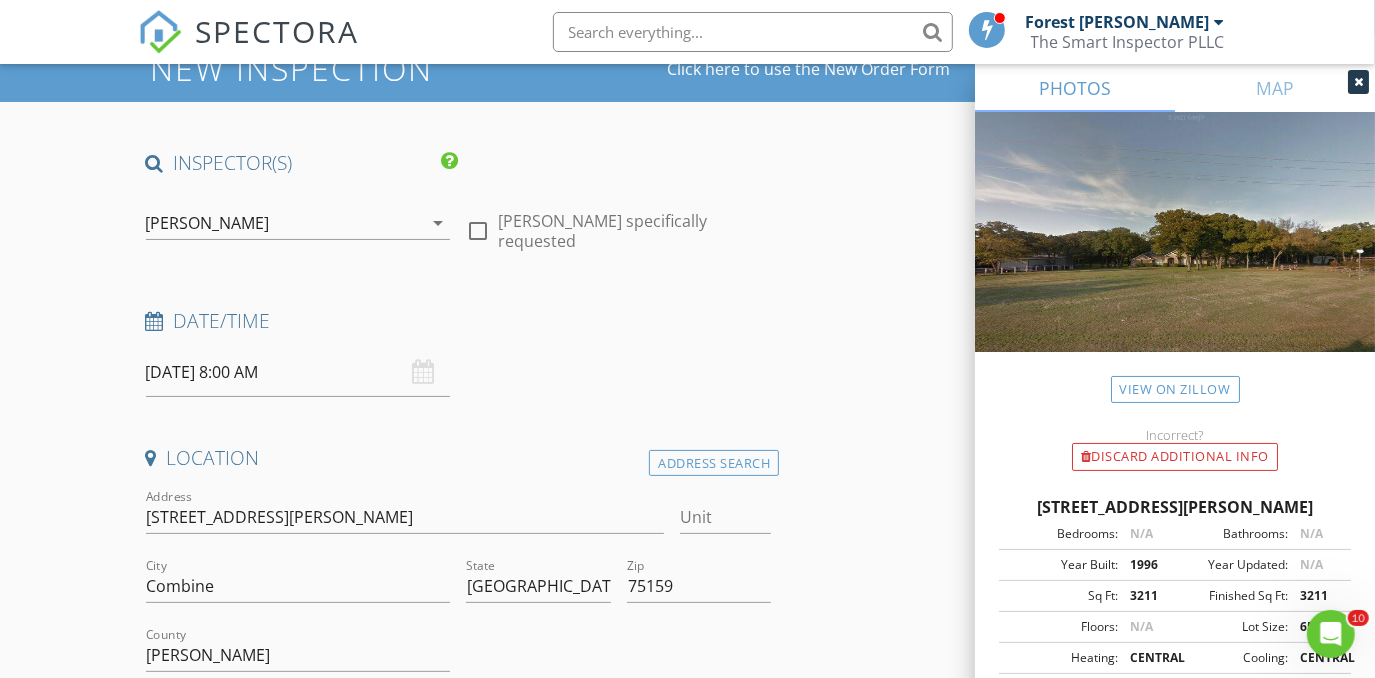 scroll, scrollTop: 181, scrollLeft: 0, axis: vertical 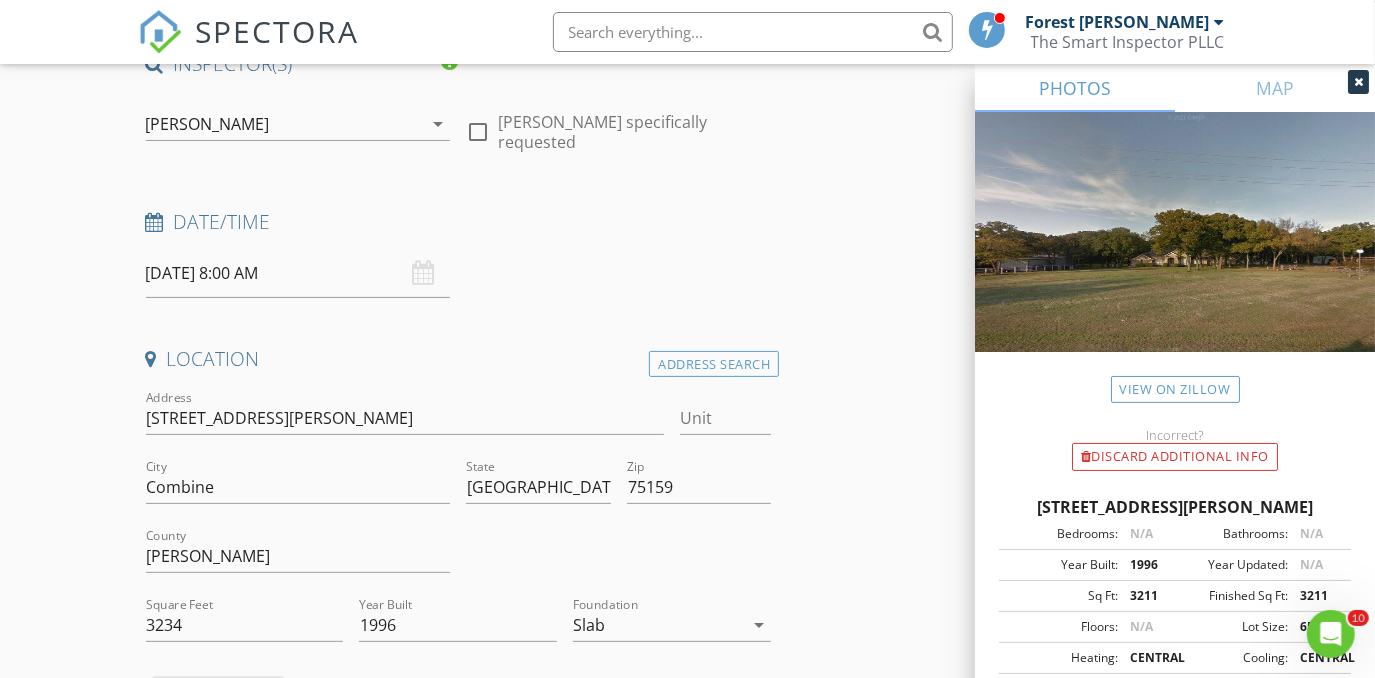type on "Angueira" 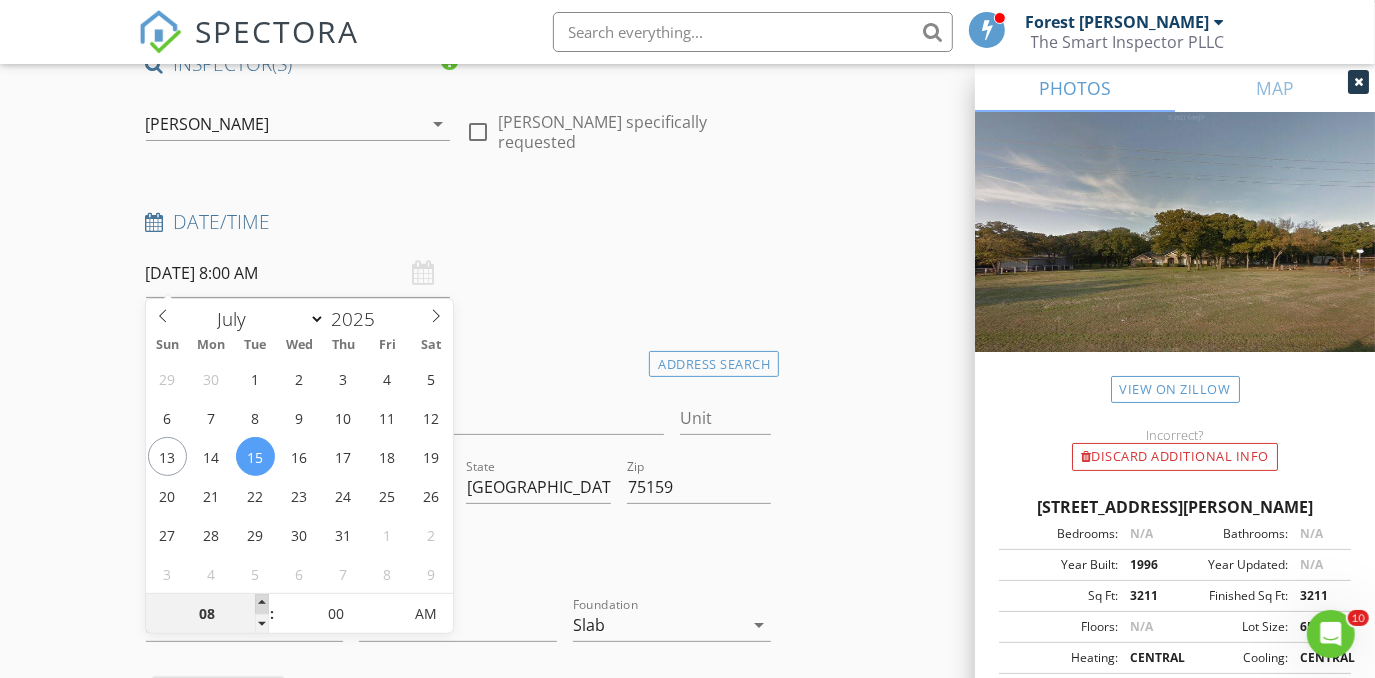 type on "09" 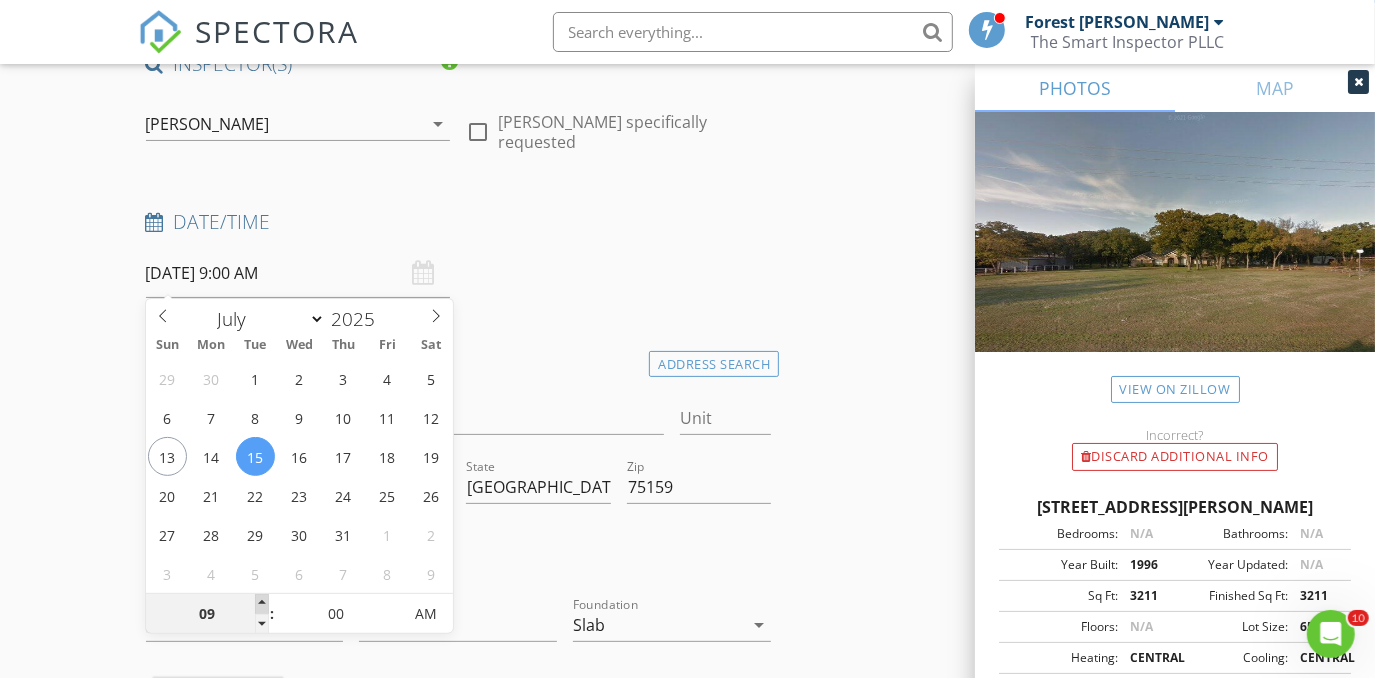 click at bounding box center [262, 604] 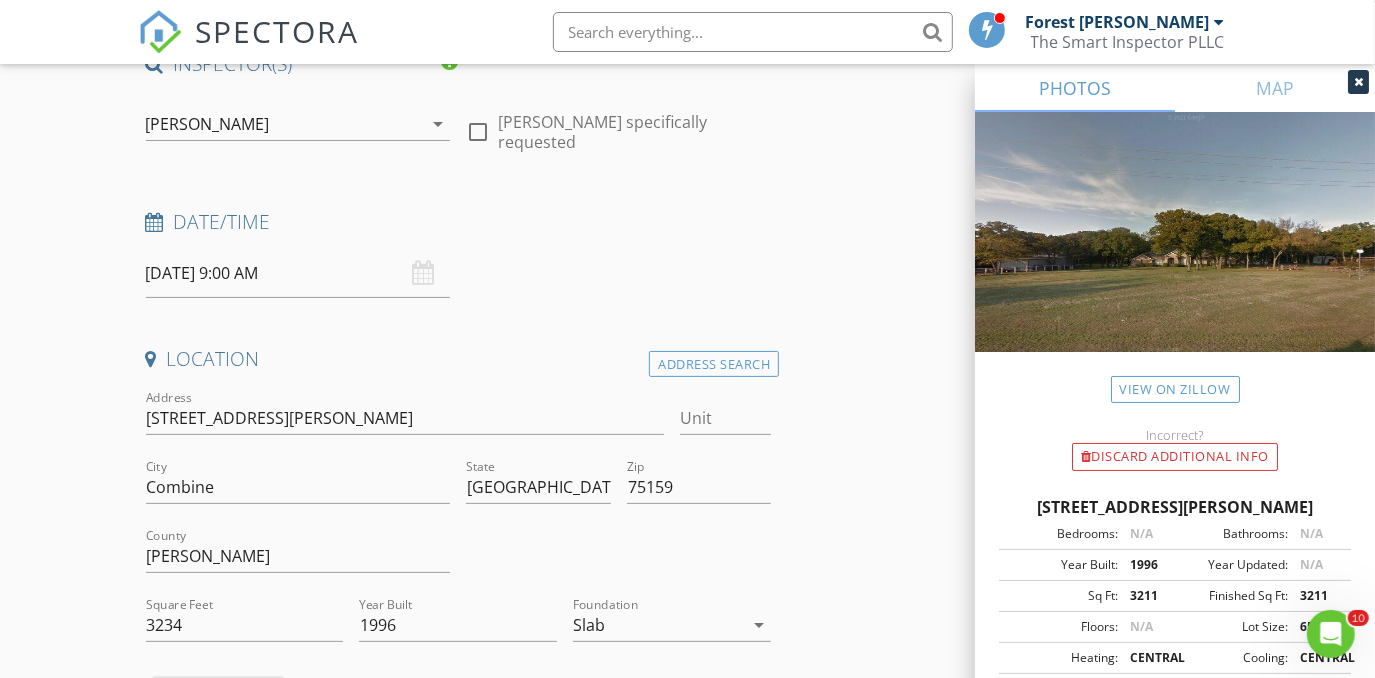 click on "New Inspection
Click here to use the New Order Form
INSPECTOR(S)
check_box_outline_blank   Forest Ivey     check_box_outline_blank   Brian Cain     check_box   Christopher Hudson   PRIMARY   check_box_outline_blank   Christopher Sarris     check_box_outline_blank   Antoine "Tony" Razzouk     Christopher Hudson arrow_drop_down   check_box_outline_blank Christopher Hudson specifically requested
Date/Time
07/15/2025 9:00 AM
Location
Address Search       Address 360 Lanier Rd   Unit   City Combine   State TX   Zip 75159   County Kaufman     Square Feet 3234   Year Built 1996   Foundation Slab arrow_drop_down     Christopher Hudson     47.8 miles     (an hour)
client
check_box Enable Client CC email for this inspection   Client Search     check_box_outline_blank Client is a Company/Organization     First Name Sam   Last Name Angueira   Email" at bounding box center (687, 1691) 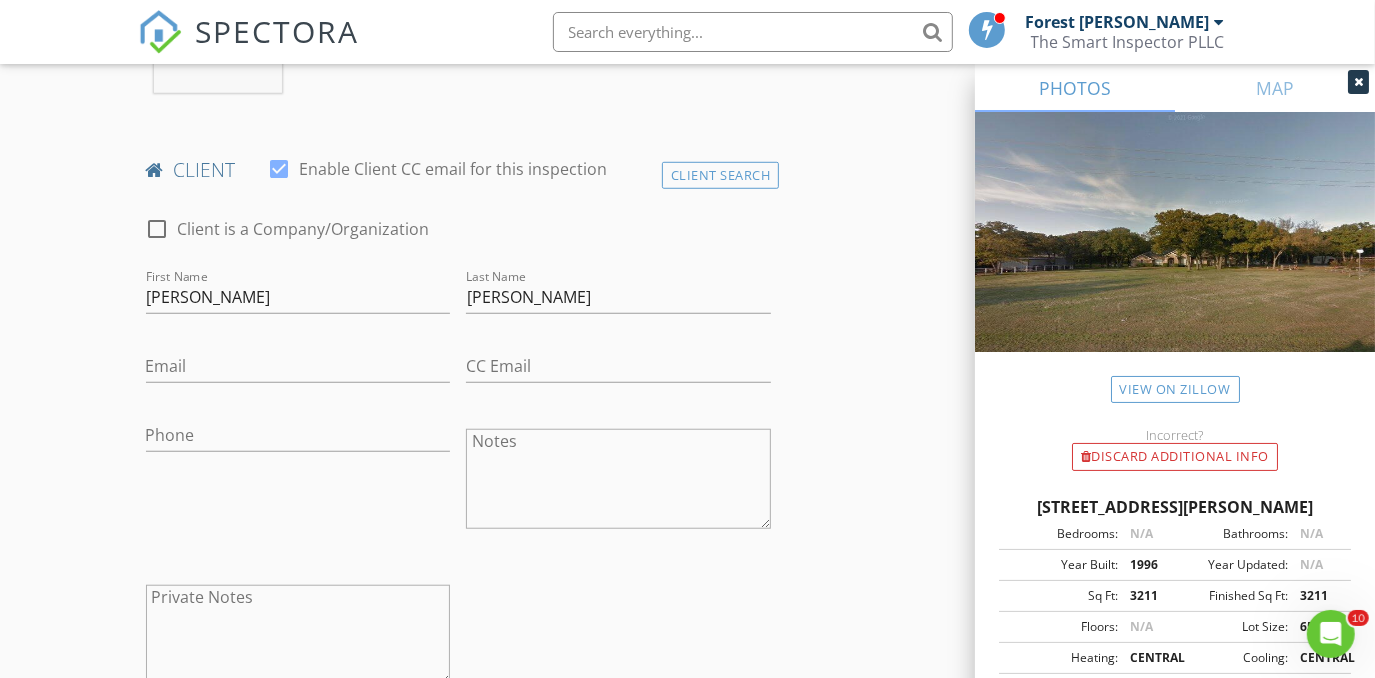 scroll, scrollTop: 909, scrollLeft: 0, axis: vertical 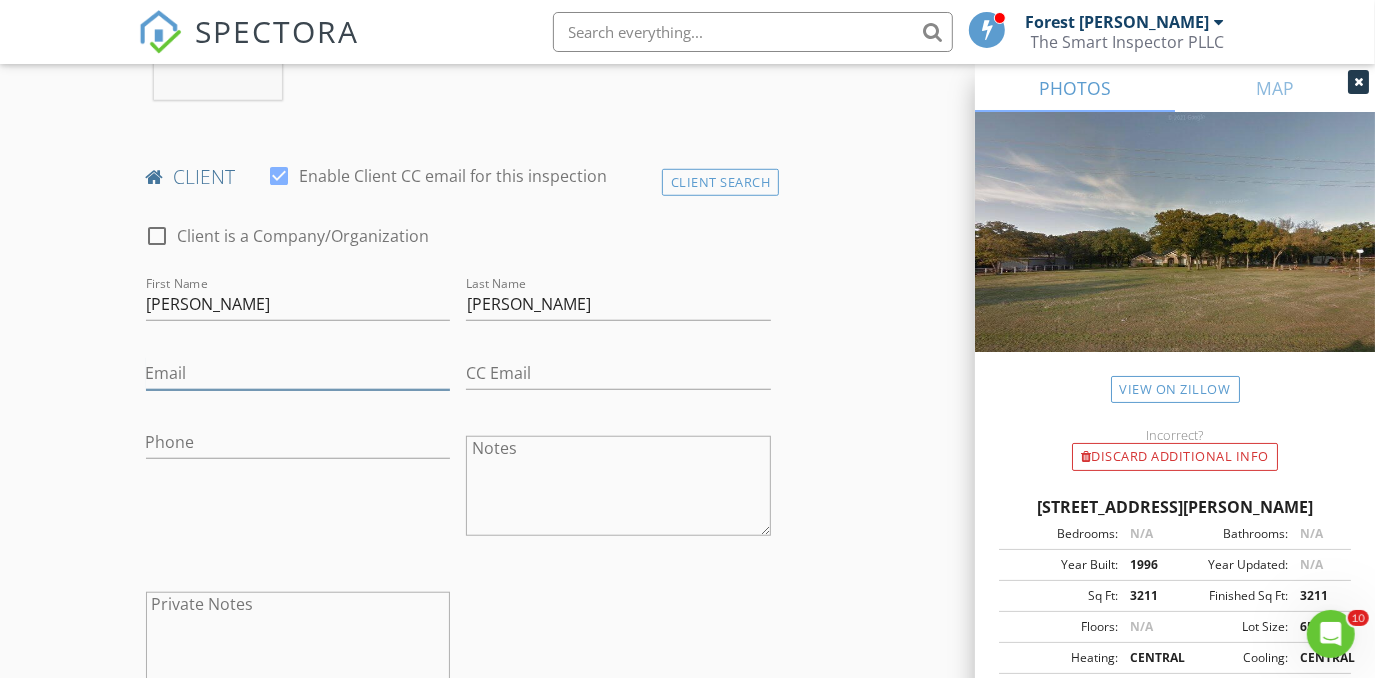 click on "Email" at bounding box center (298, 373) 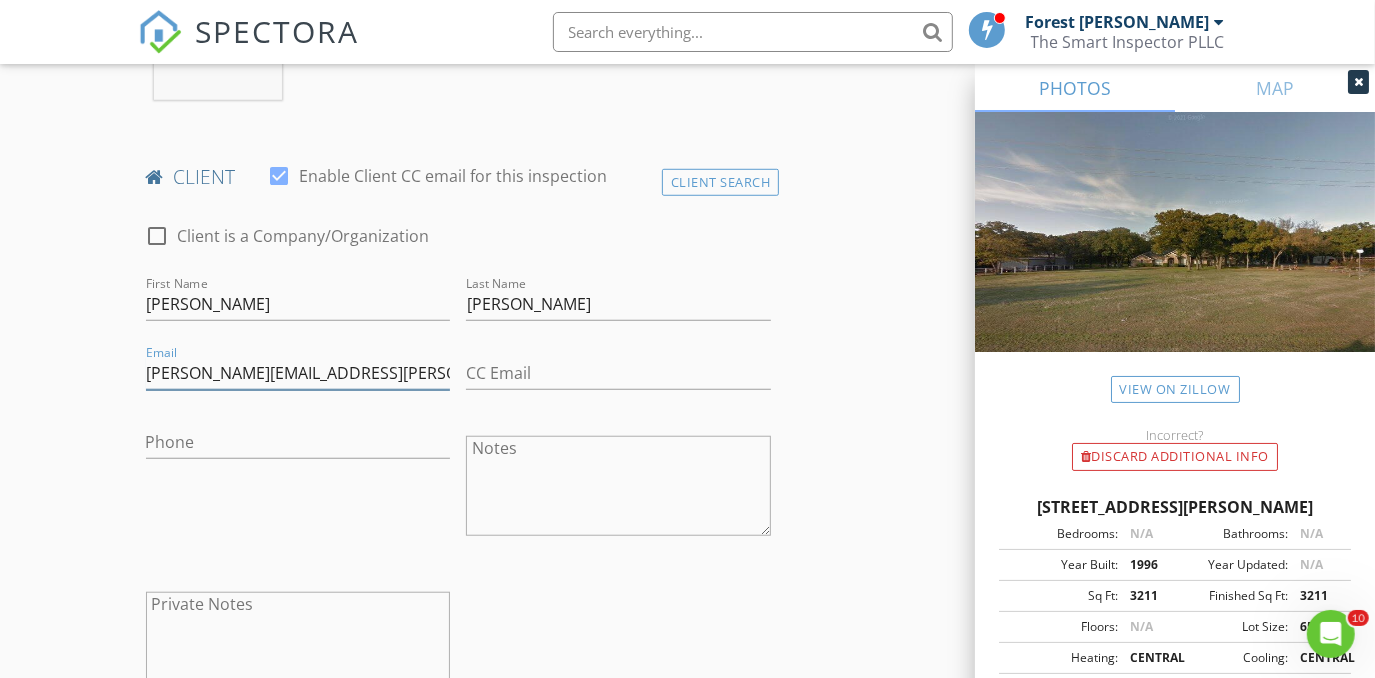 type on "samuel.s.angueira@gmail.com" 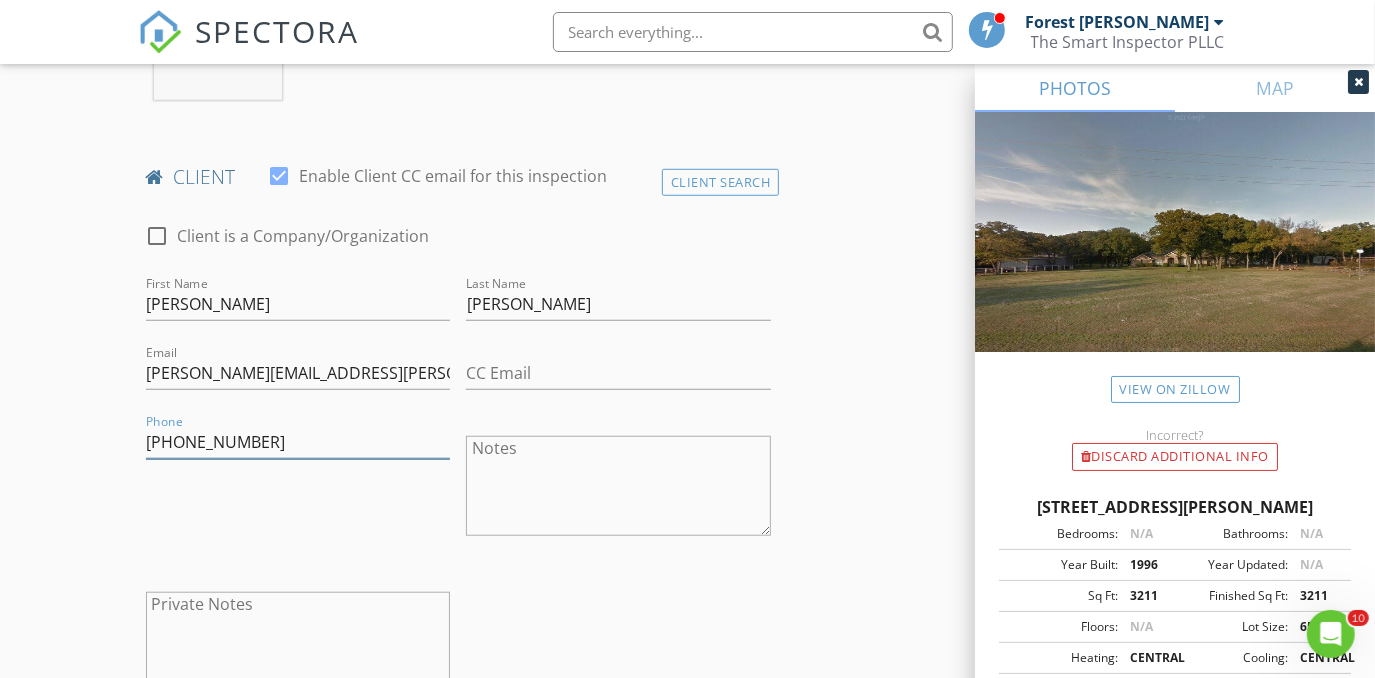 type on "817-204-9442" 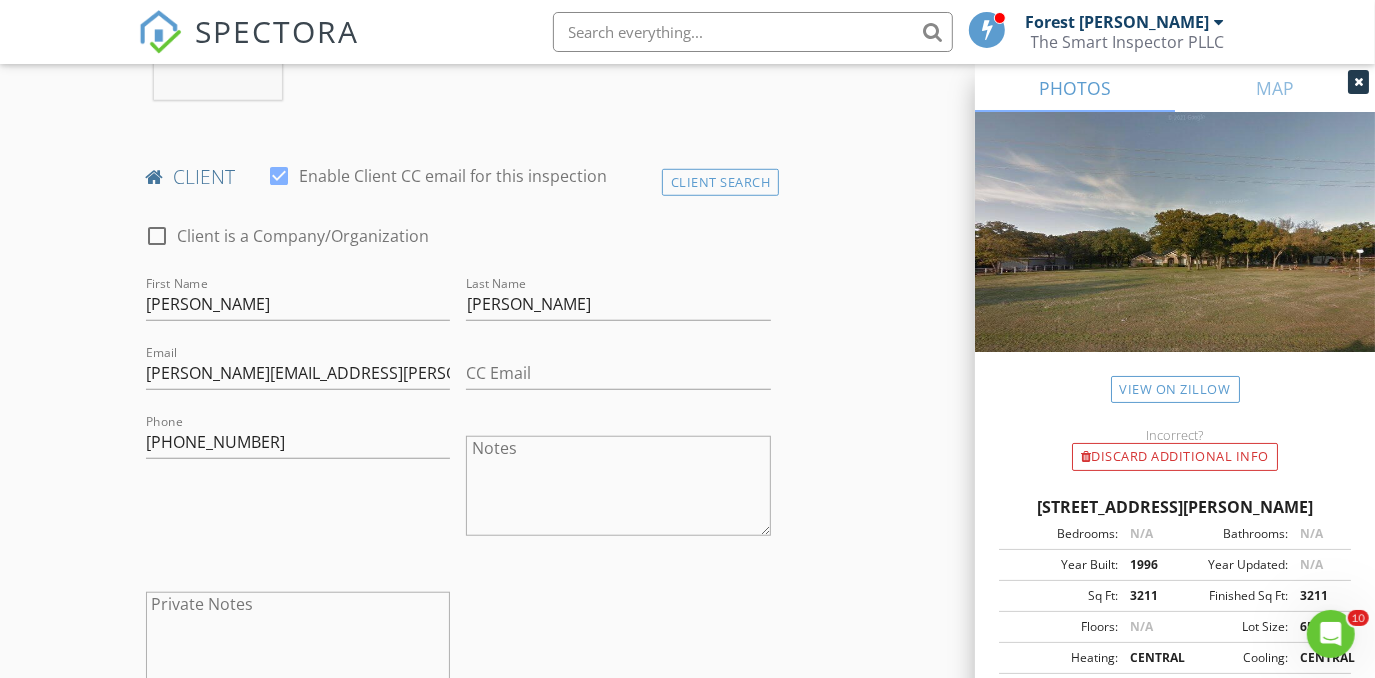 click on "New Inspection
Click here to use the New Order Form
INSPECTOR(S)
check_box_outline_blank   Forest Ivey     check_box_outline_blank   Brian Cain     check_box   Christopher Hudson   PRIMARY   check_box_outline_blank   Christopher Sarris     check_box_outline_blank   Antoine "Tony" Razzouk     Christopher Hudson arrow_drop_down   check_box_outline_blank Christopher Hudson specifically requested
Date/Time
07/15/2025 9:00 AM
Location
Address Search       Address 360 Lanier Rd   Unit   City Combine   State TX   Zip 75159   County Kaufman     Square Feet 3234   Year Built 1996   Foundation Slab arrow_drop_down     Christopher Hudson     47.8 miles     (an hour)
client
check_box Enable Client CC email for this inspection   Client Search     check_box_outline_blank Client is a Company/Organization     First Name Sam   Last Name Angueira   Email" at bounding box center [687, 963] 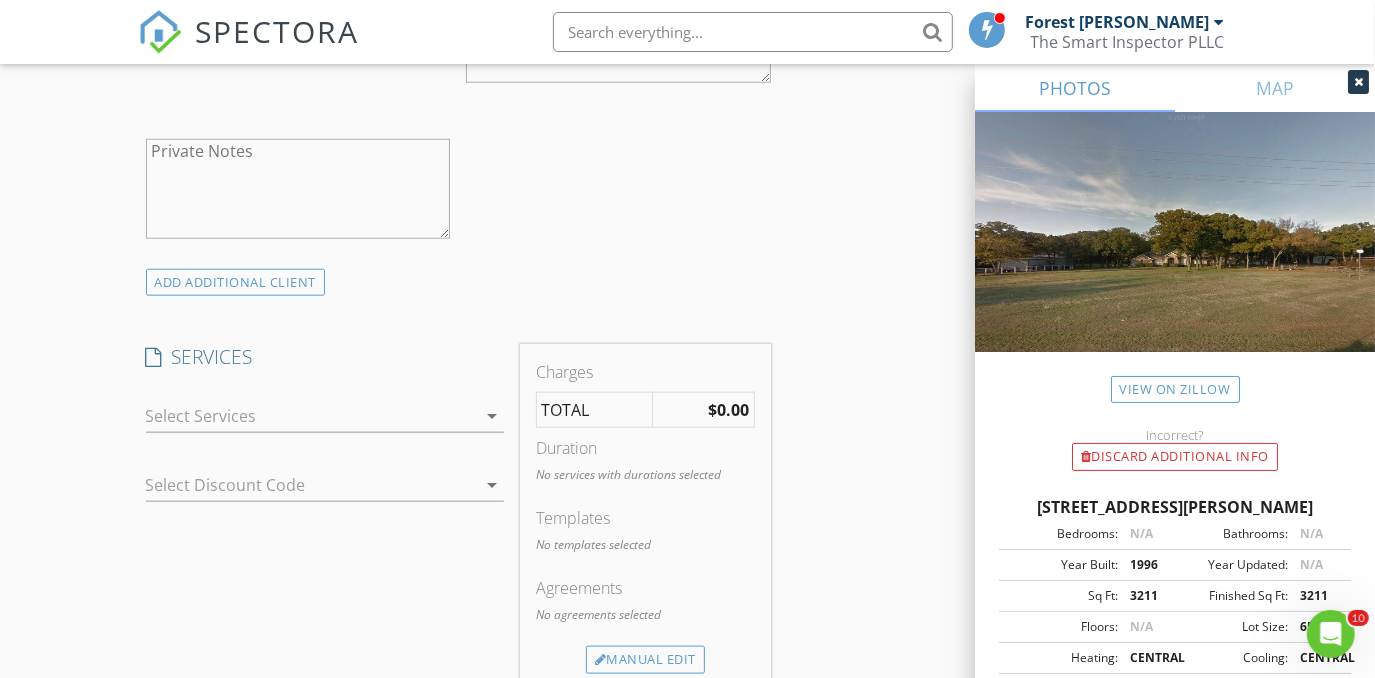 scroll, scrollTop: 1454, scrollLeft: 0, axis: vertical 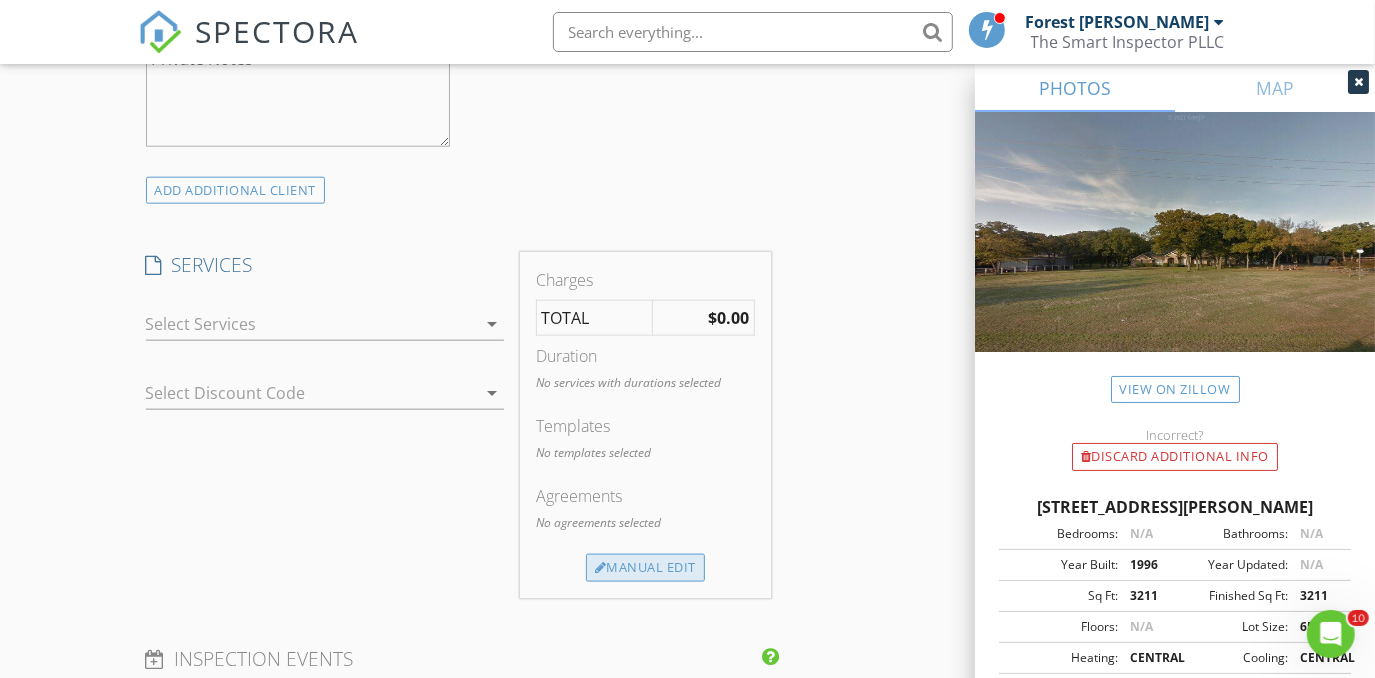 click on "Manual Edit" at bounding box center [645, 568] 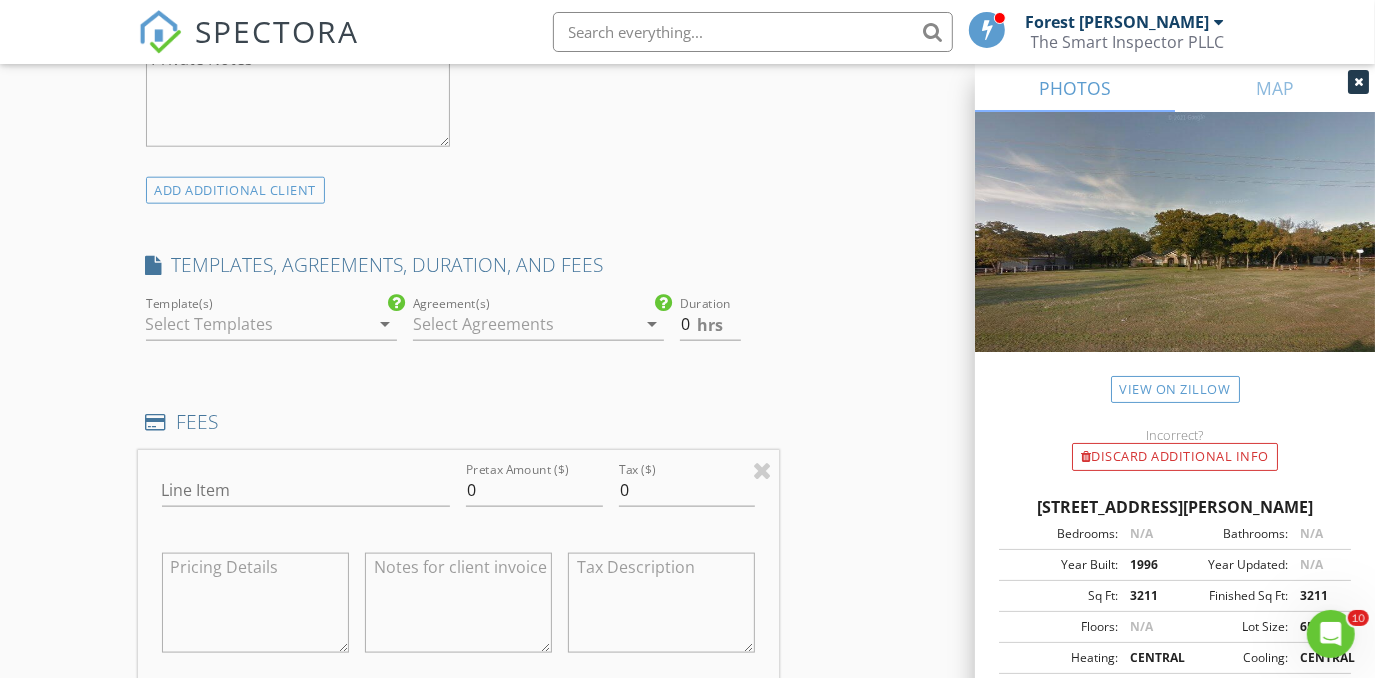 click at bounding box center (257, 324) 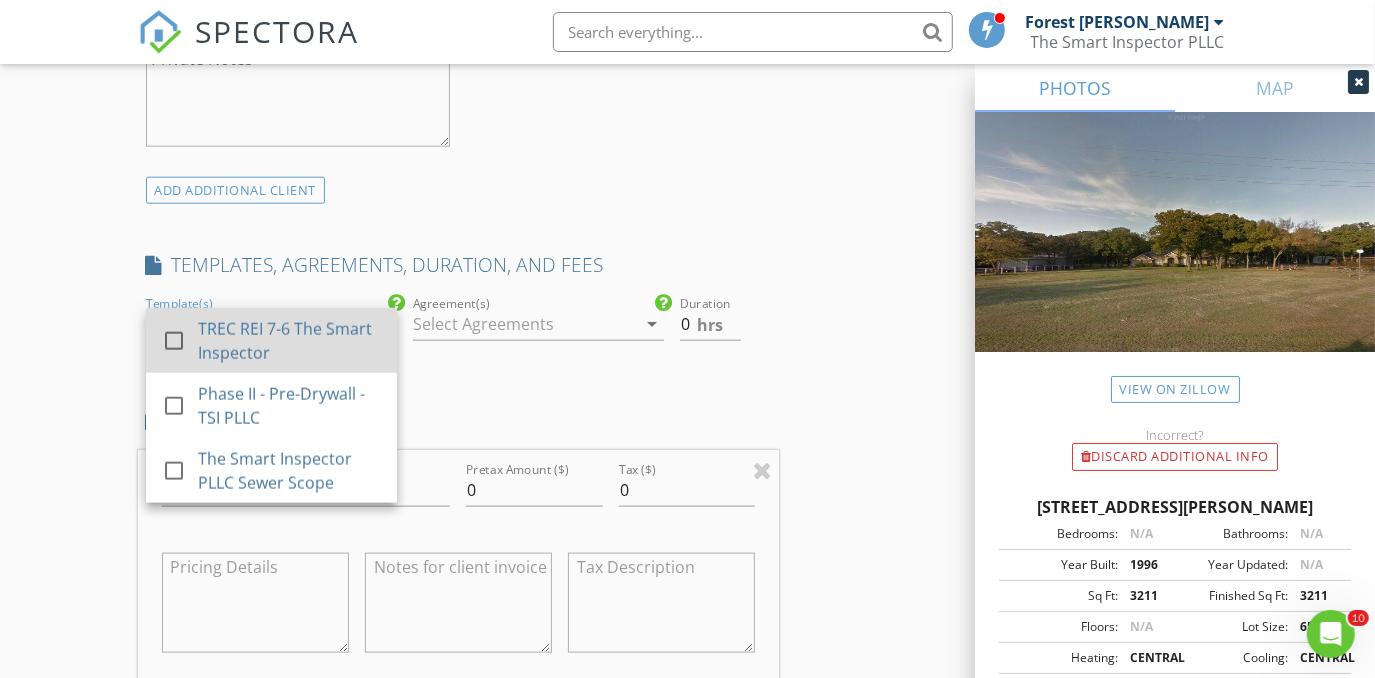 click on "TREC REI 7-6 The Smart Inspector" at bounding box center (289, 341) 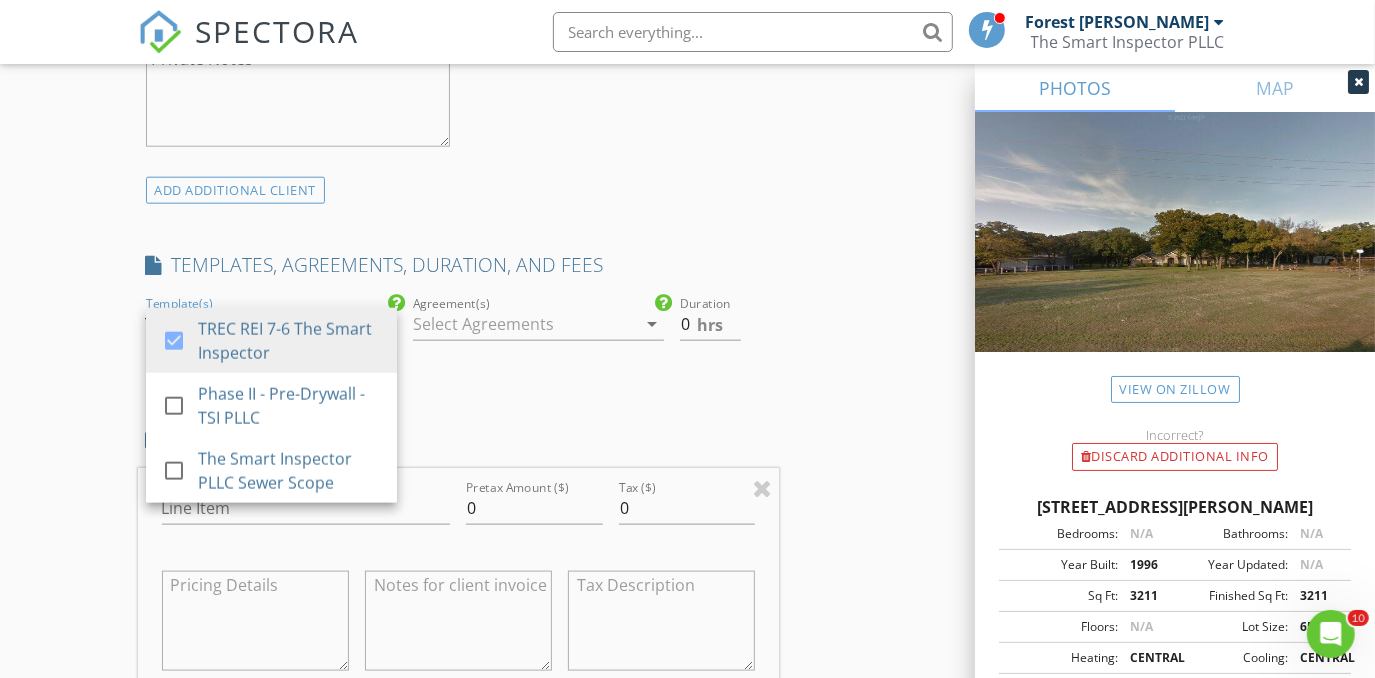 click at bounding box center (524, 324) 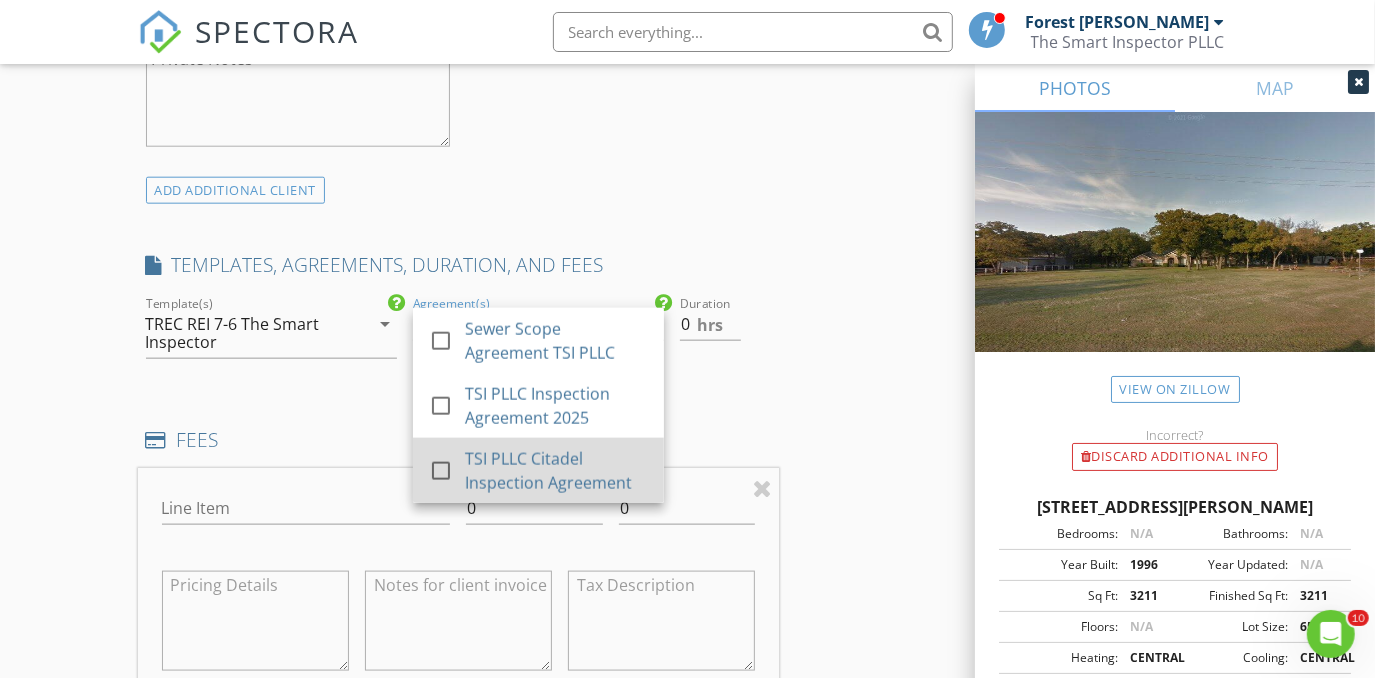click on "TSI PLLC Citadel Inspection Agreement" at bounding box center (556, 471) 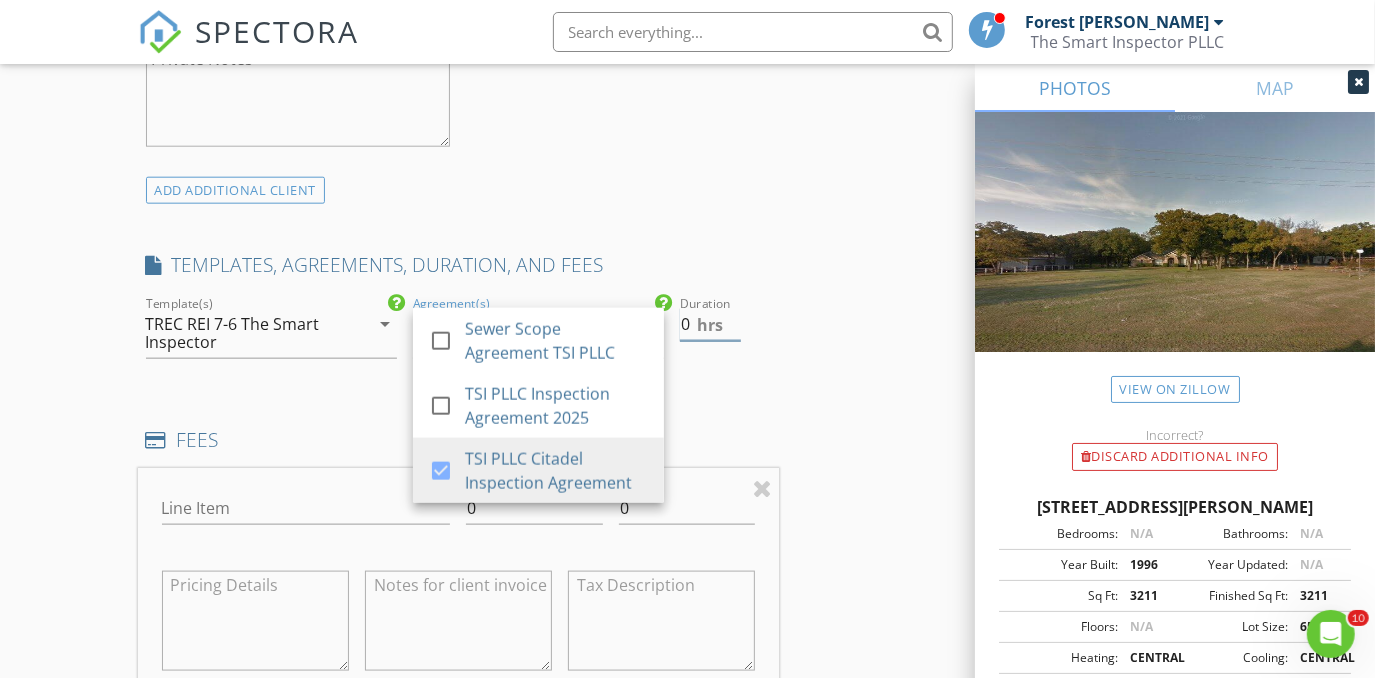 click on "0" at bounding box center [710, 324] 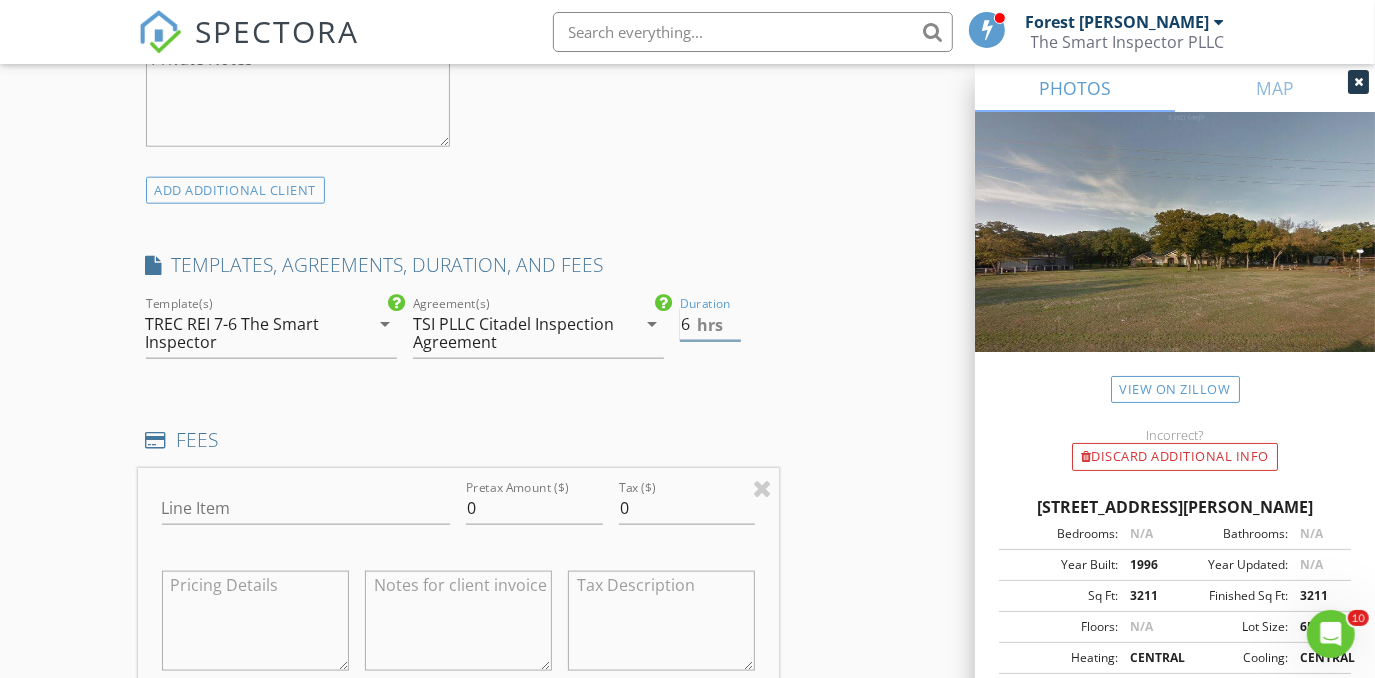 type on "6" 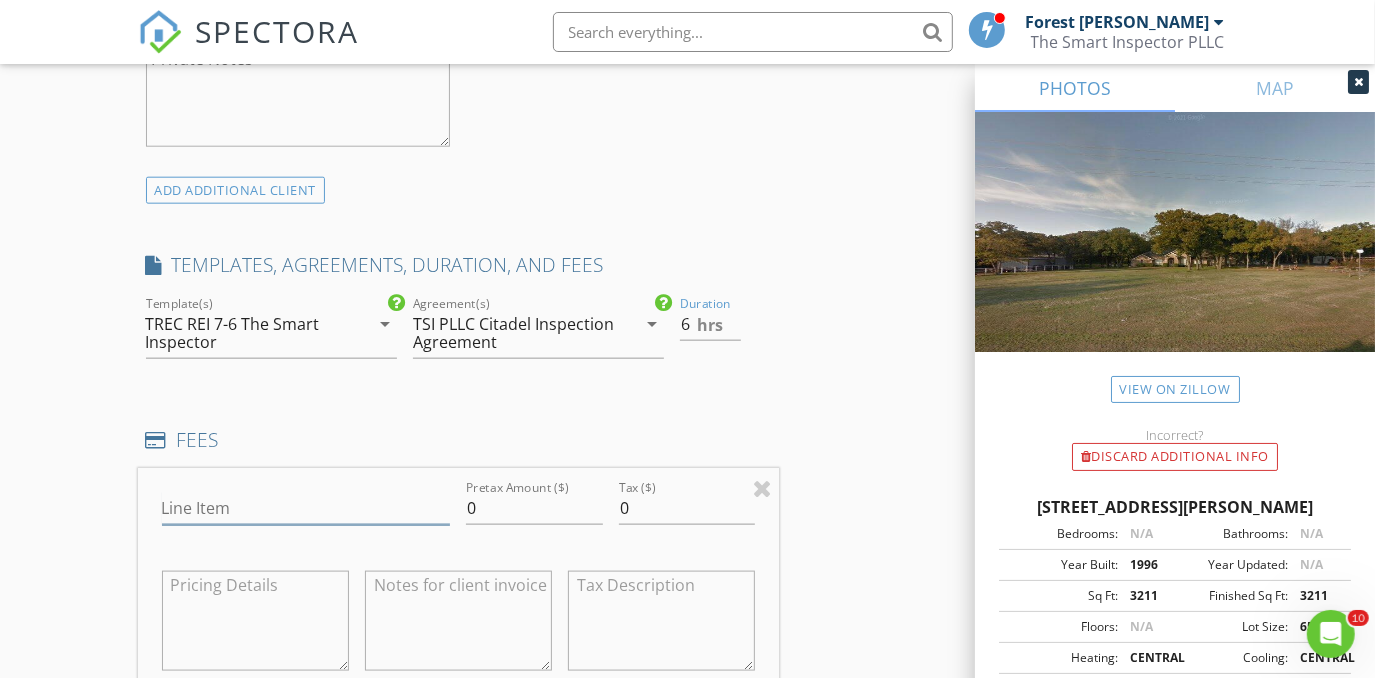 click on "Line Item" at bounding box center (306, 508) 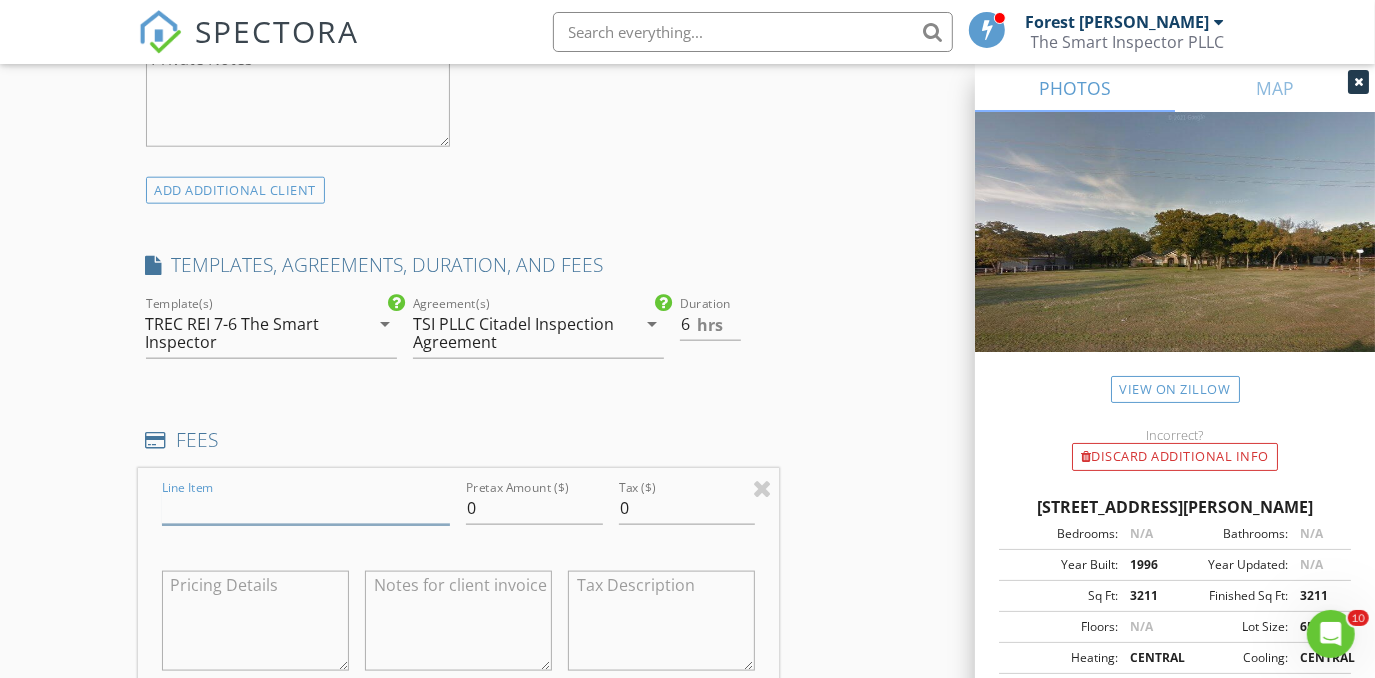type on "Home Inspection" 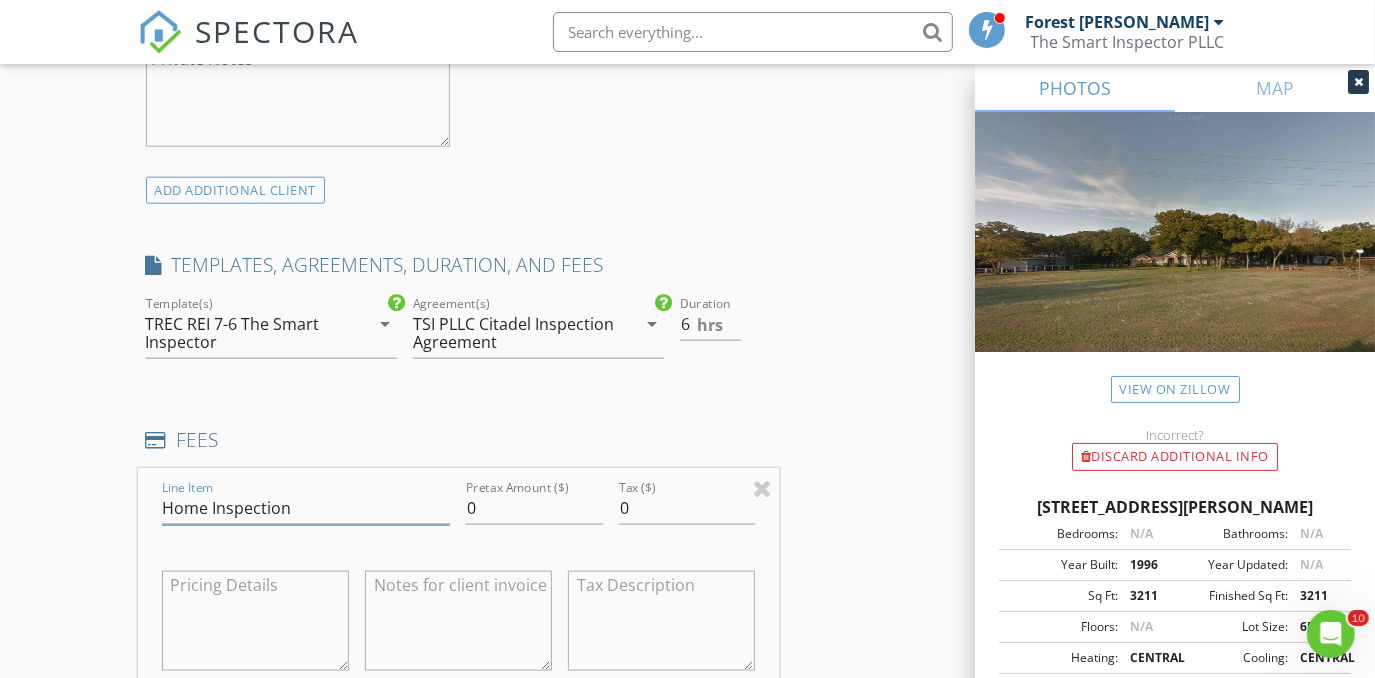 scroll, scrollTop: 1637, scrollLeft: 0, axis: vertical 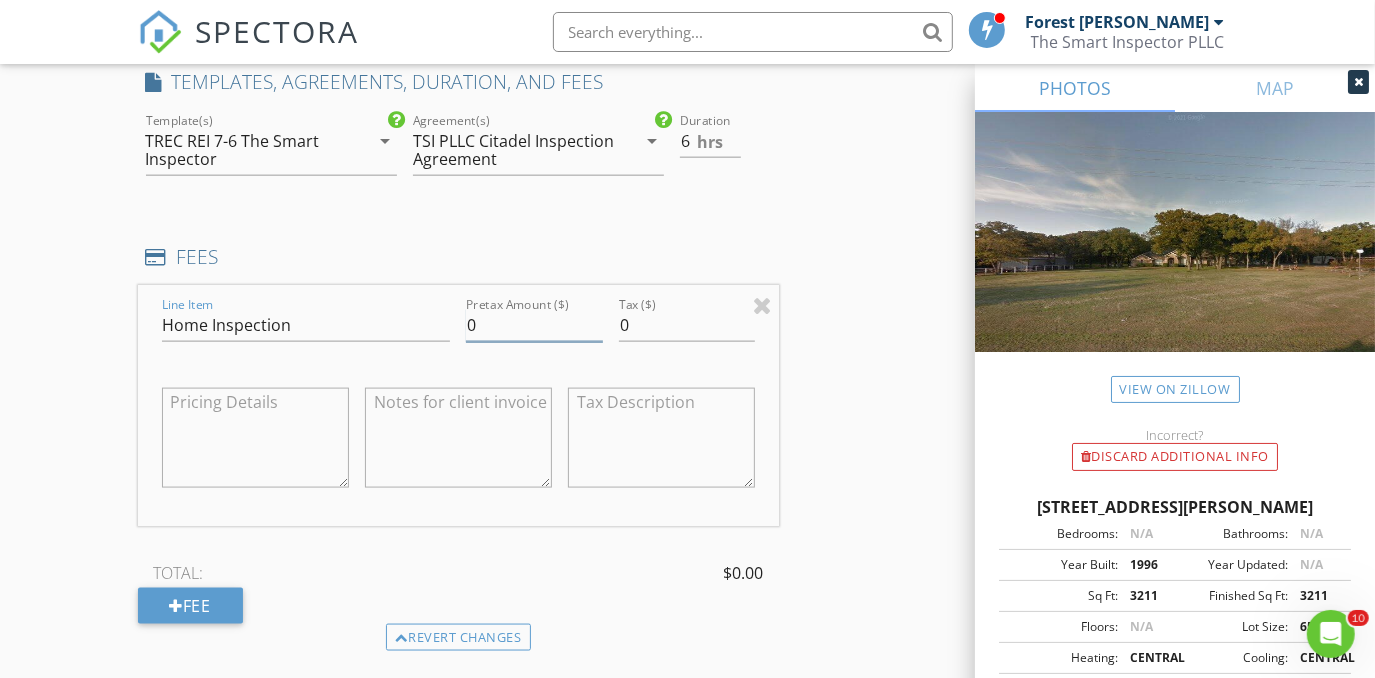 click on "0" at bounding box center (534, 325) 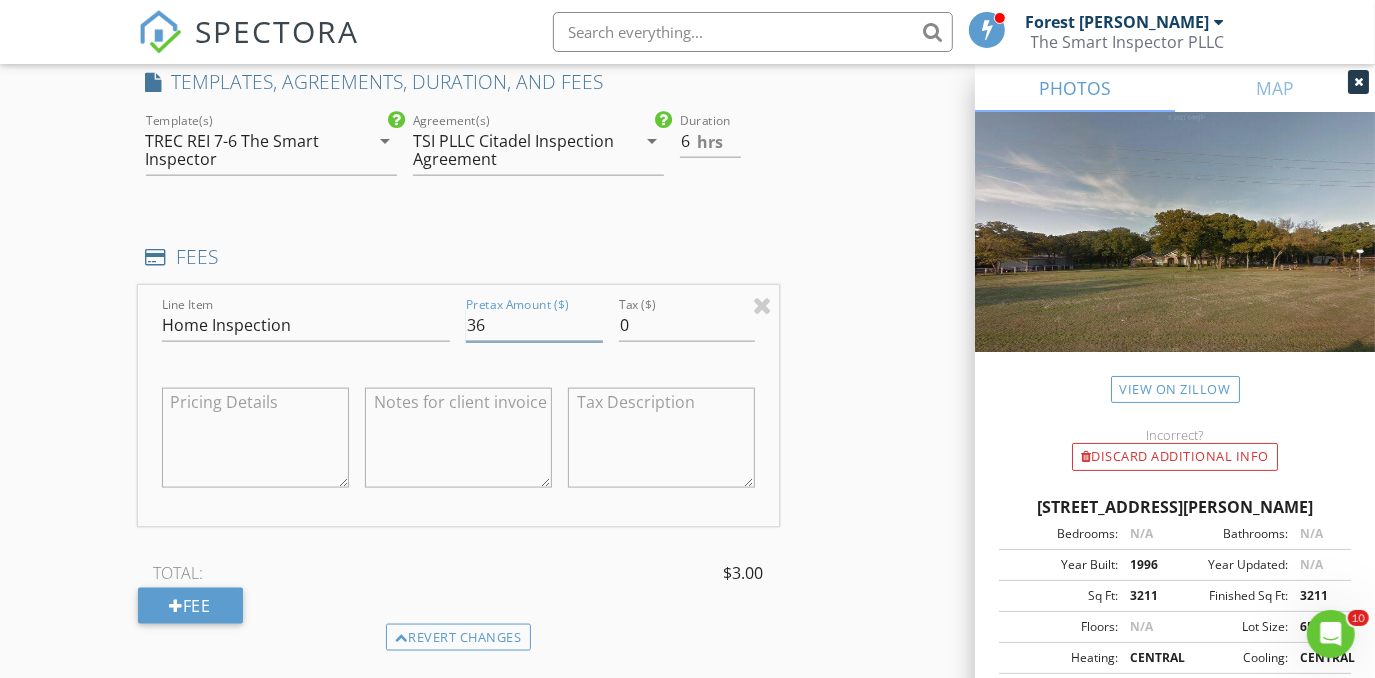 type on "360" 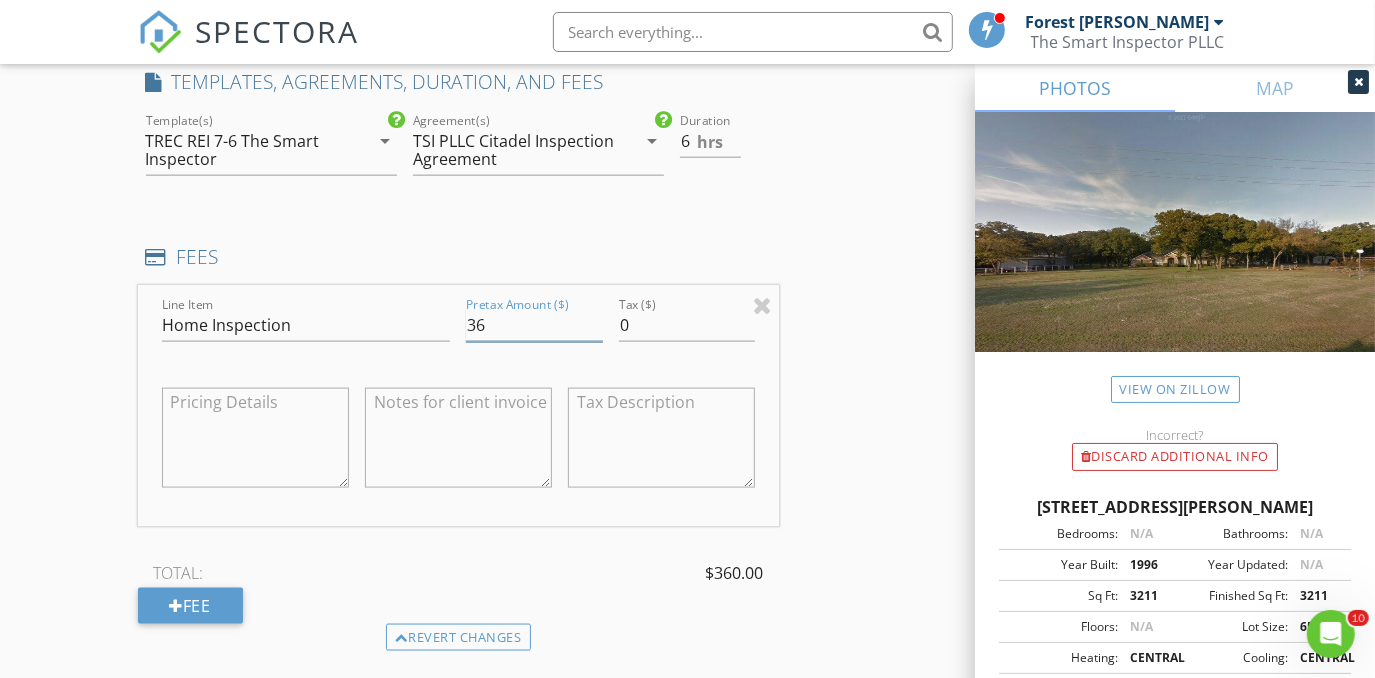 type on "3" 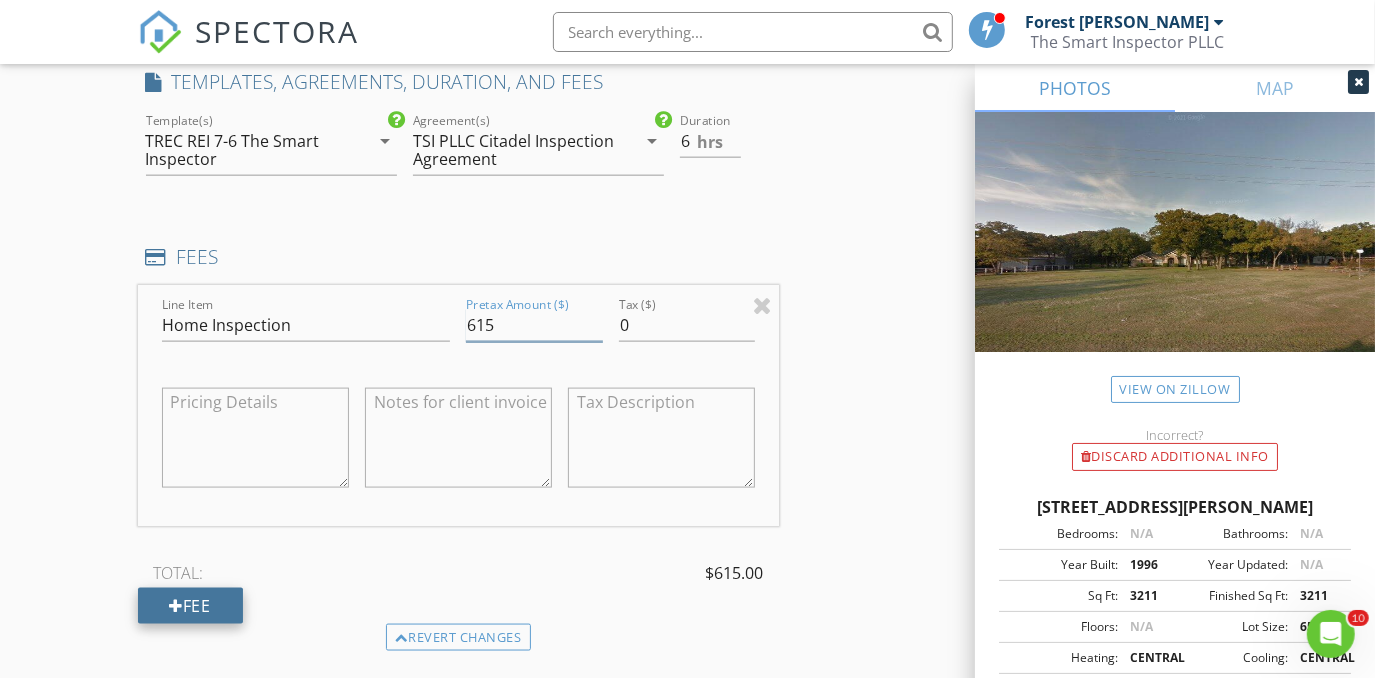 type on "615" 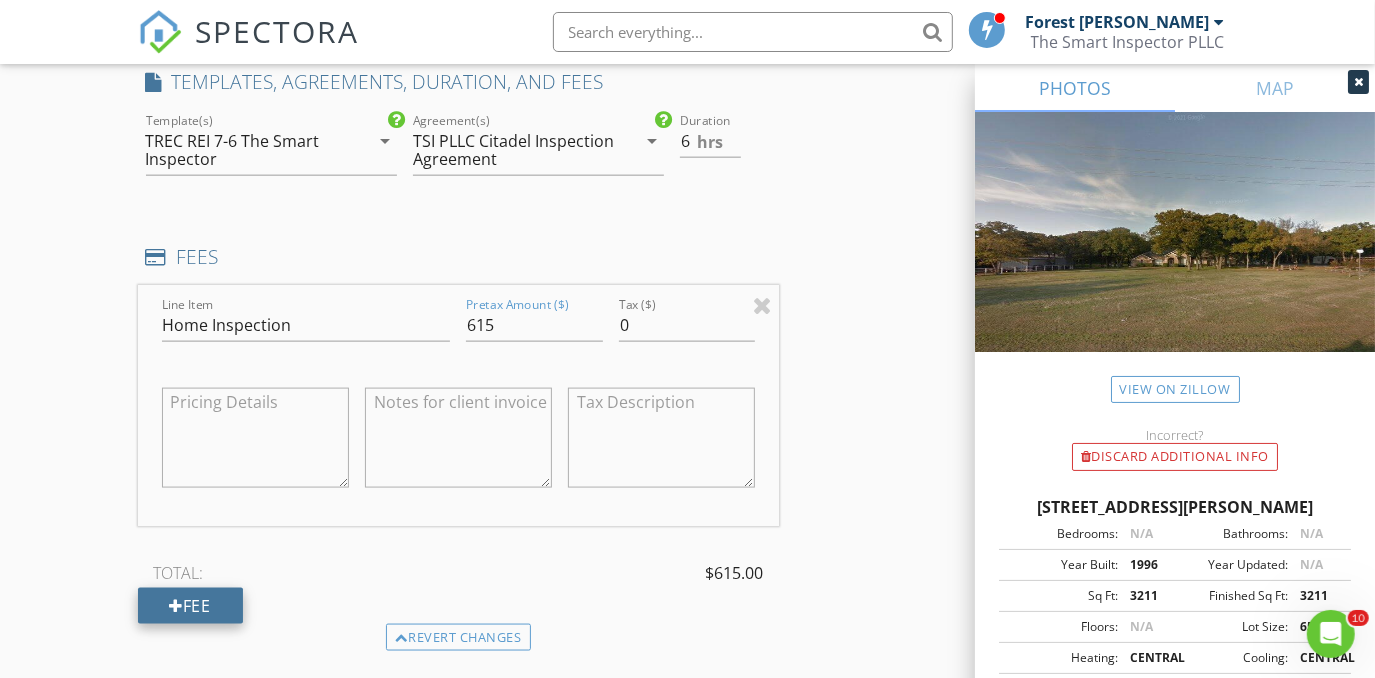 click on "Fee" at bounding box center (190, 606) 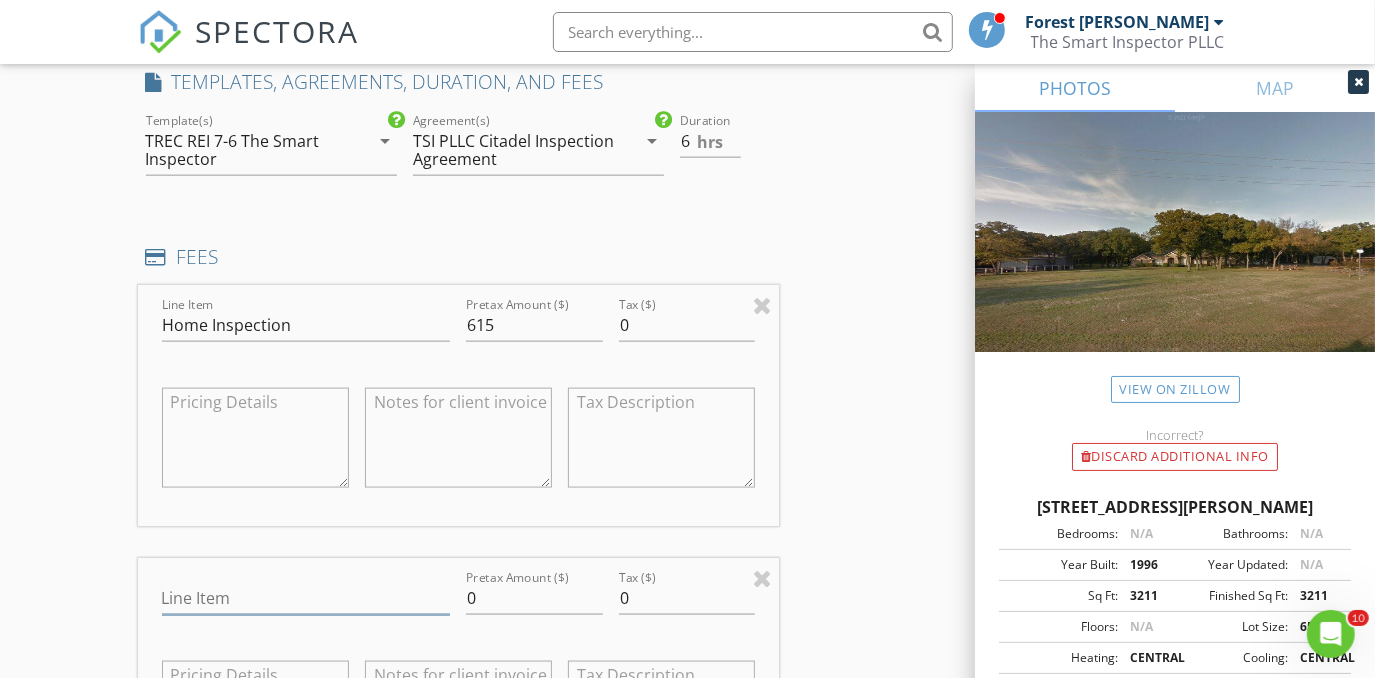 click on "Line Item" at bounding box center [306, 598] 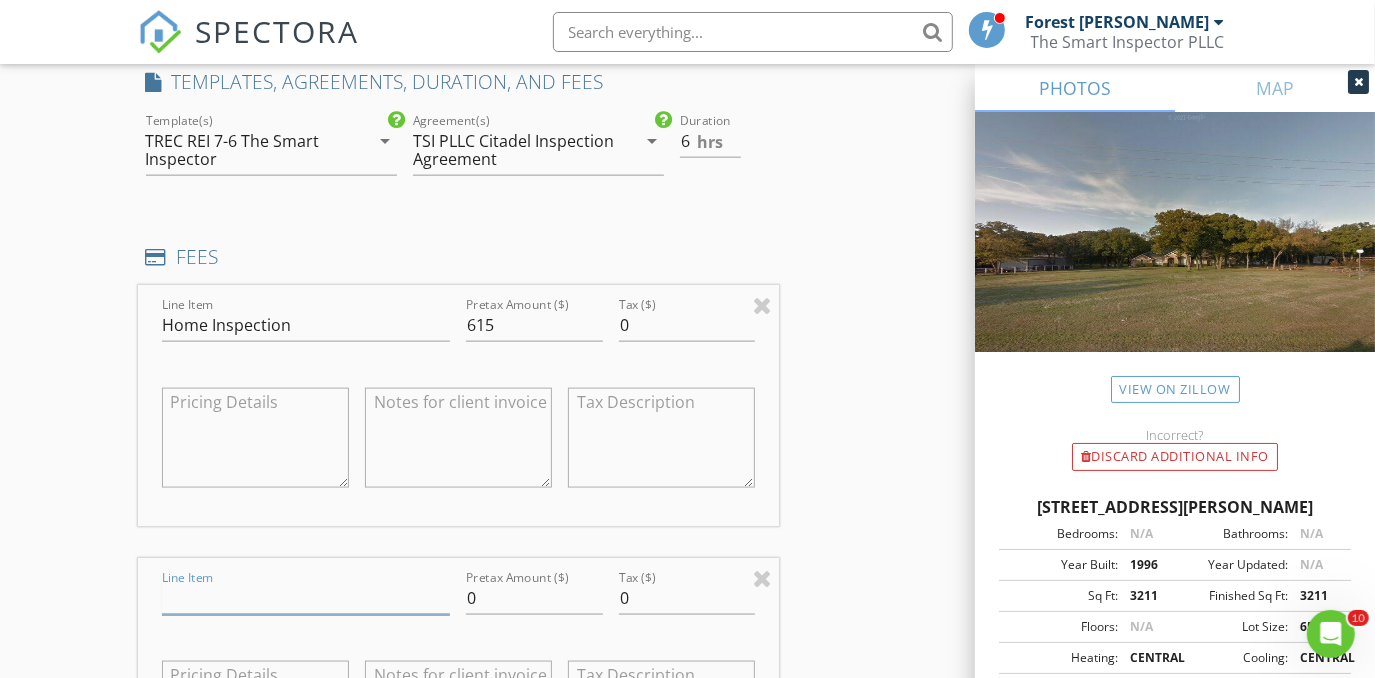 type on "Website Discount" 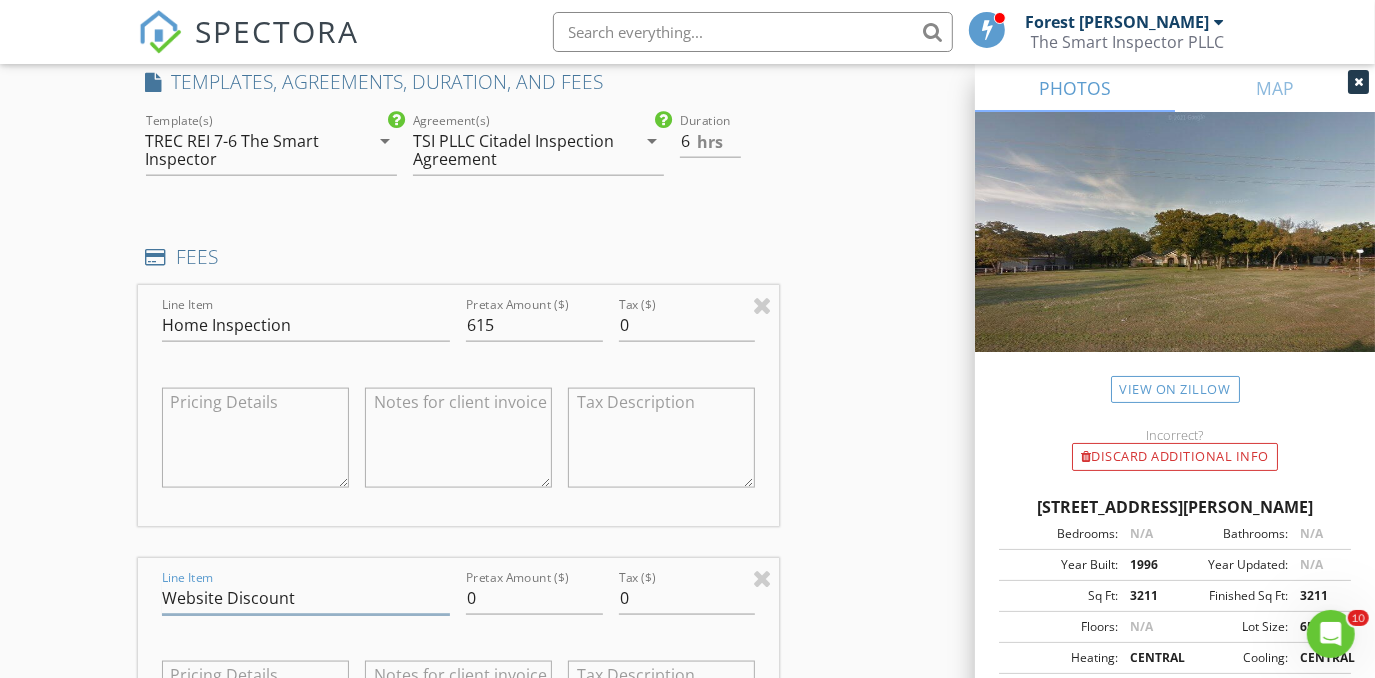 scroll, scrollTop: 1910, scrollLeft: 0, axis: vertical 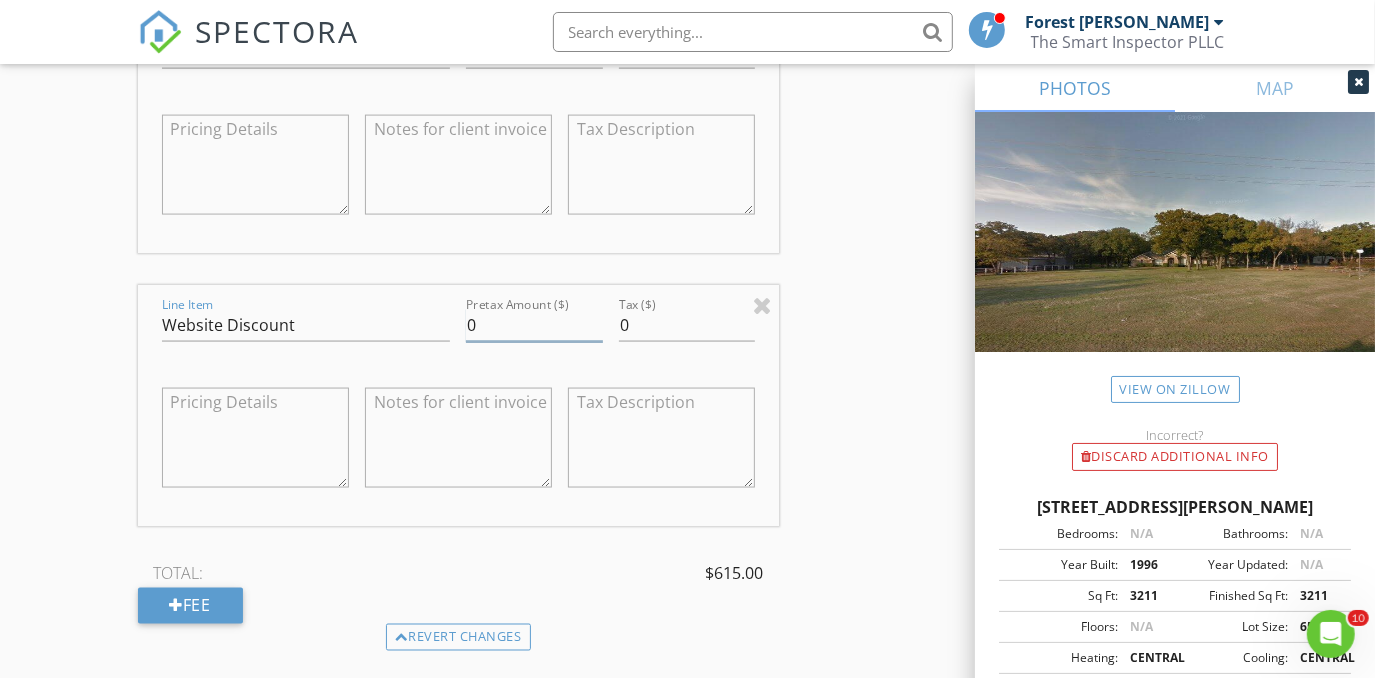 click on "0" at bounding box center (534, 325) 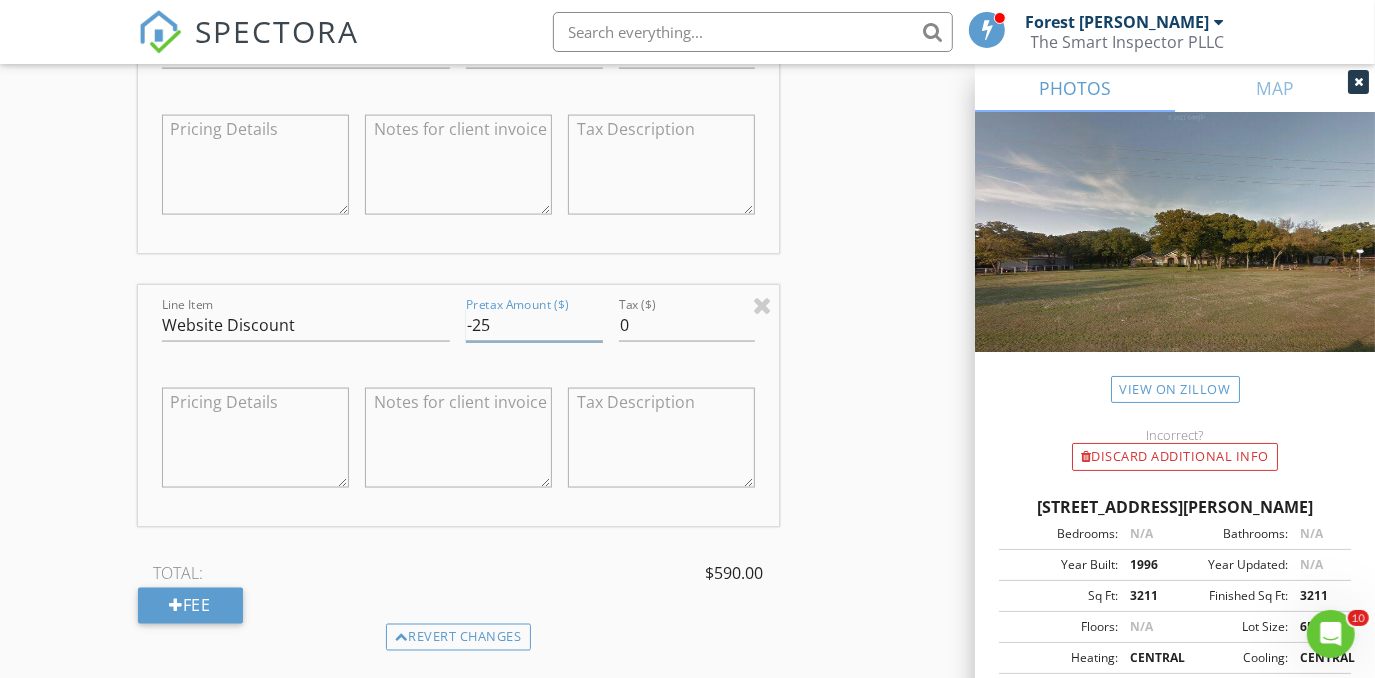 type on "-25" 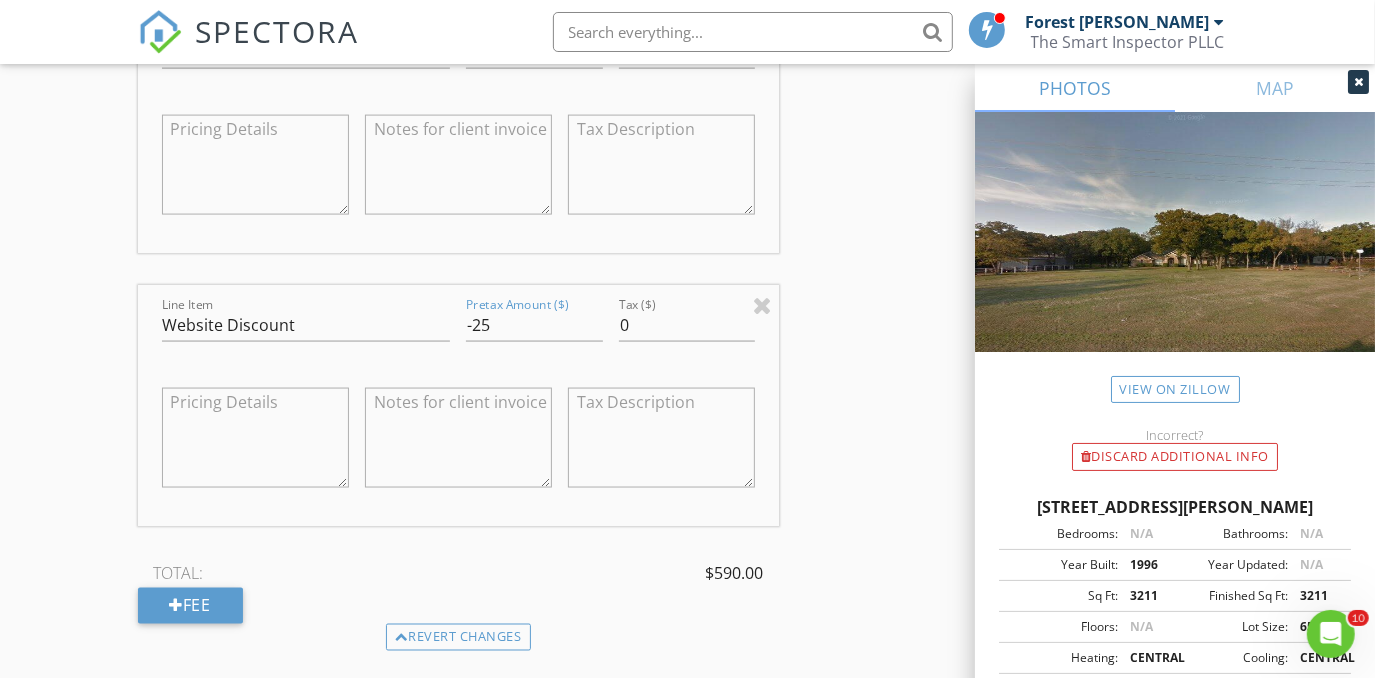click on "New Inspection
Click here to use the New Order Form
INSPECTOR(S)
check_box_outline_blank   Forest Ivey     check_box_outline_blank   Brian Cain     check_box   Christopher Hudson   PRIMARY   check_box_outline_blank   Christopher Sarris     check_box_outline_blank   Antoine "Tony" Razzouk     Christopher Hudson arrow_drop_down   check_box_outline_blank Christopher Hudson specifically requested
Date/Time
07/15/2025 9:00 AM
Location
Address Search       Address 360 Lanier Rd   Unit   City Combine   State TX   Zip 75159   County Kaufman     Square Feet 3234   Year Built 1996   Foundation Slab arrow_drop_down     Christopher Hudson     47.8 miles     (an hour)
client
check_box Enable Client CC email for this inspection   Client Search     check_box_outline_blank Client is a Company/Organization     First Name Sam   Last Name Angueira   Email" at bounding box center (687, 216) 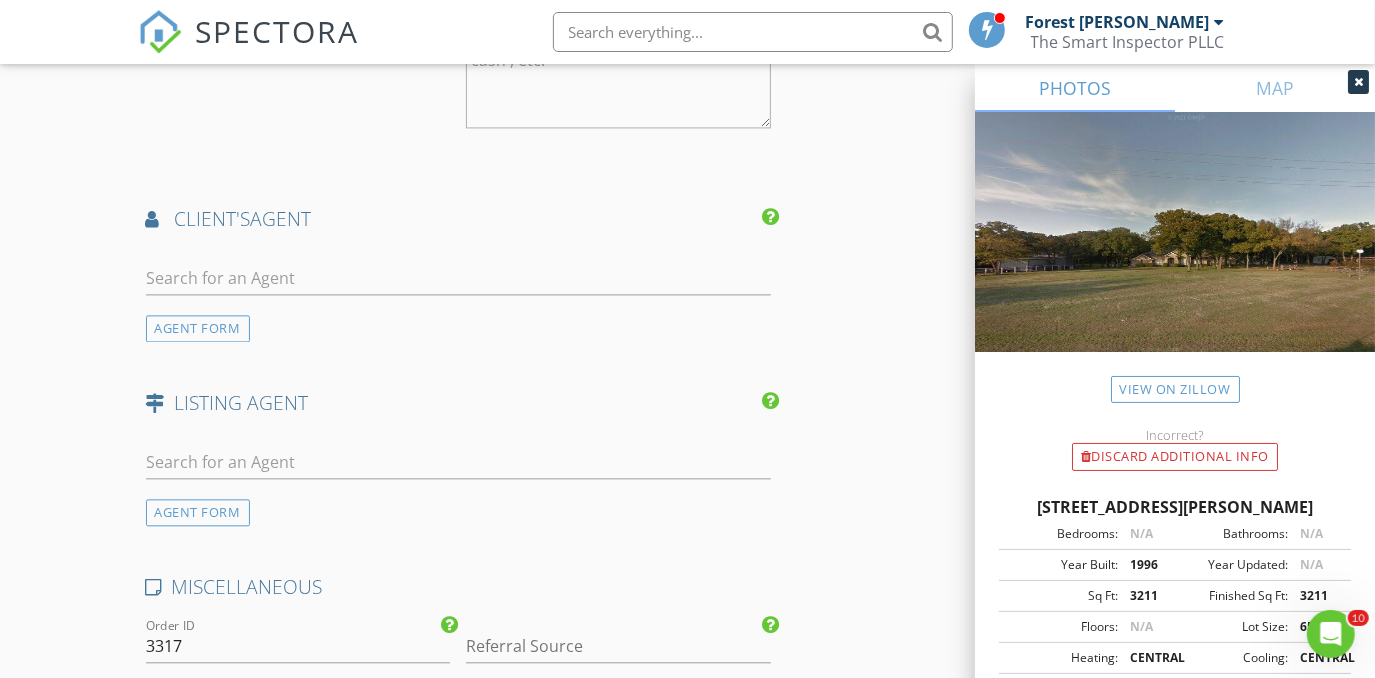 scroll, scrollTop: 2819, scrollLeft: 0, axis: vertical 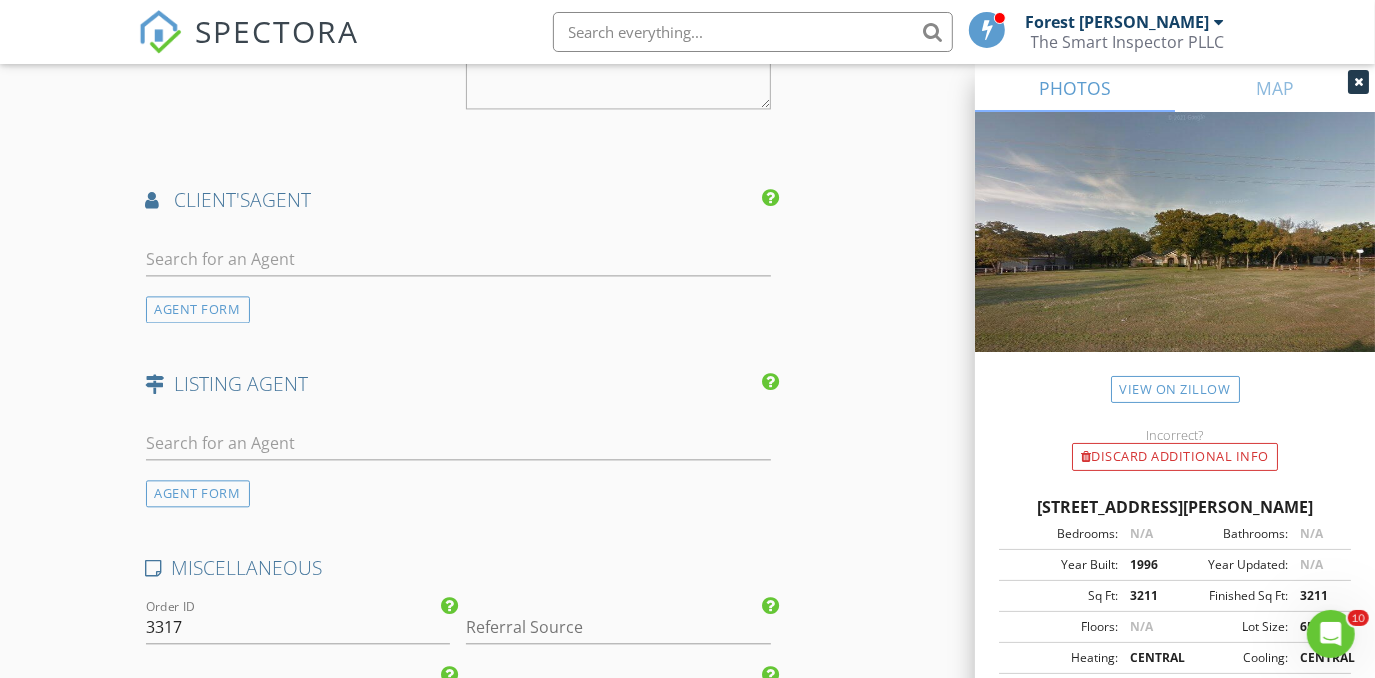 click at bounding box center [459, 263] 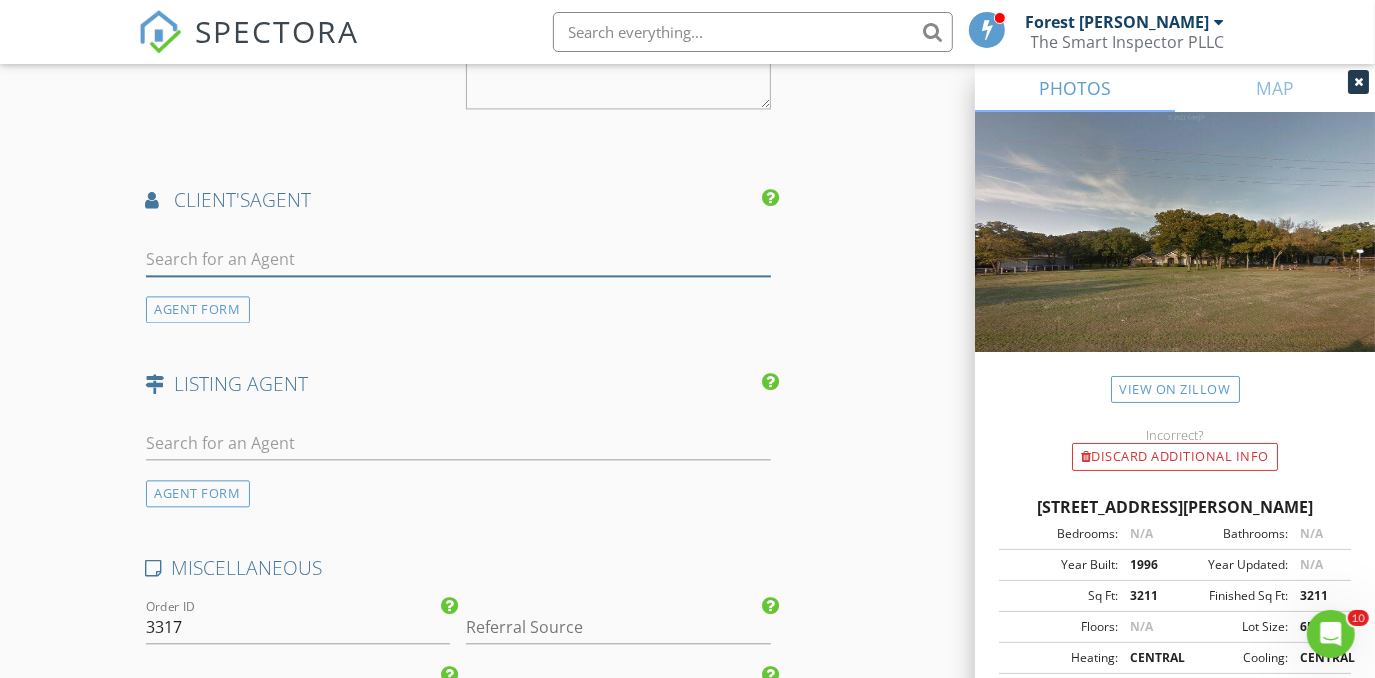 click at bounding box center [459, 259] 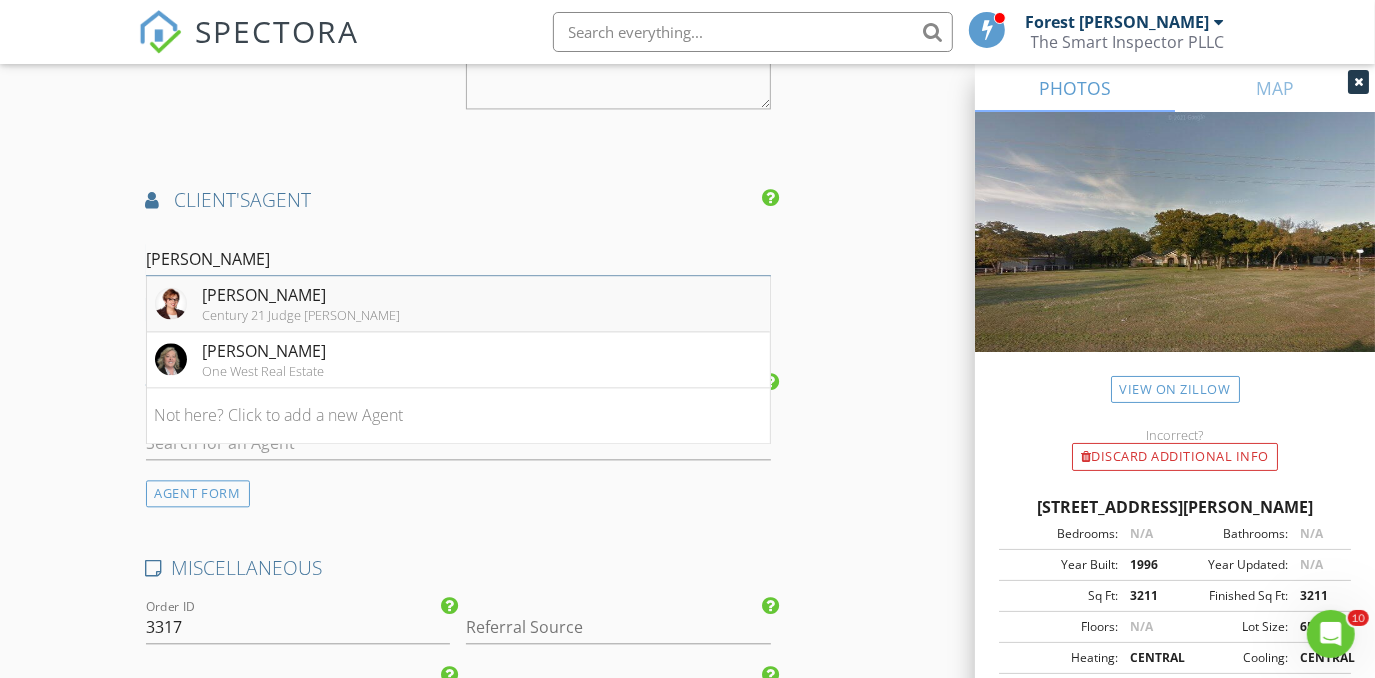 type on "Angie" 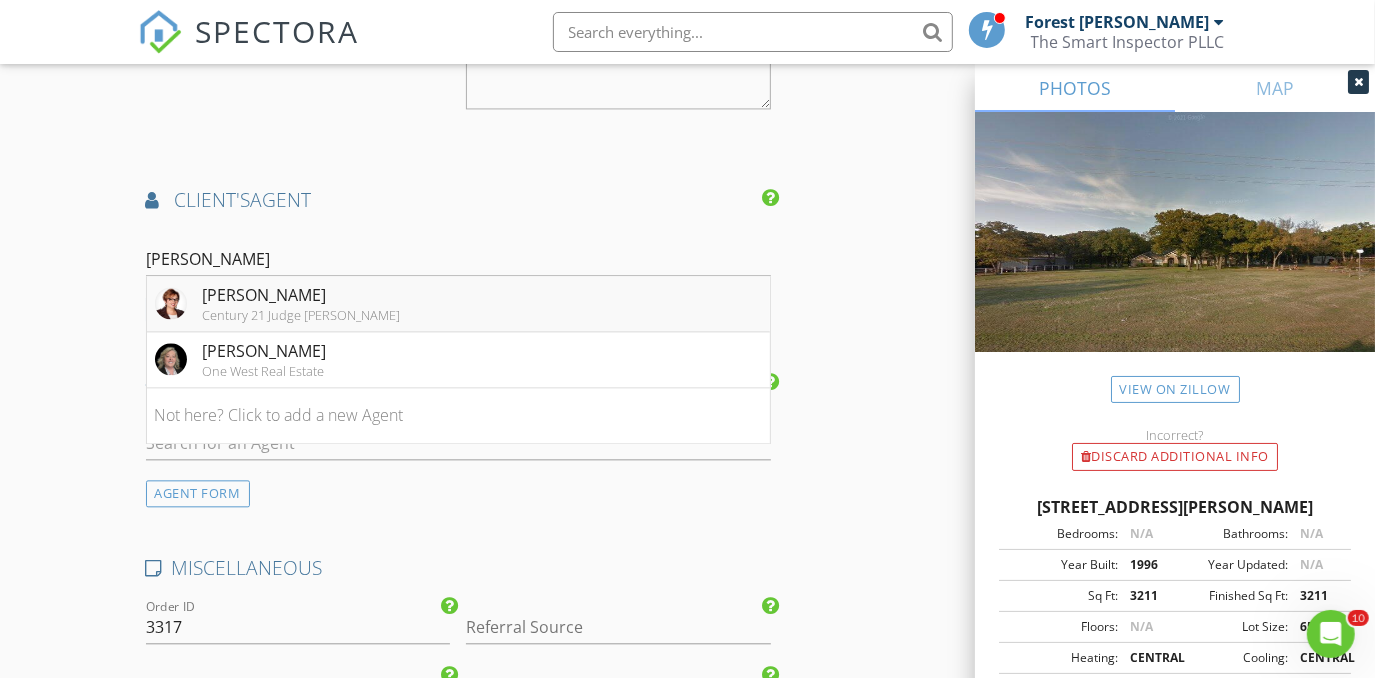 click on "Angie Hudson" at bounding box center (302, 295) 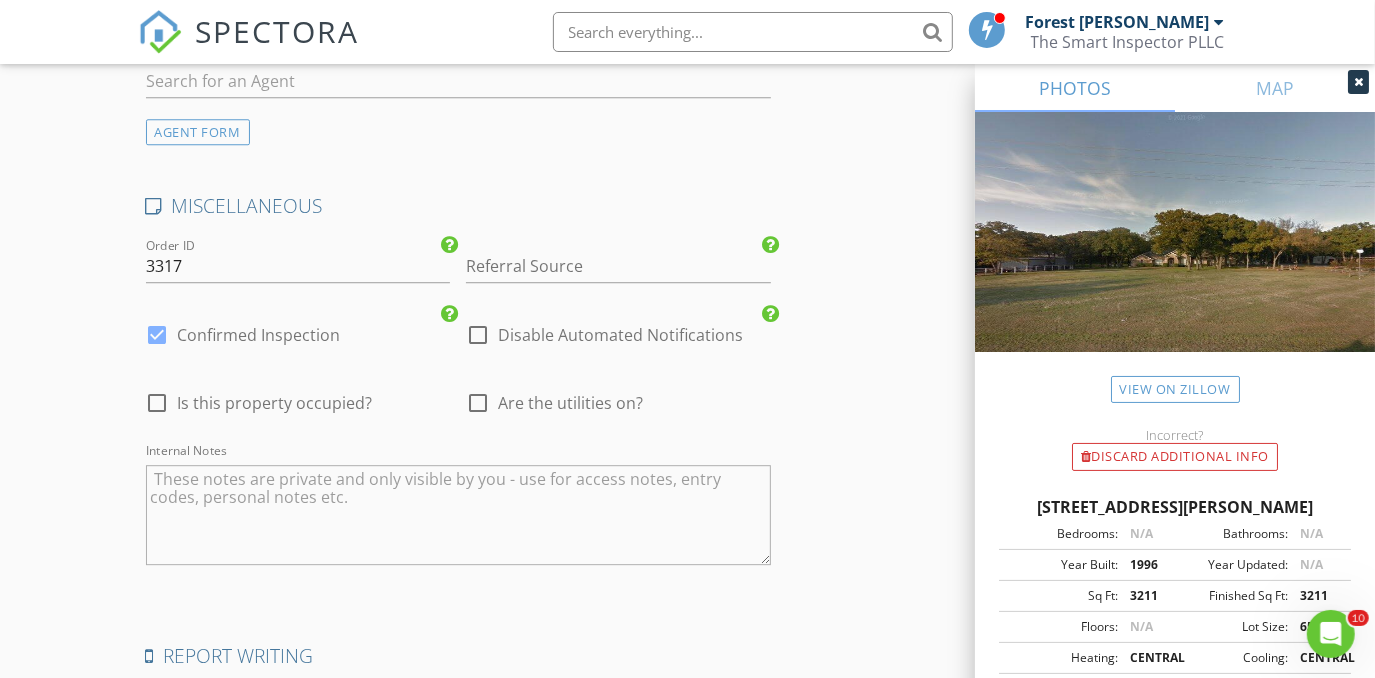 scroll, scrollTop: 3637, scrollLeft: 0, axis: vertical 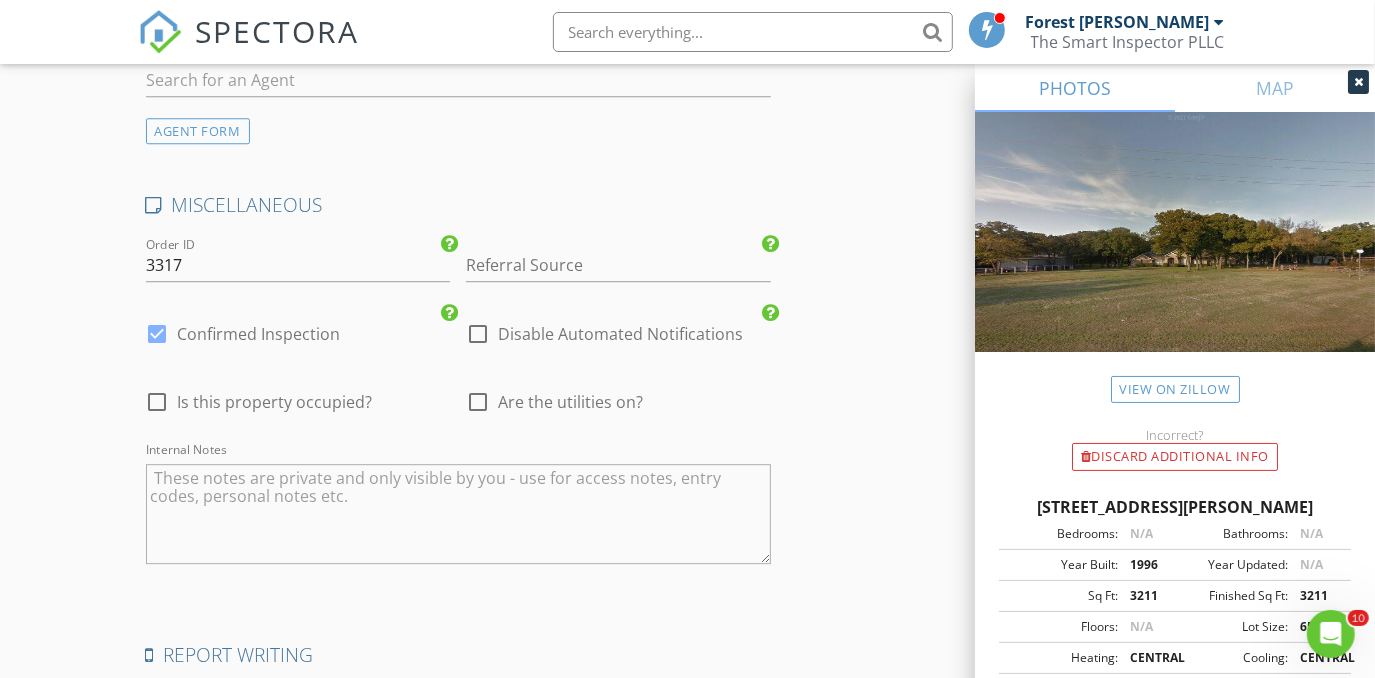 click on "Are the utilities on?" at bounding box center (570, 402) 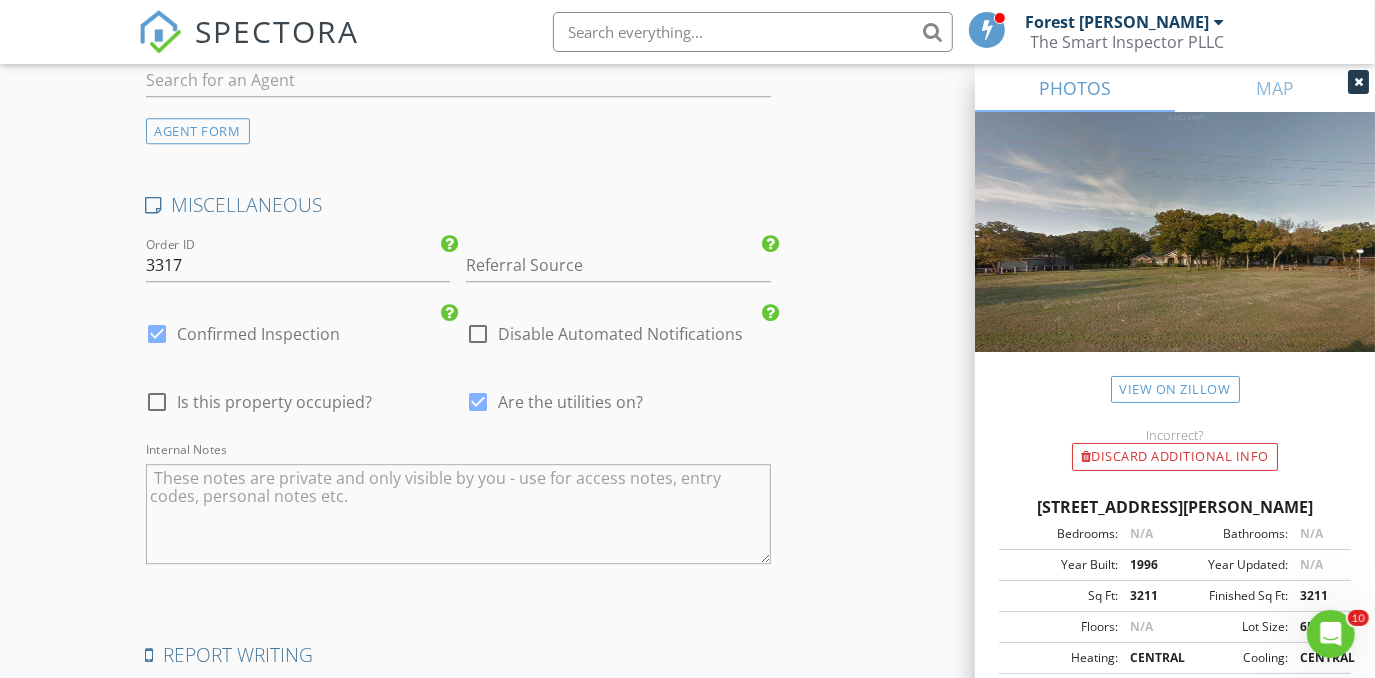 click on "Is this property occupied?" at bounding box center (275, 402) 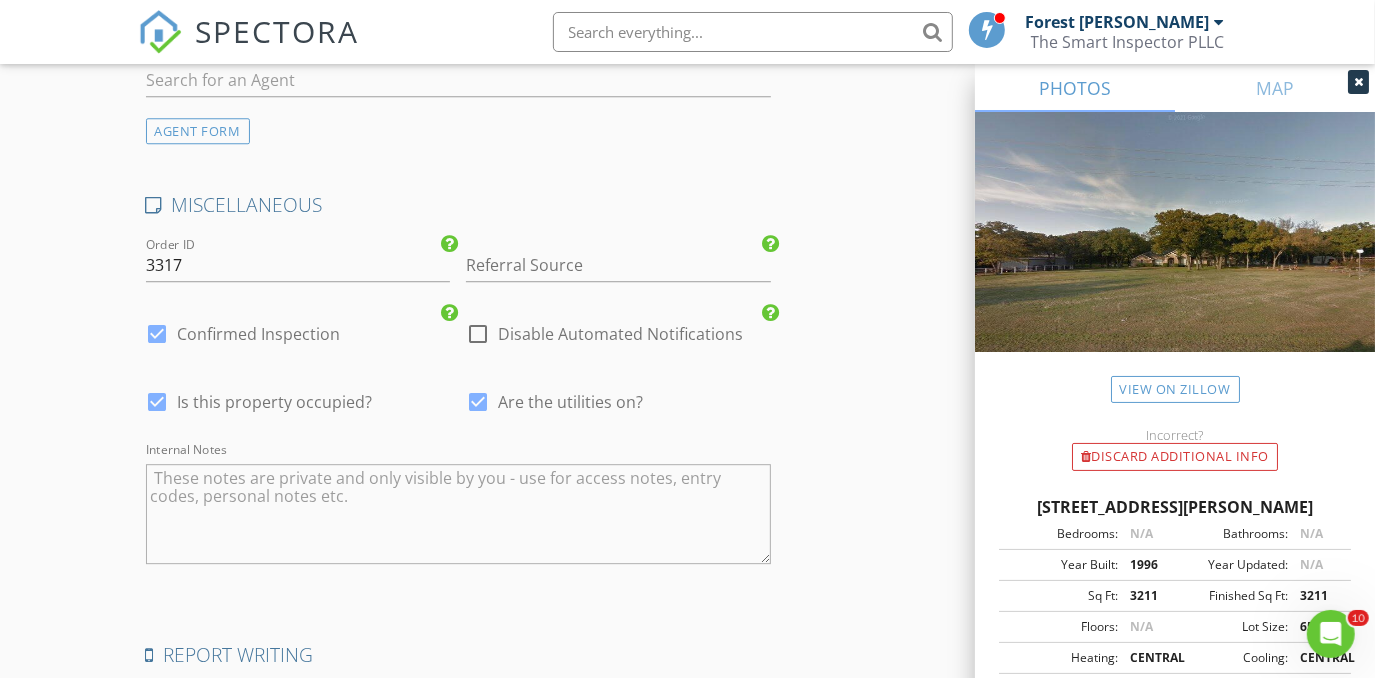 click at bounding box center (459, 514) 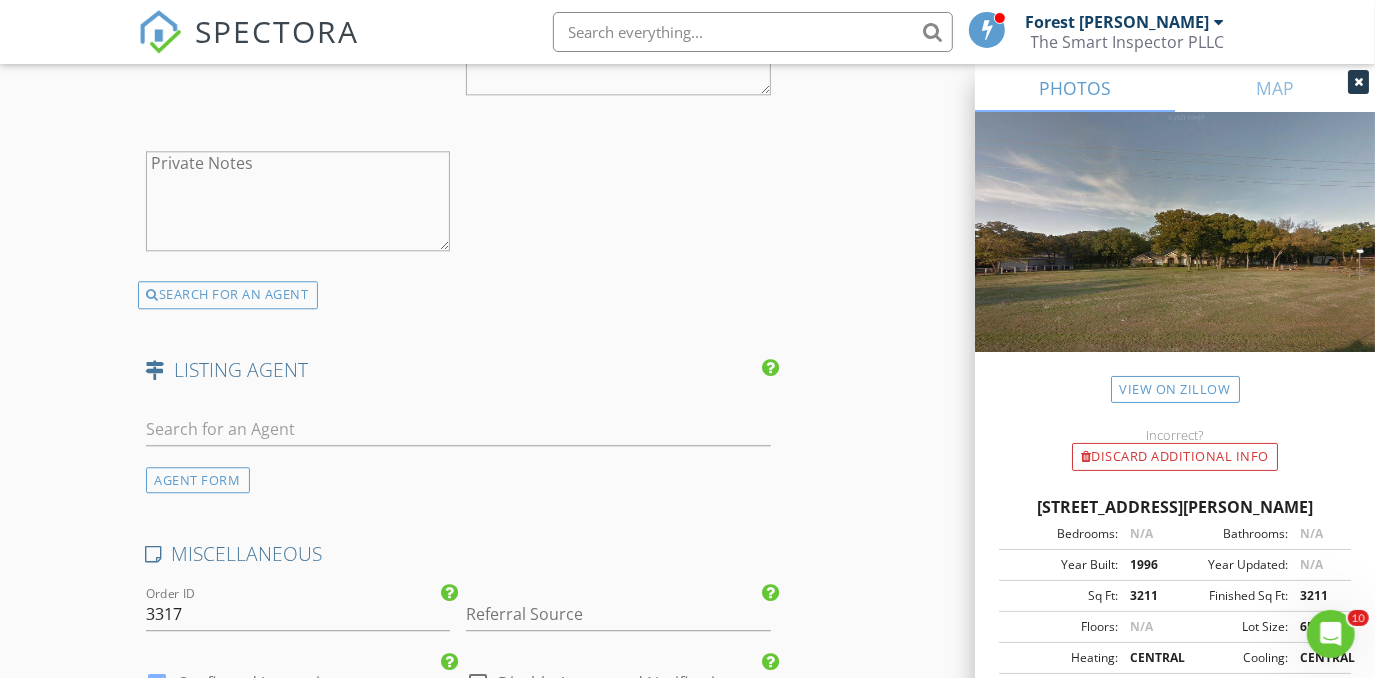scroll, scrollTop: 3197, scrollLeft: 0, axis: vertical 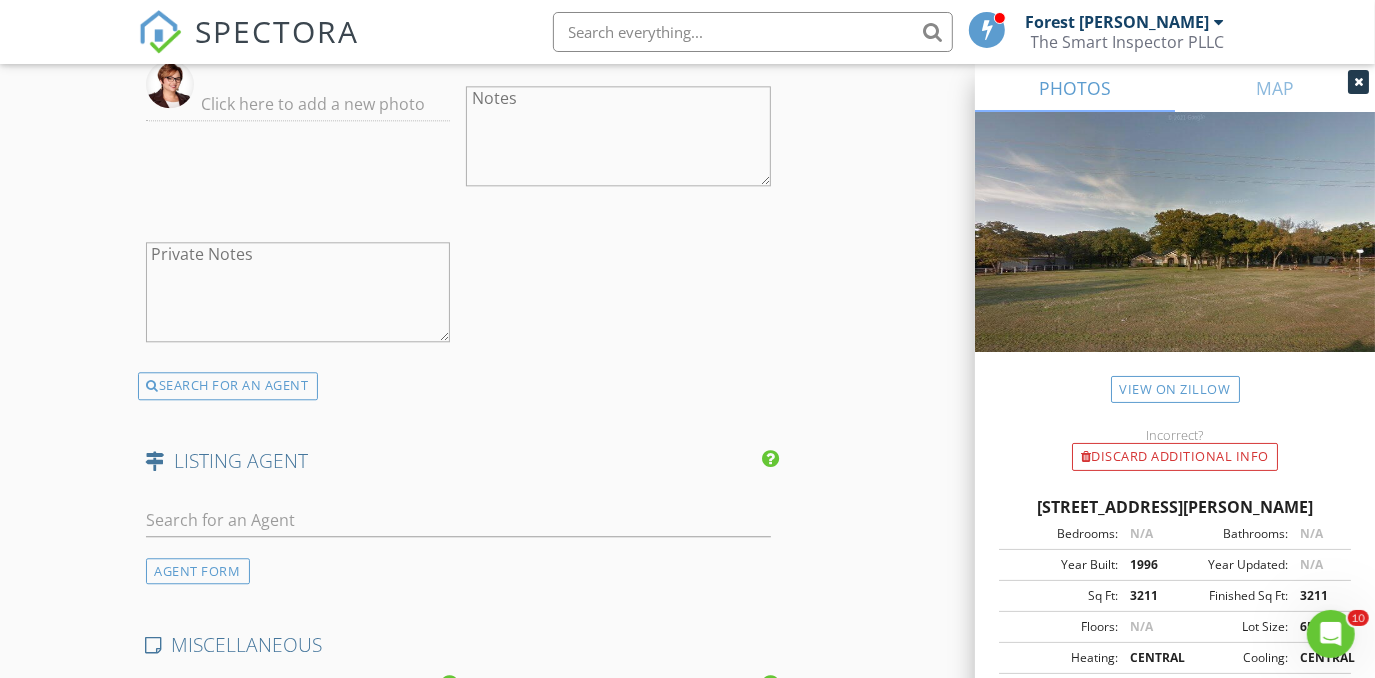 type on "1. Broker Bay booking.
2. Sellers only allowing inspection after 9am...totes gay." 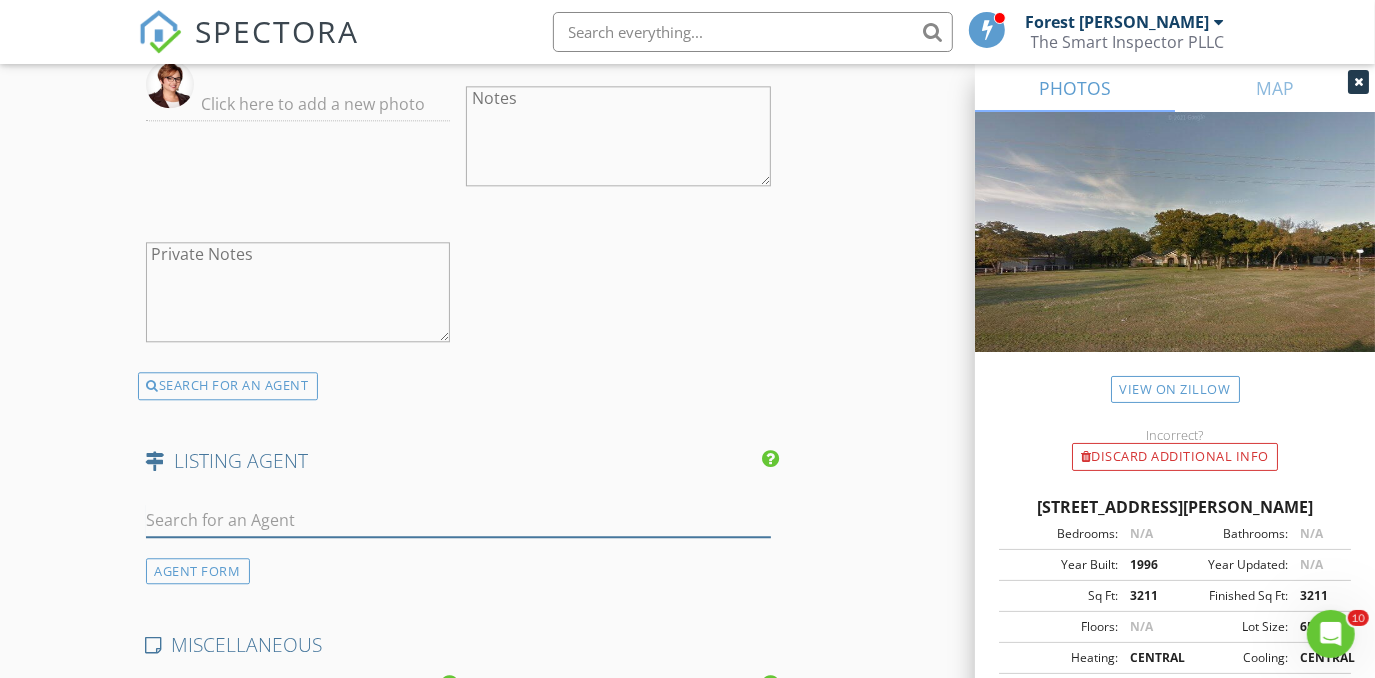 click at bounding box center [459, 520] 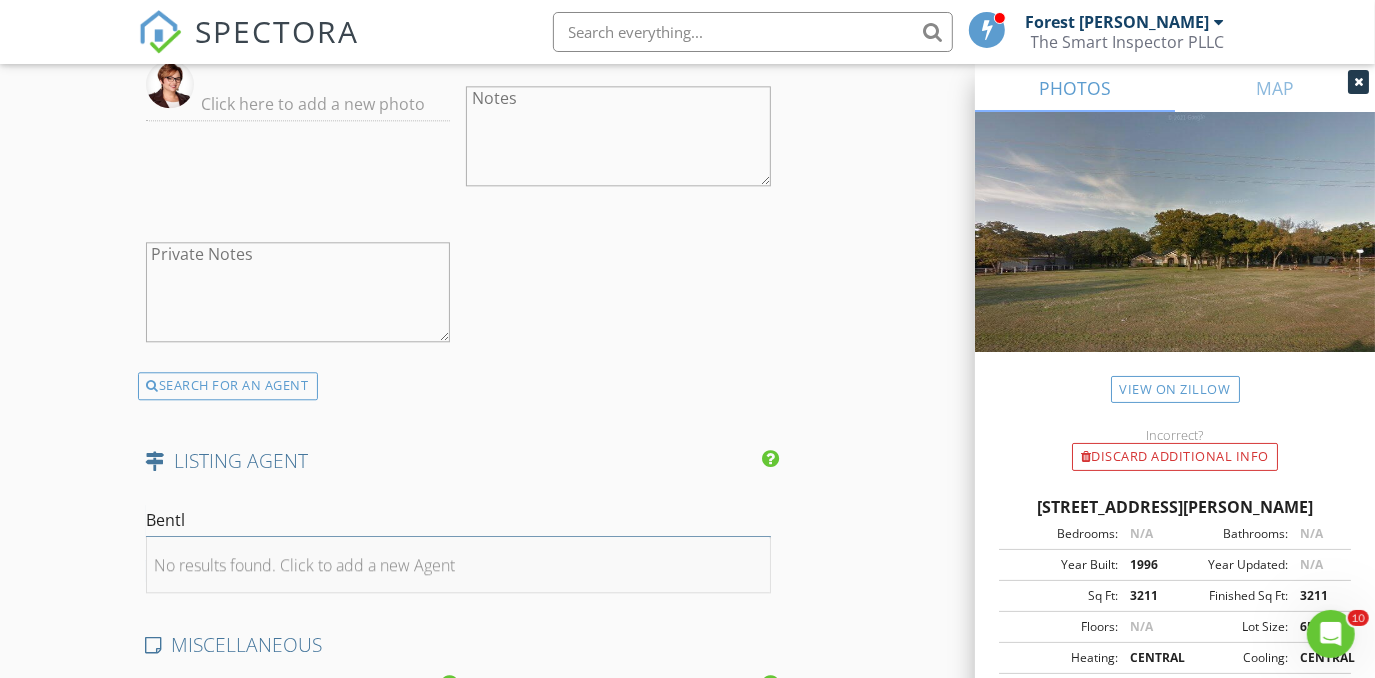 type on "Bentl" 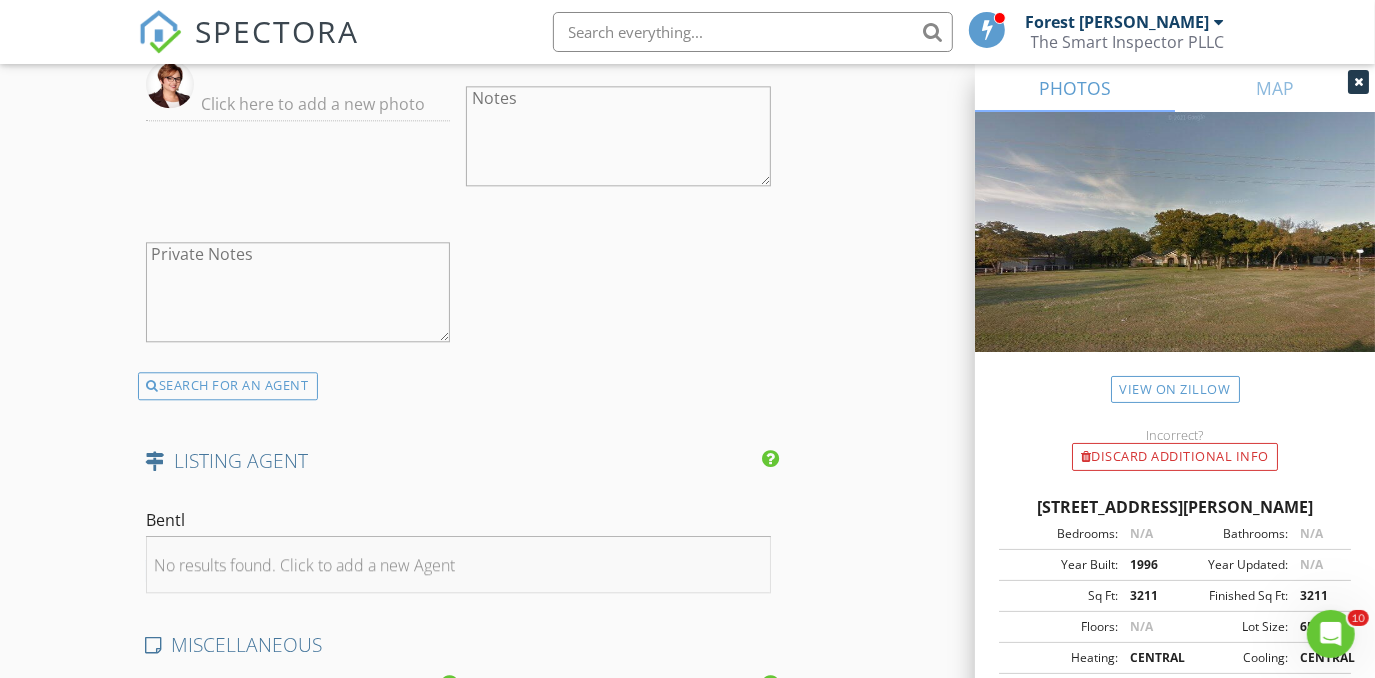 click on "No results found. Click to add a new Agent" at bounding box center (305, 565) 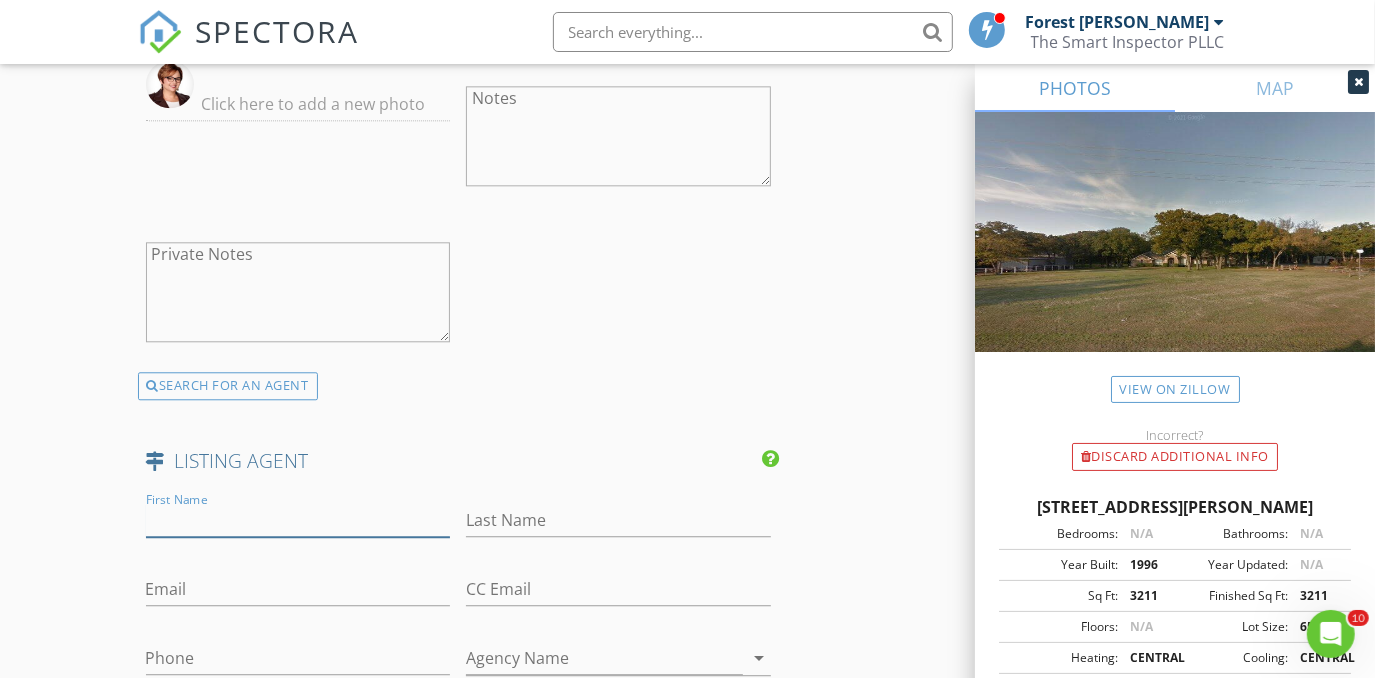 click on "First Name" at bounding box center [298, 520] 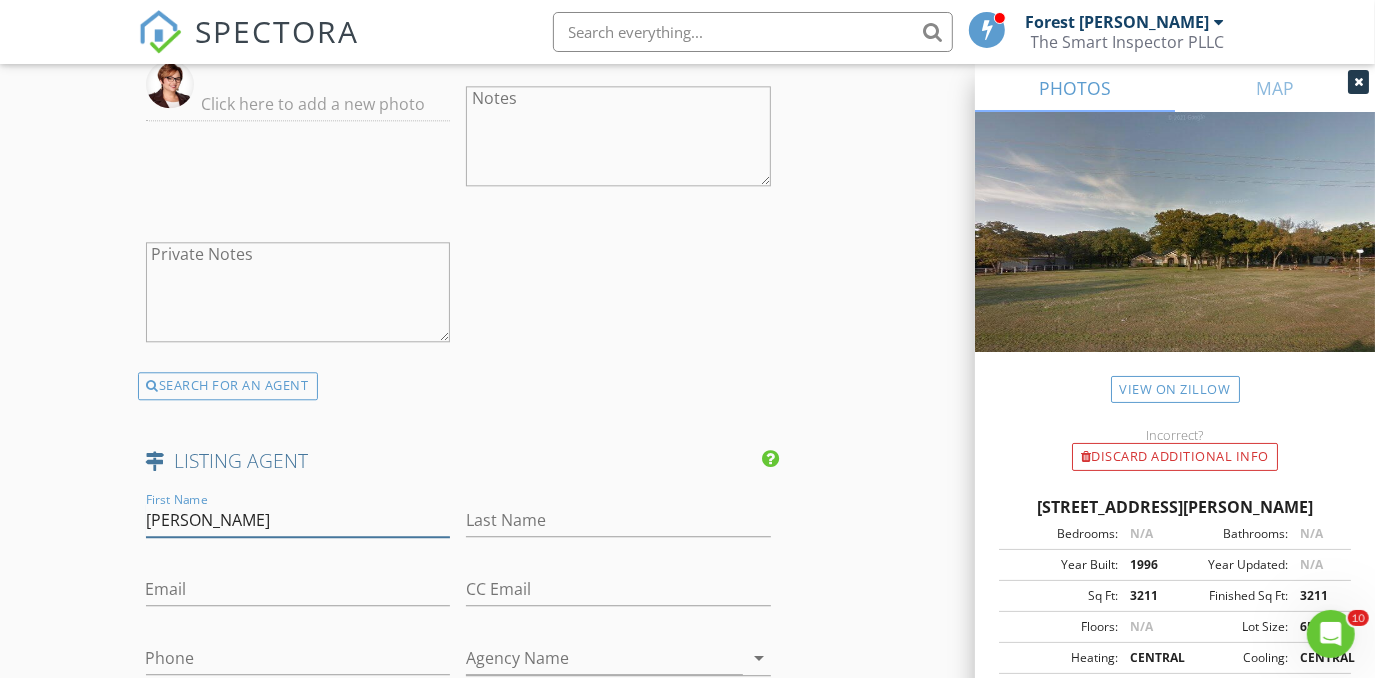 type on "Jeff" 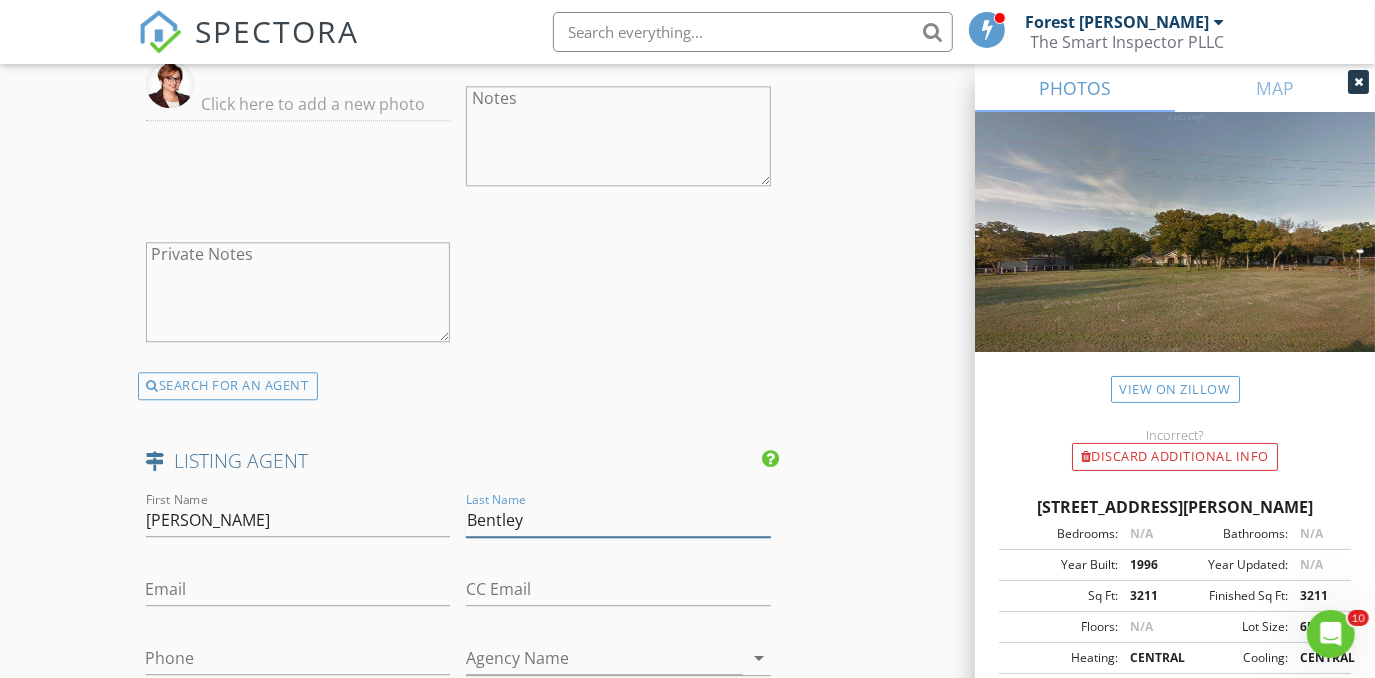 type on "Bentley" 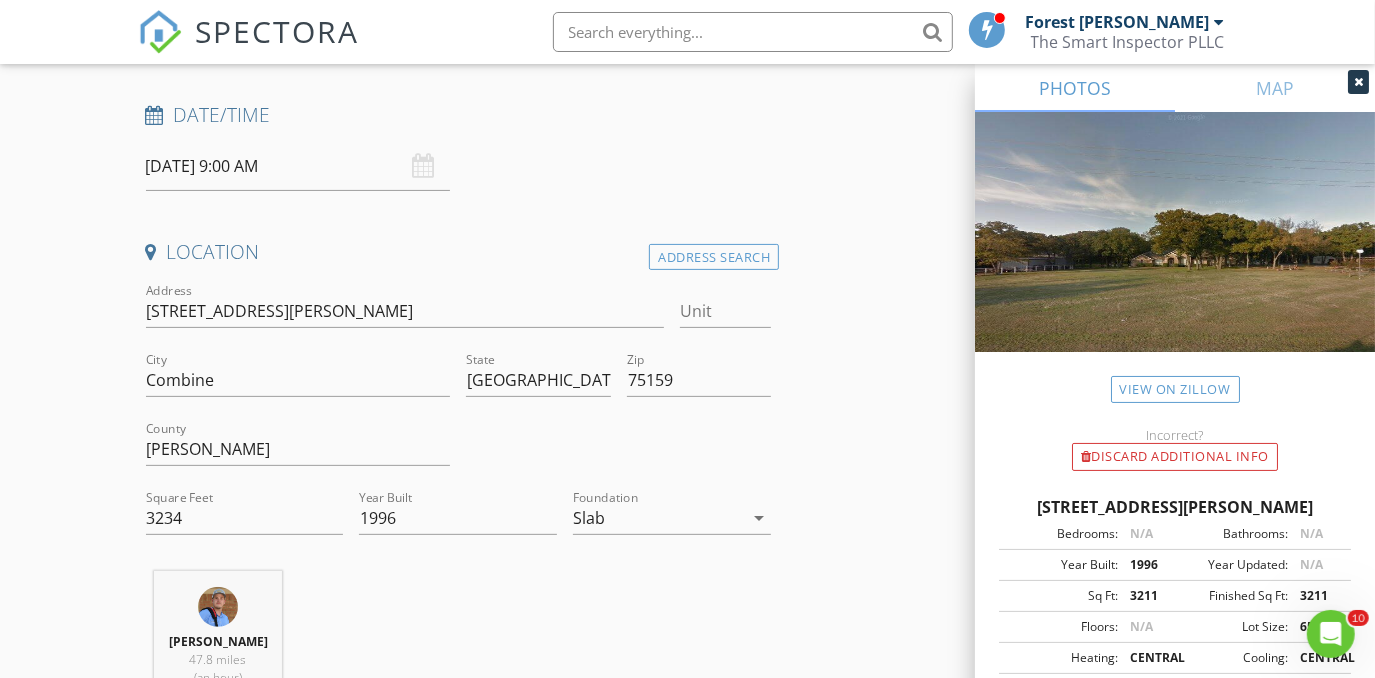 scroll, scrollTop: 0, scrollLeft: 0, axis: both 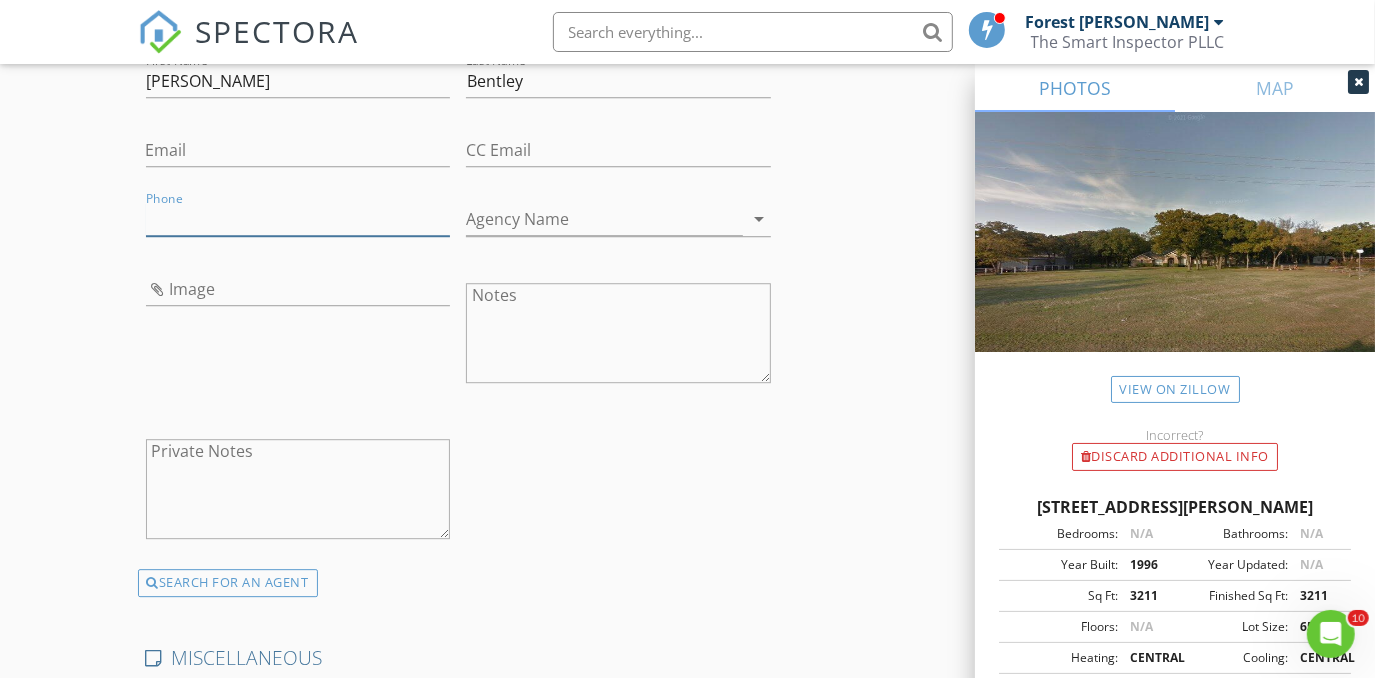 paste on "214-695-4949" 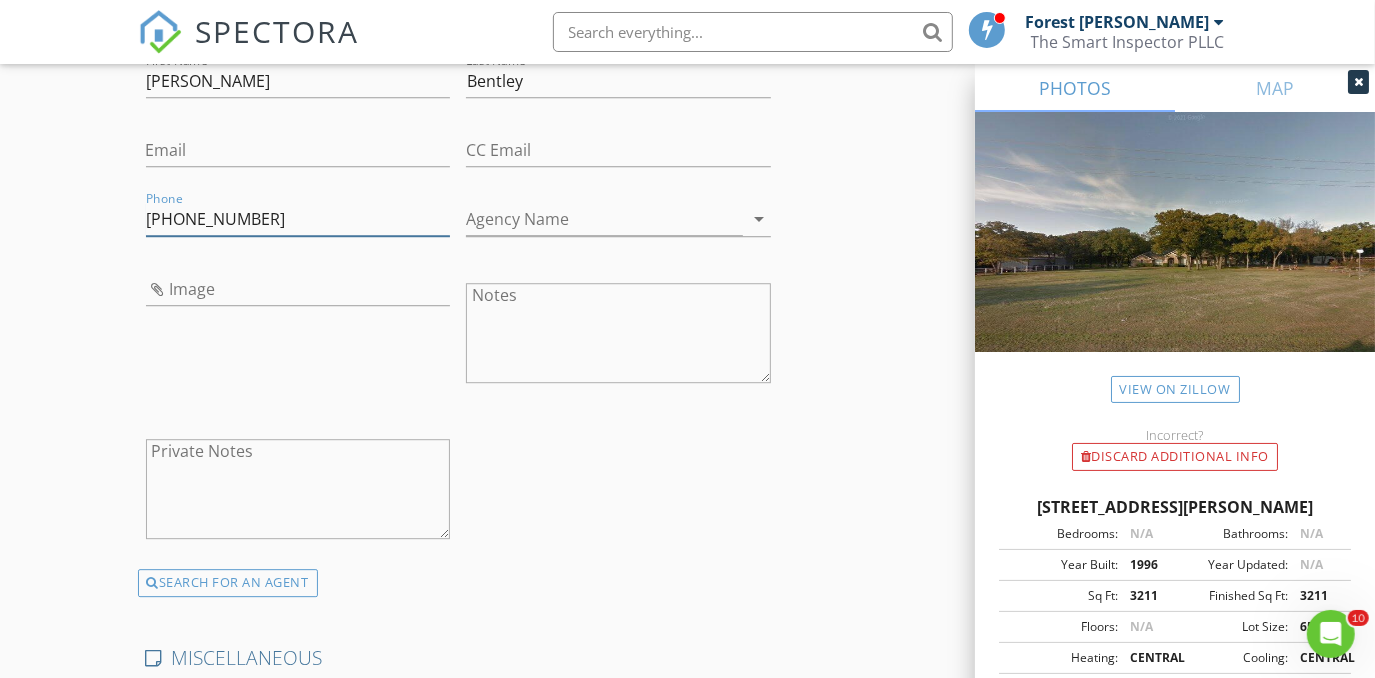 type on "214-695-4949" 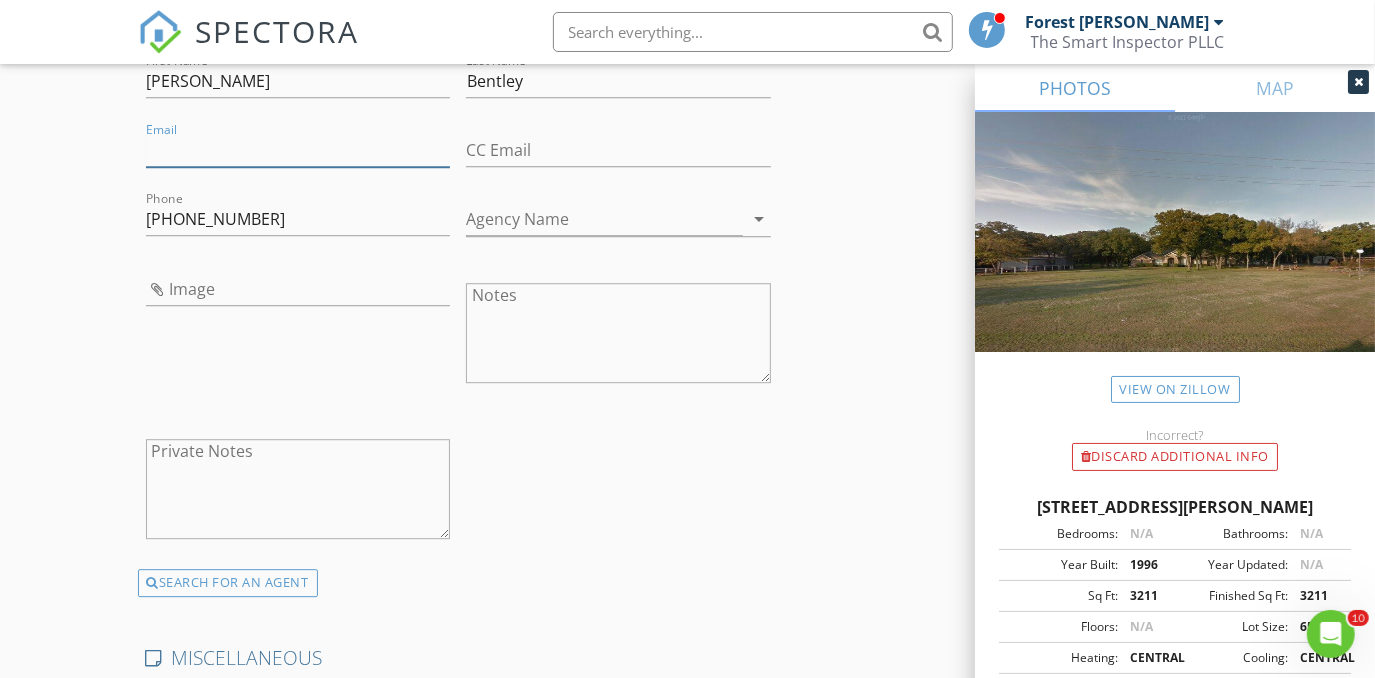 click on "Email" at bounding box center (298, 150) 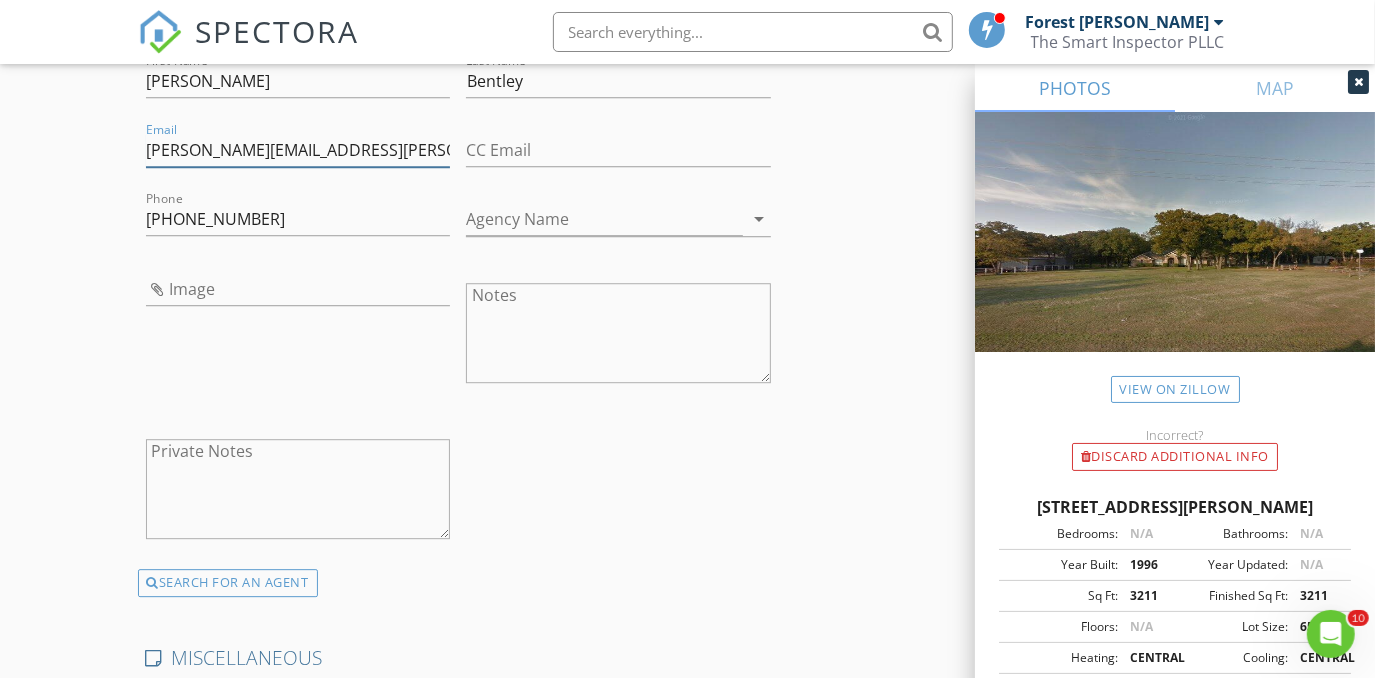 type on "jeff.bentley@remax.net" 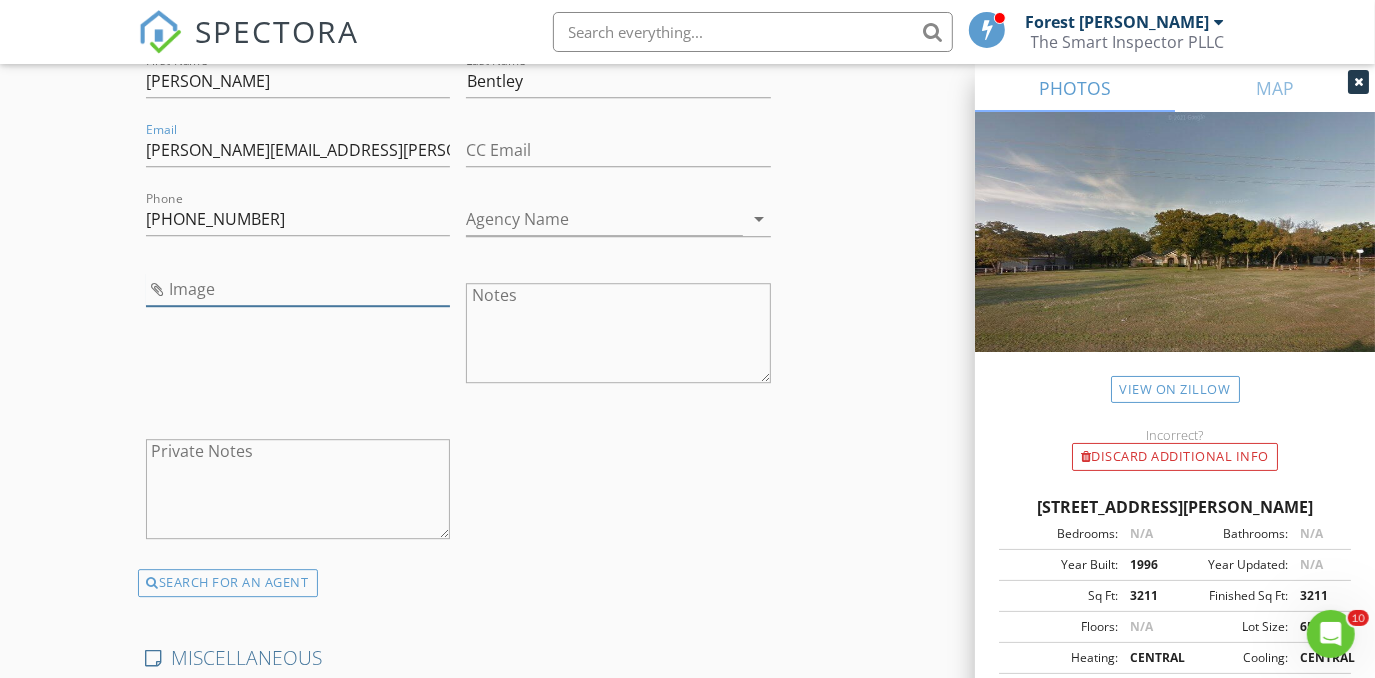 click at bounding box center [298, 289] 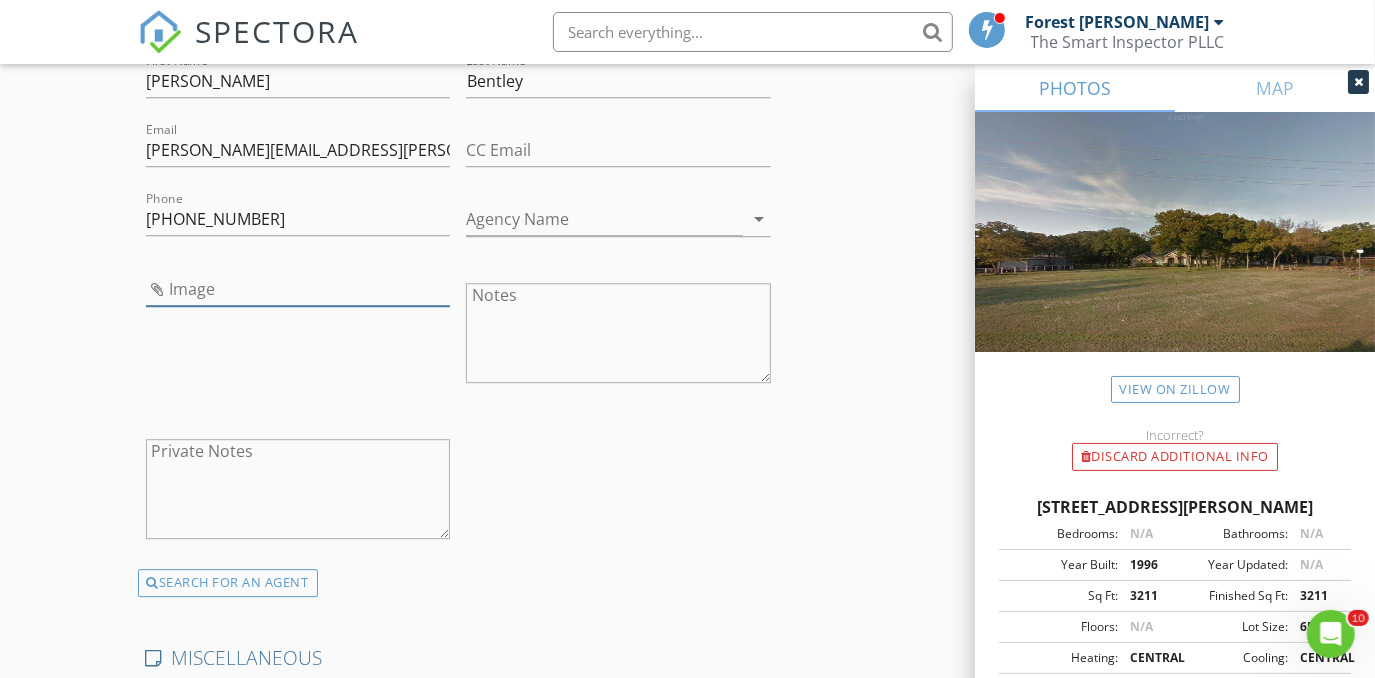 type on "jeffbentley.jpg" 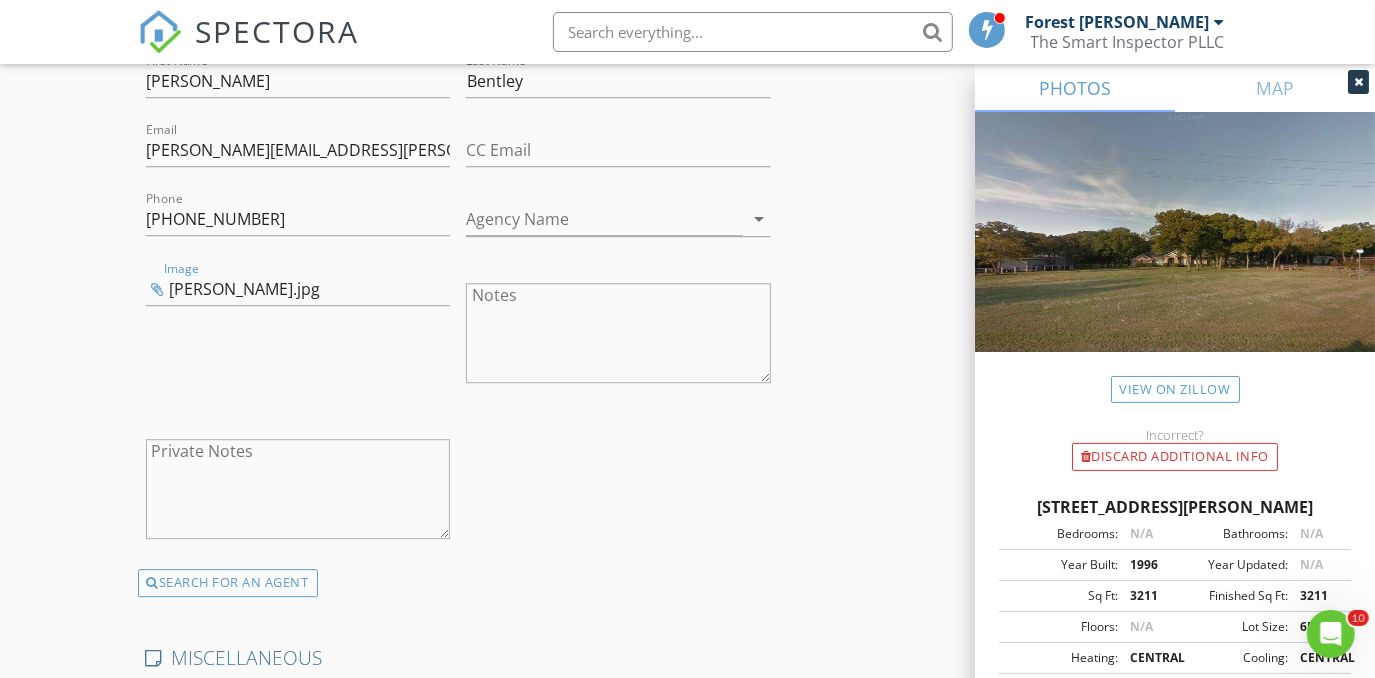 click on "New Inspection
Click here to use the New Order Form
INSPECTOR(S)
check_box_outline_blank   Forest Ivey     check_box_outline_blank   Brian Cain     check_box   Christopher Hudson   PRIMARY   check_box_outline_blank   Christopher Sarris     check_box_outline_blank   Antoine "Tony" Razzouk     Christopher Hudson arrow_drop_down   check_box_outline_blank Christopher Hudson specifically requested
Date/Time
07/15/2025 9:00 AM
Location
Address Search       Address 360 Lanier Rd   Unit   City Combine   State TX   Zip 75159   County Kaufman     Square Feet 3234   Year Built 1996   Foundation Slab arrow_drop_down     Christopher Hudson     47.8 miles     (an hour)
client
check_box Enable Client CC email for this inspection   Client Search     check_box_outline_blank Client is a Company/Organization     First Name Sam   Last Name Angueira   Email" at bounding box center (687, -1056) 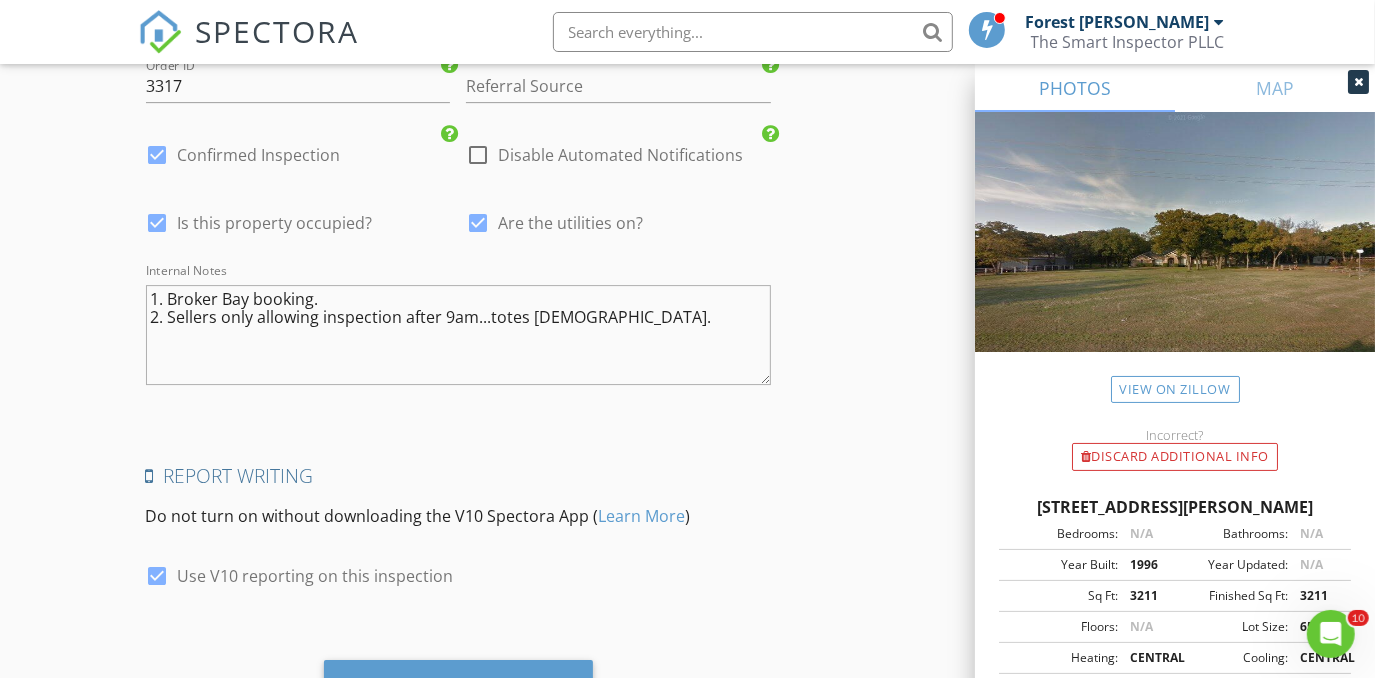 scroll, scrollTop: 4375, scrollLeft: 0, axis: vertical 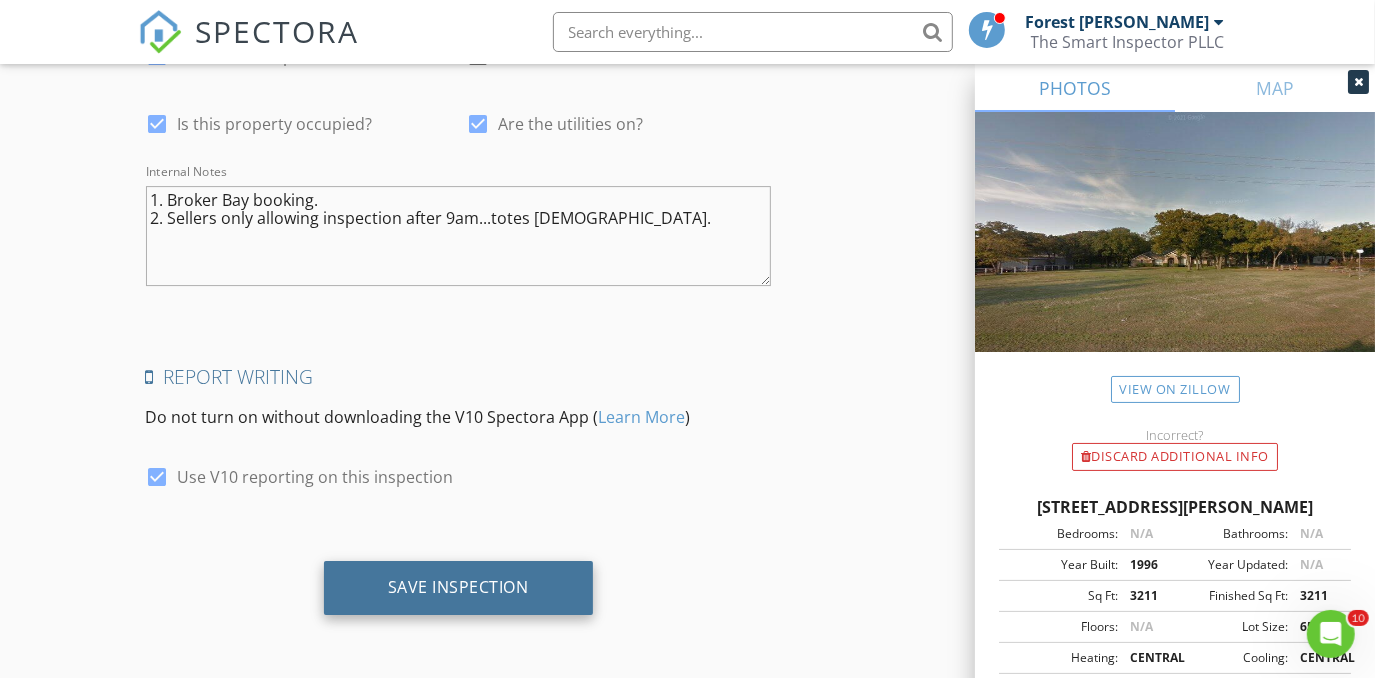 click on "Save Inspection" at bounding box center [458, 587] 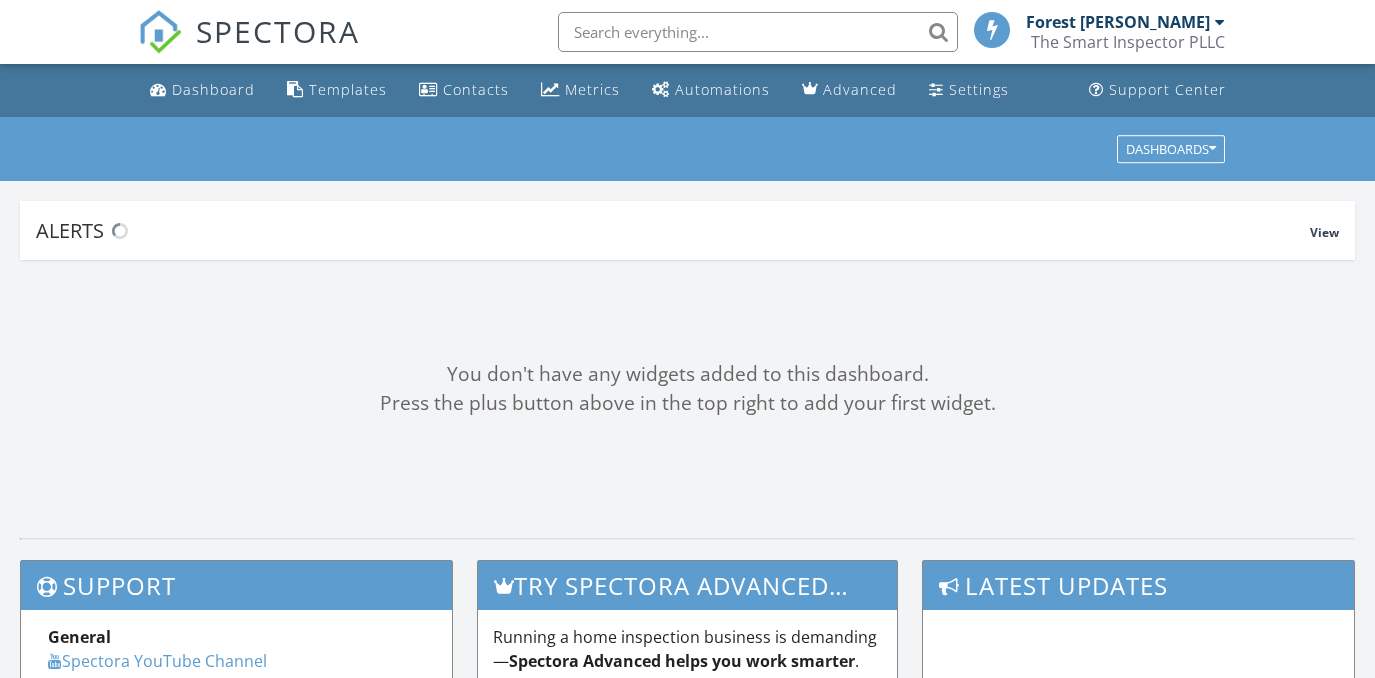 scroll, scrollTop: 0, scrollLeft: 0, axis: both 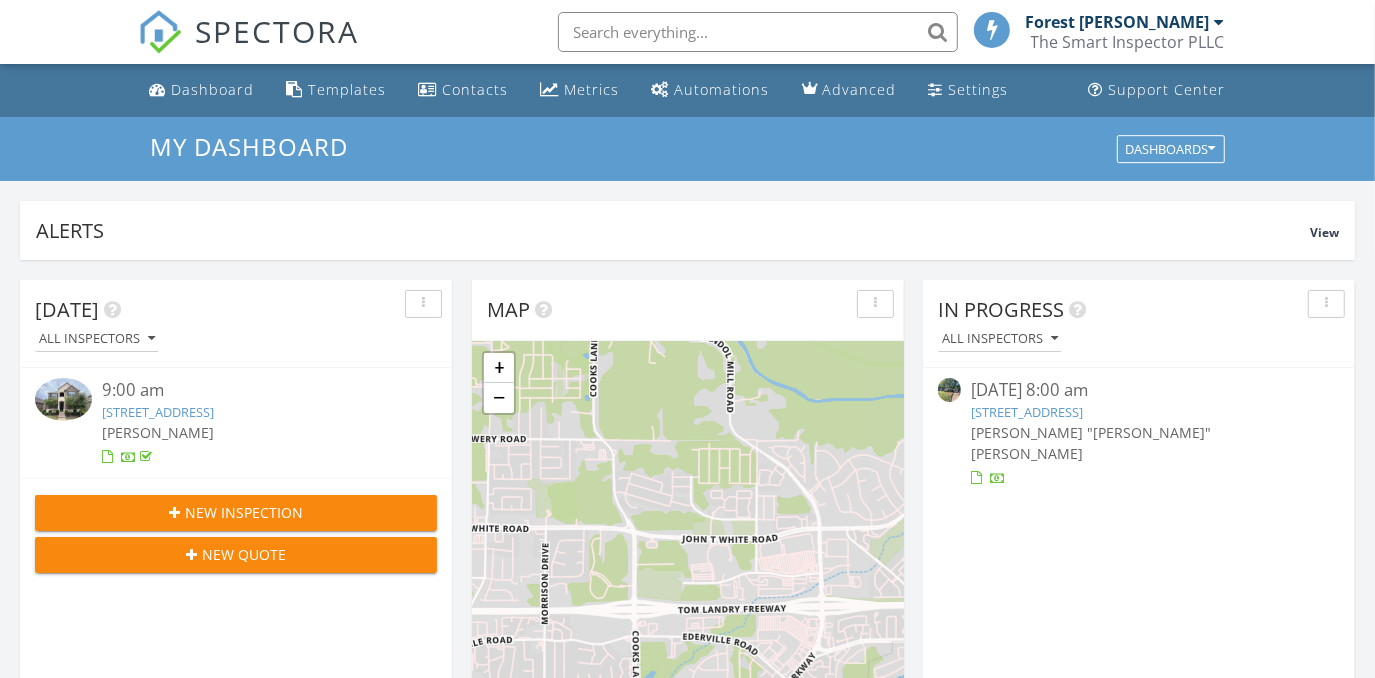 click on "The Smart Inspector PLLC" at bounding box center [1128, 42] 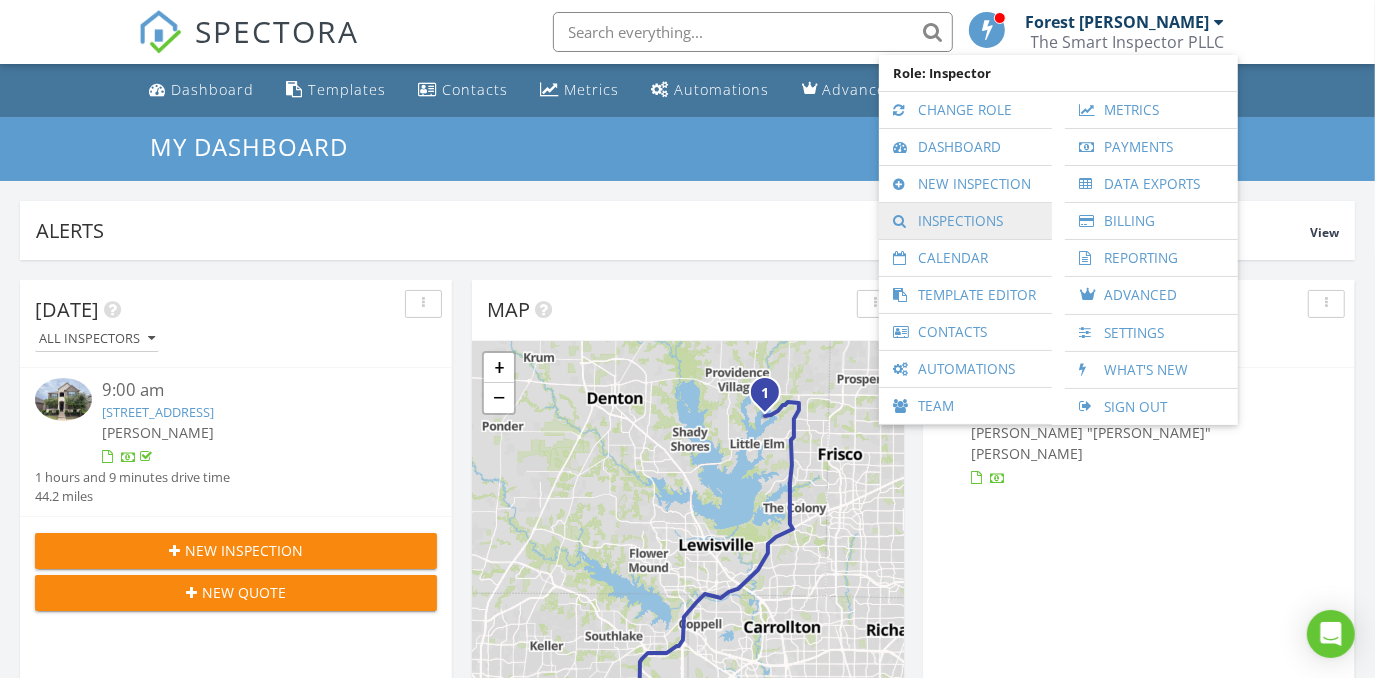 click on "Inspections" at bounding box center [965, 221] 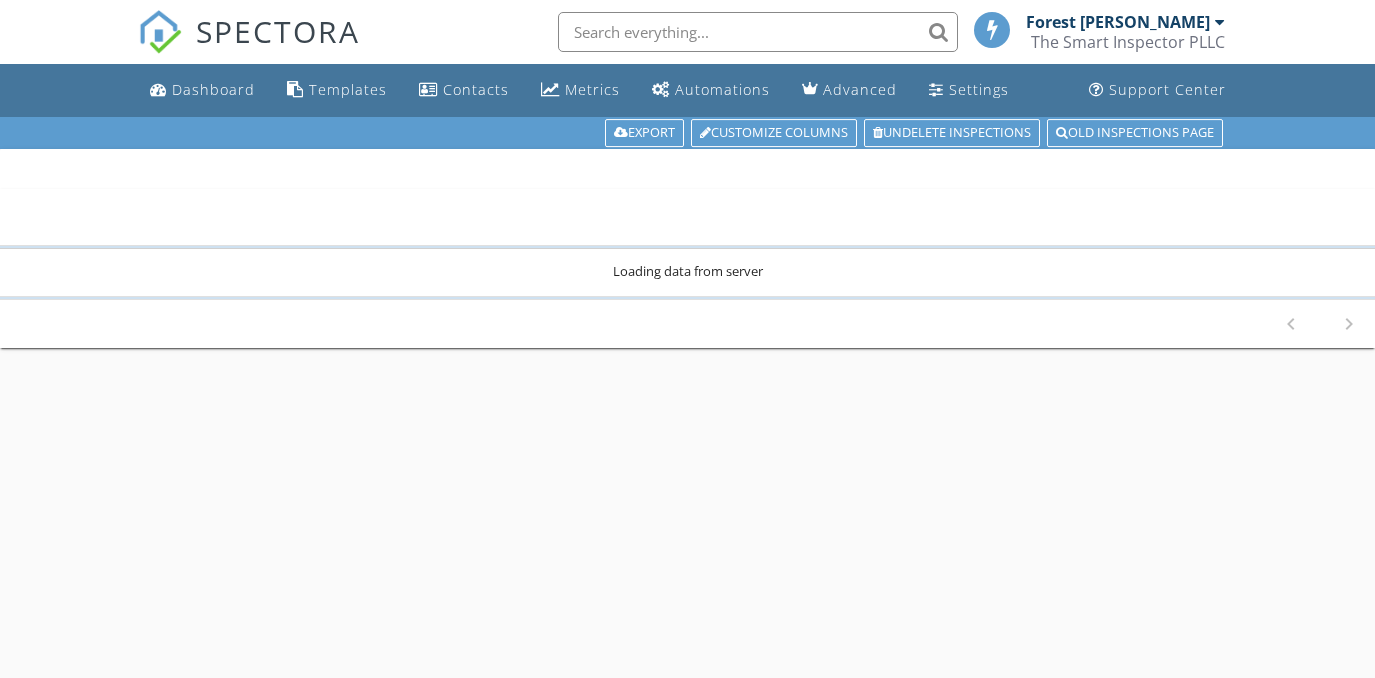 scroll, scrollTop: 0, scrollLeft: 0, axis: both 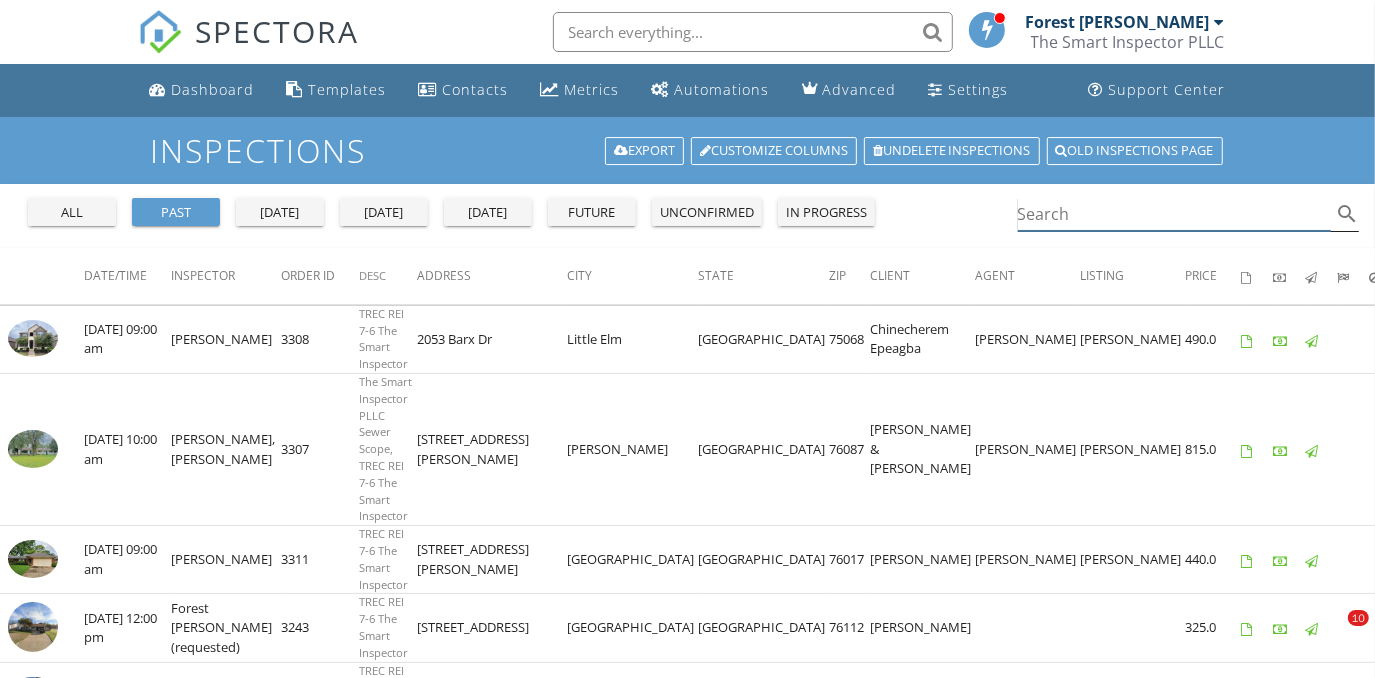 click at bounding box center [1175, 214] 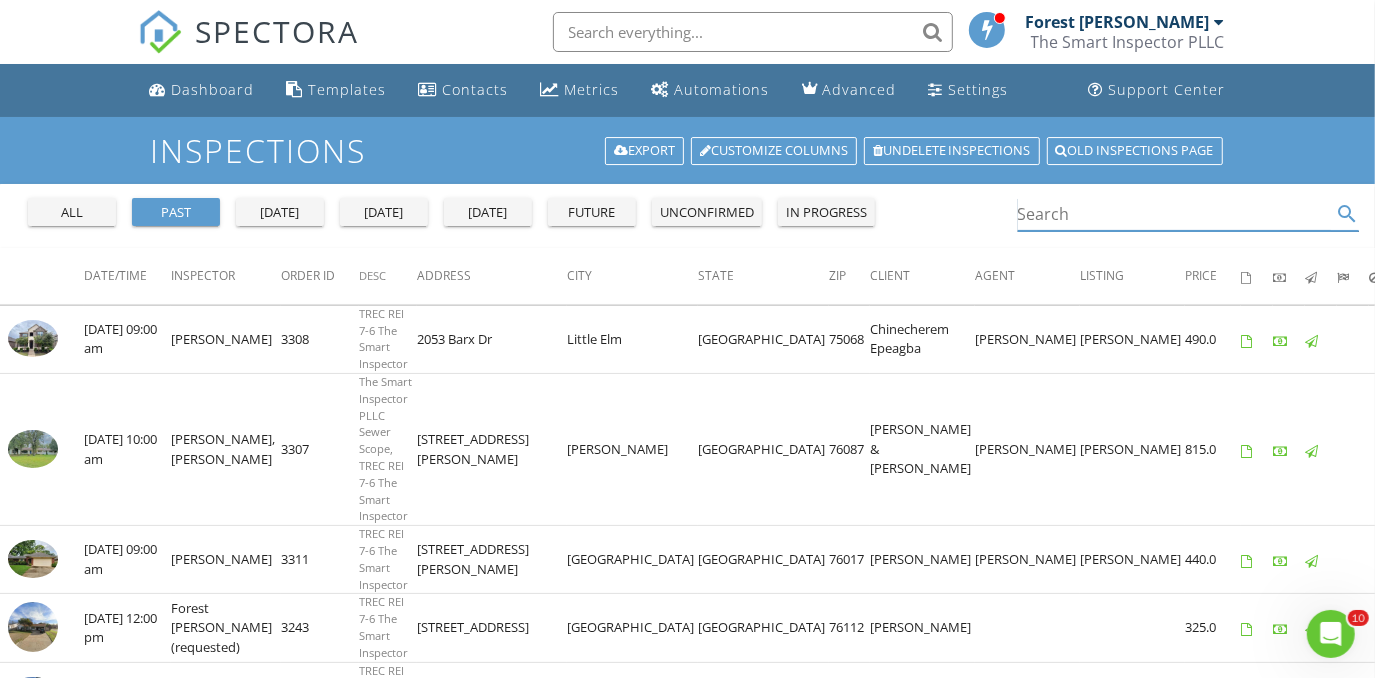 scroll, scrollTop: 0, scrollLeft: 0, axis: both 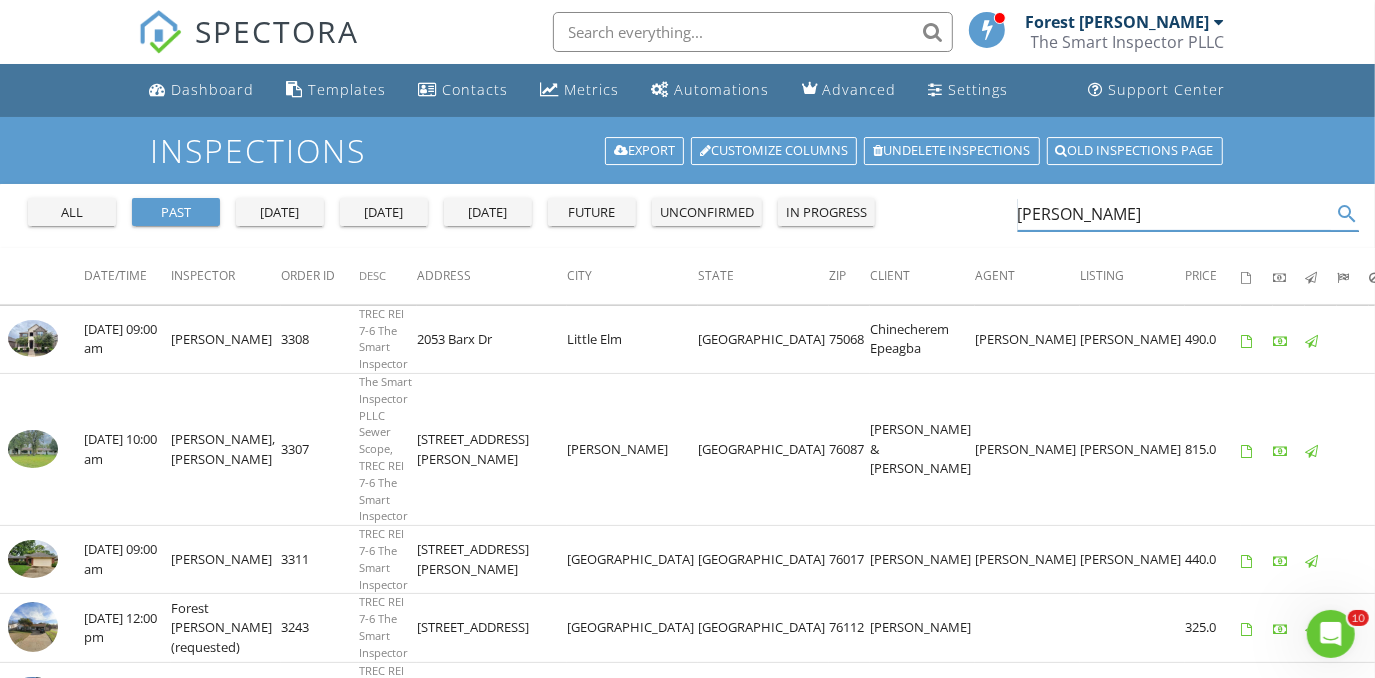 type on "[PERSON_NAME]" 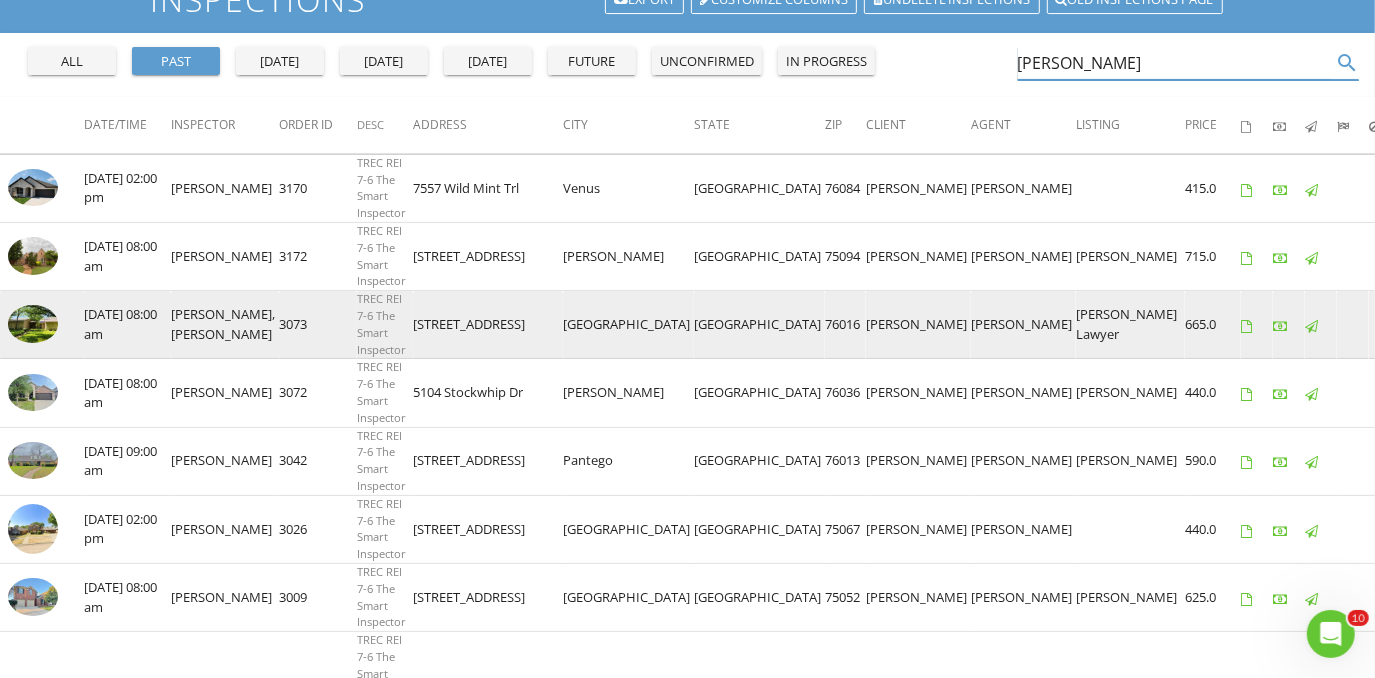 scroll, scrollTop: 181, scrollLeft: 0, axis: vertical 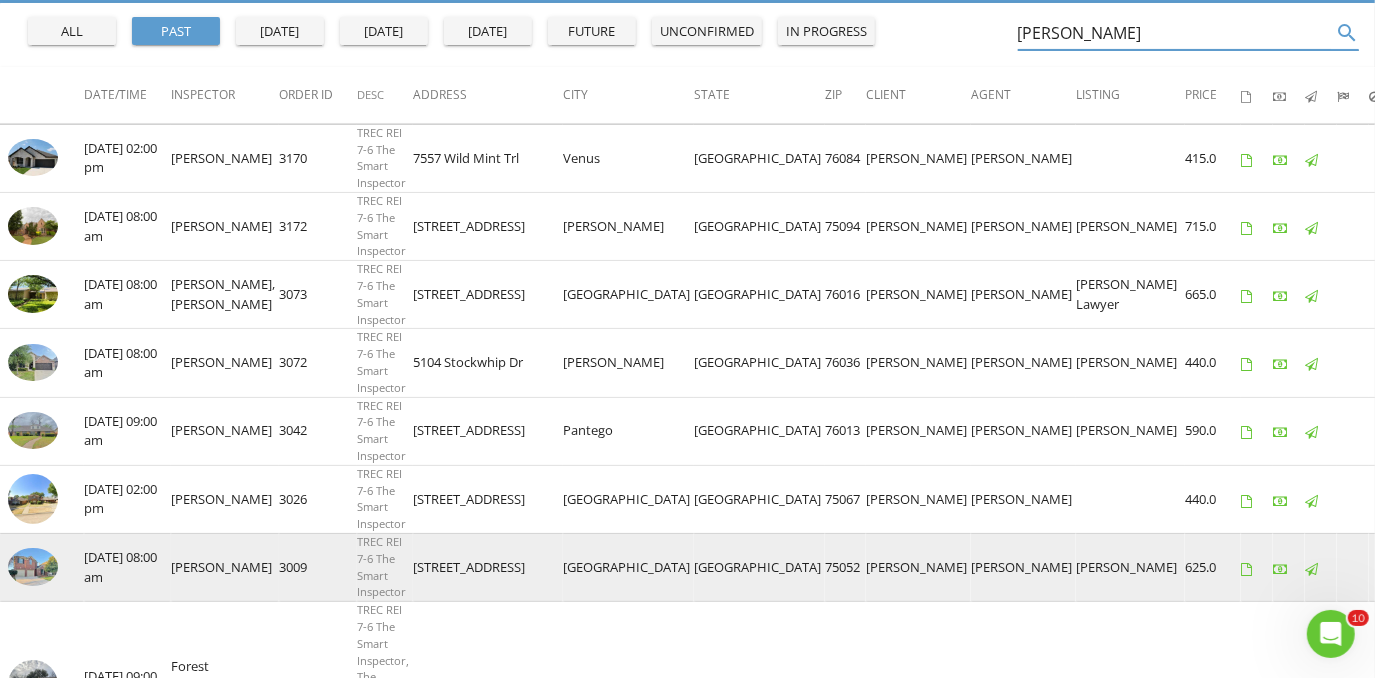 click at bounding box center (33, 567) 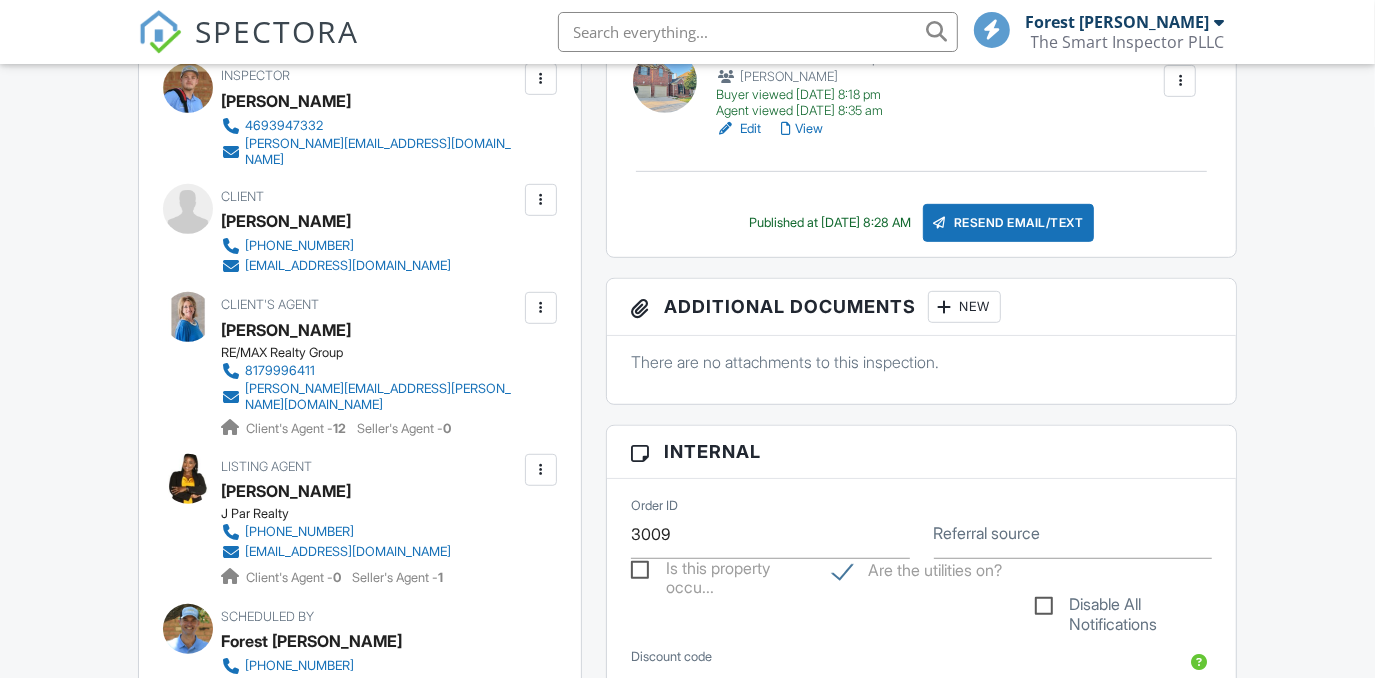 scroll, scrollTop: 636, scrollLeft: 0, axis: vertical 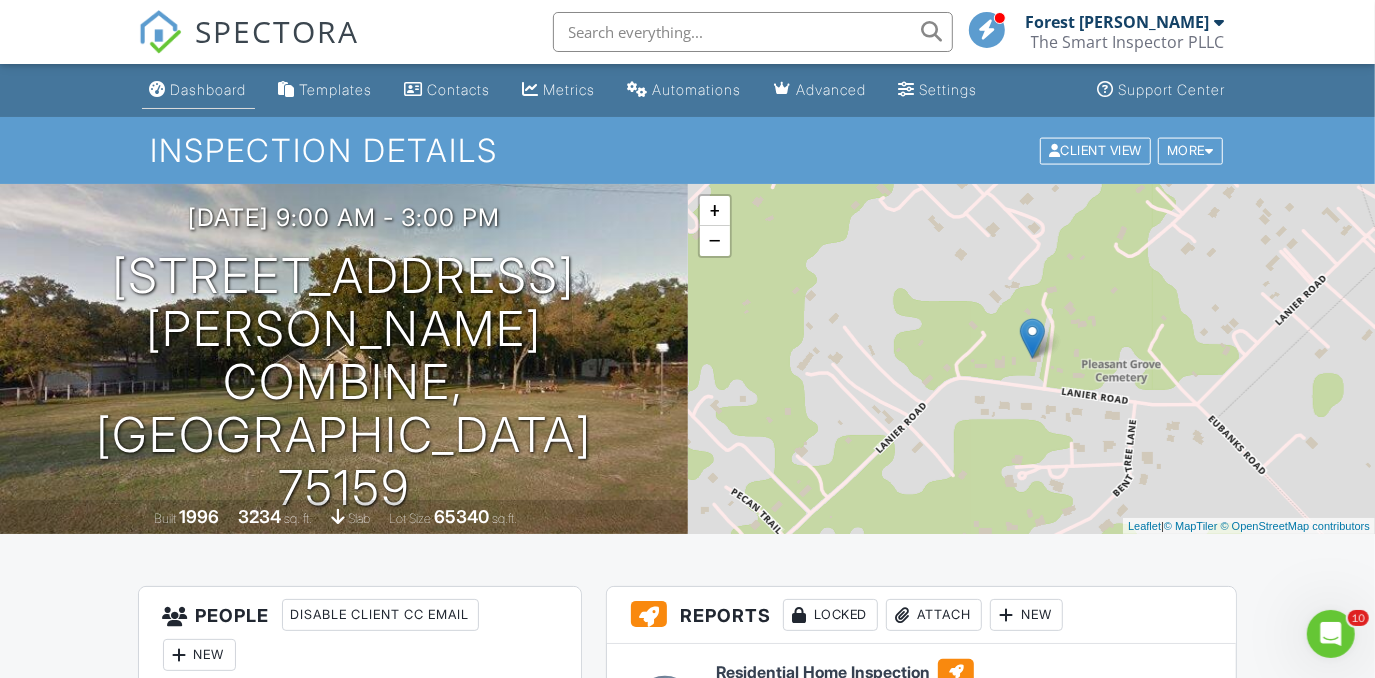 click on "Dashboard" at bounding box center (209, 89) 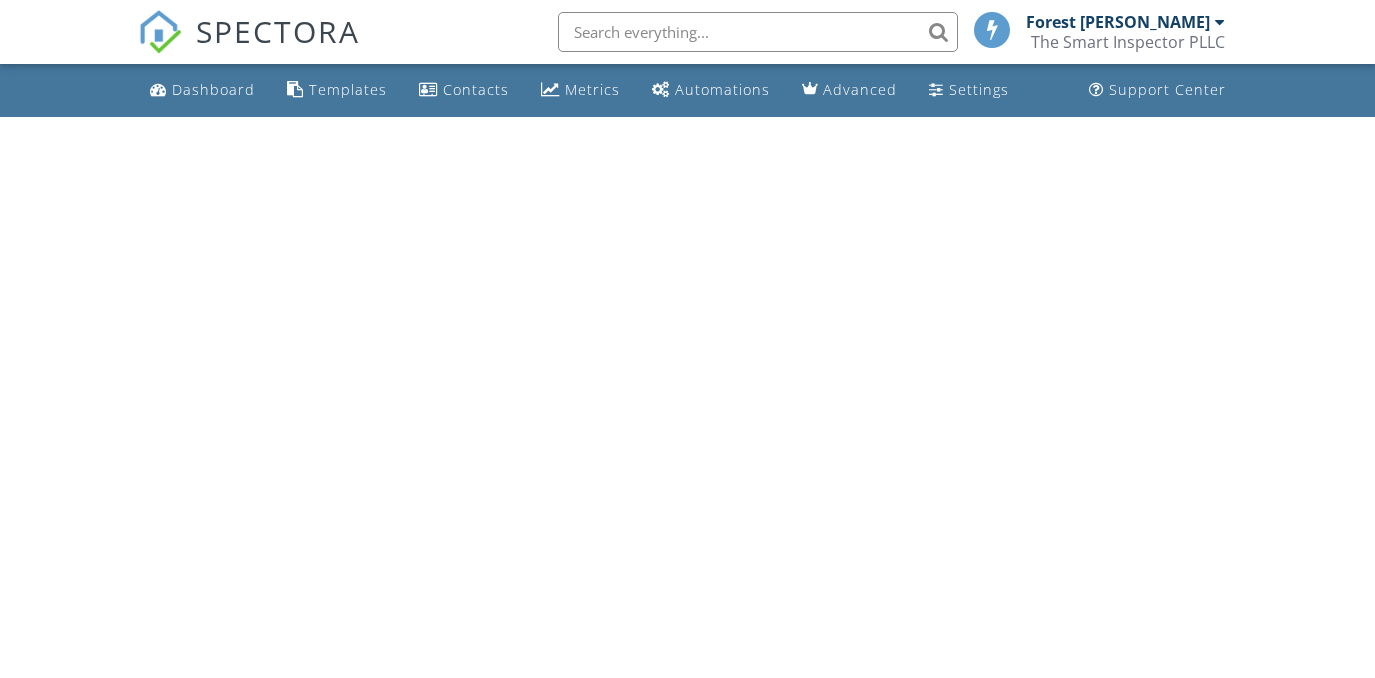 scroll, scrollTop: 0, scrollLeft: 0, axis: both 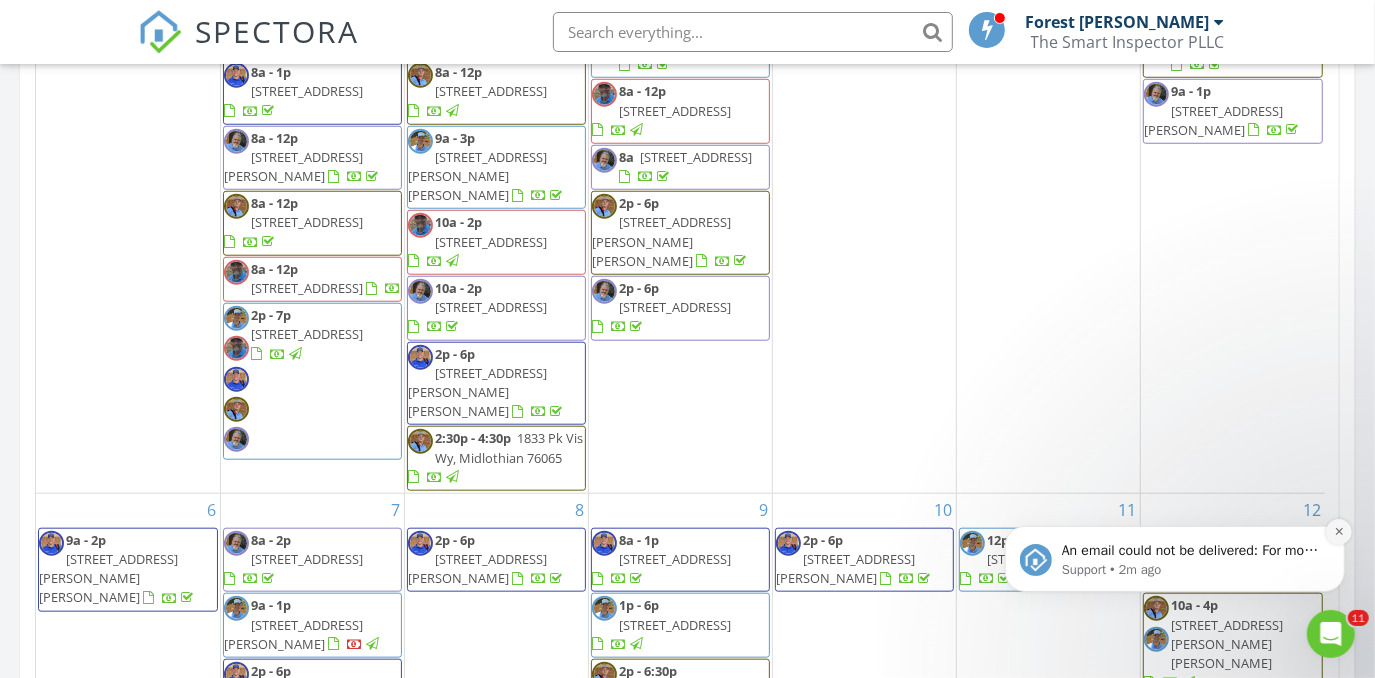 click 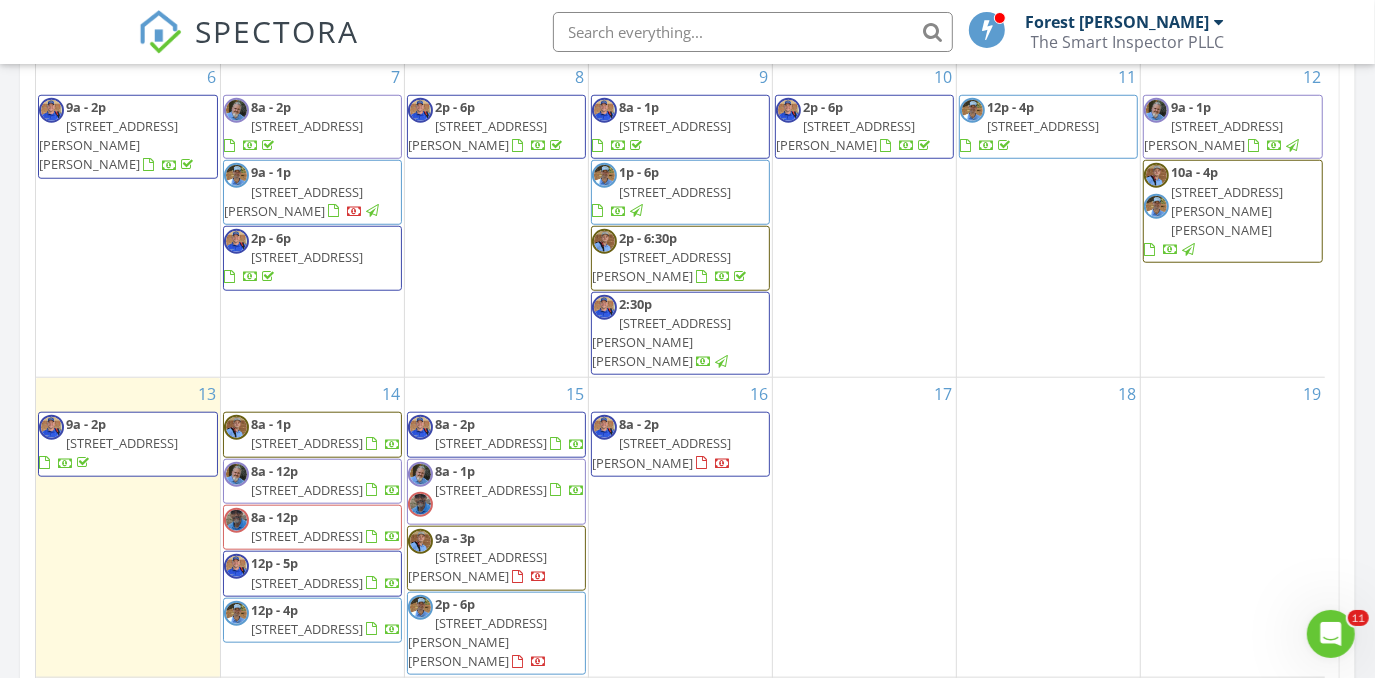 scroll, scrollTop: 364, scrollLeft: 0, axis: vertical 